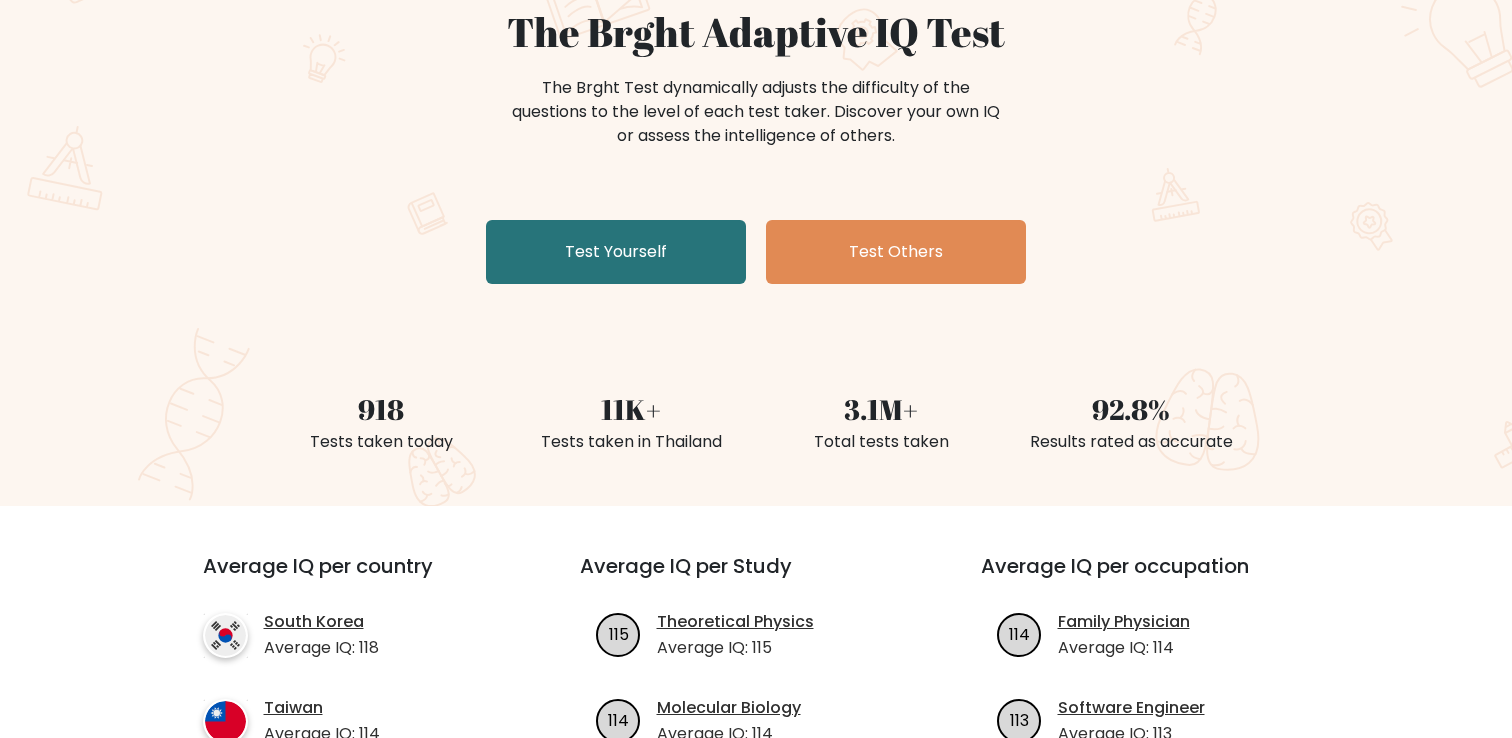 scroll, scrollTop: 201, scrollLeft: 0, axis: vertical 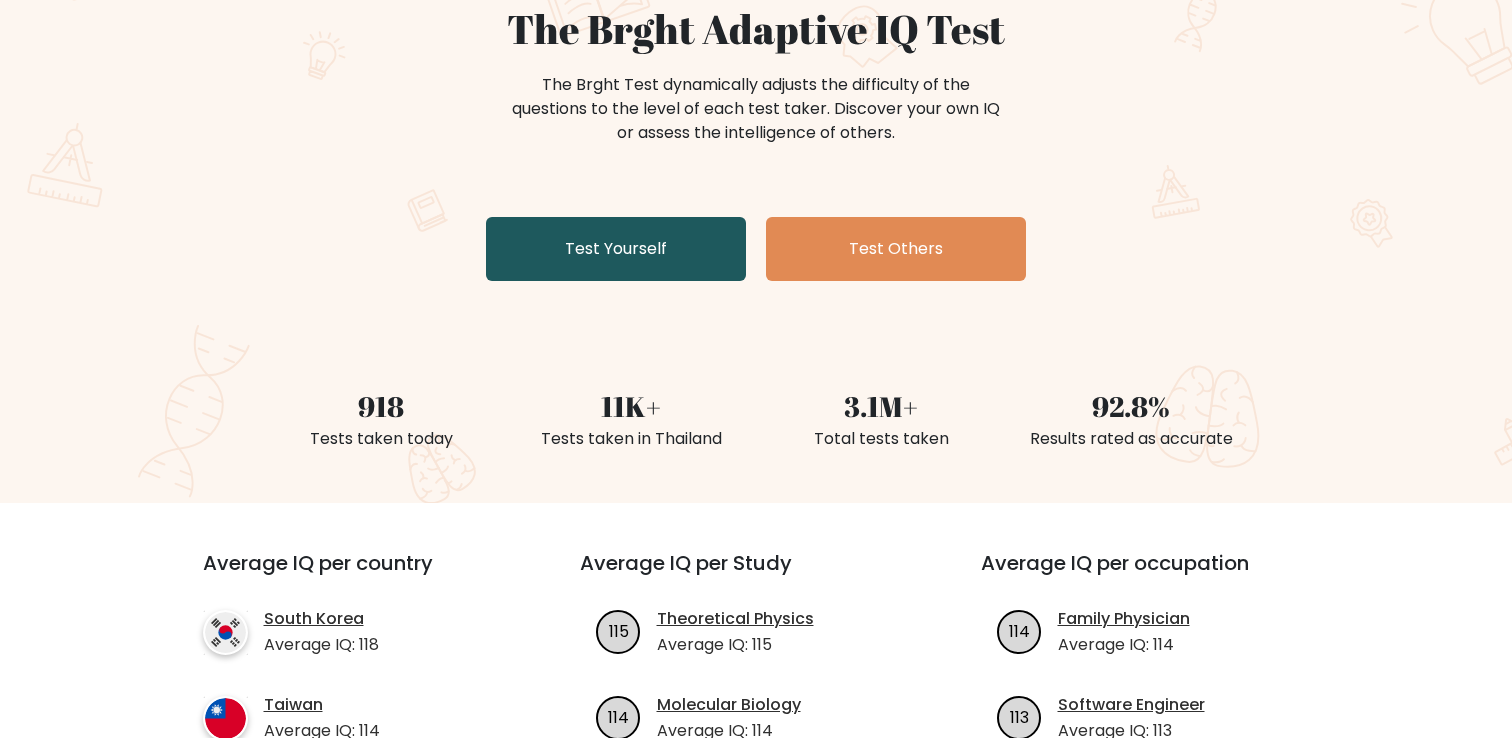 click on "Test Yourself" at bounding box center [616, 249] 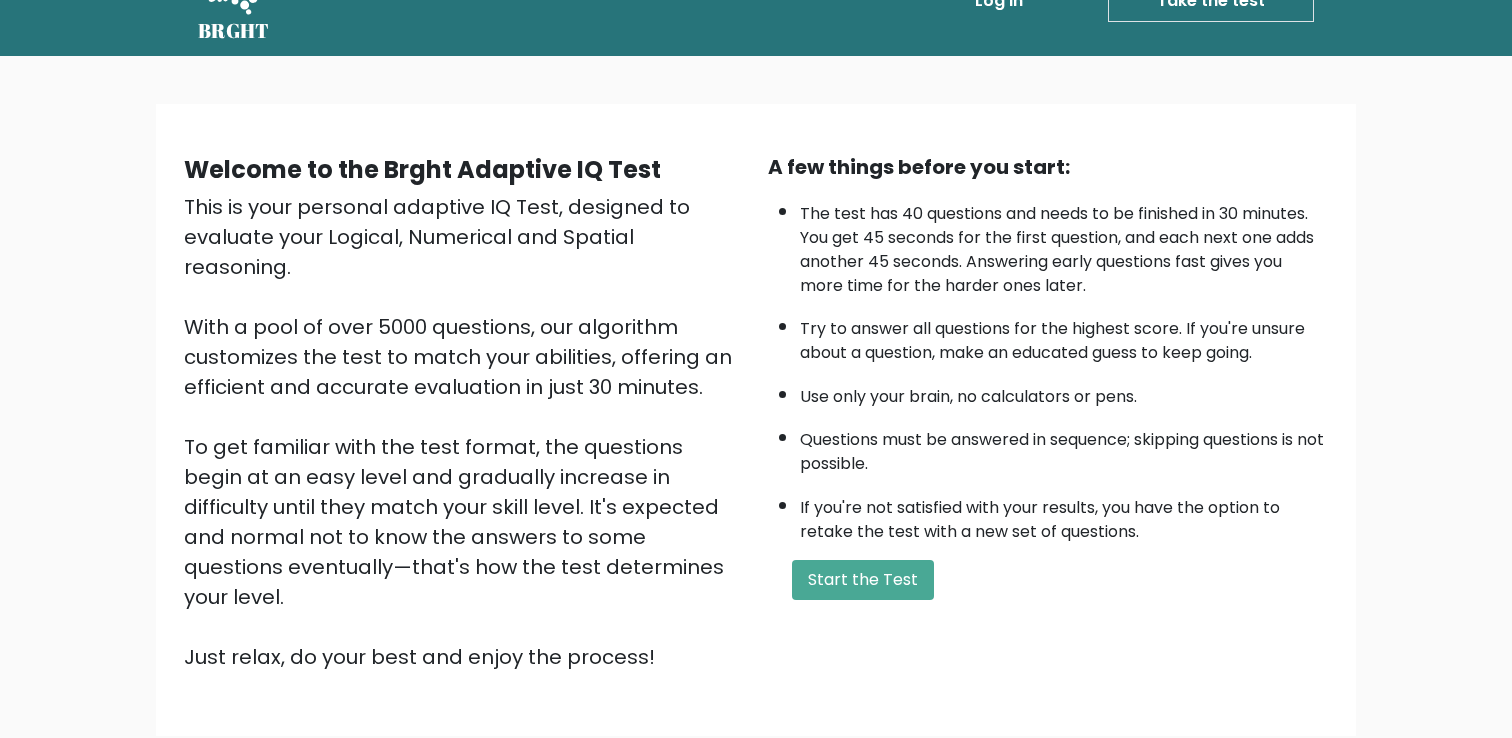 scroll, scrollTop: 0, scrollLeft: 0, axis: both 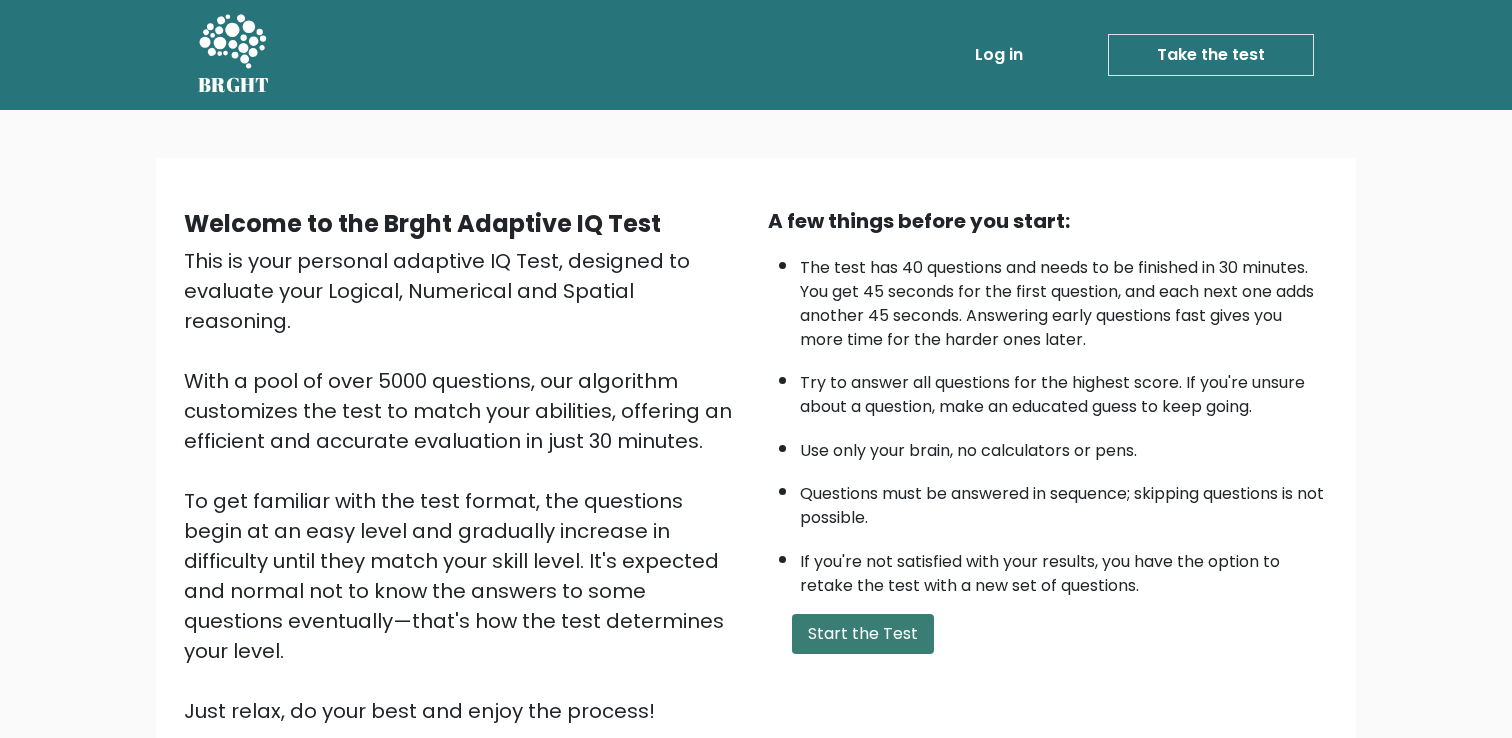 click on "Start the Test" at bounding box center [863, 634] 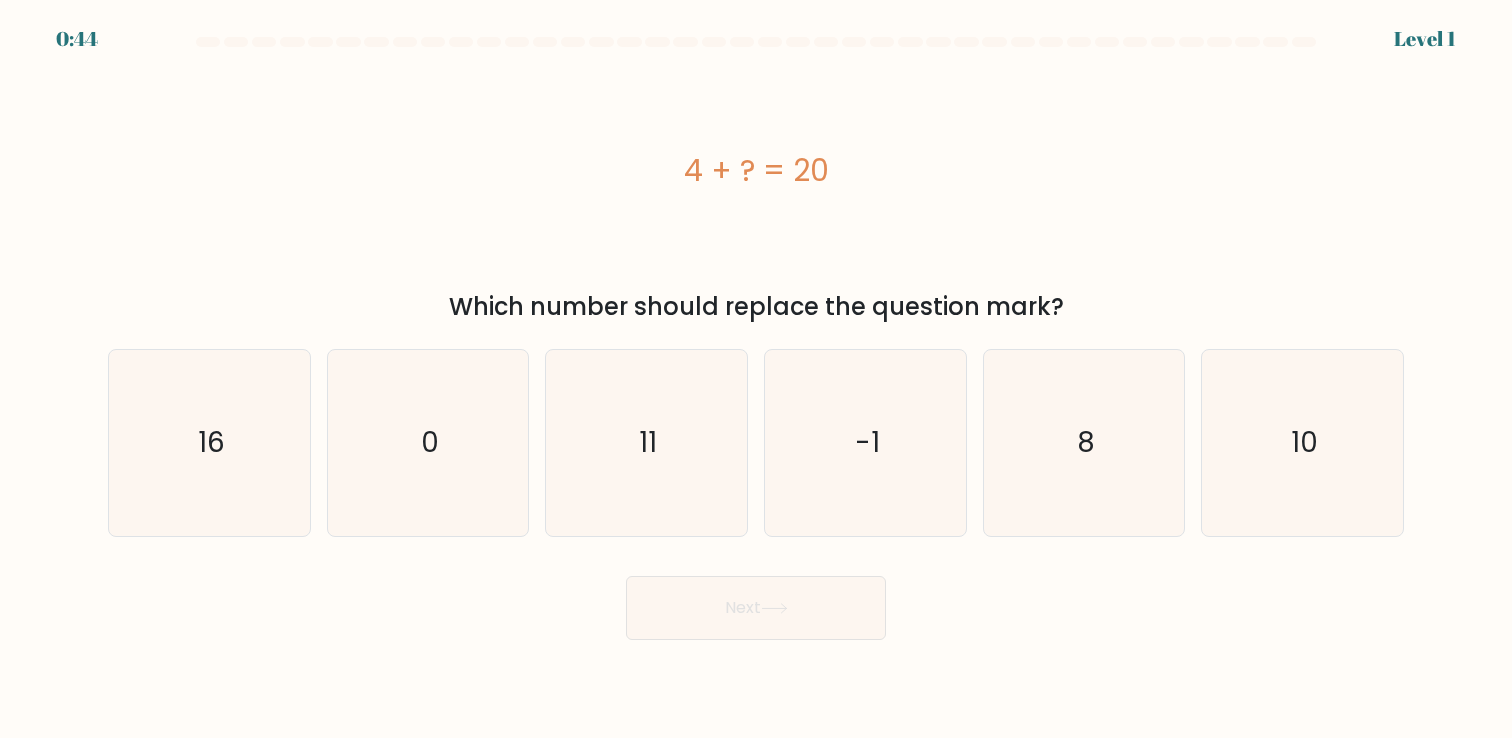 scroll, scrollTop: 0, scrollLeft: 0, axis: both 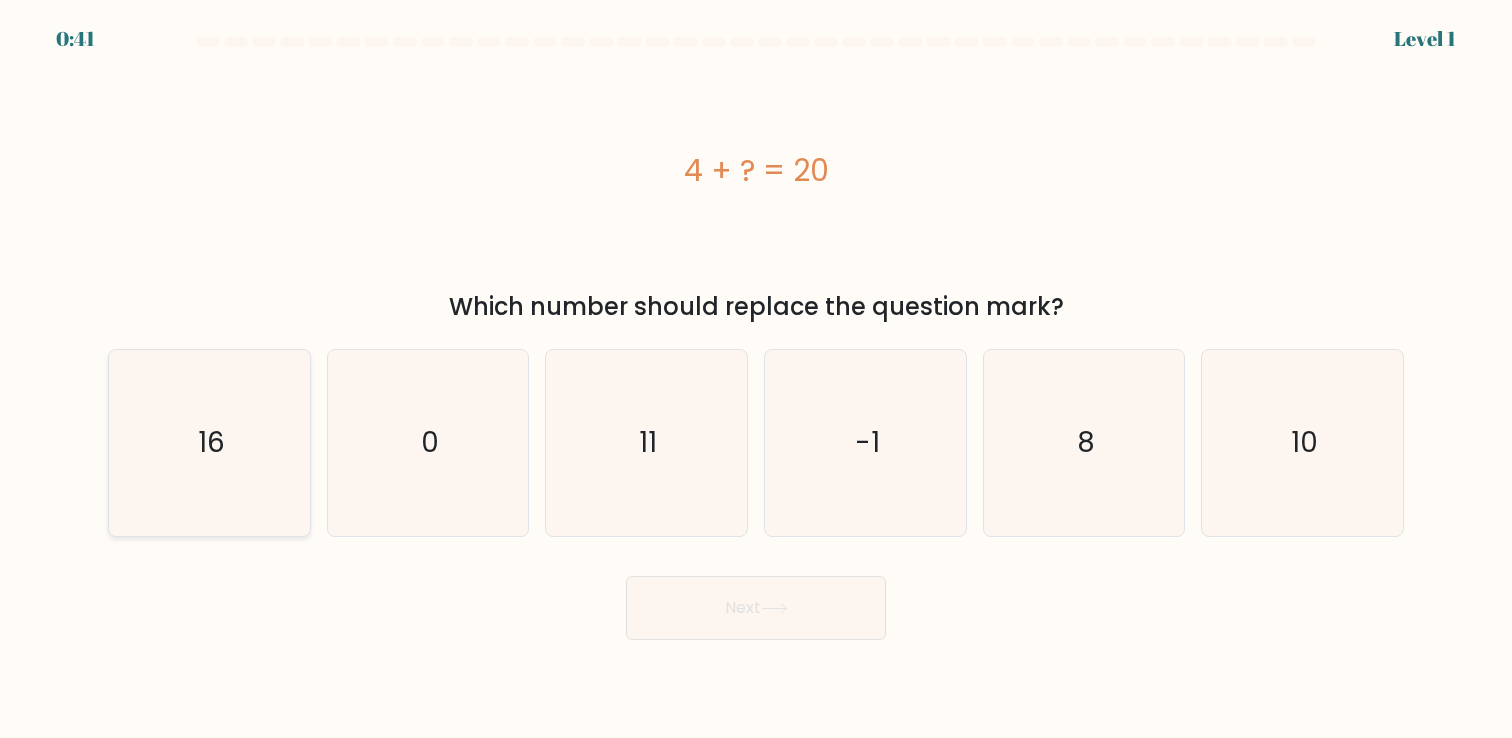 click on "16" 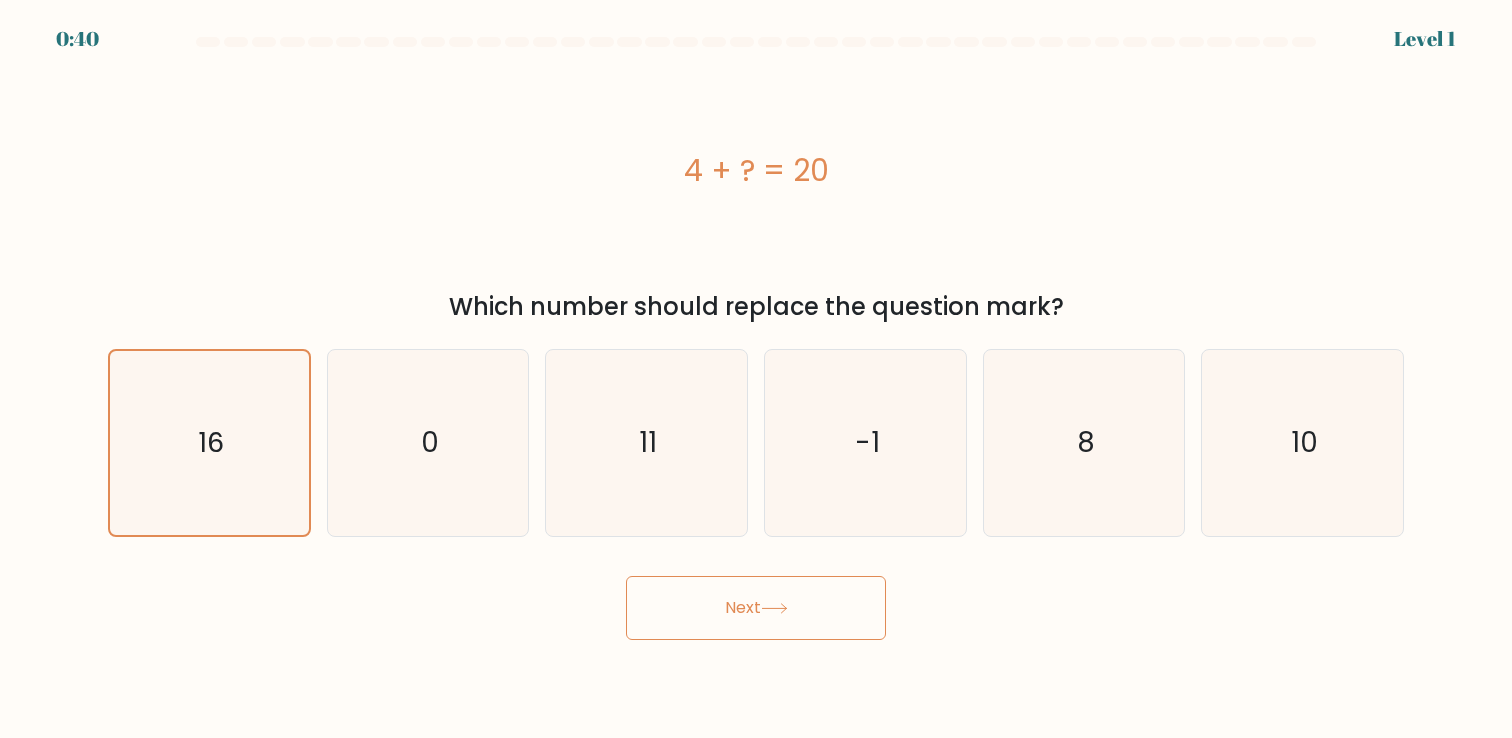click on "Next" at bounding box center (756, 608) 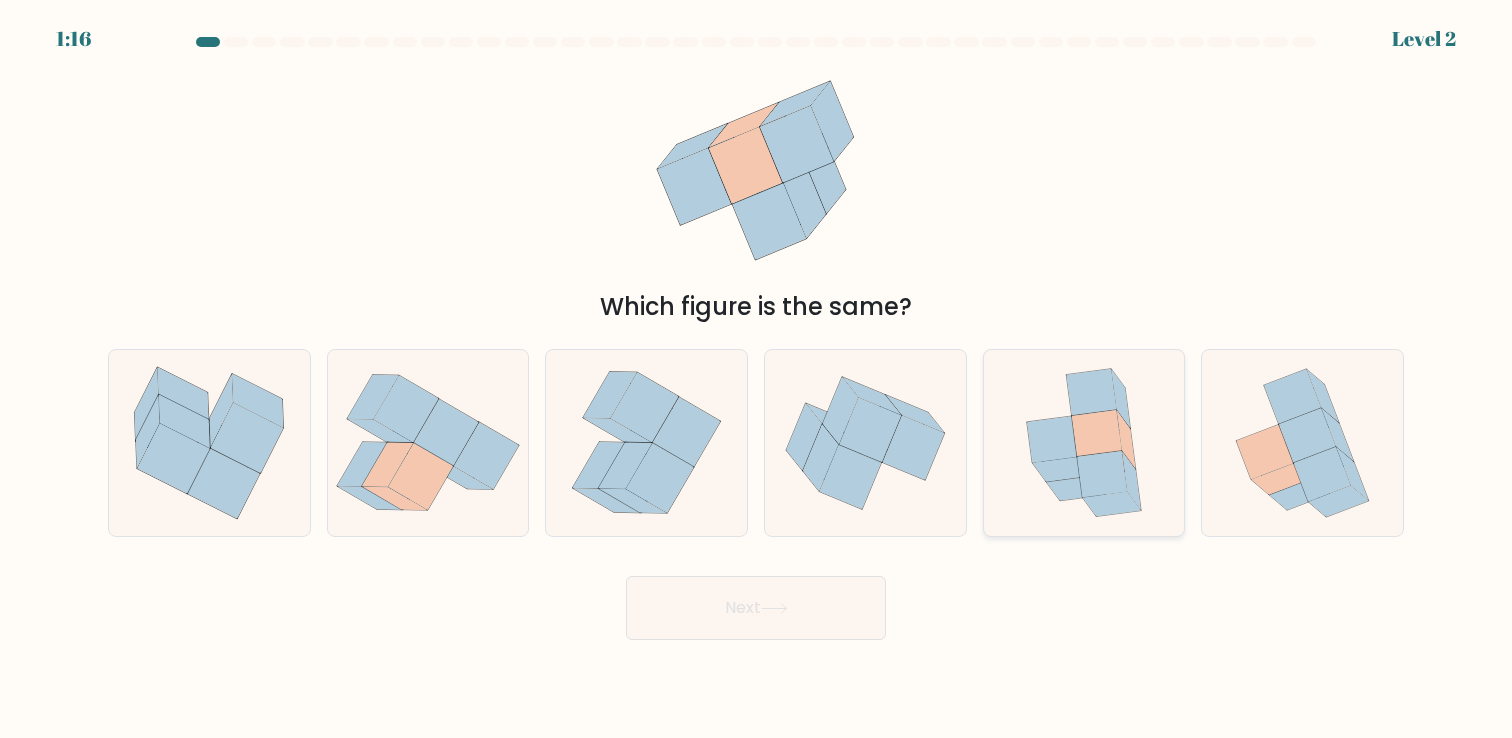 click 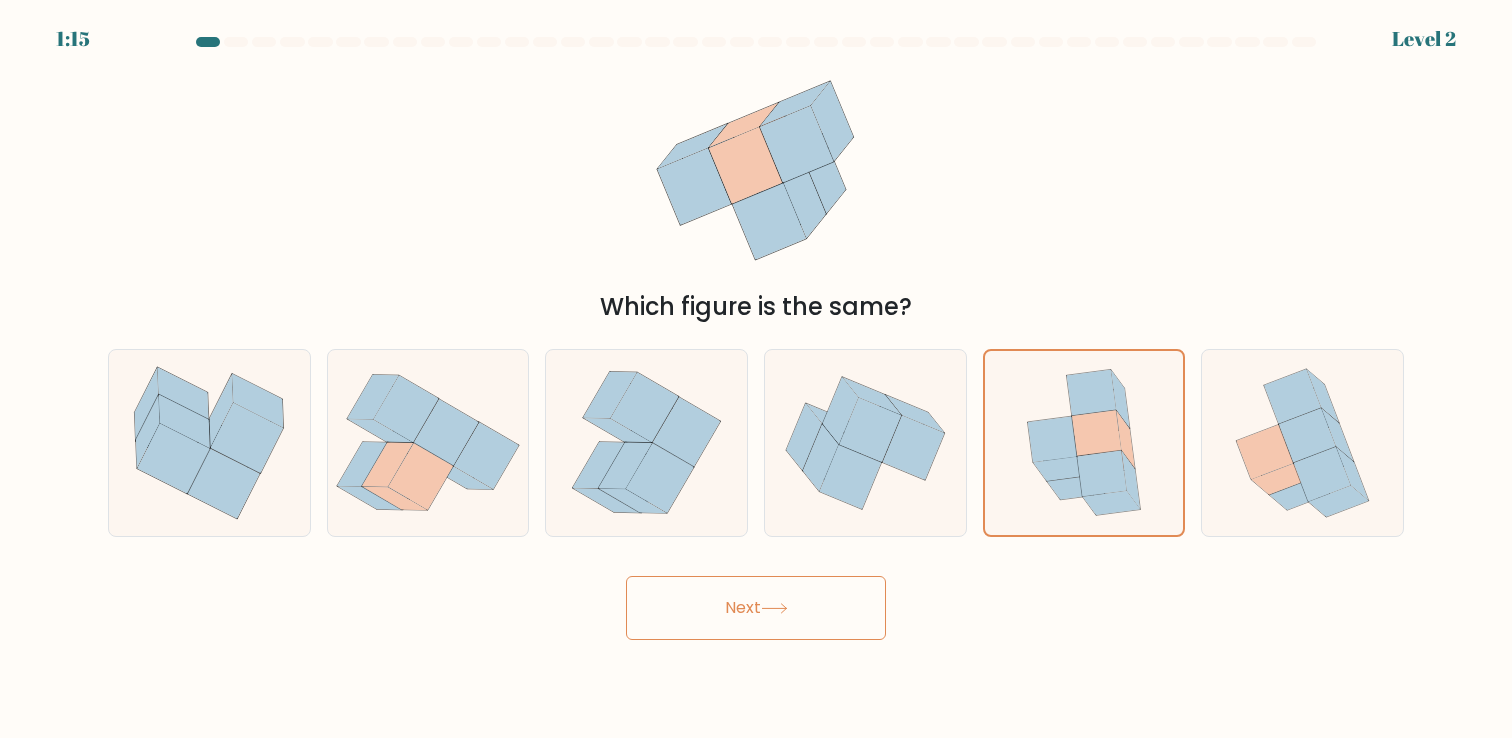 click 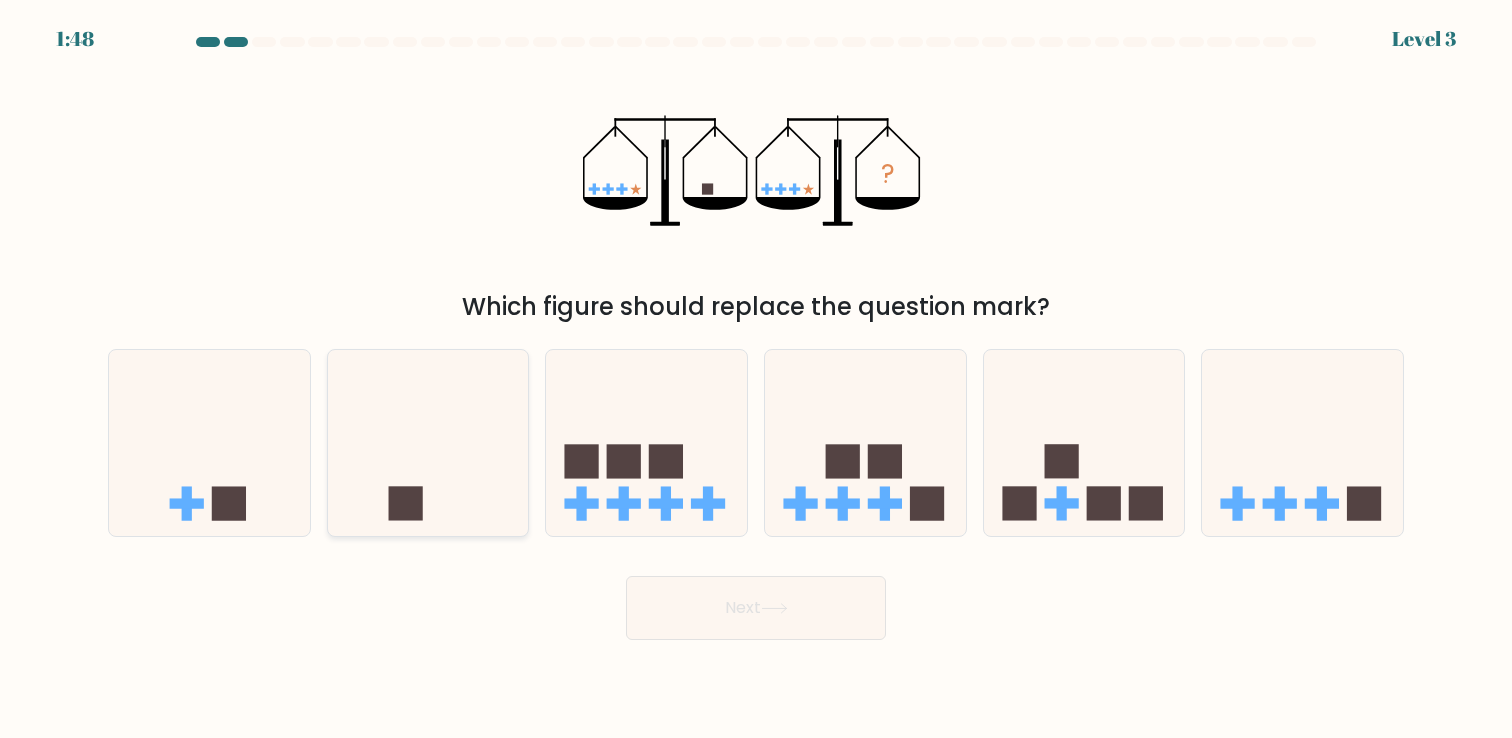 click 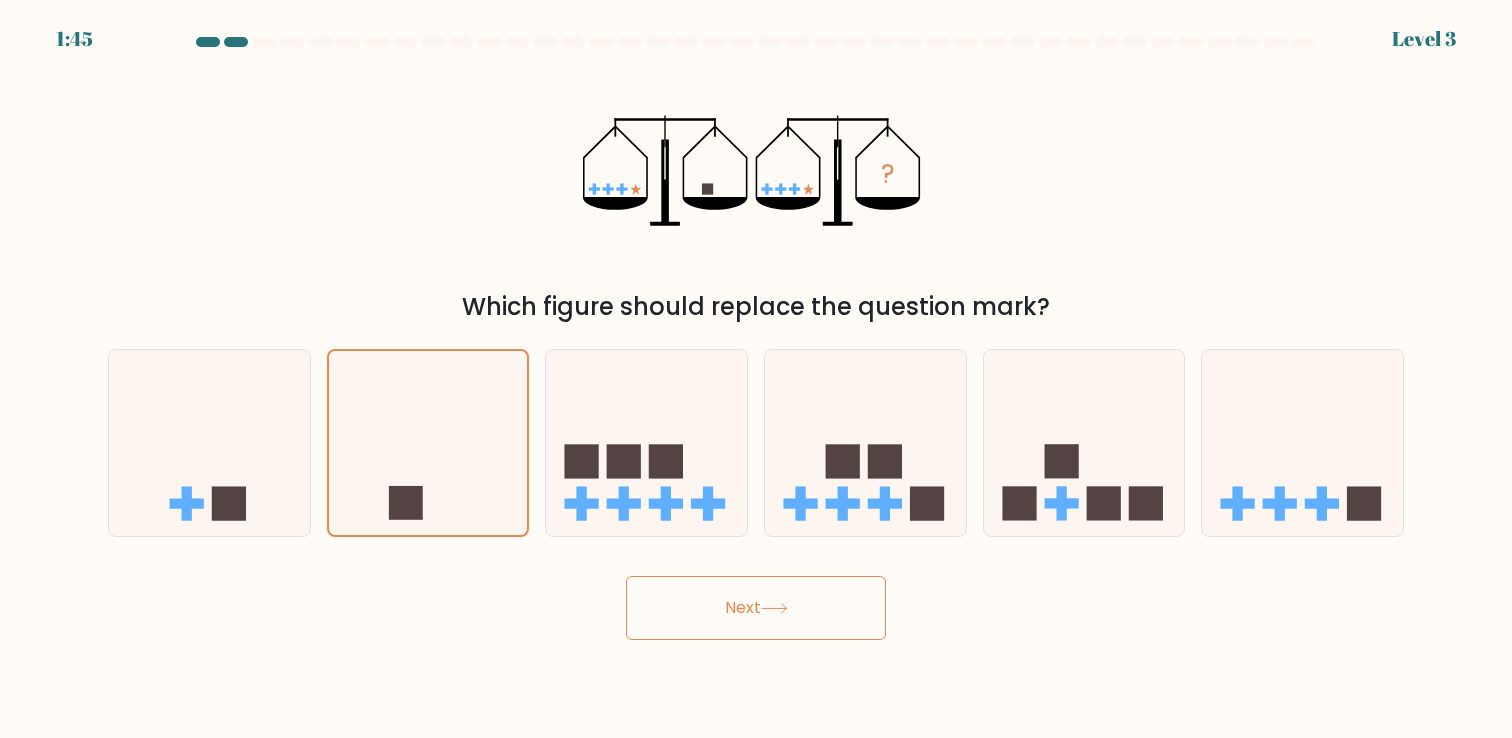 click on "Next" at bounding box center [756, 608] 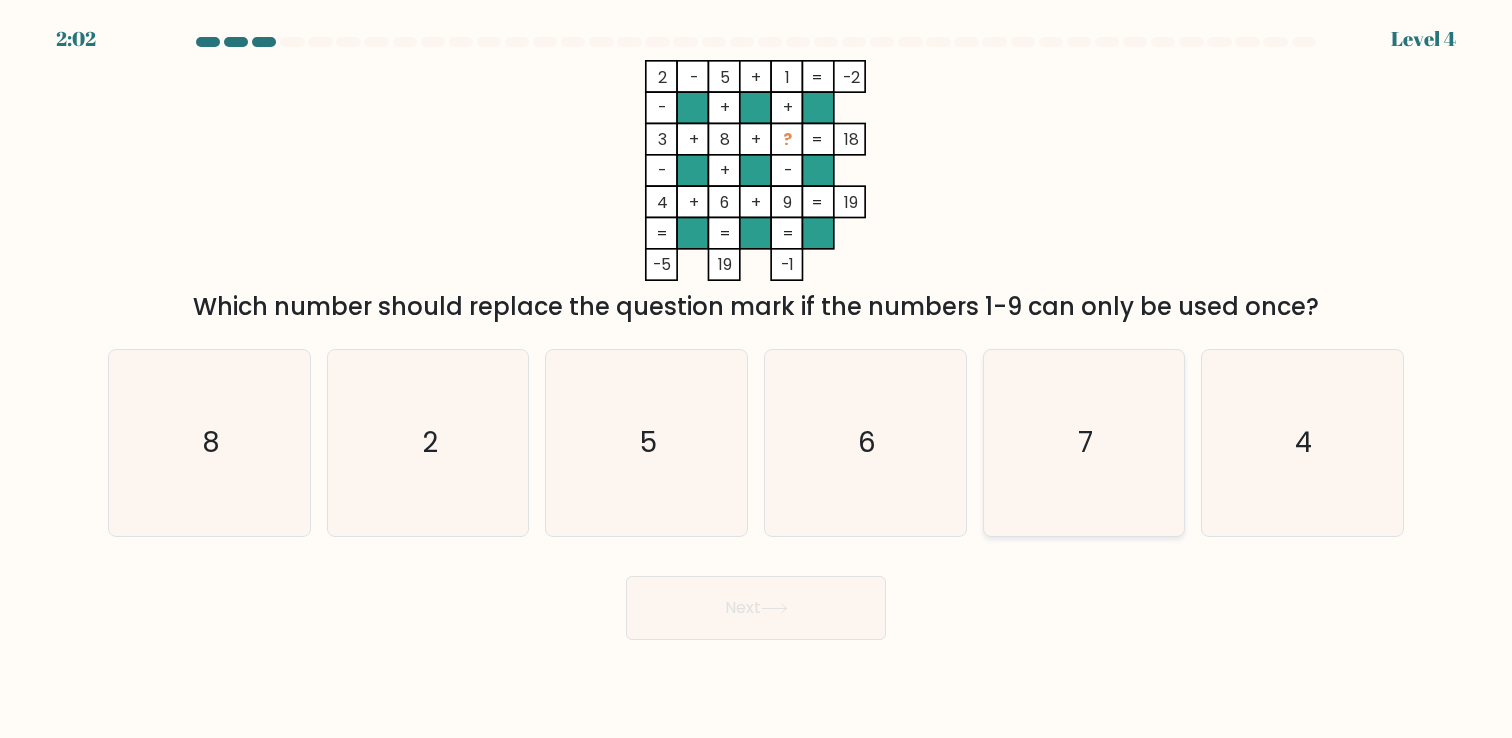 click on "7" 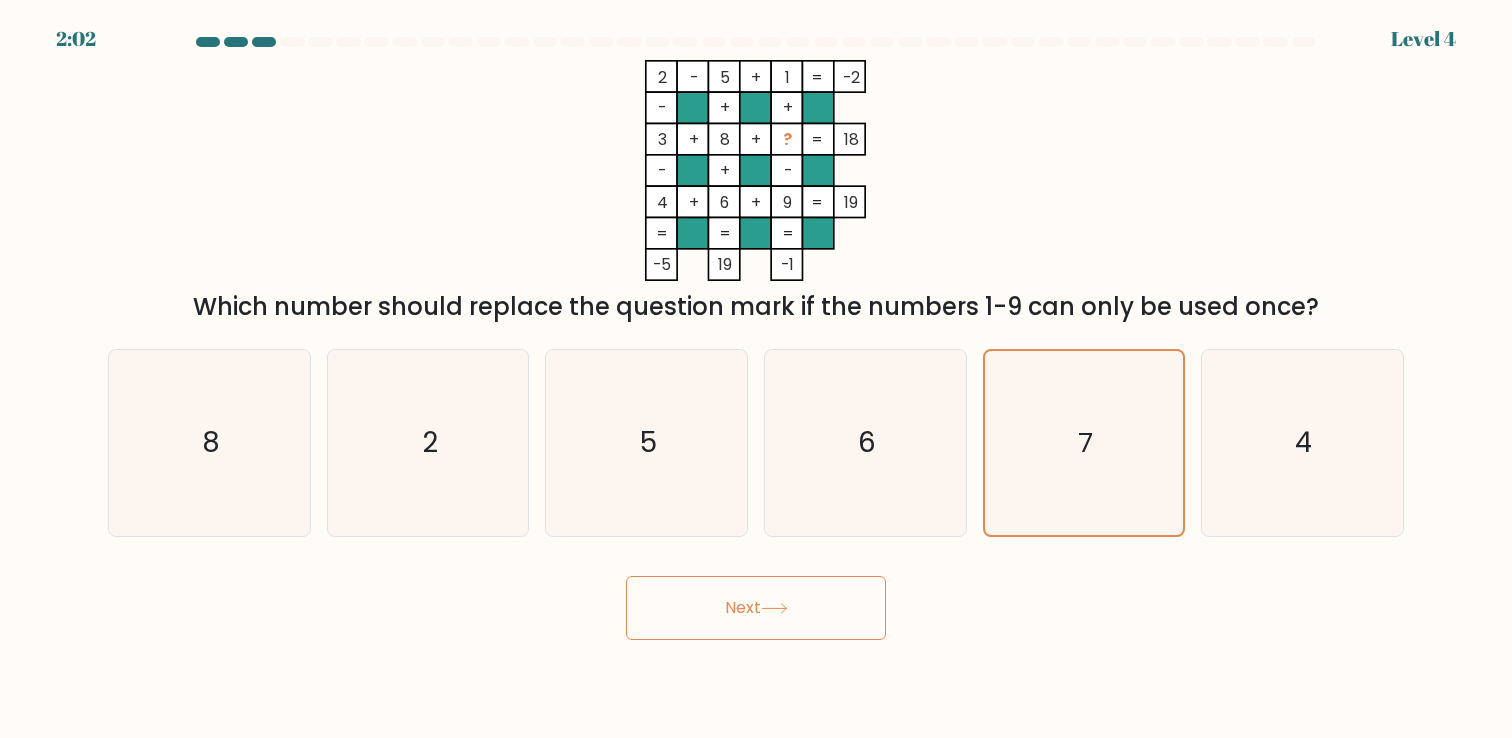 click on "Next" at bounding box center (756, 608) 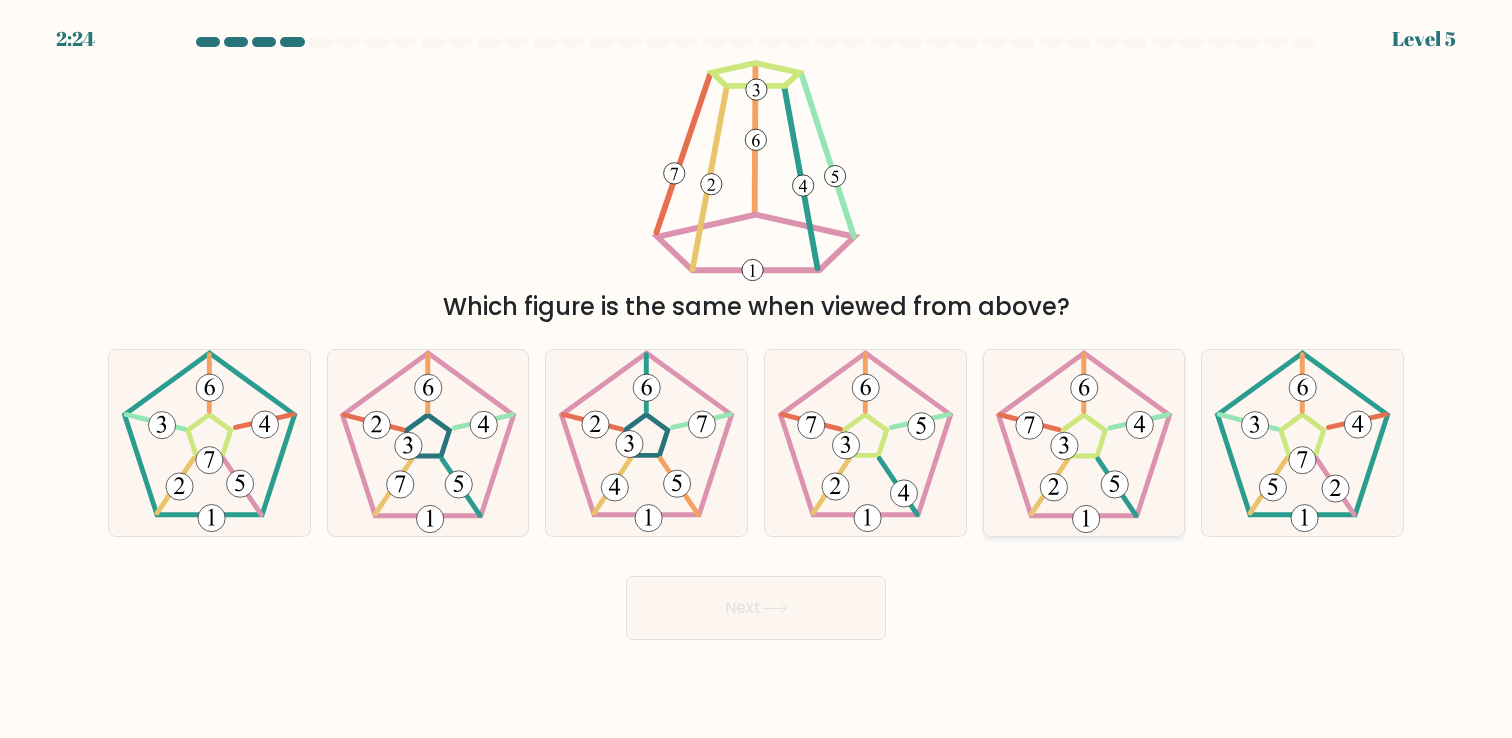 click 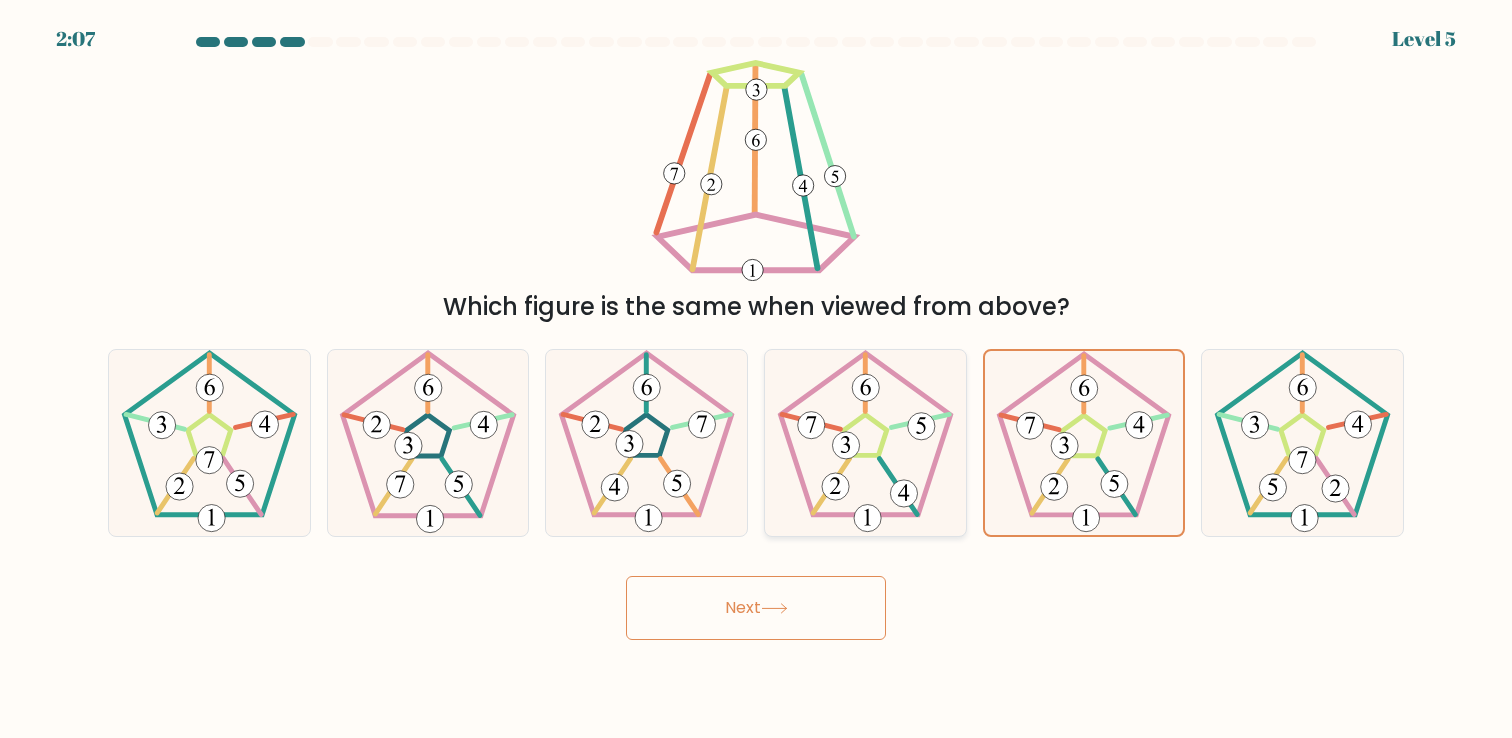 click 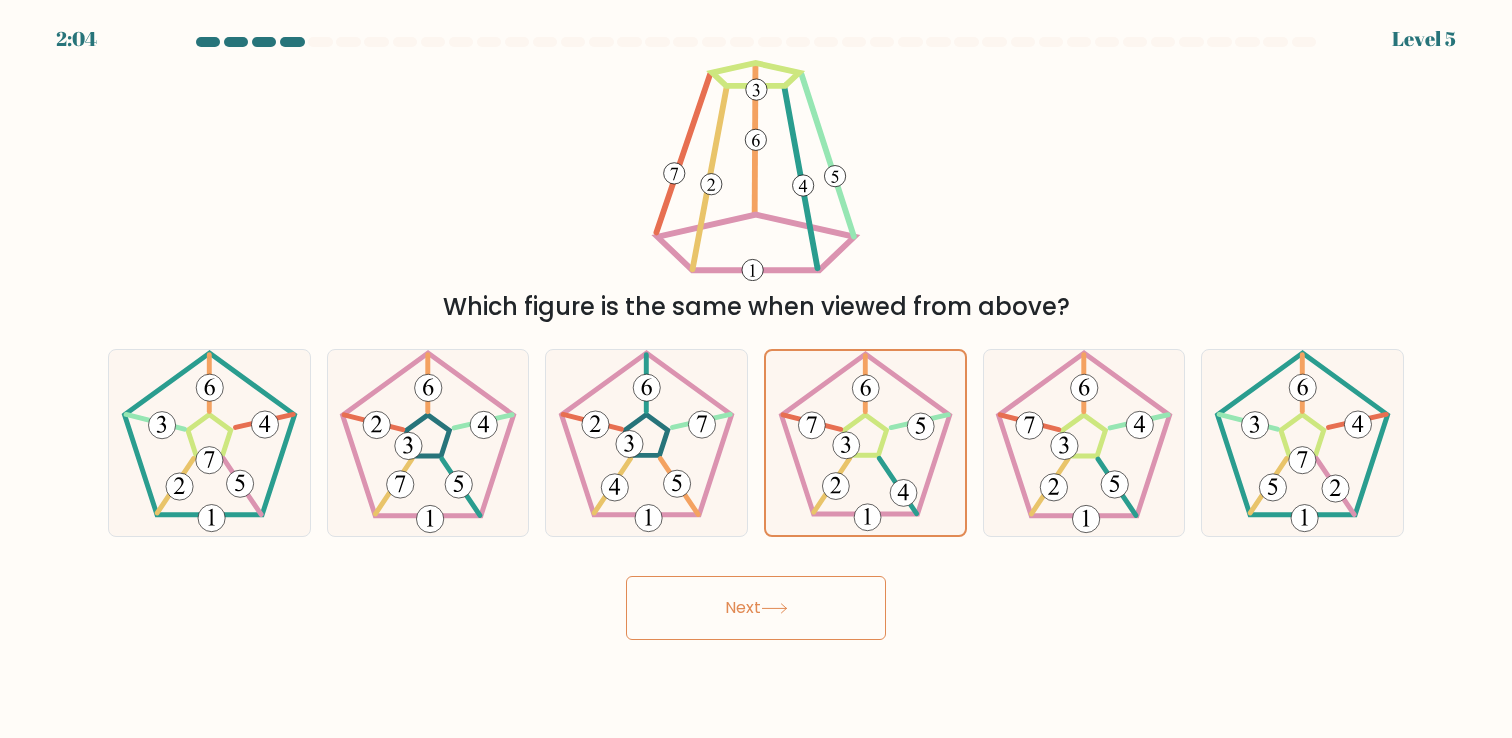 click on "Next" at bounding box center (756, 608) 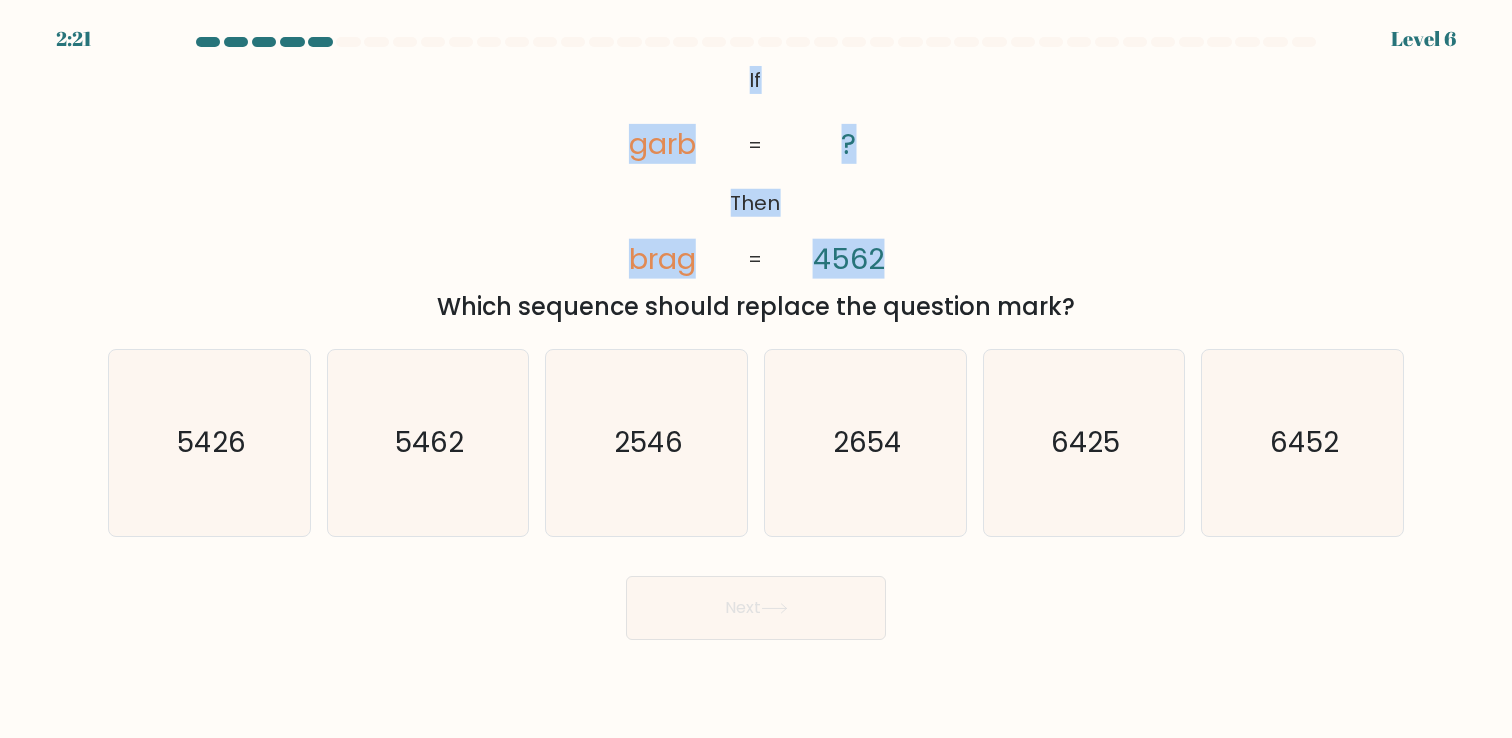 drag, startPoint x: 701, startPoint y: 74, endPoint x: 942, endPoint y: 247, distance: 296.6648 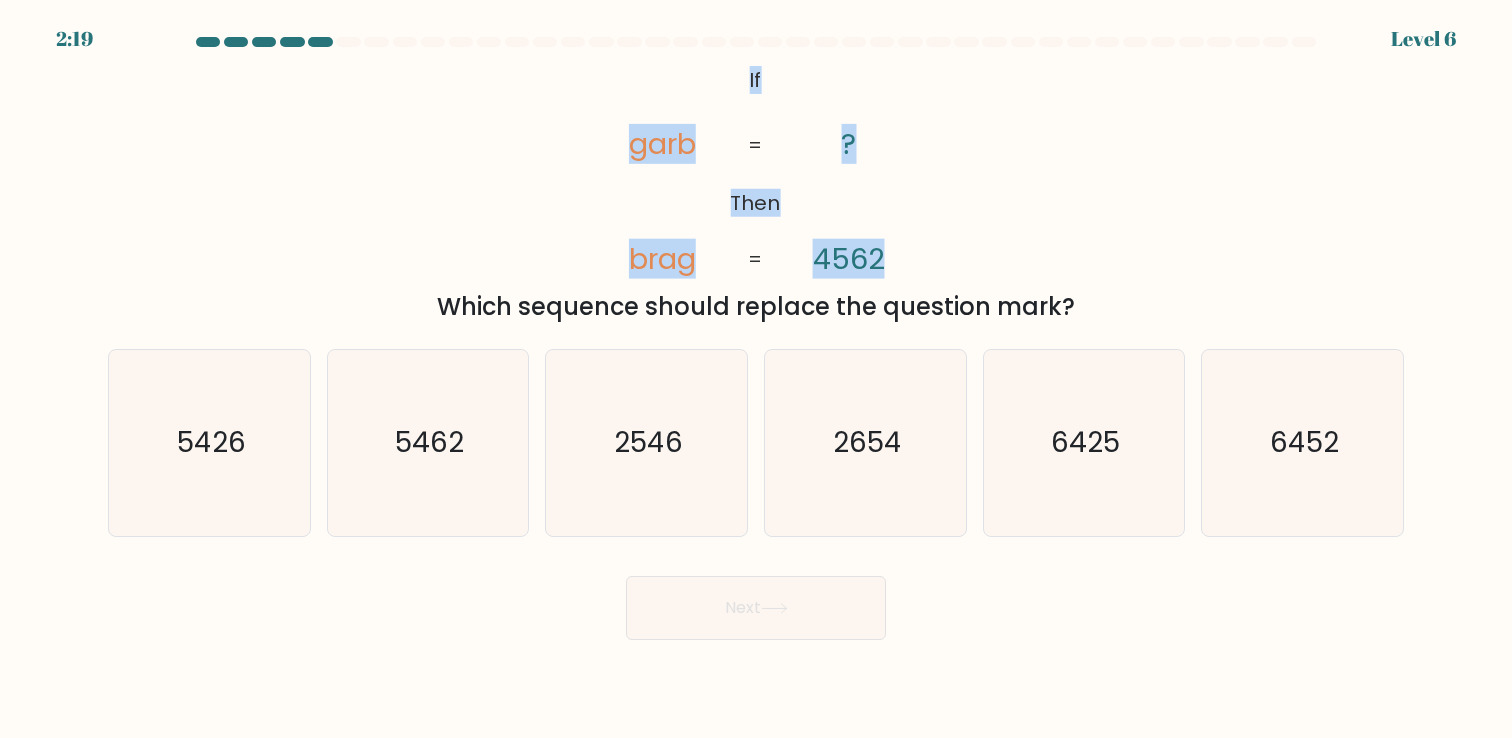copy on "If       Then       garb       brag       ?       4562" 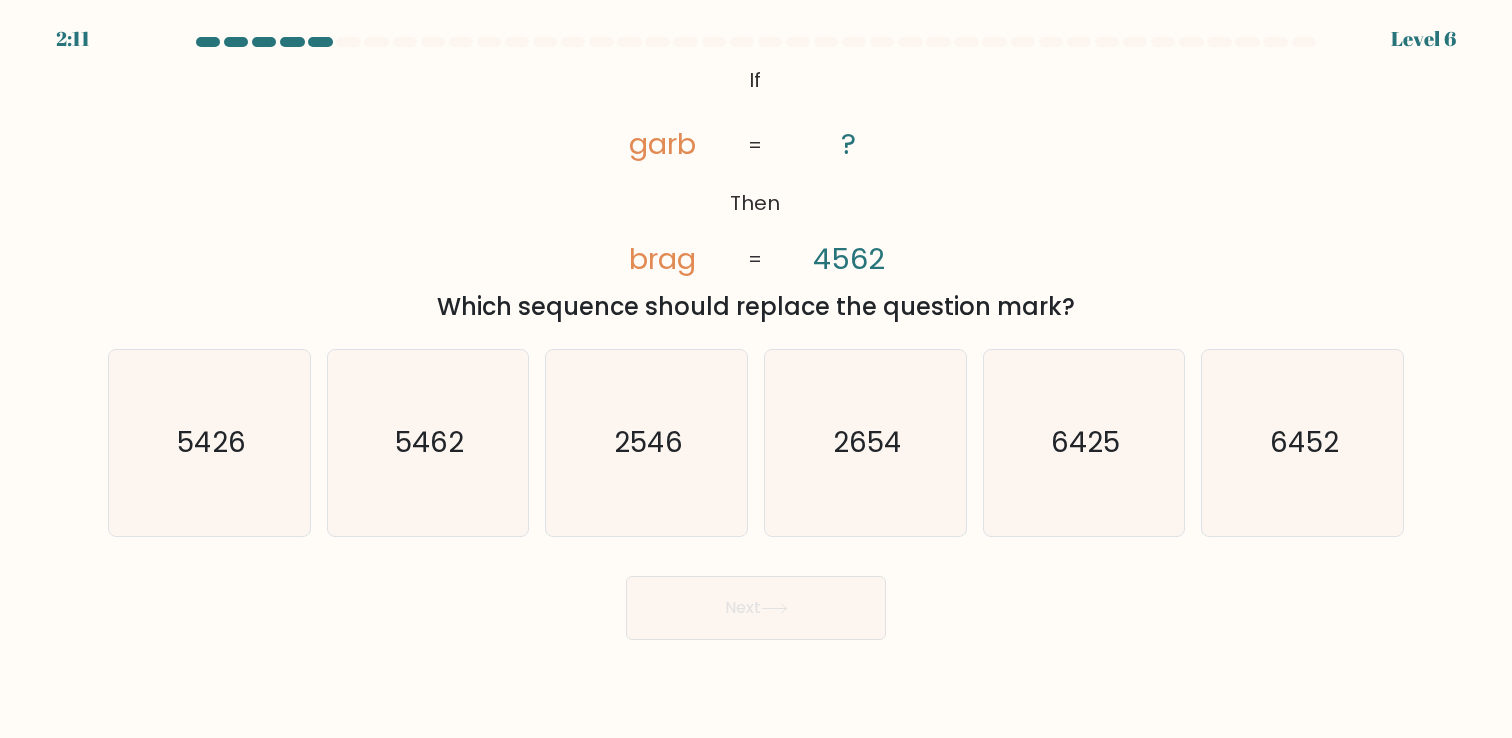 click on "@import url('https://fonts.googleapis.com/css?family=Abril+Fatface:400,100,100italic,300,300italic,400italic,500,500italic,700,700italic,900,900italic');           If       Then       garb       brag       ?       4562       =       =
Which sequence should replace the question mark?" at bounding box center (756, 192) 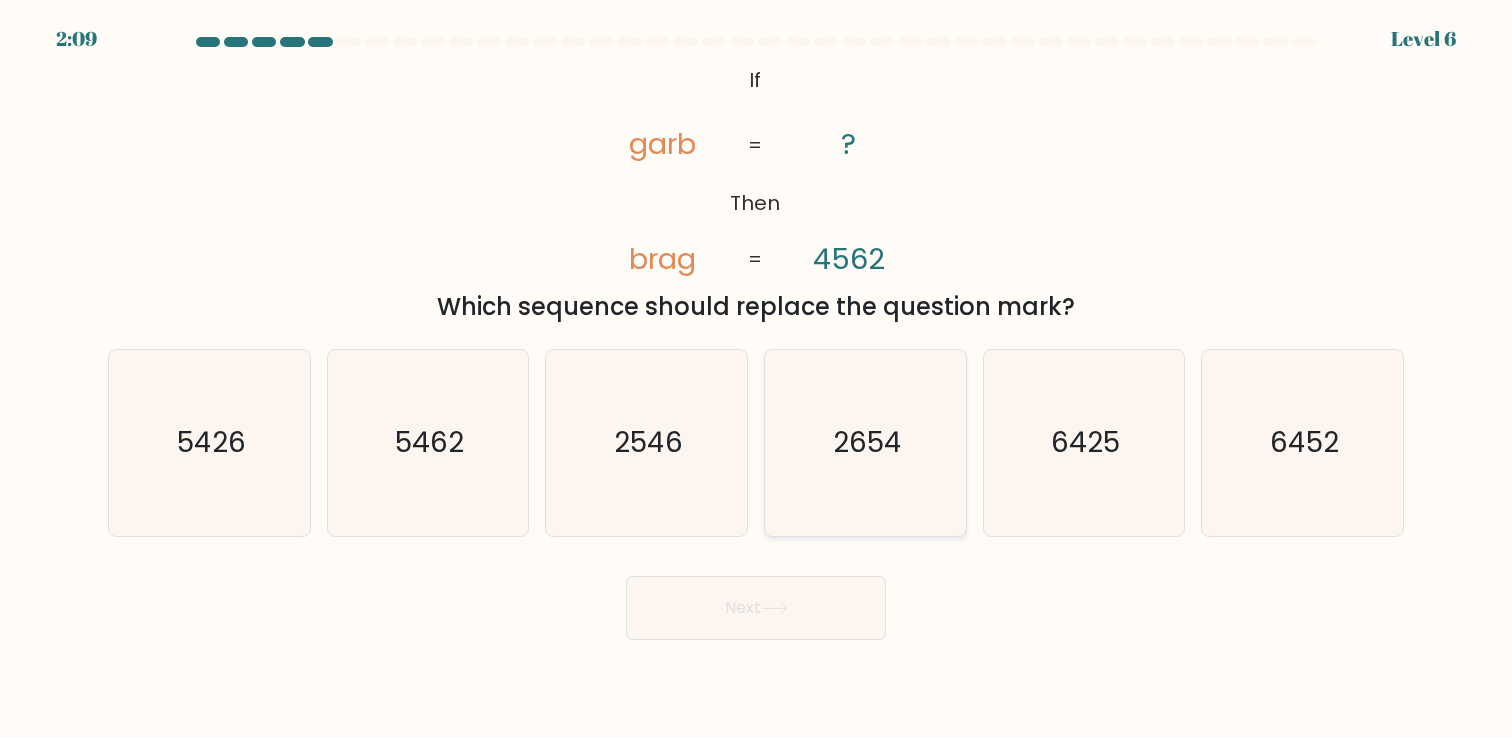 click on "2654" 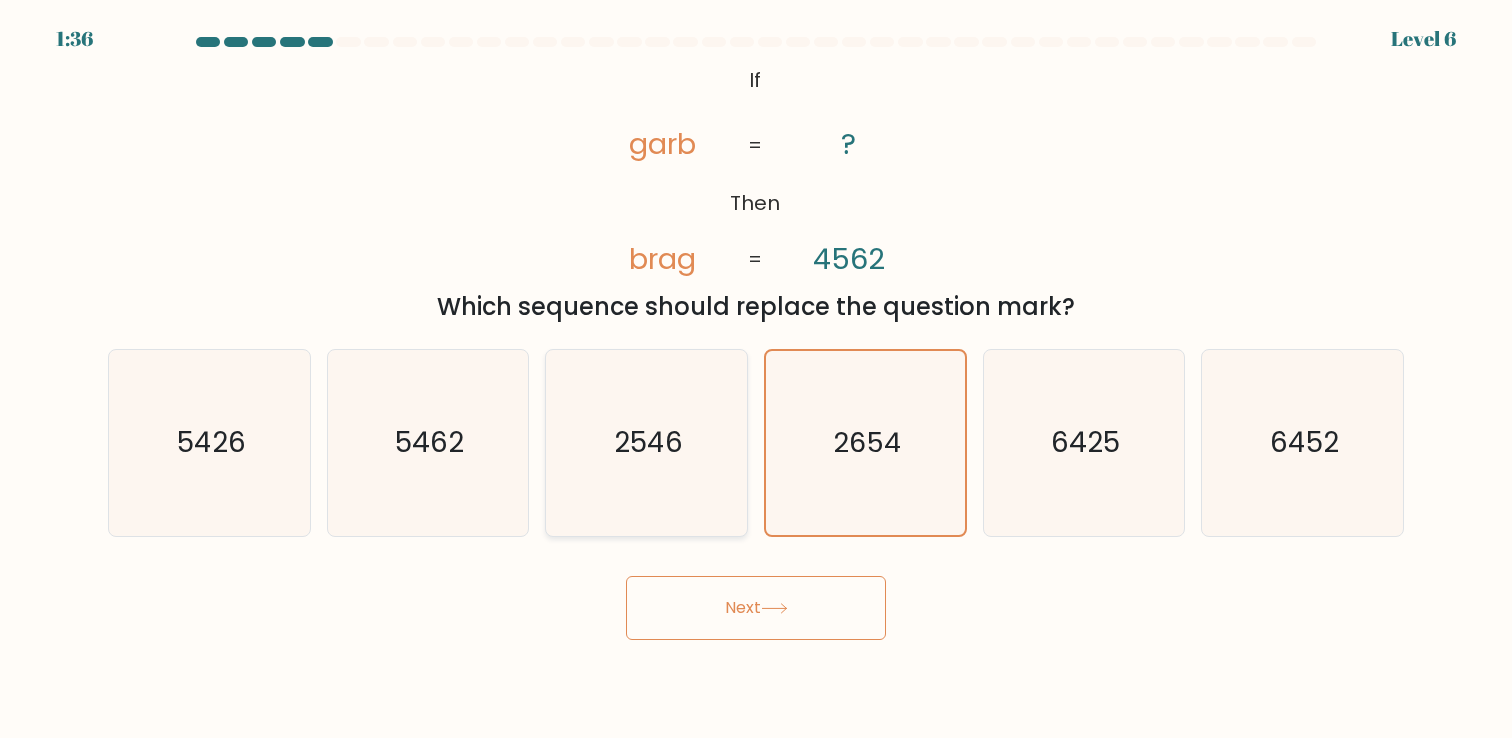 click on "2546" 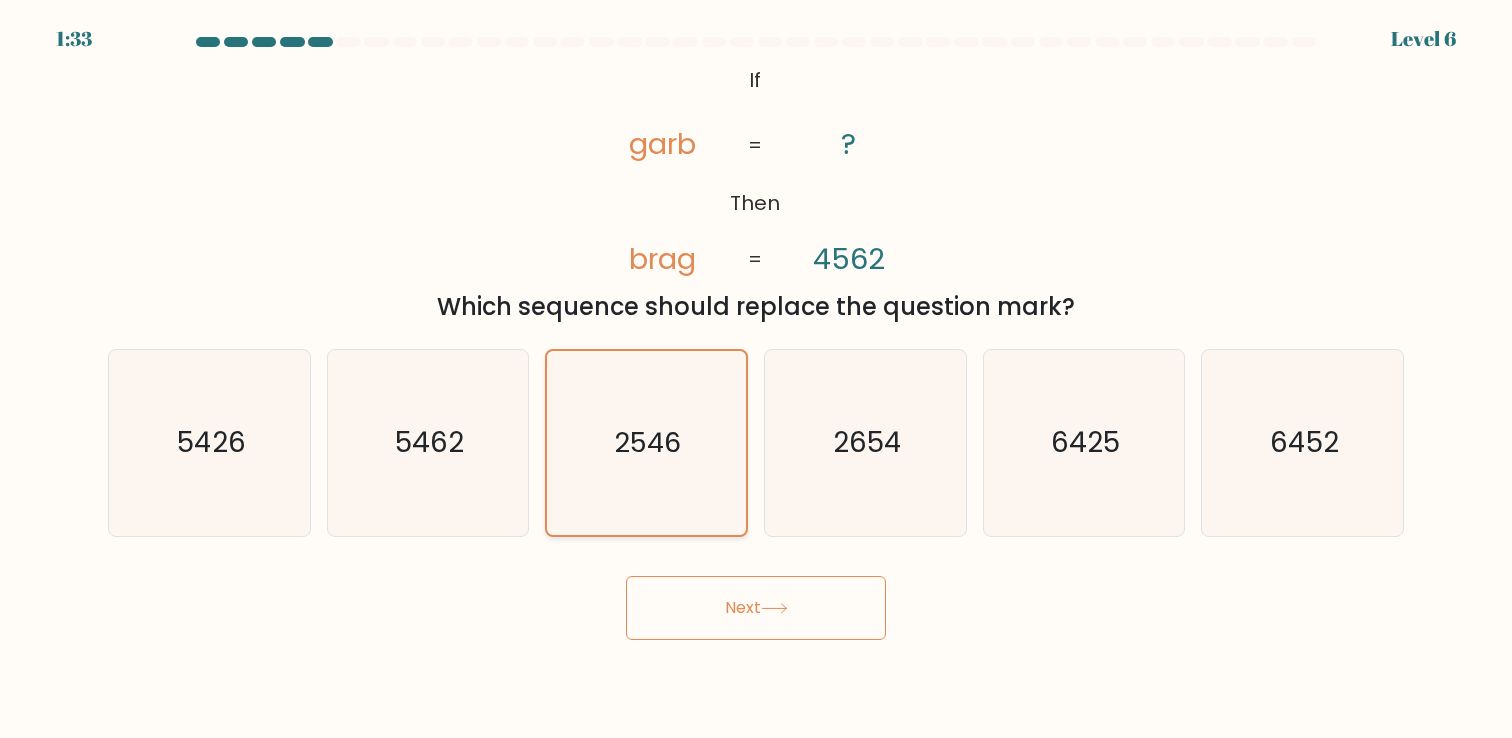 click on "2546" 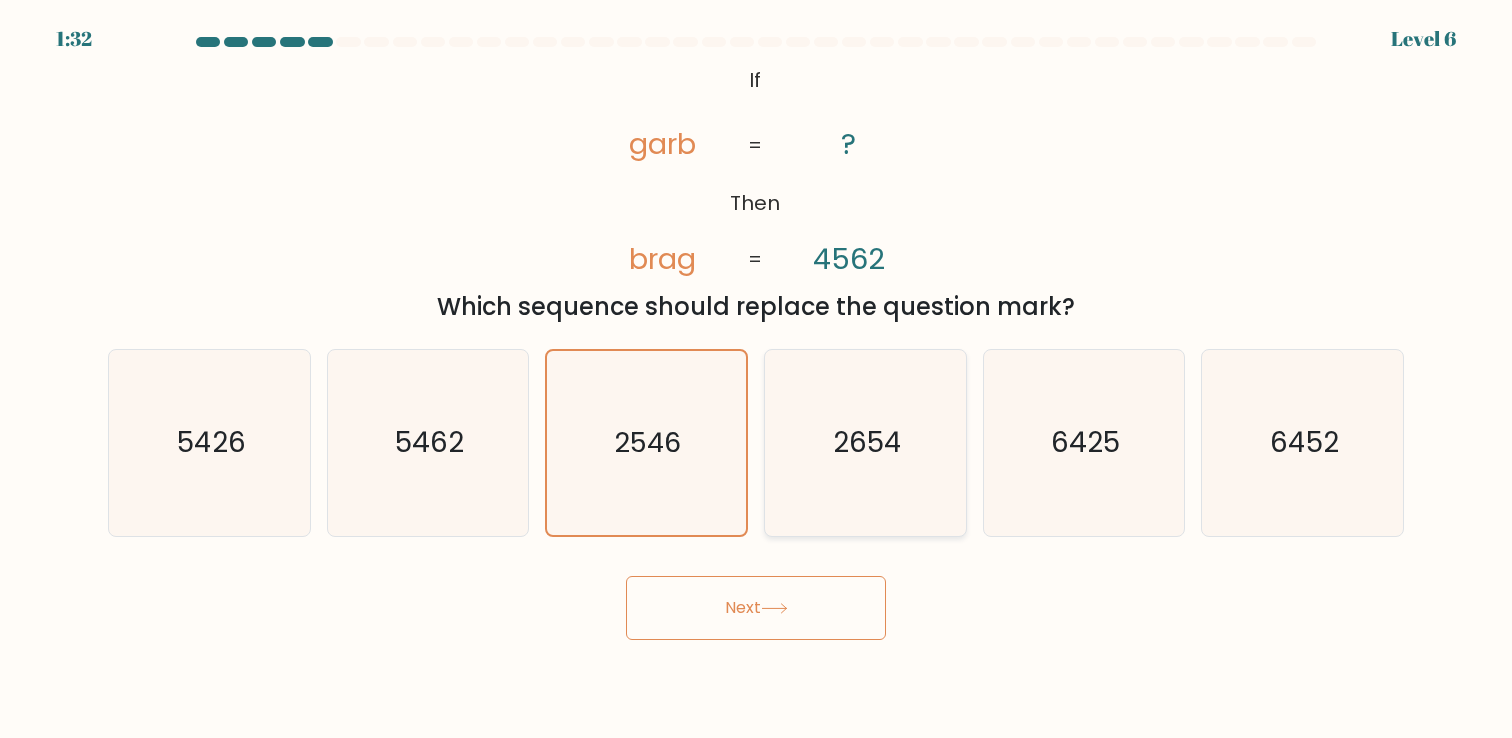 click on "2654" 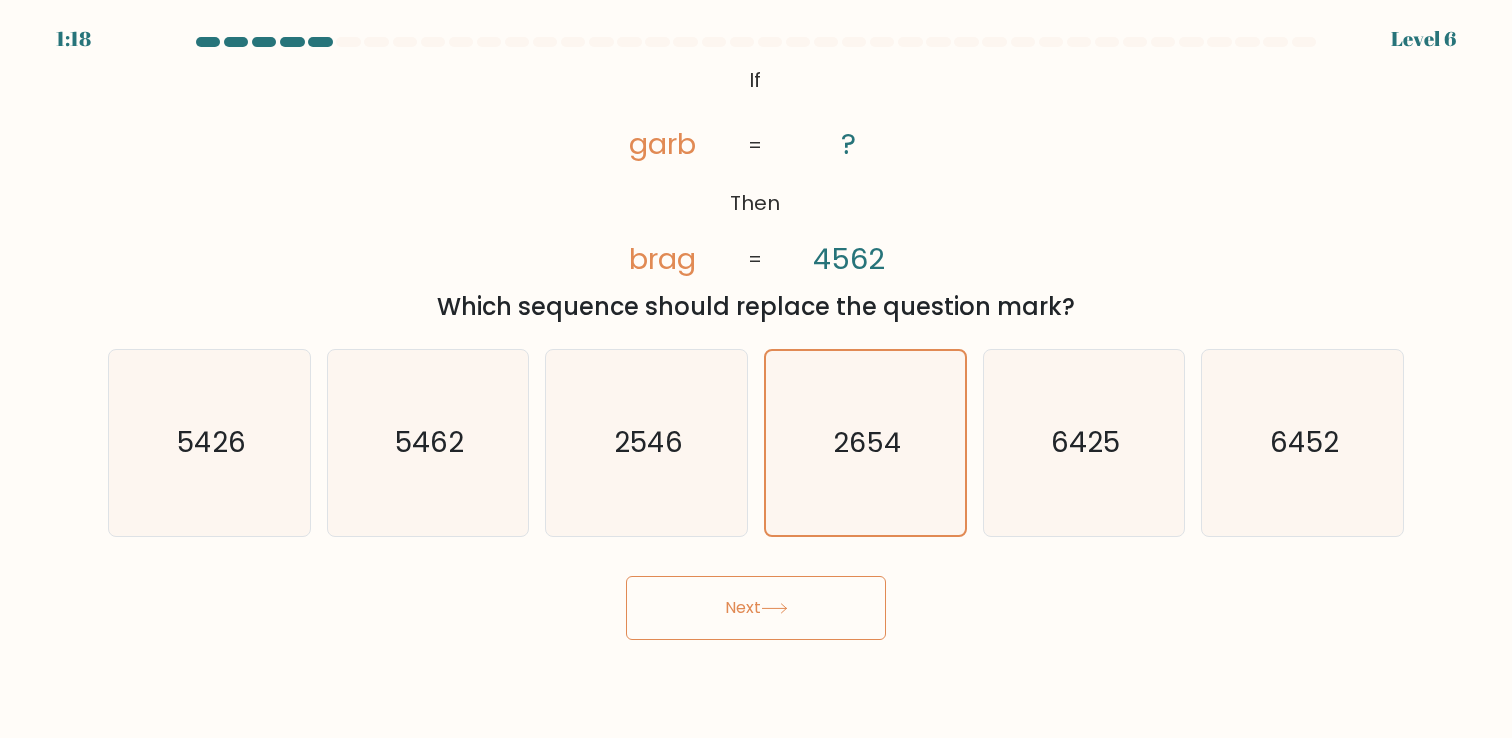 click on "Next" at bounding box center (756, 608) 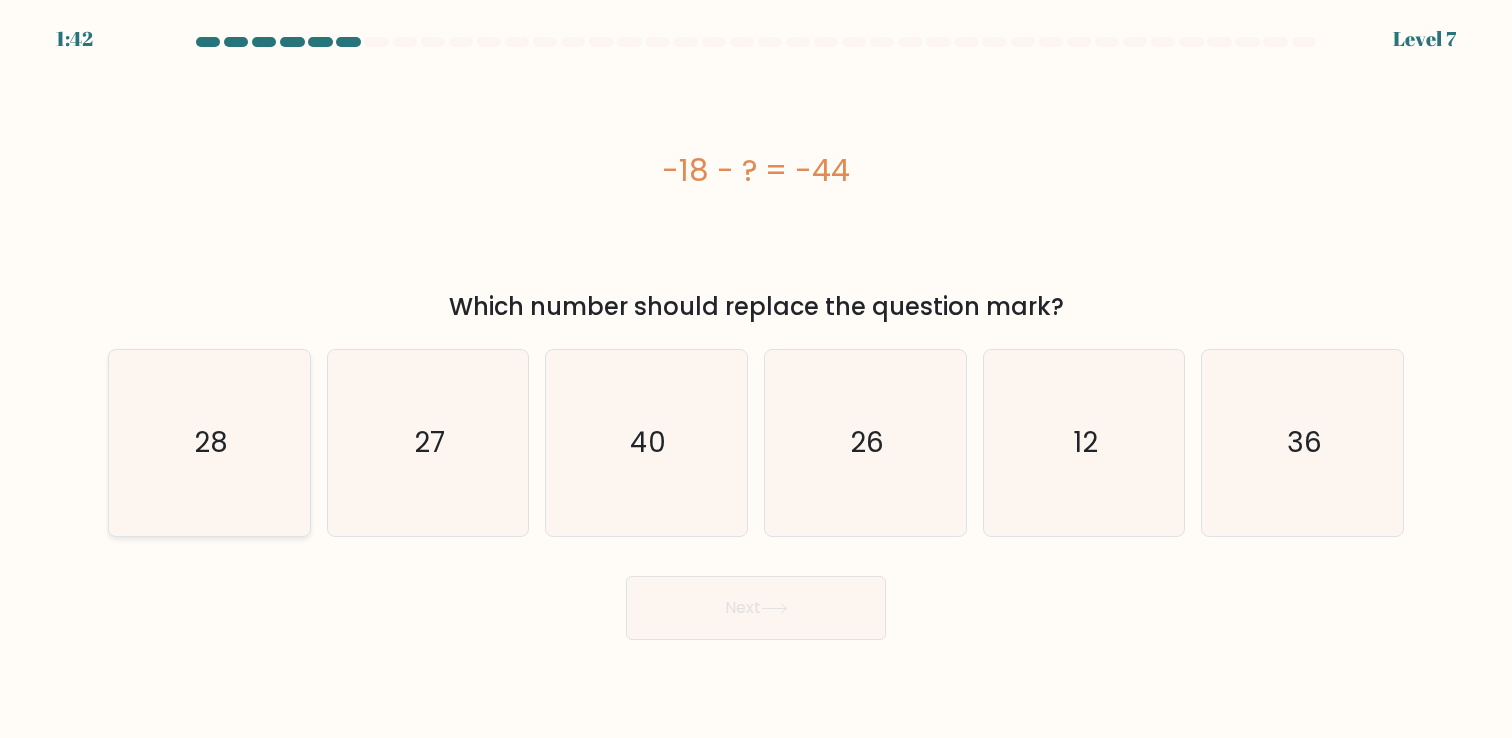 click on "28" 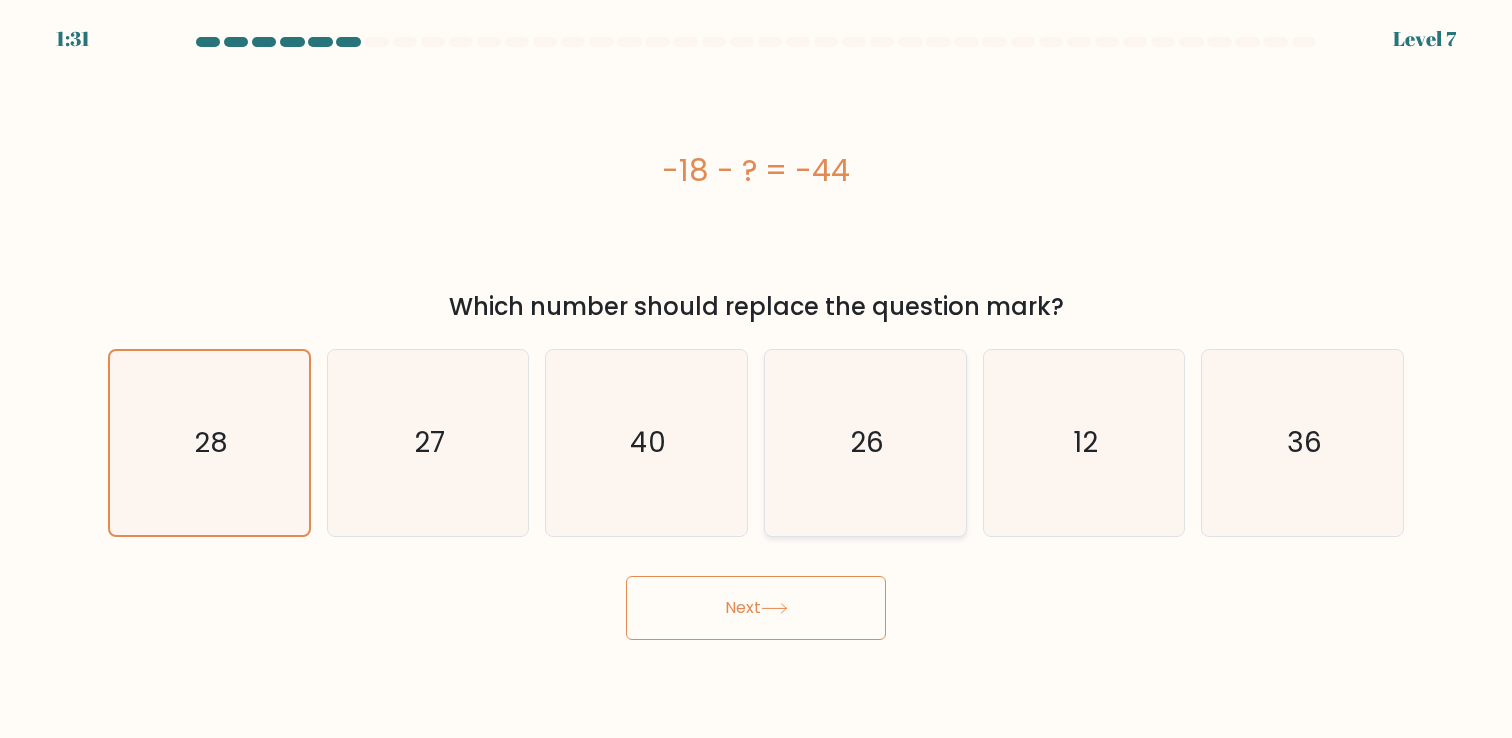 click on "26" 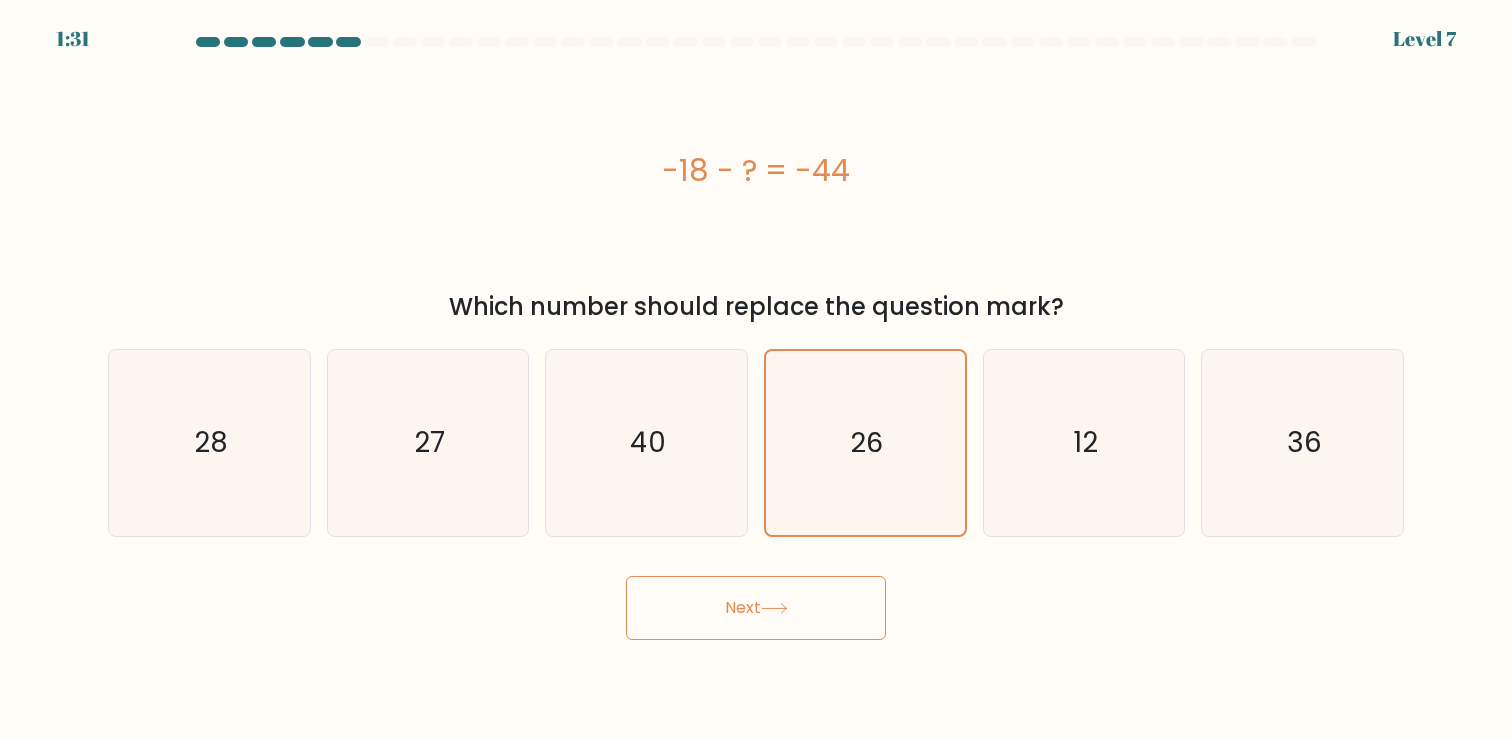 click on "Next" at bounding box center [756, 608] 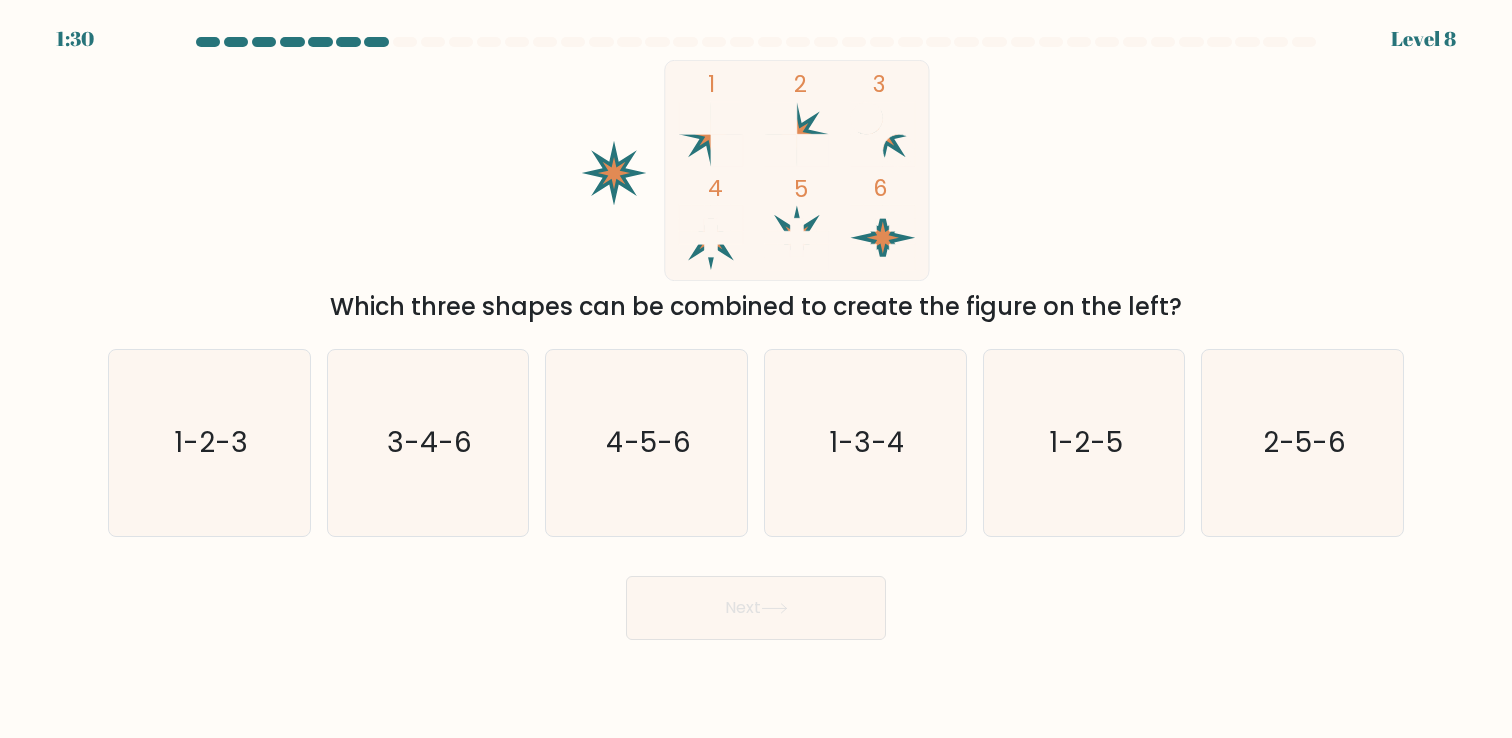 click on "Next" at bounding box center (756, 608) 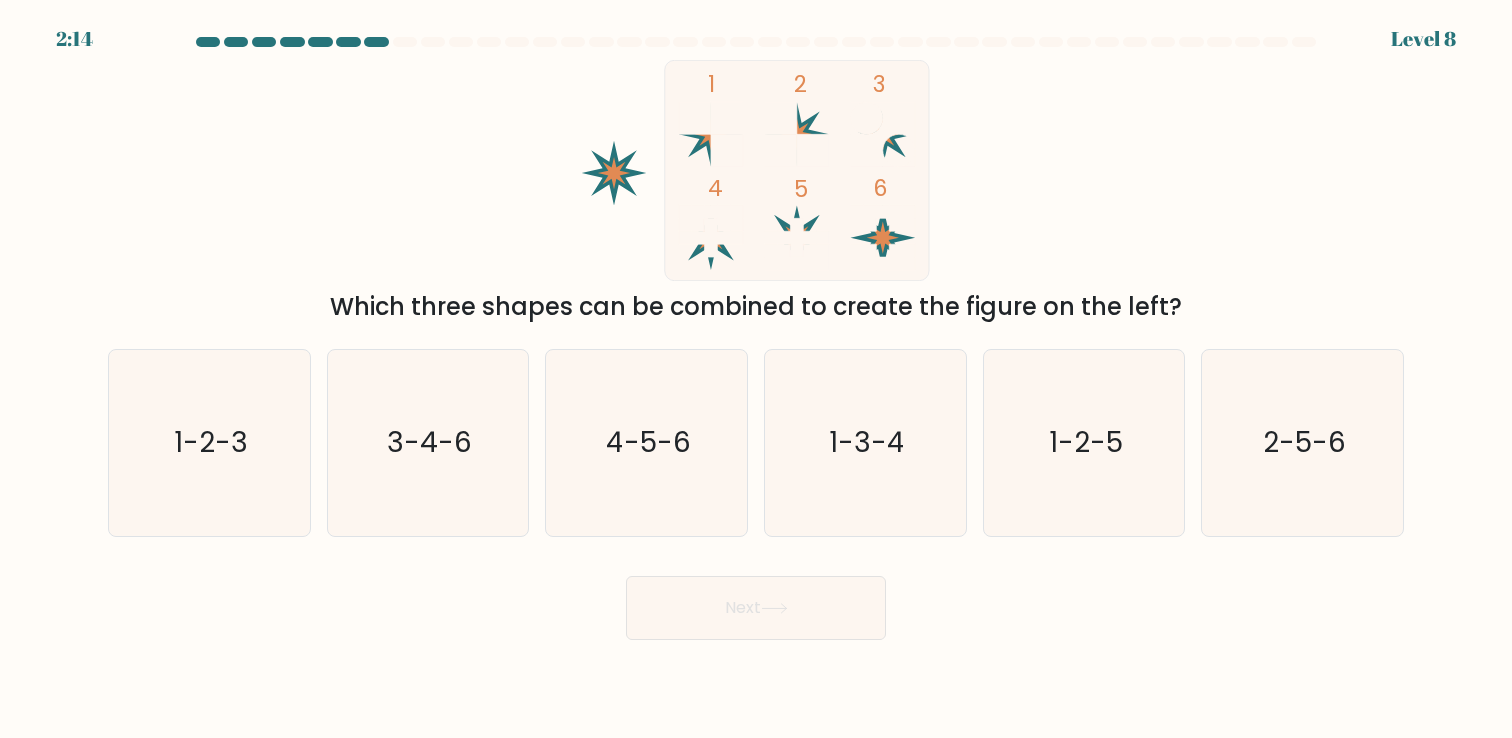 drag, startPoint x: 804, startPoint y: 613, endPoint x: 943, endPoint y: 703, distance: 165.59288 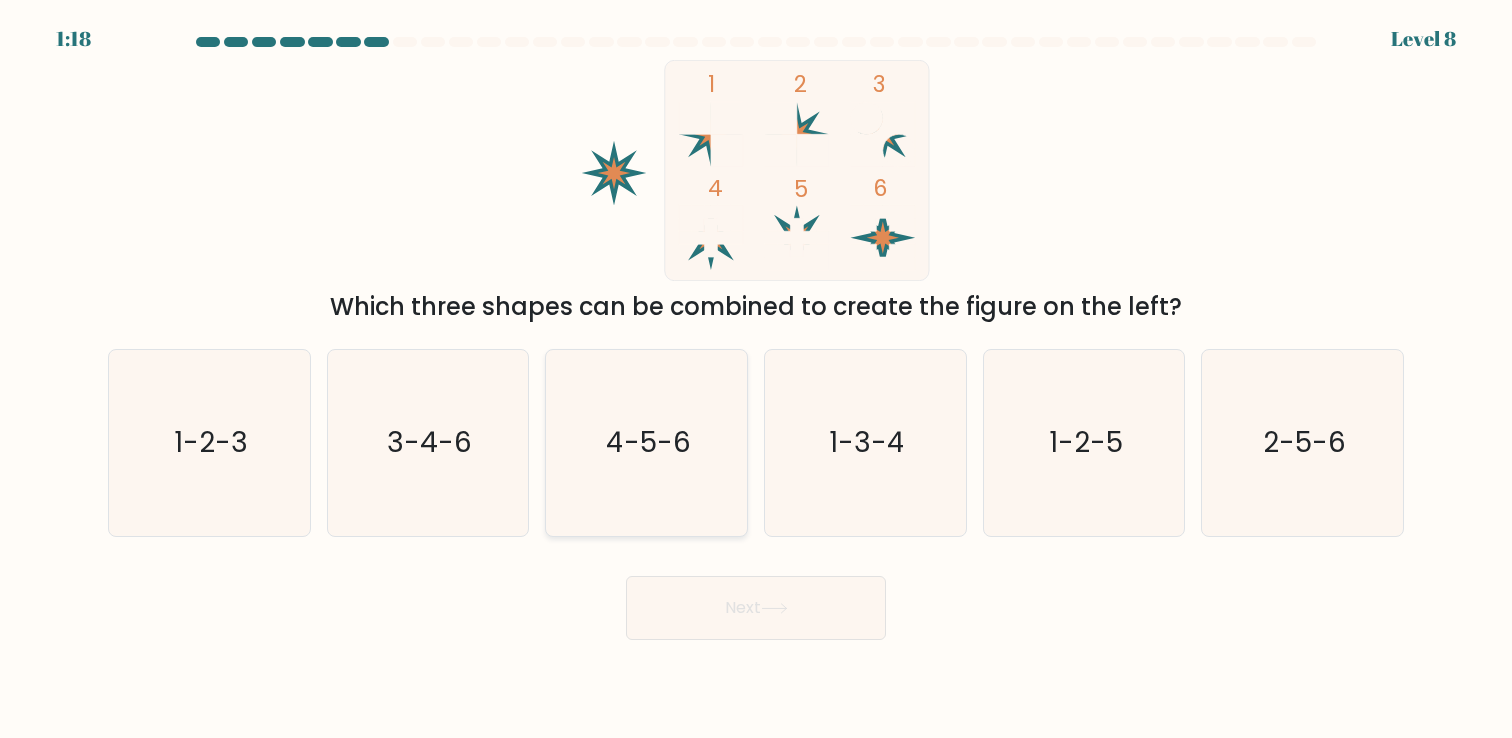 click on "4-5-6" 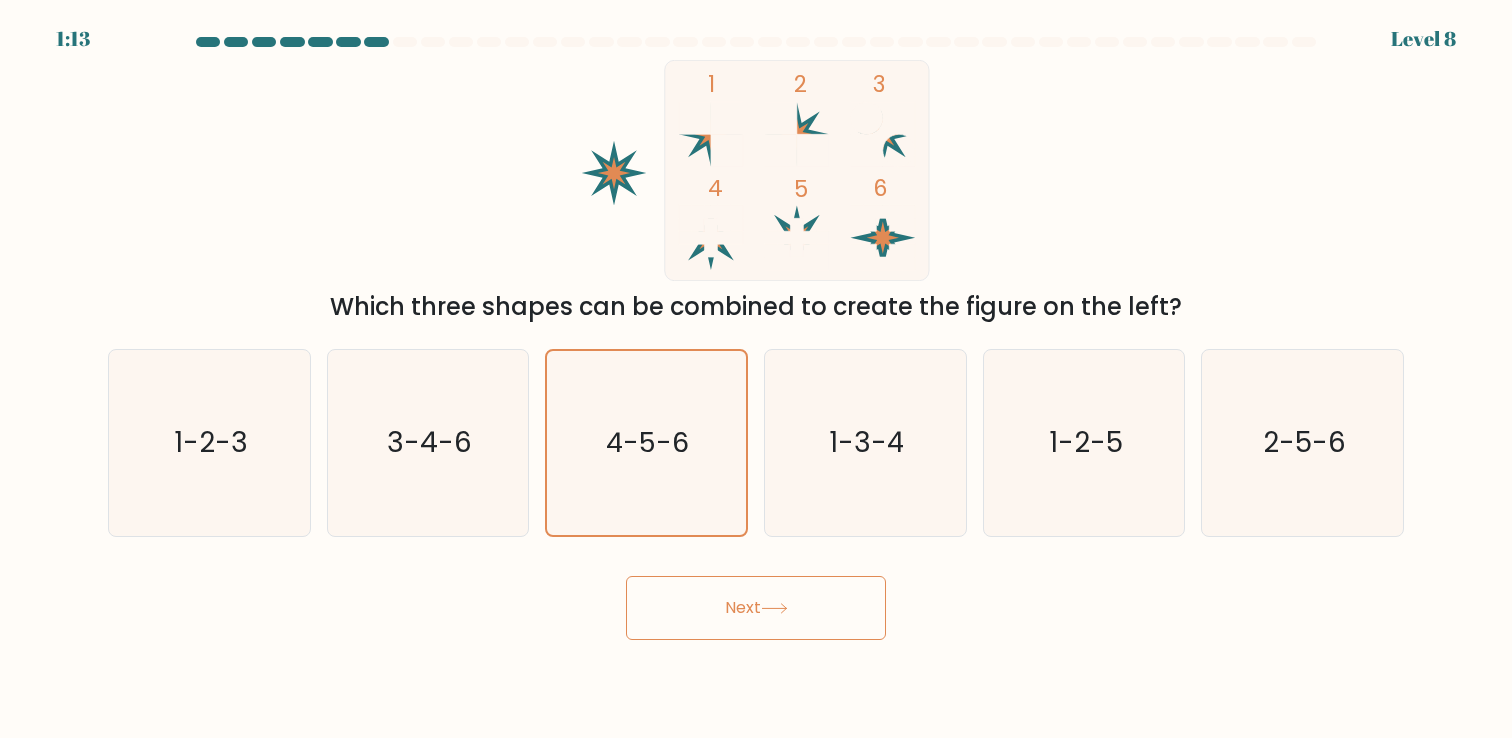 click on "Next" at bounding box center [756, 608] 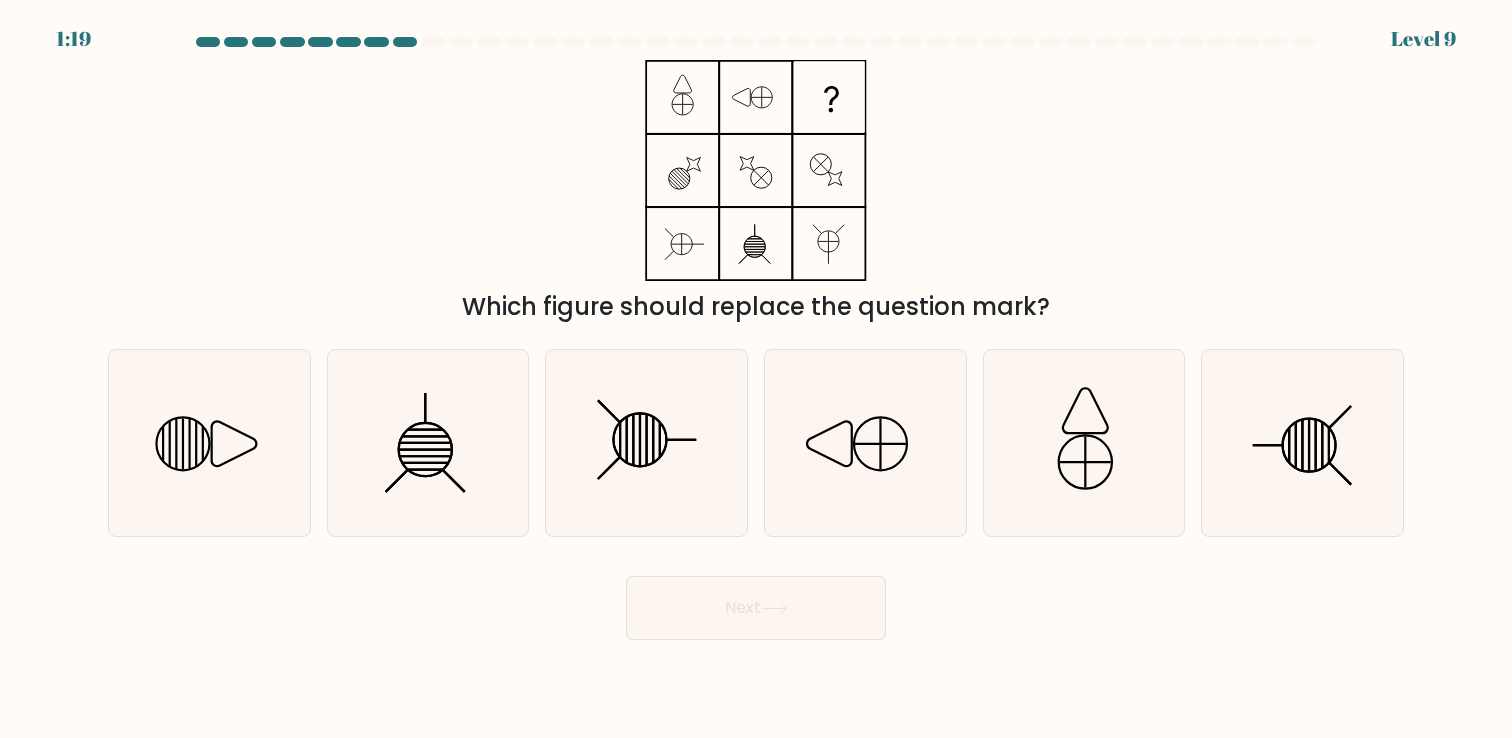 click 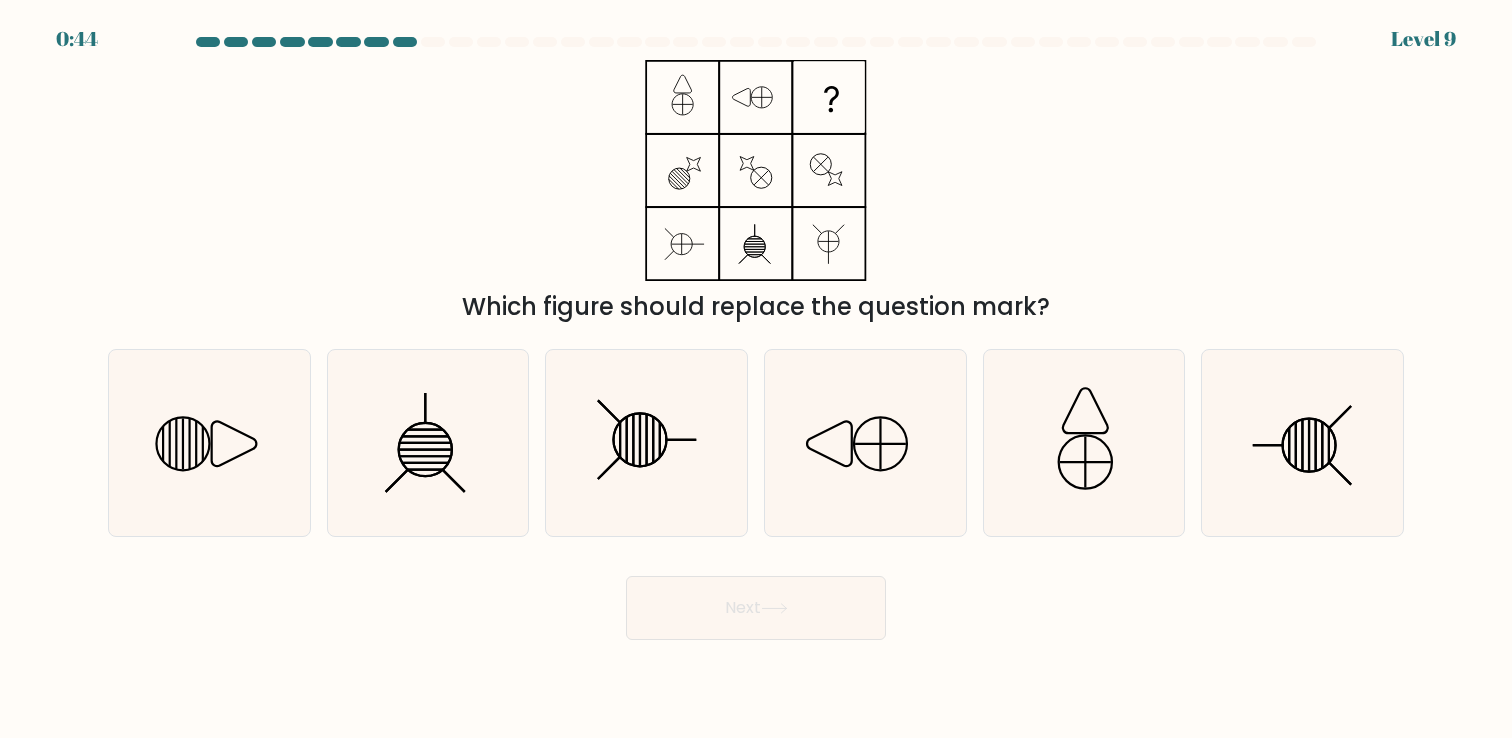 click 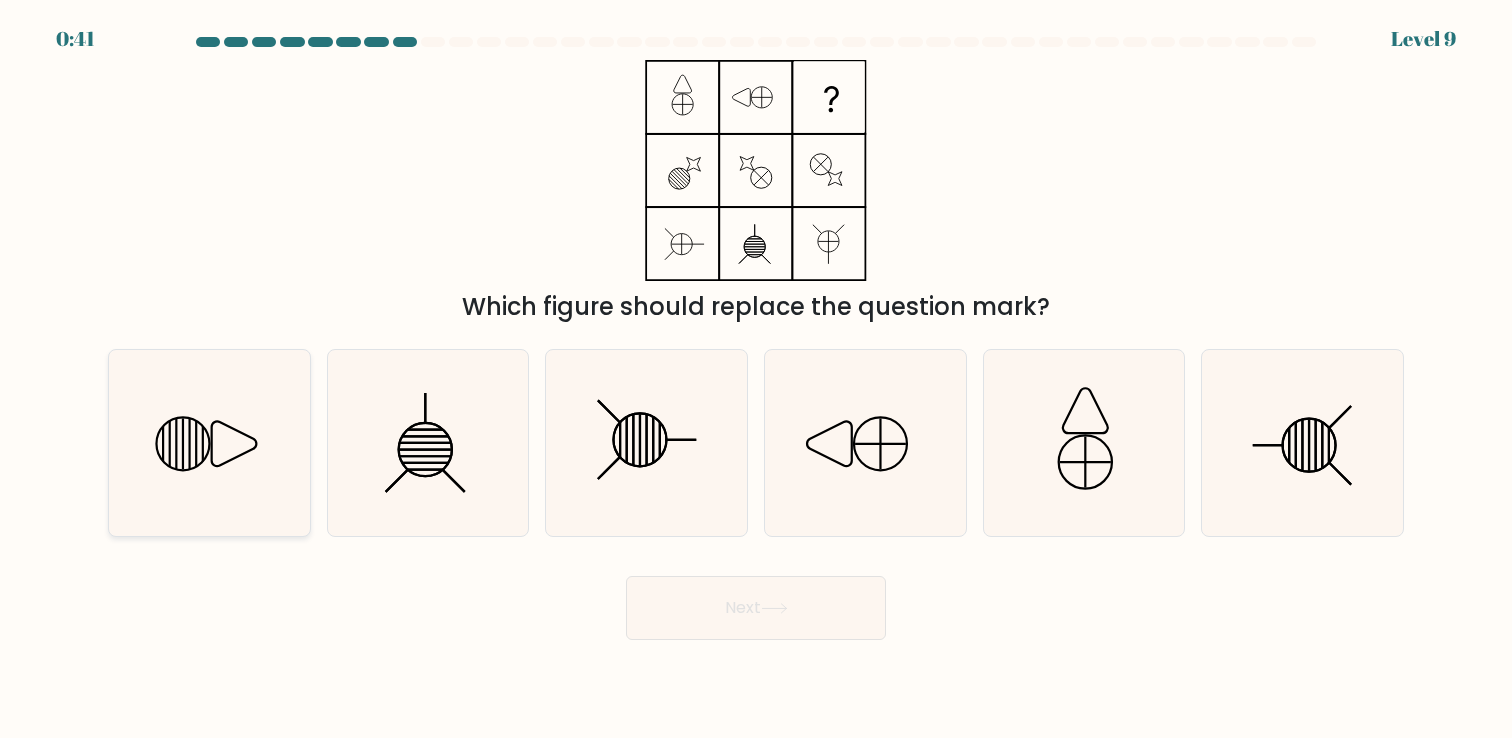 click 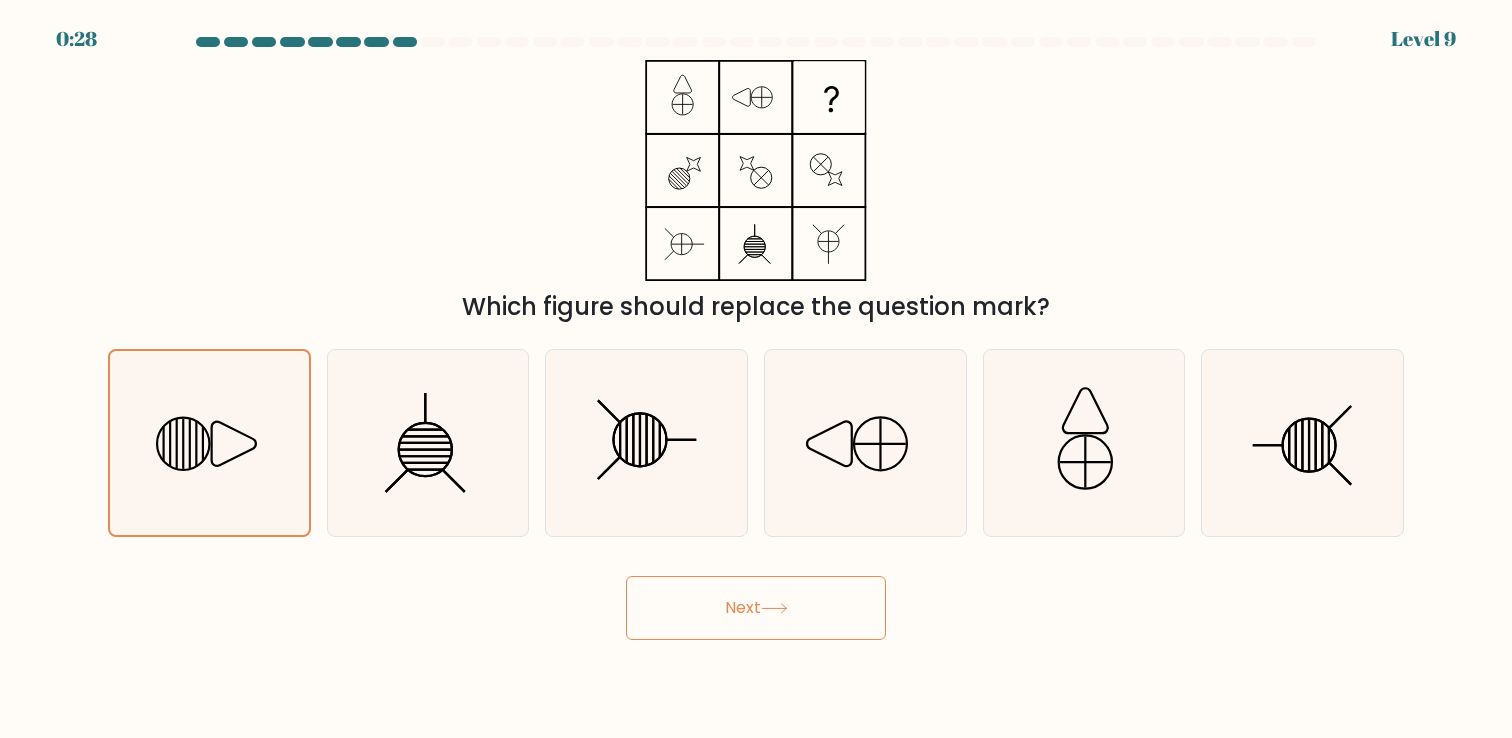 click on "Next" at bounding box center (756, 608) 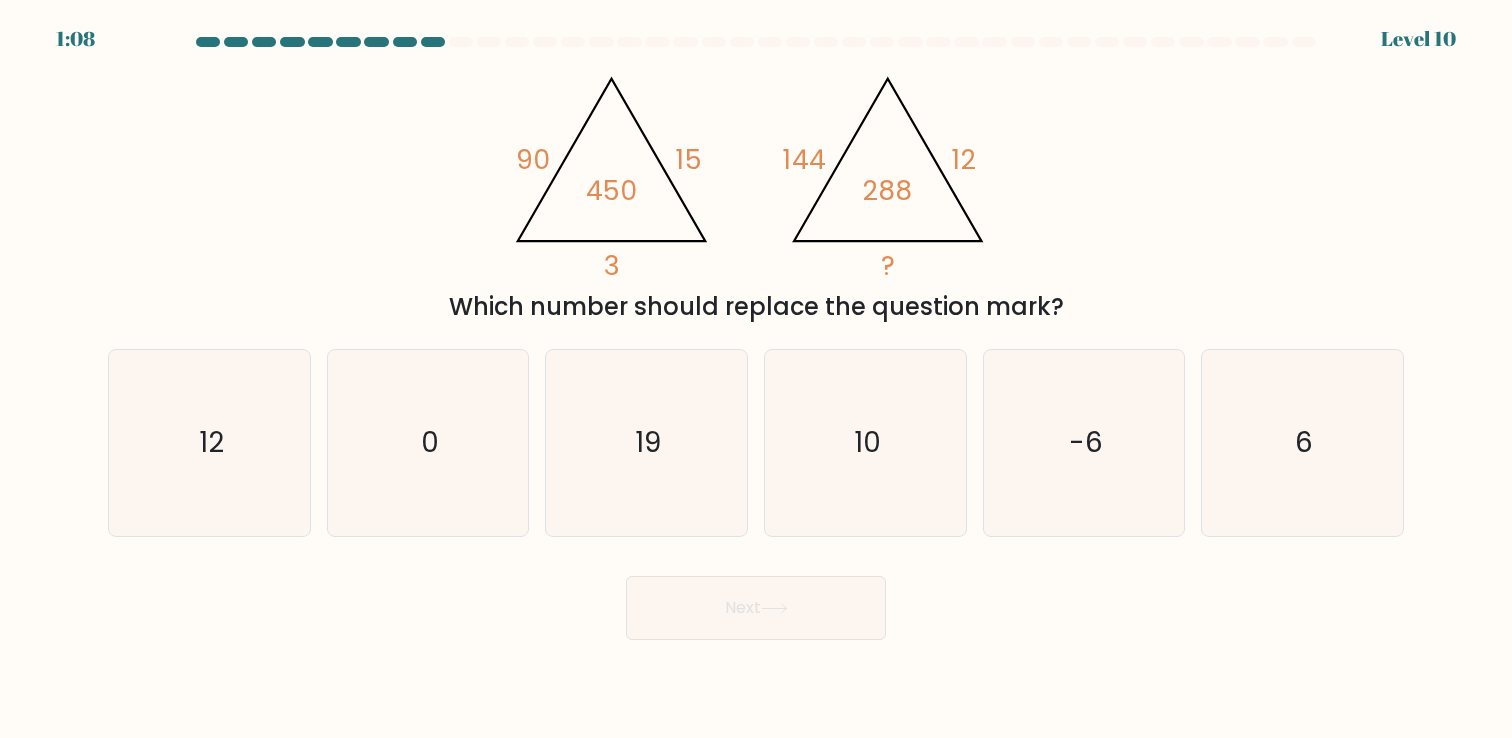 click on "450" 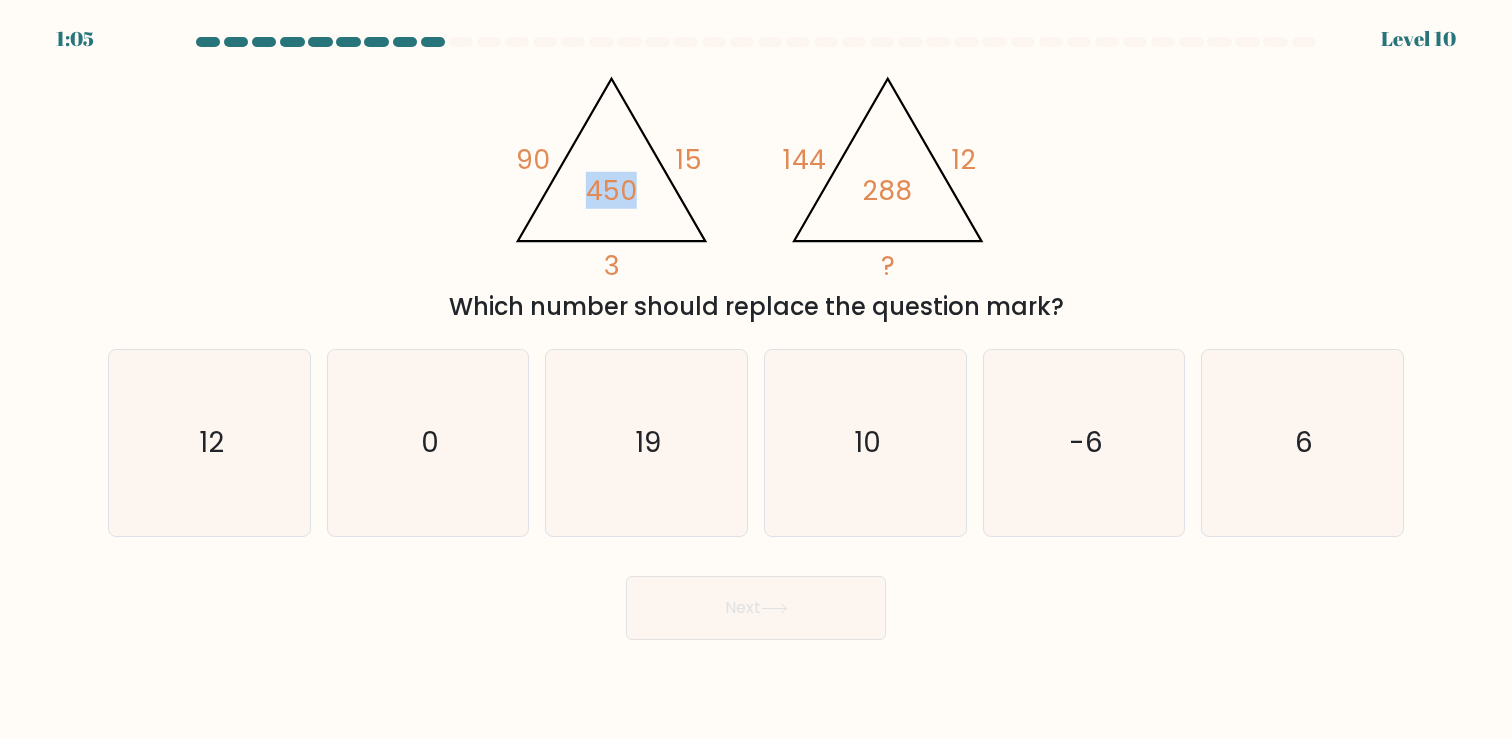 drag, startPoint x: 591, startPoint y: 184, endPoint x: 653, endPoint y: 184, distance: 62 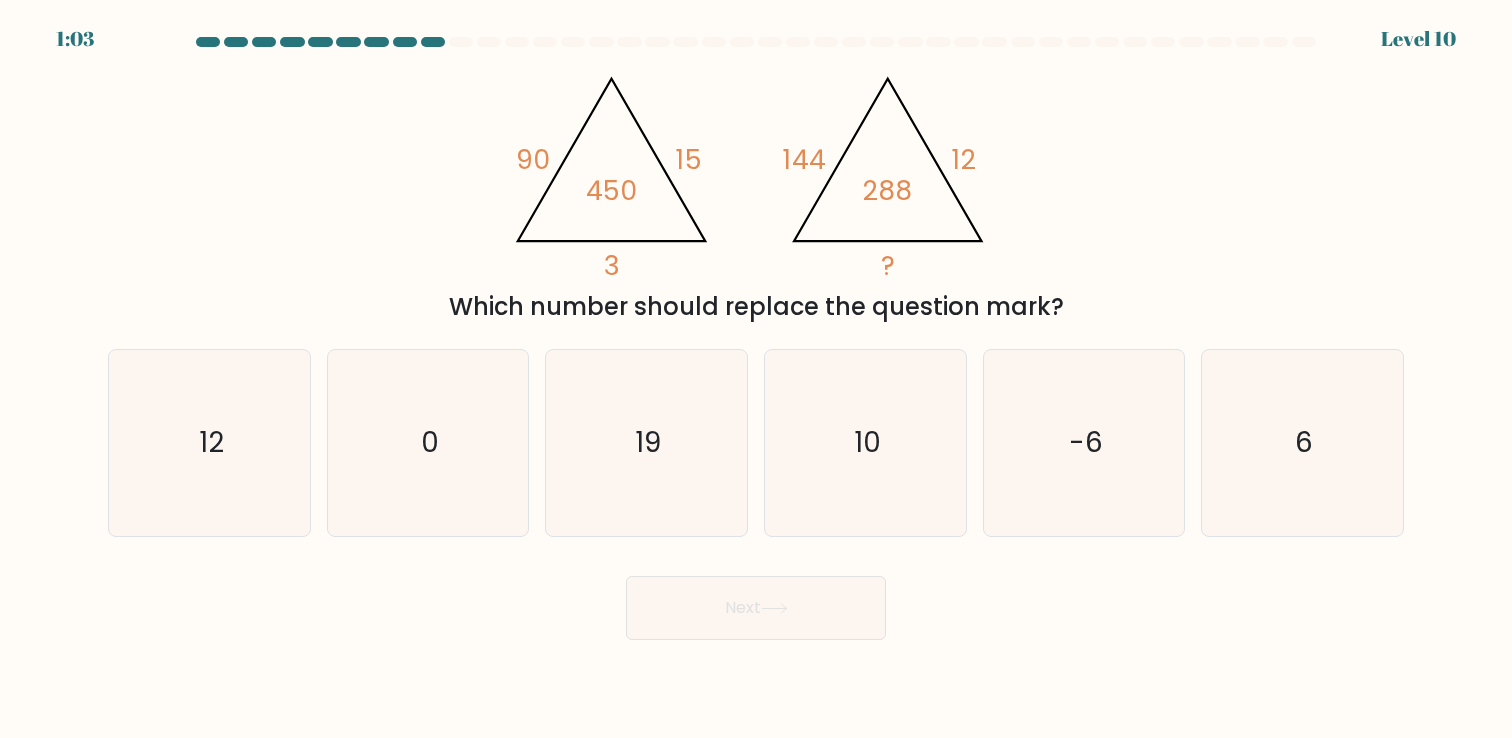 click on "@import url('https://fonts.googleapis.com/css?family=Abril+Fatface:400,100,100italic,300,300italic,400italic,500,500italic,700,700italic,900,900italic');                        90       15       3       450                                       @import url('https://fonts.googleapis.com/css?family=Abril+Fatface:400,100,100italic,300,300italic,400italic,500,500italic,700,700italic,900,900italic');                        144       12       ?       288
Which number should replace the question mark?" at bounding box center (756, 192) 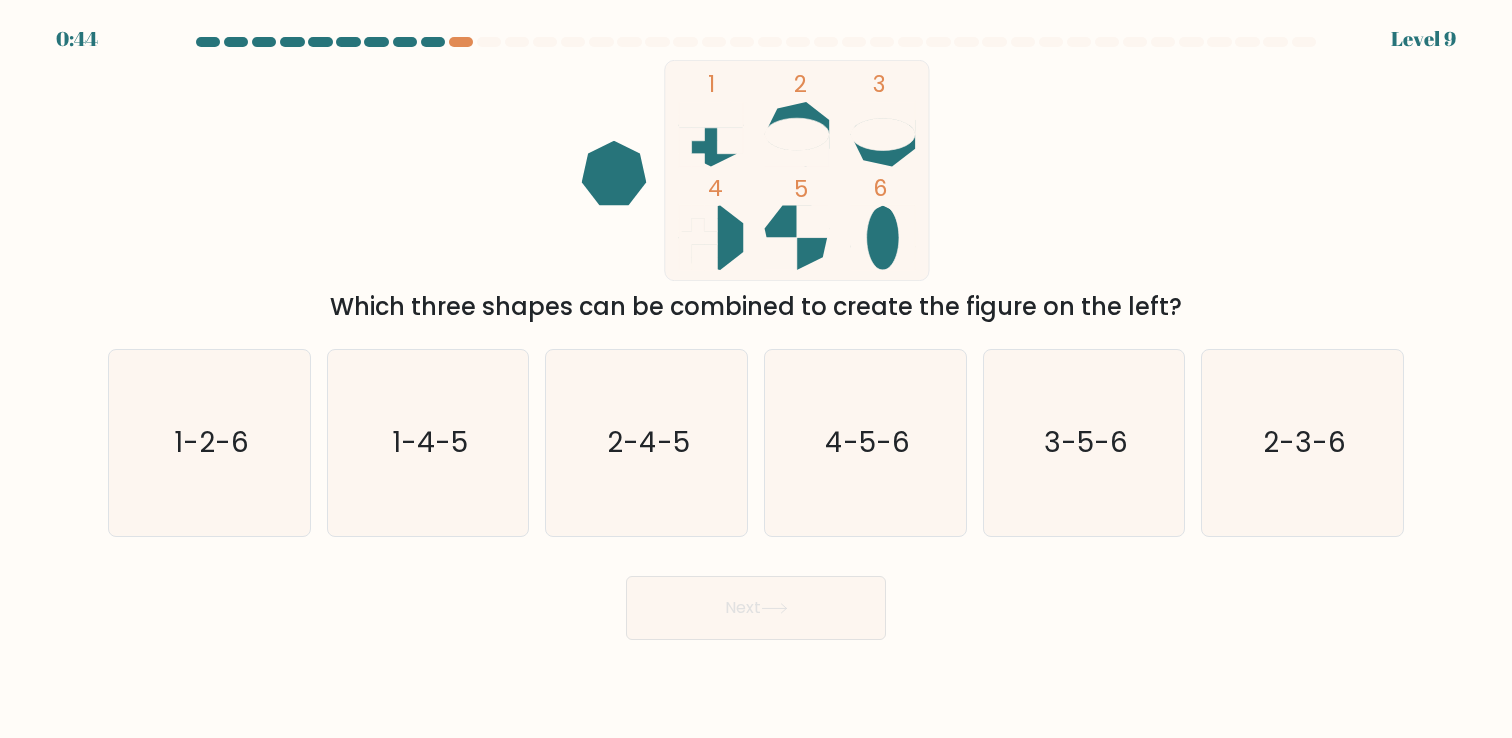 scroll, scrollTop: 0, scrollLeft: 0, axis: both 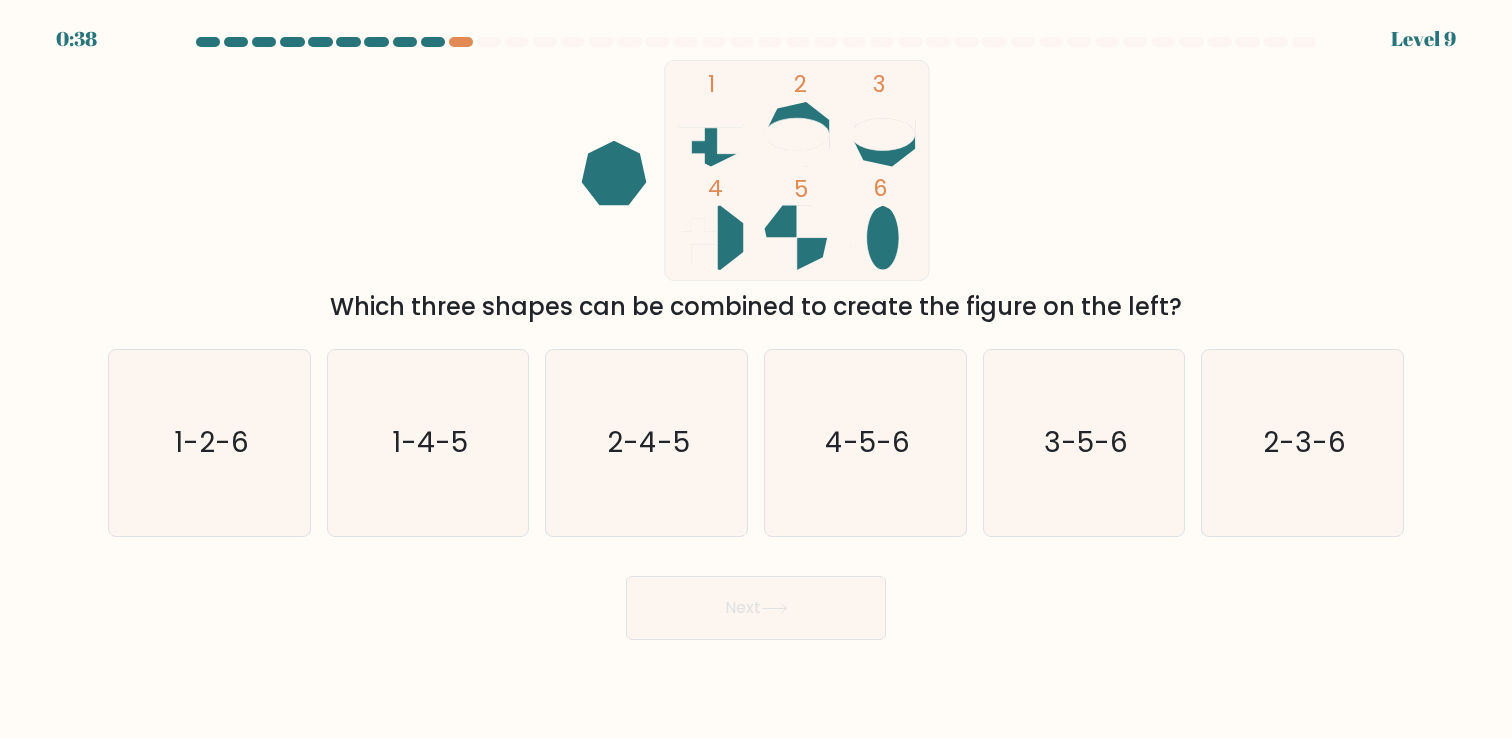 click on "Which three shapes can be combined to create the figure on the left?" at bounding box center [756, 307] 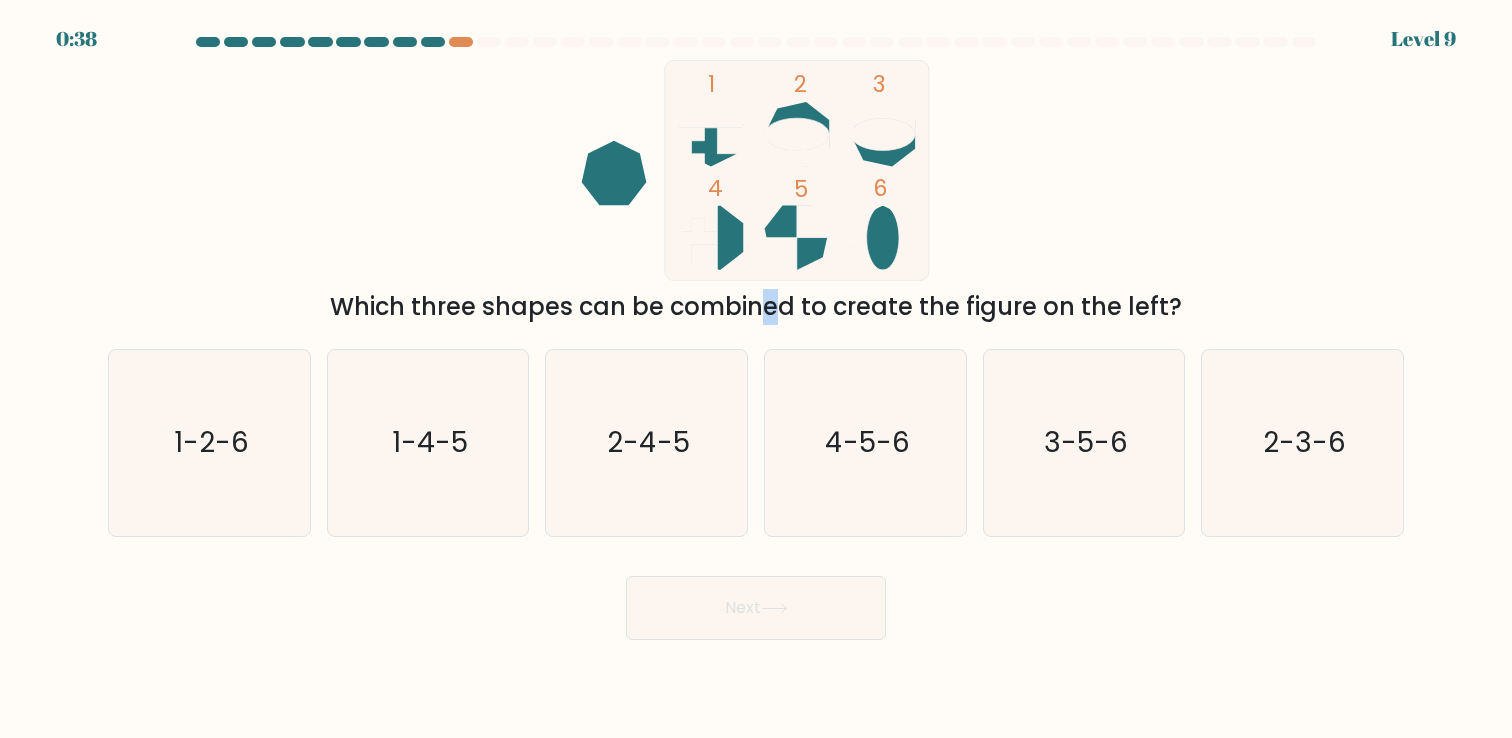 click on "Which three shapes can be combined to create the figure on the left?" at bounding box center [756, 307] 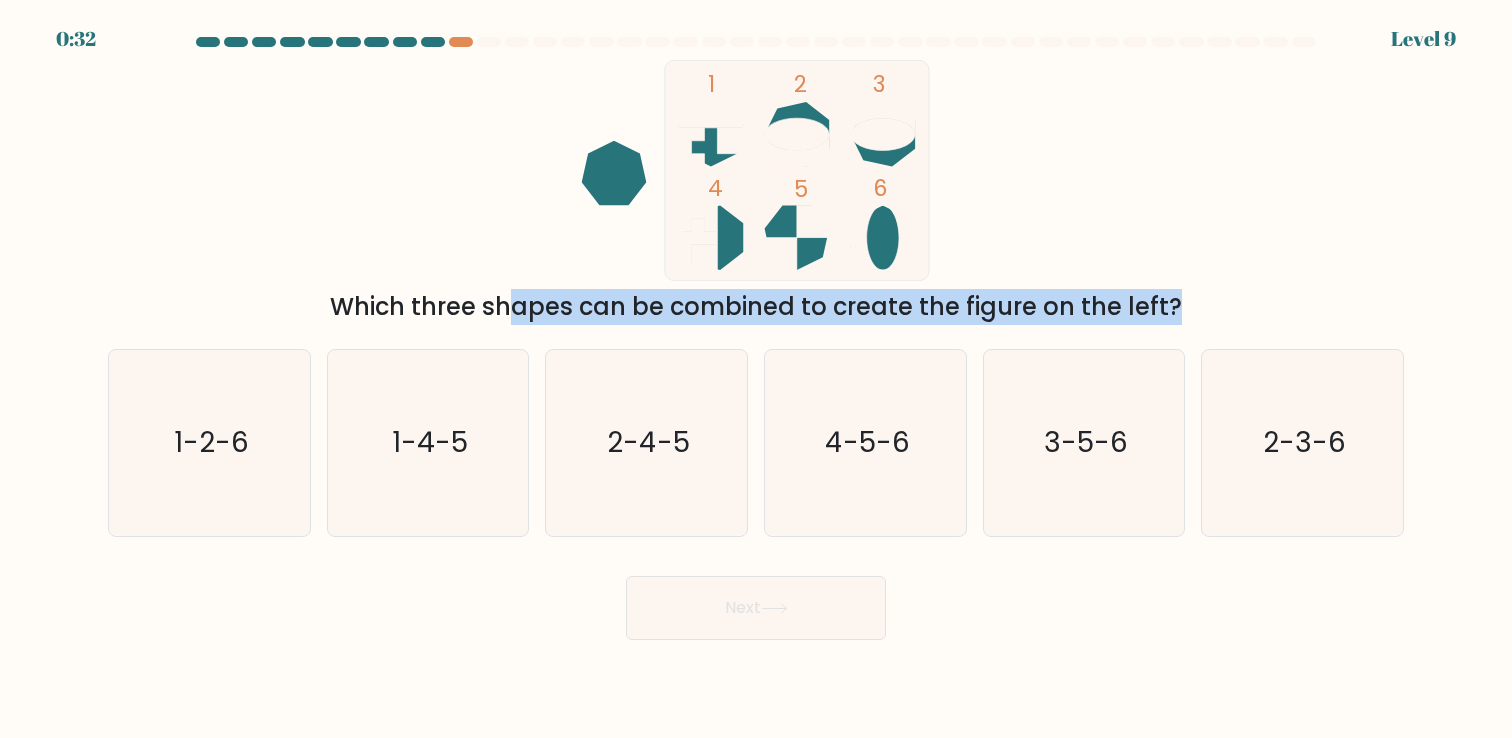 click on "1
2
3
4
5
6
Which three shapes can be combined to create the figure on the left?" at bounding box center (756, 192) 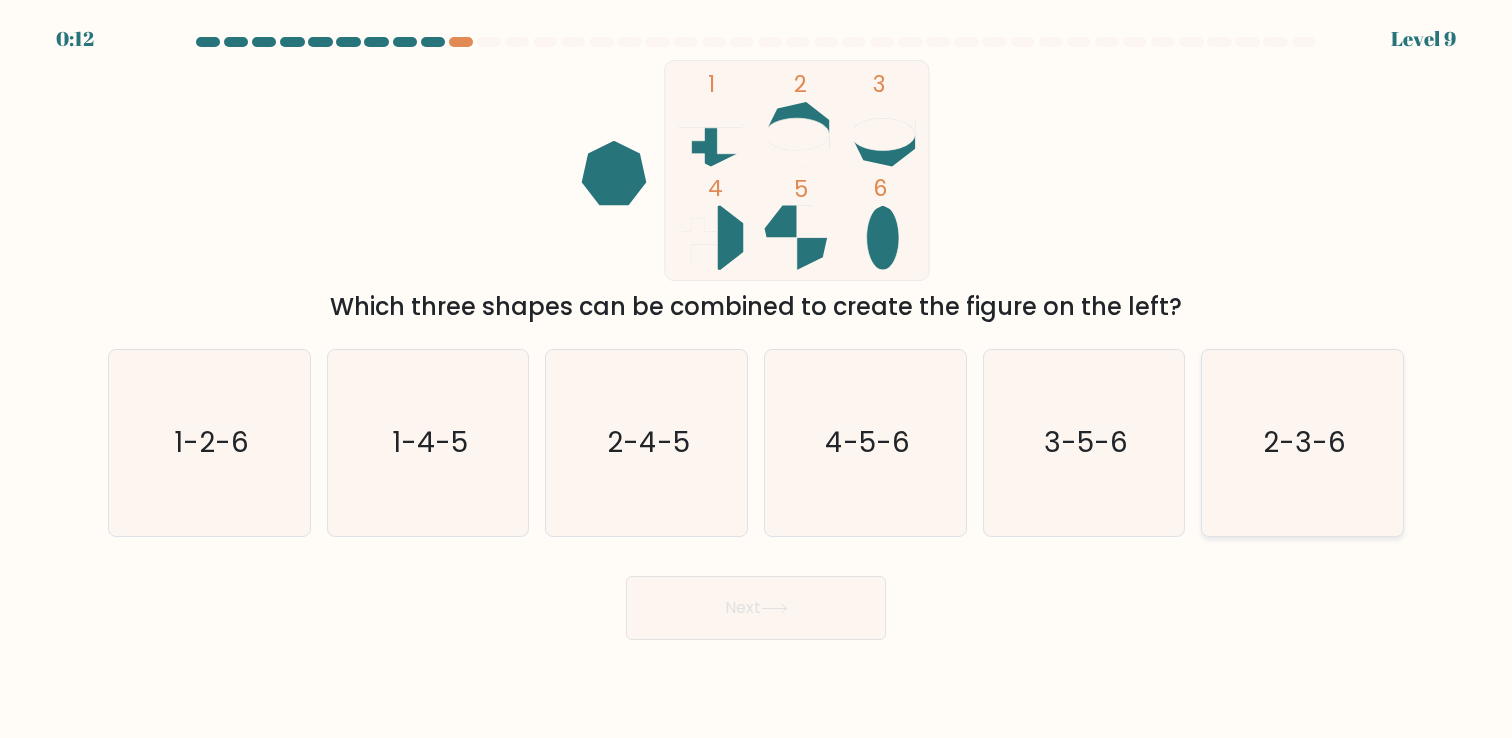 click on "2-3-6" 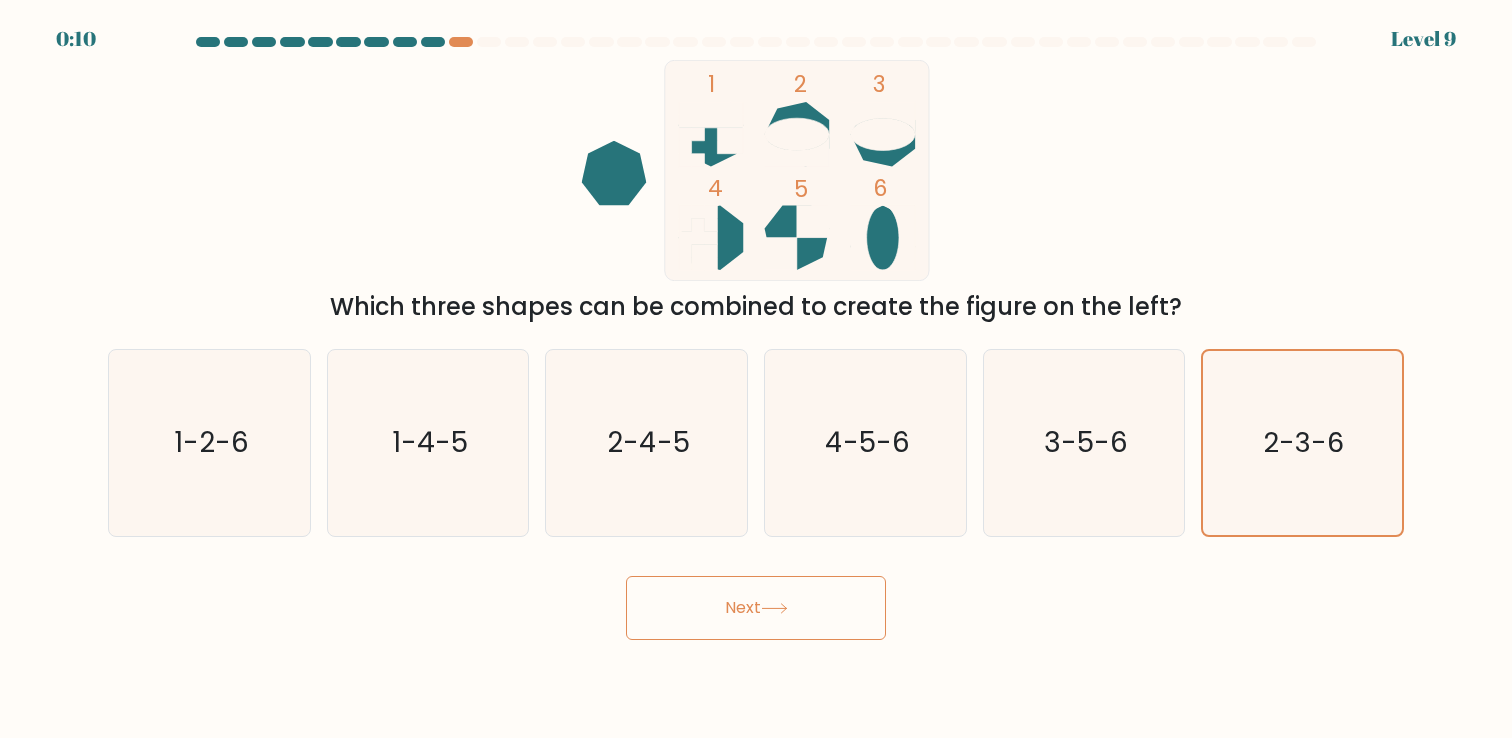 click on "Next" at bounding box center [756, 608] 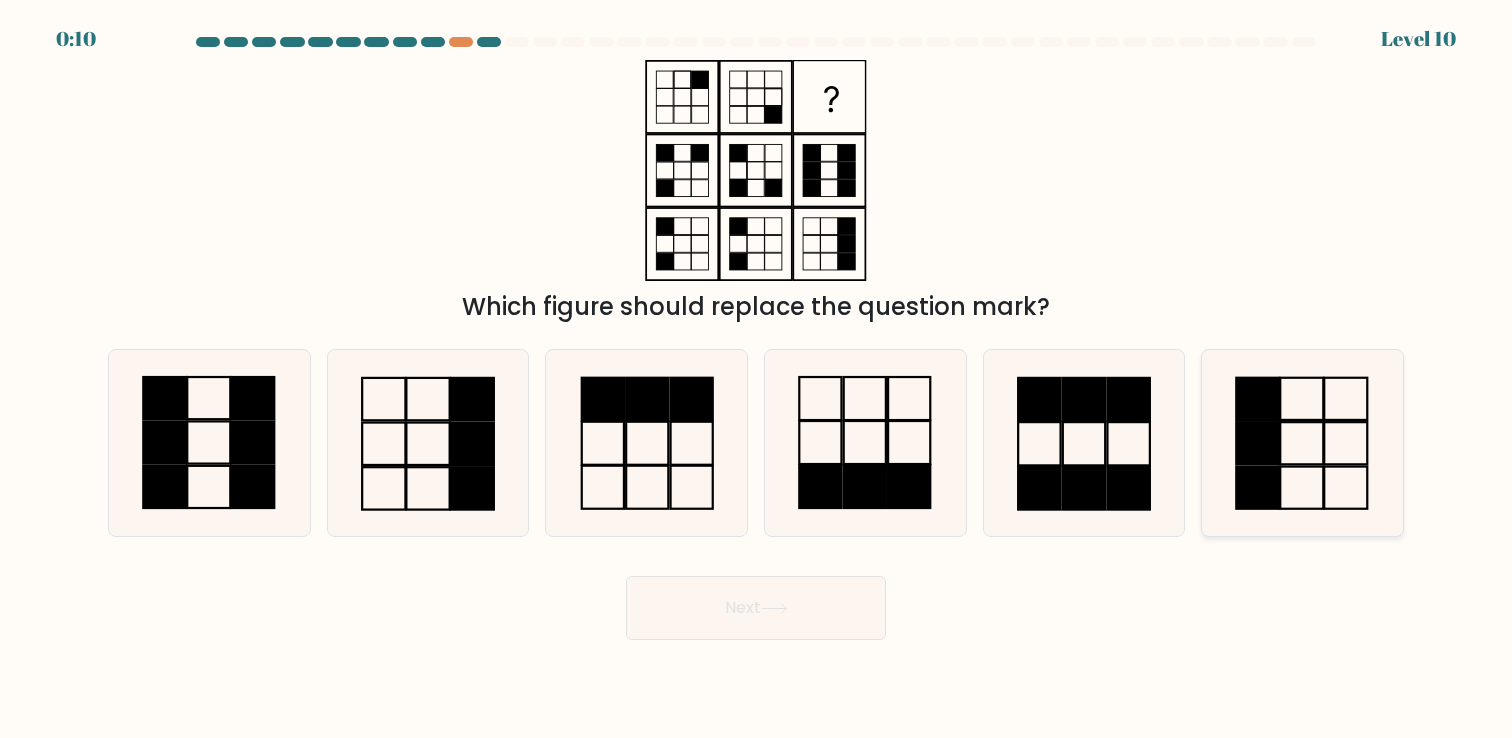 click 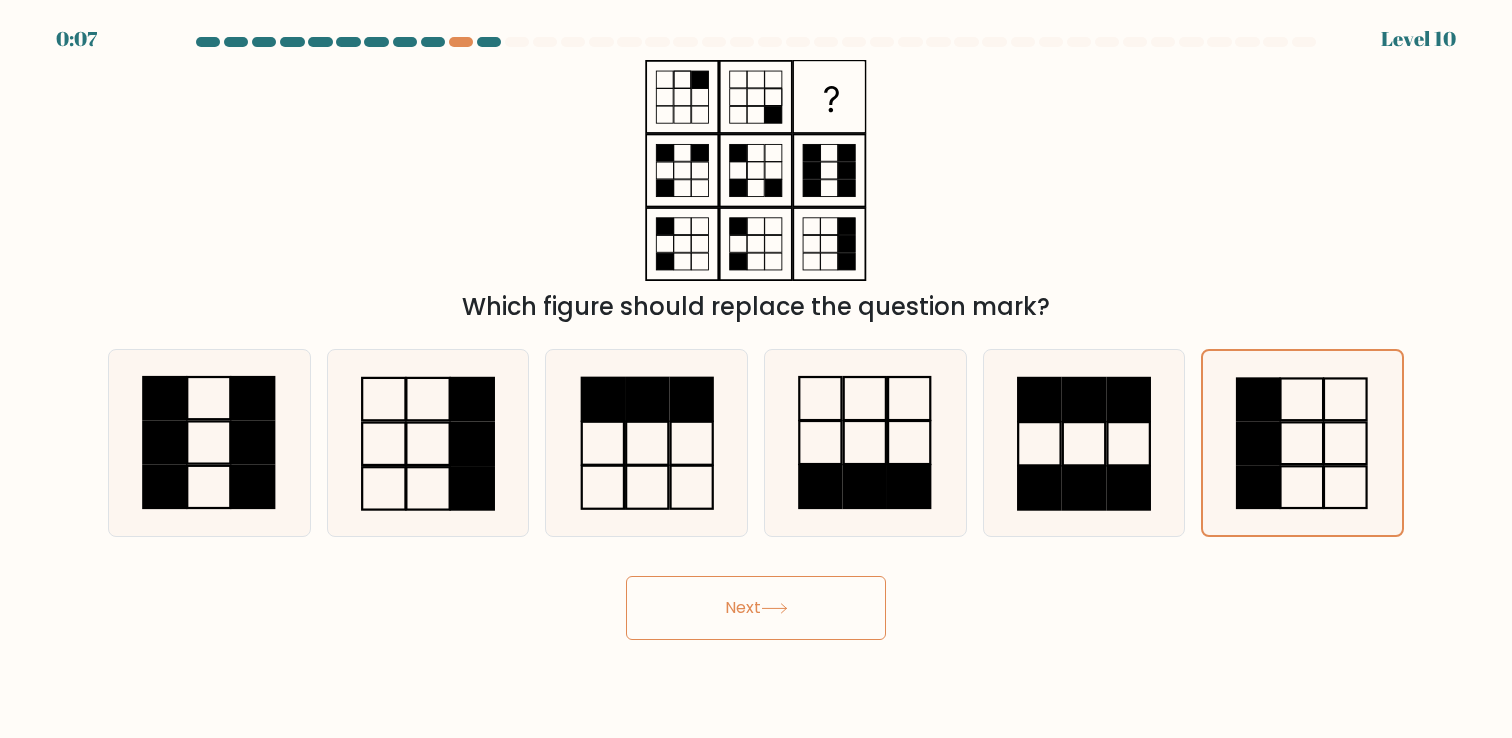 click on "Next" at bounding box center [756, 608] 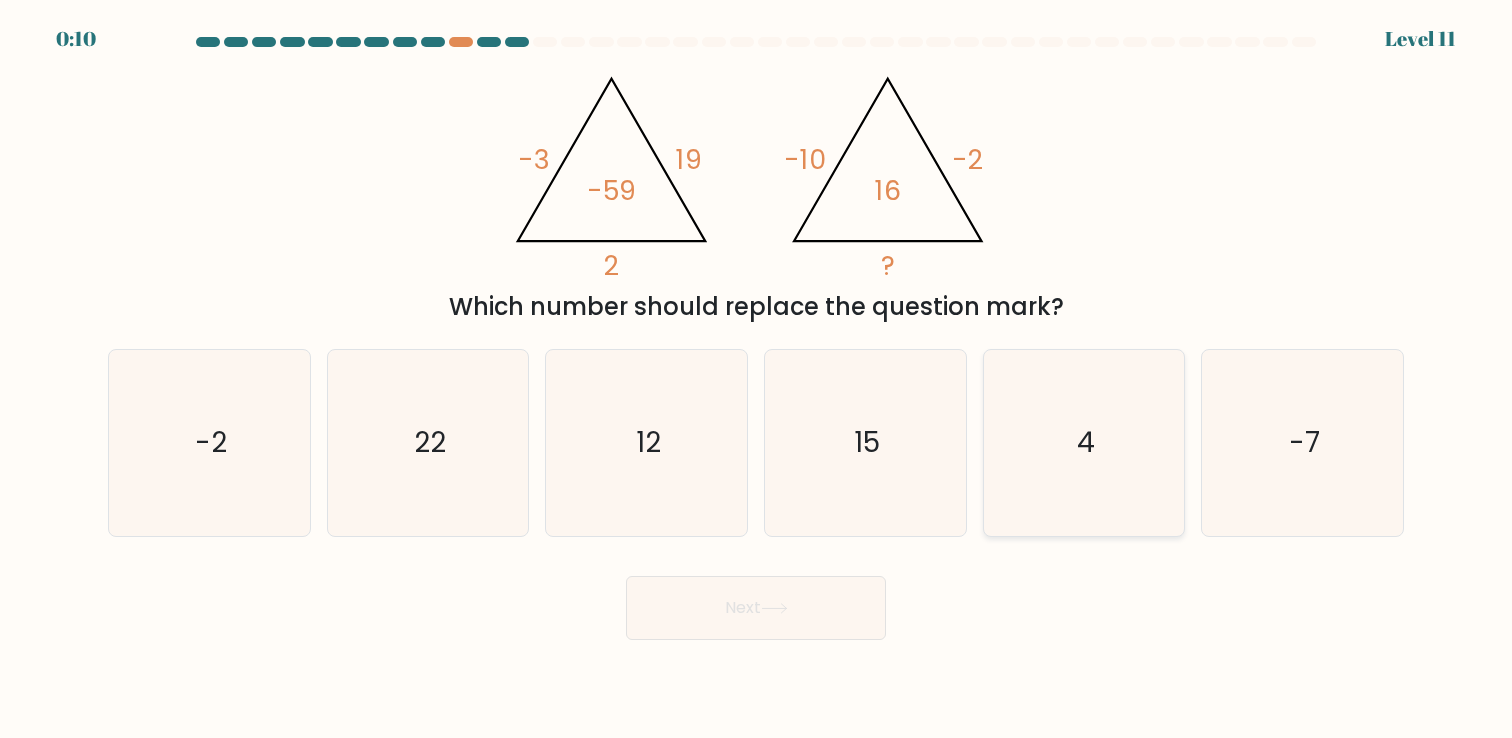 click on "4" 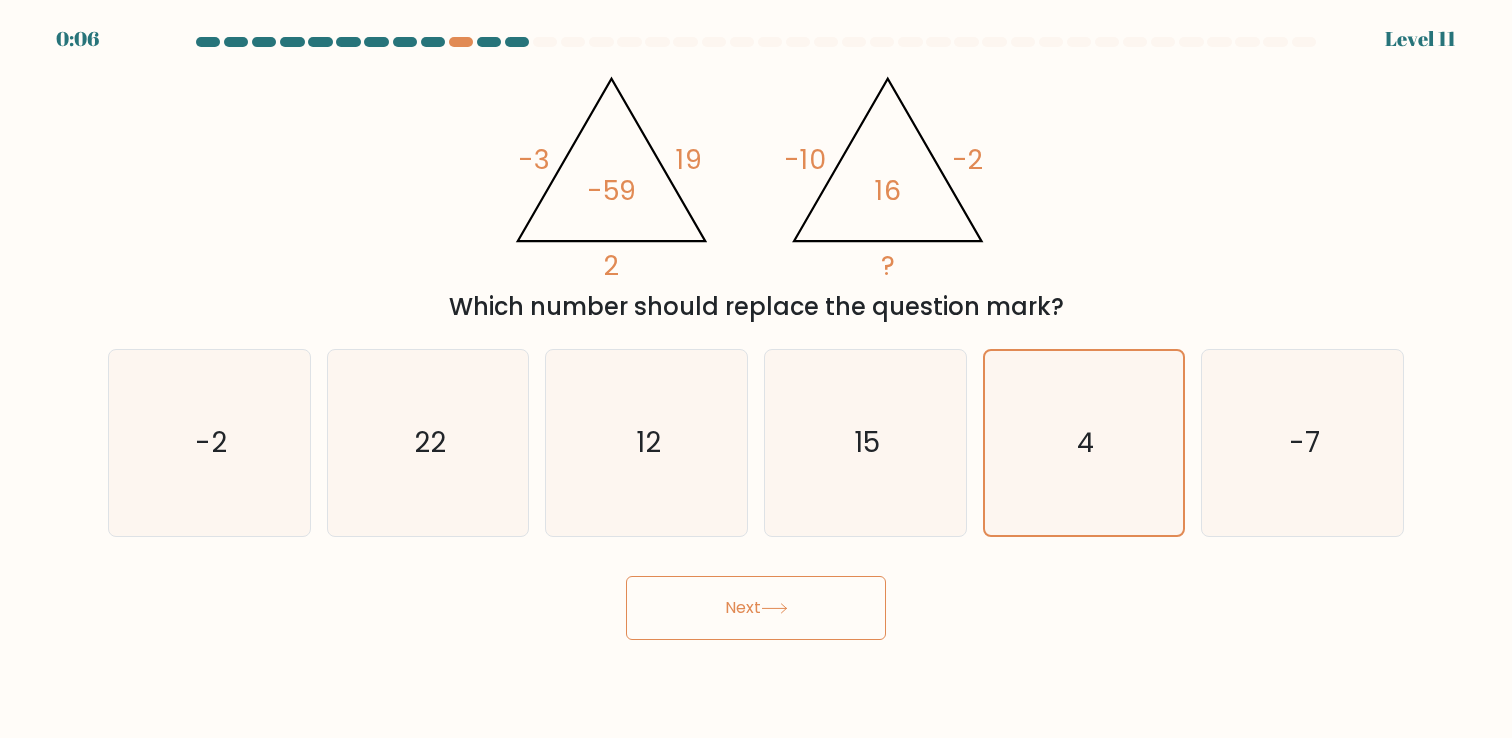 click on "Next" at bounding box center [756, 608] 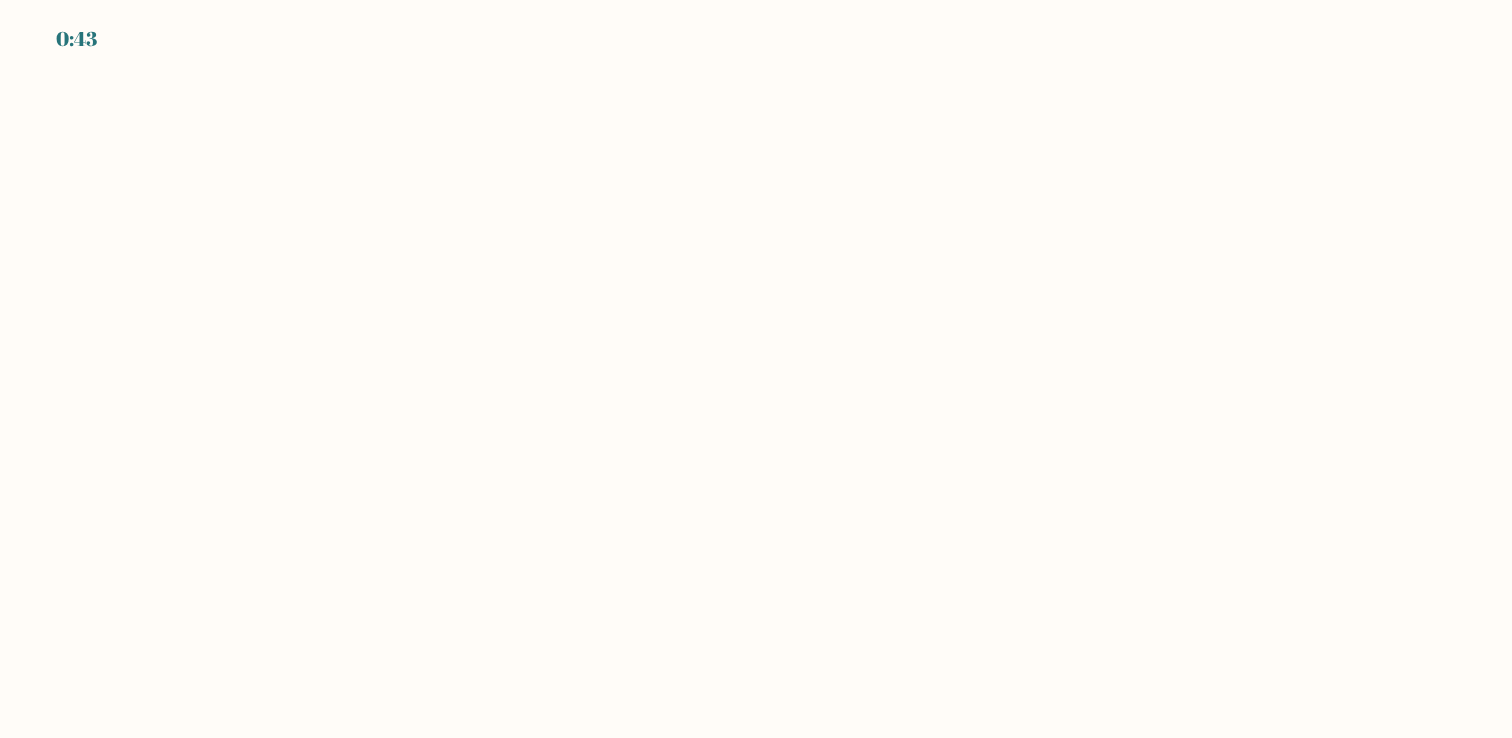 scroll, scrollTop: 0, scrollLeft: 0, axis: both 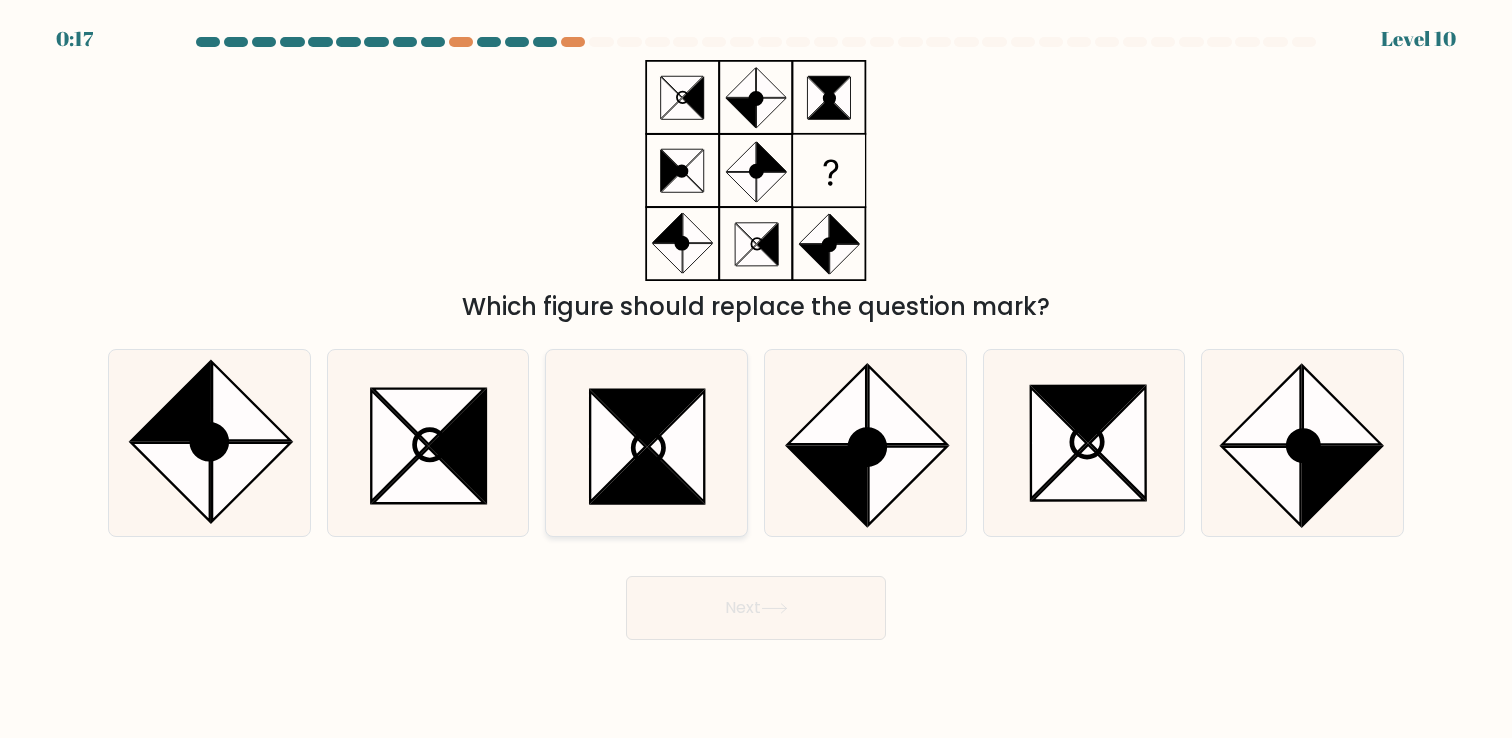 click 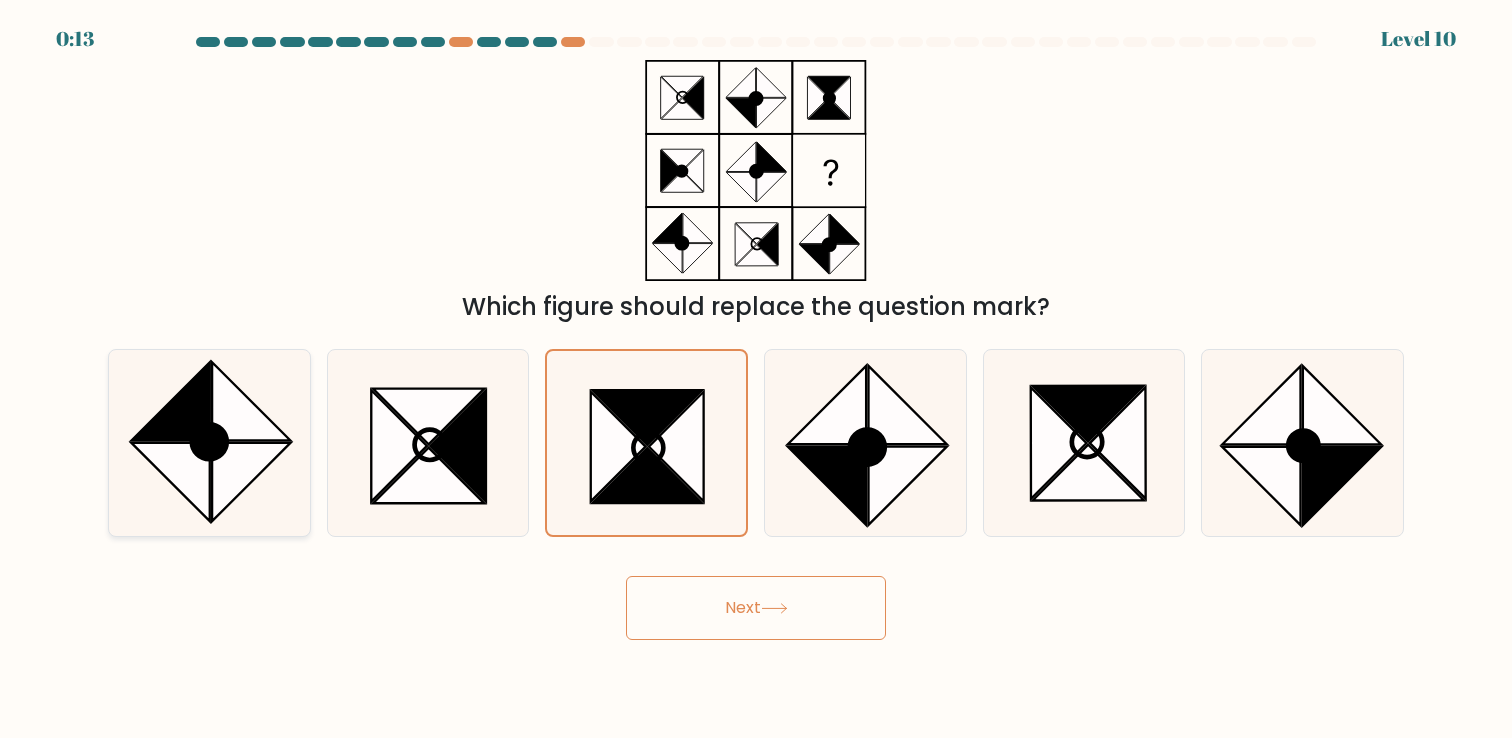 click 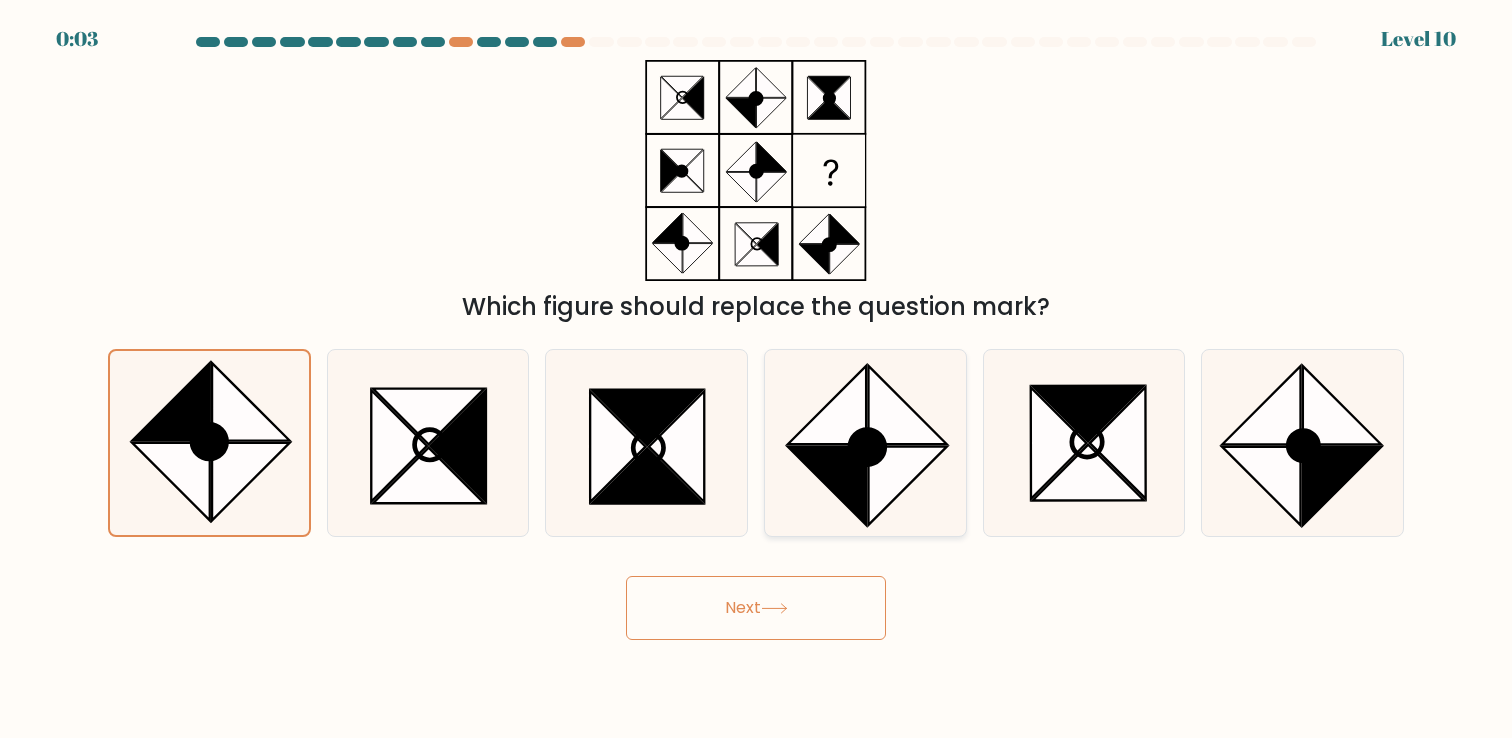 click 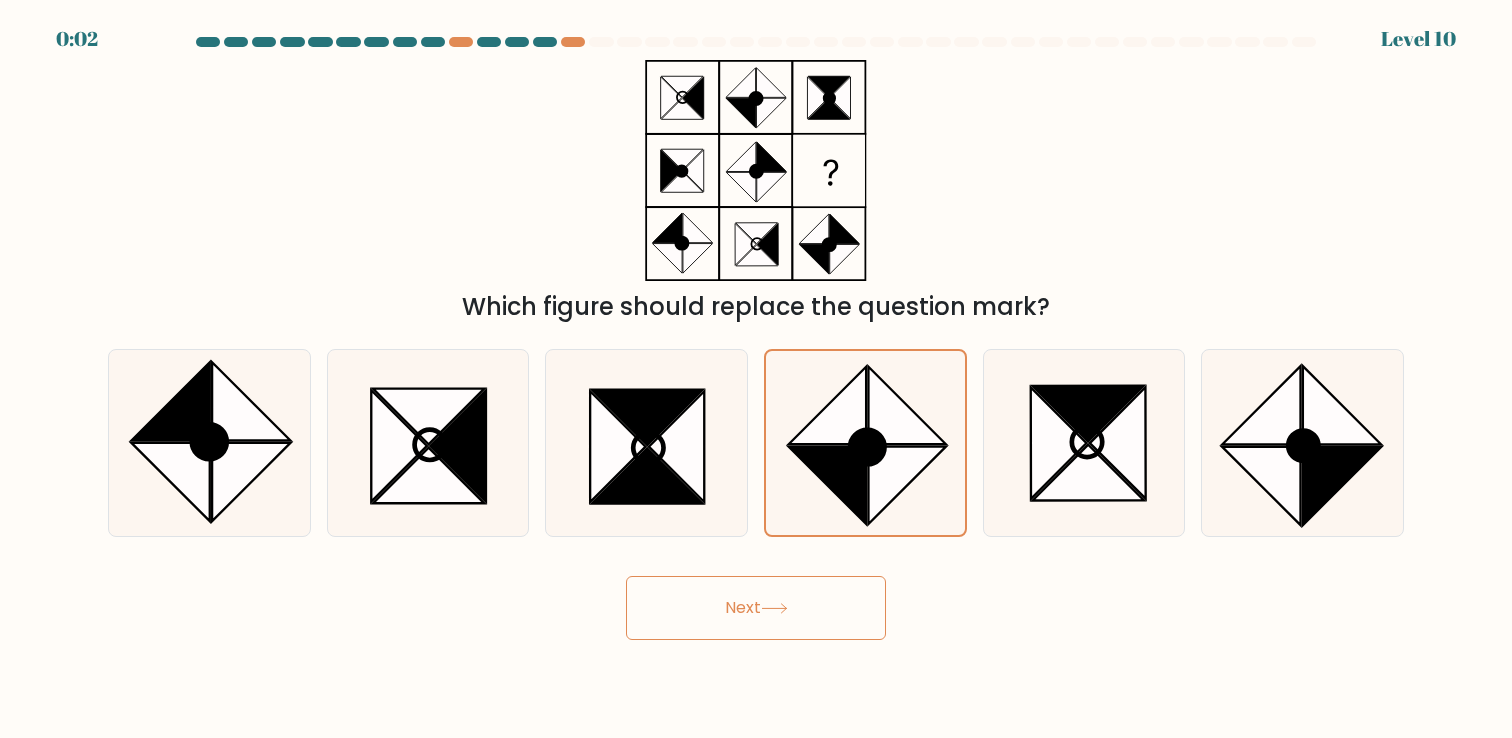 click on "Next" at bounding box center [756, 608] 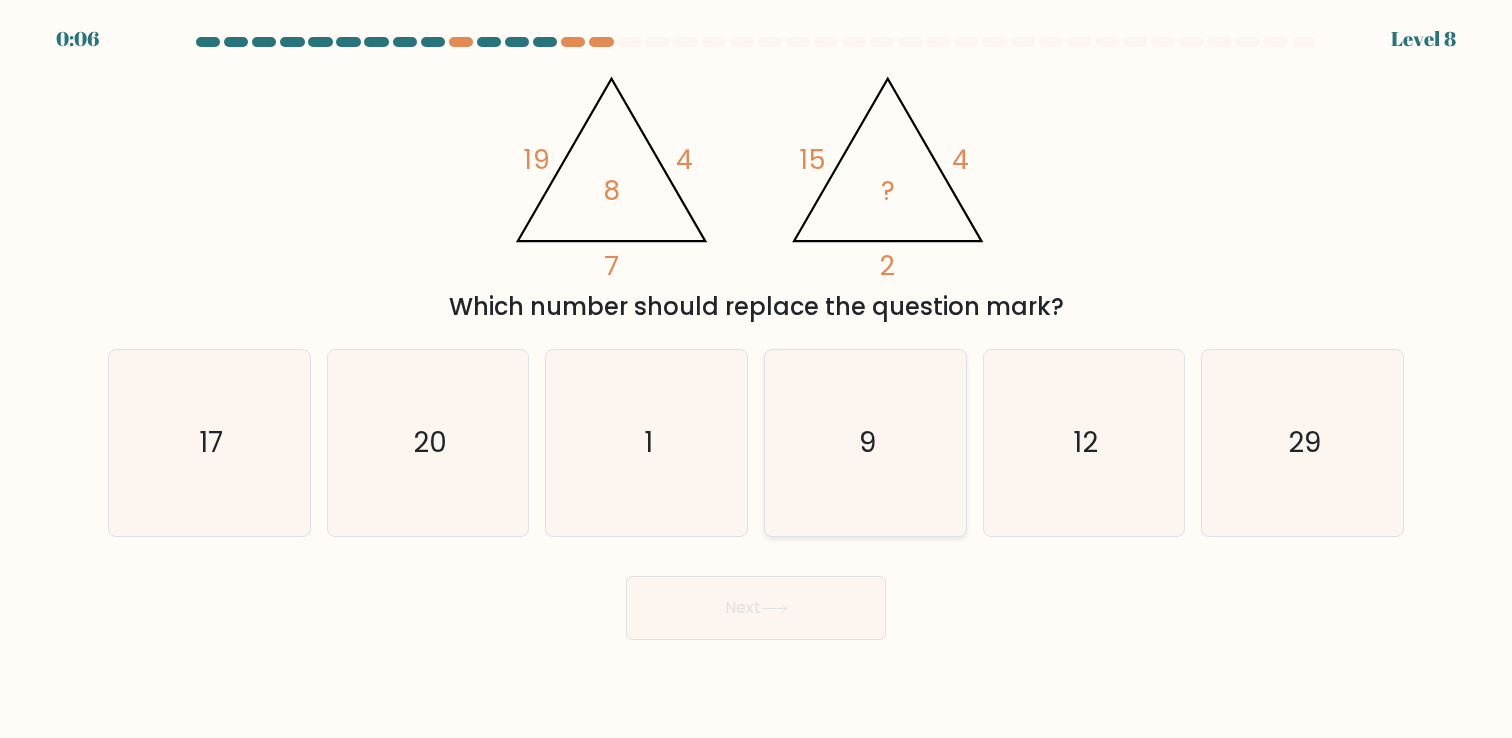 click on "9" 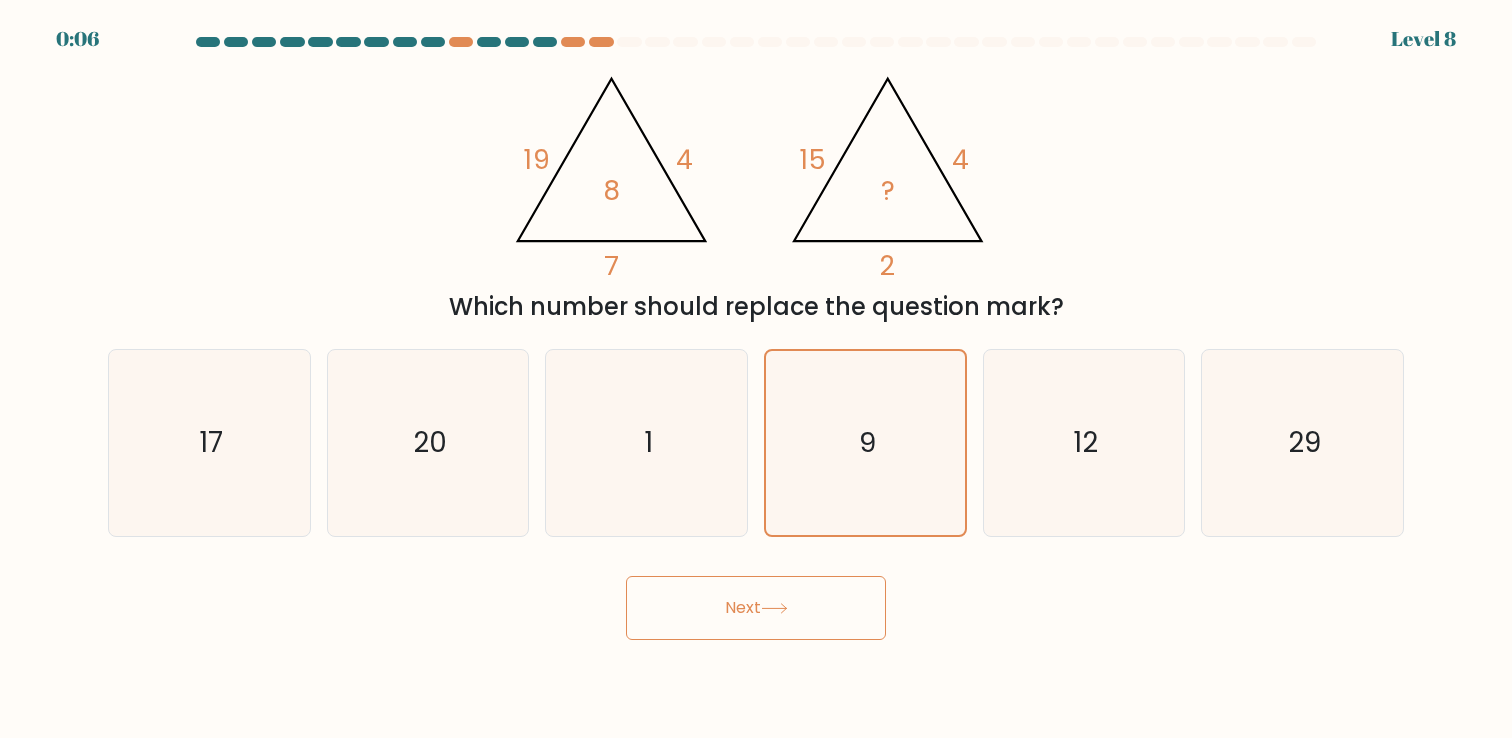 click on "Next" at bounding box center [756, 608] 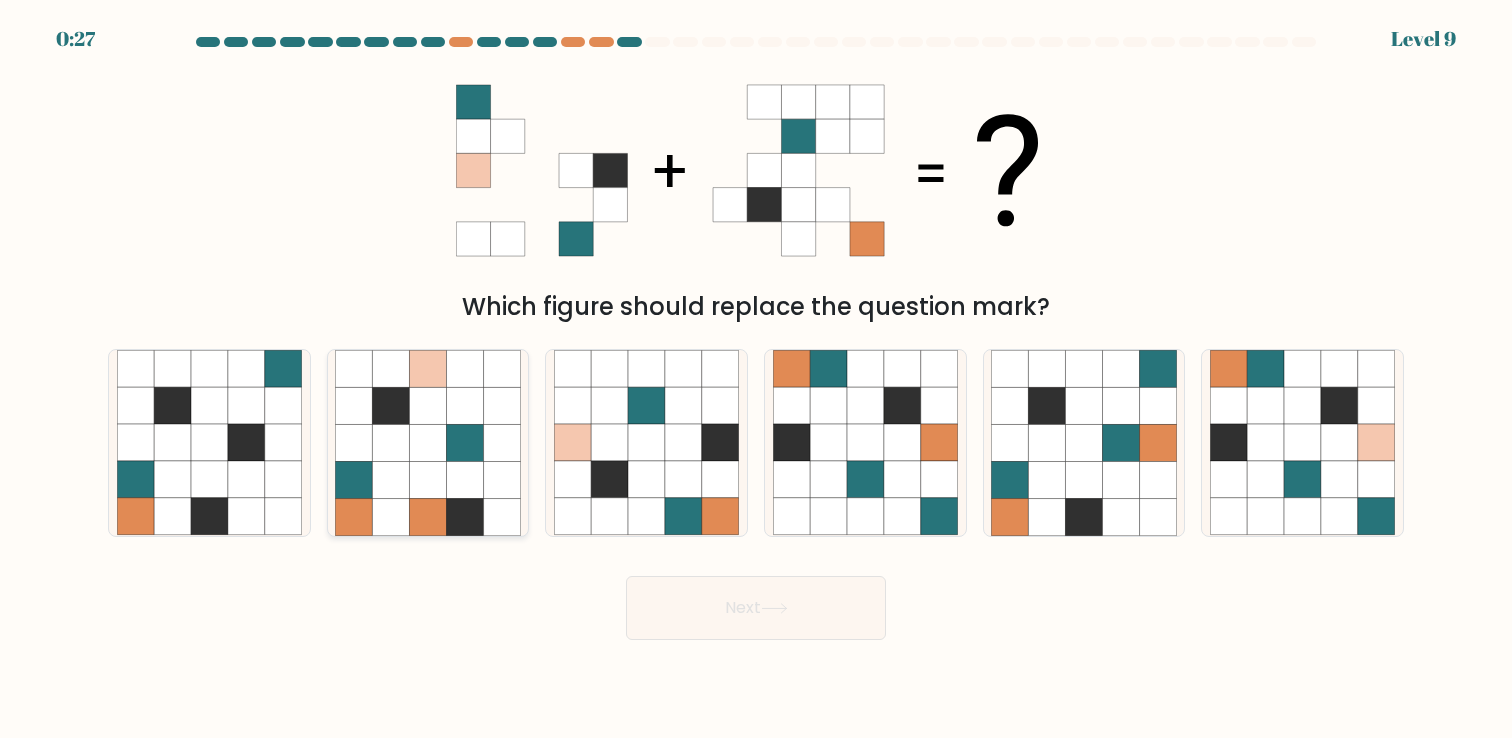 click 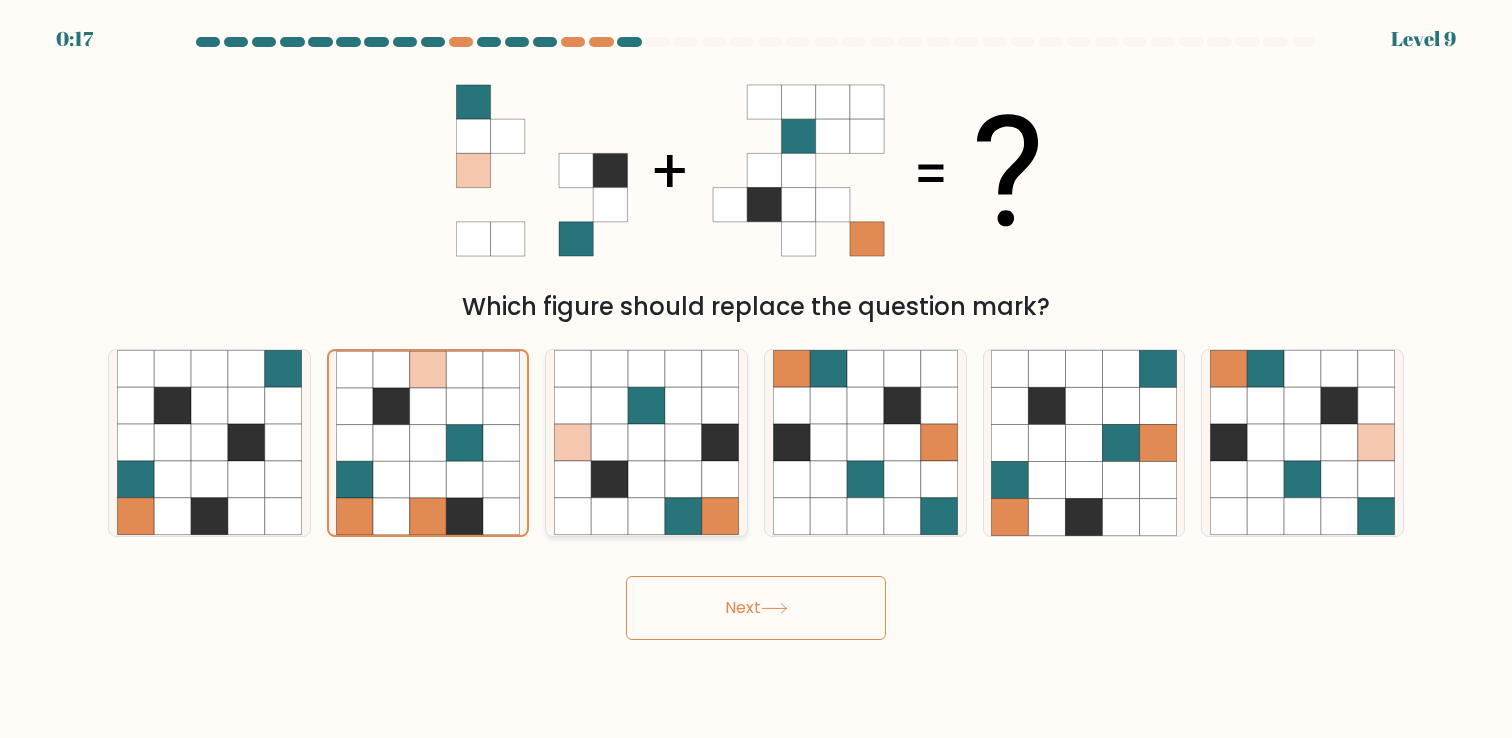click 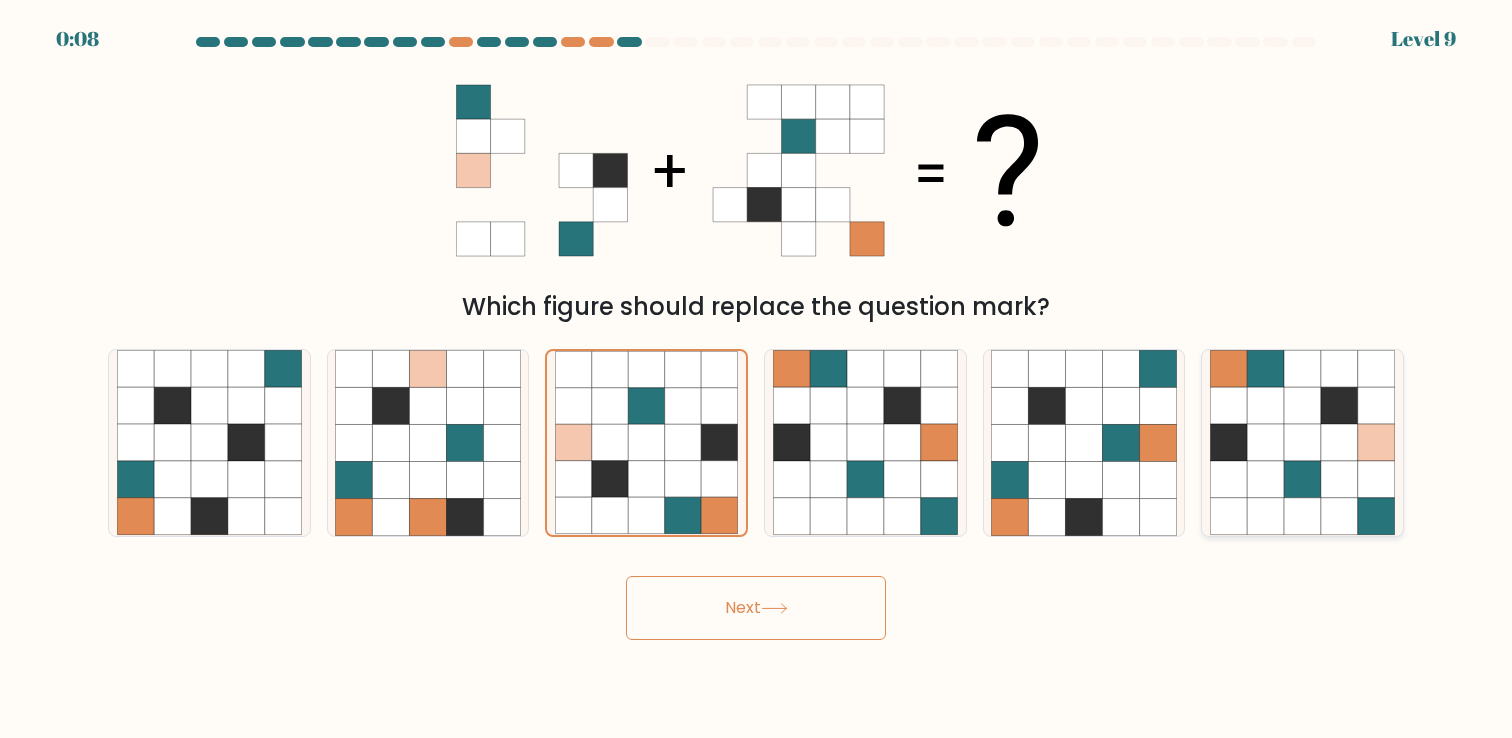click 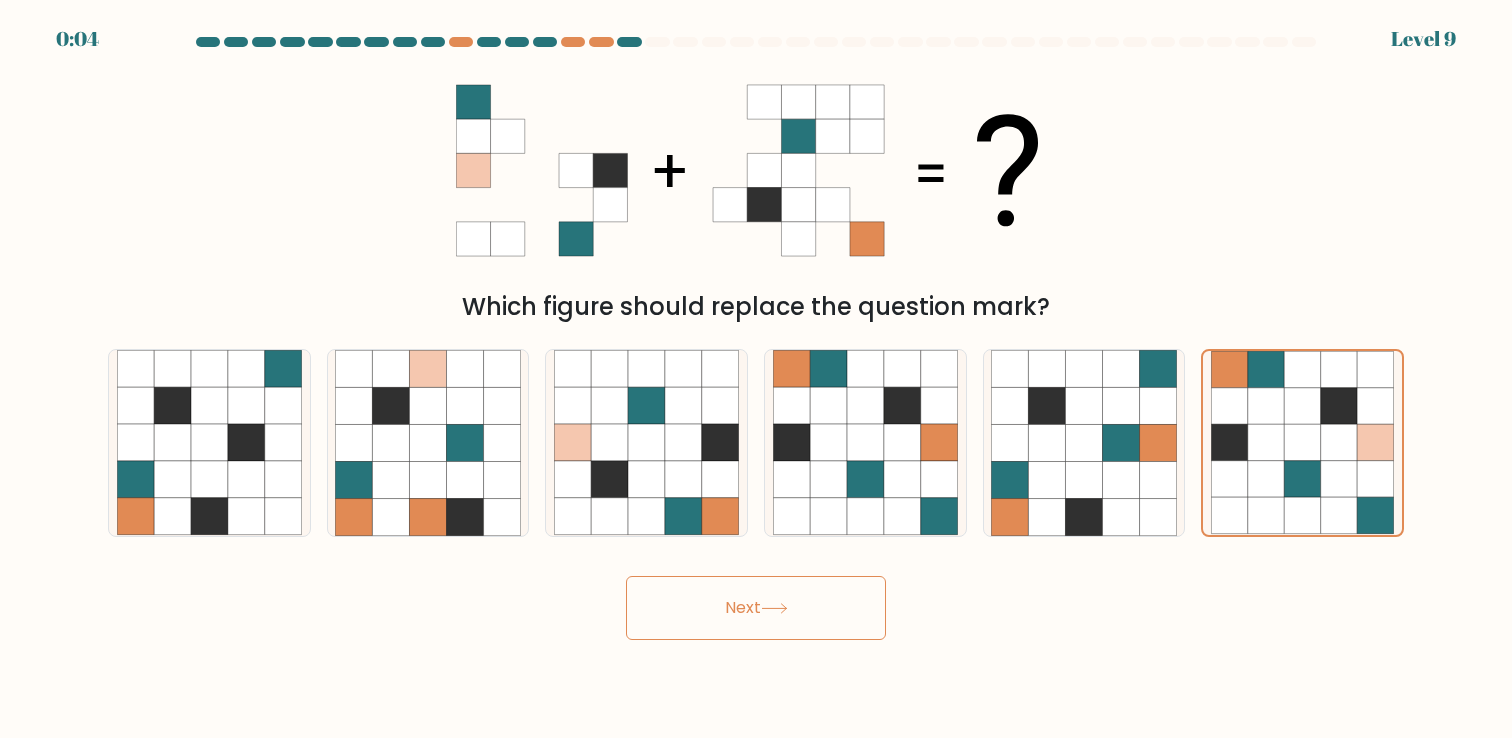 click on "Next" at bounding box center (756, 608) 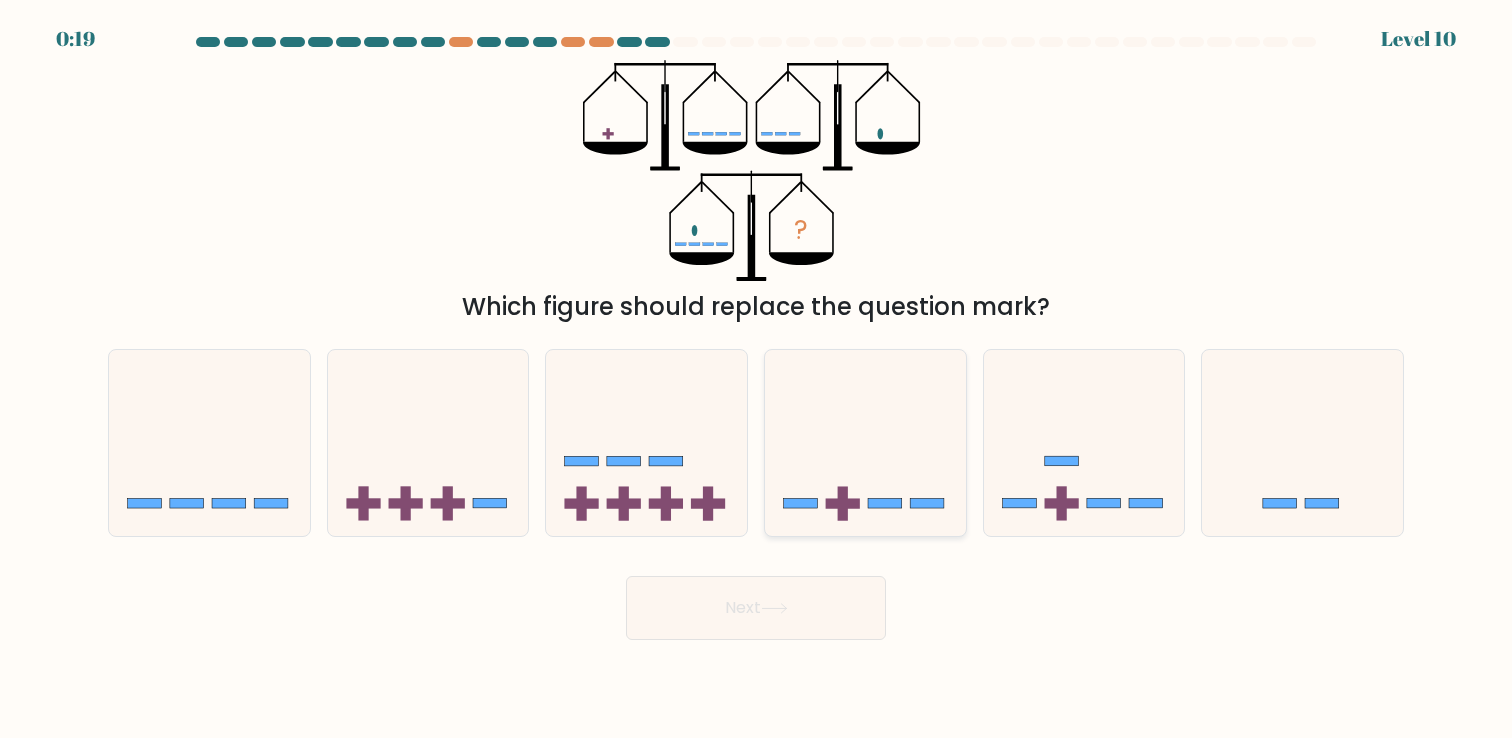 click 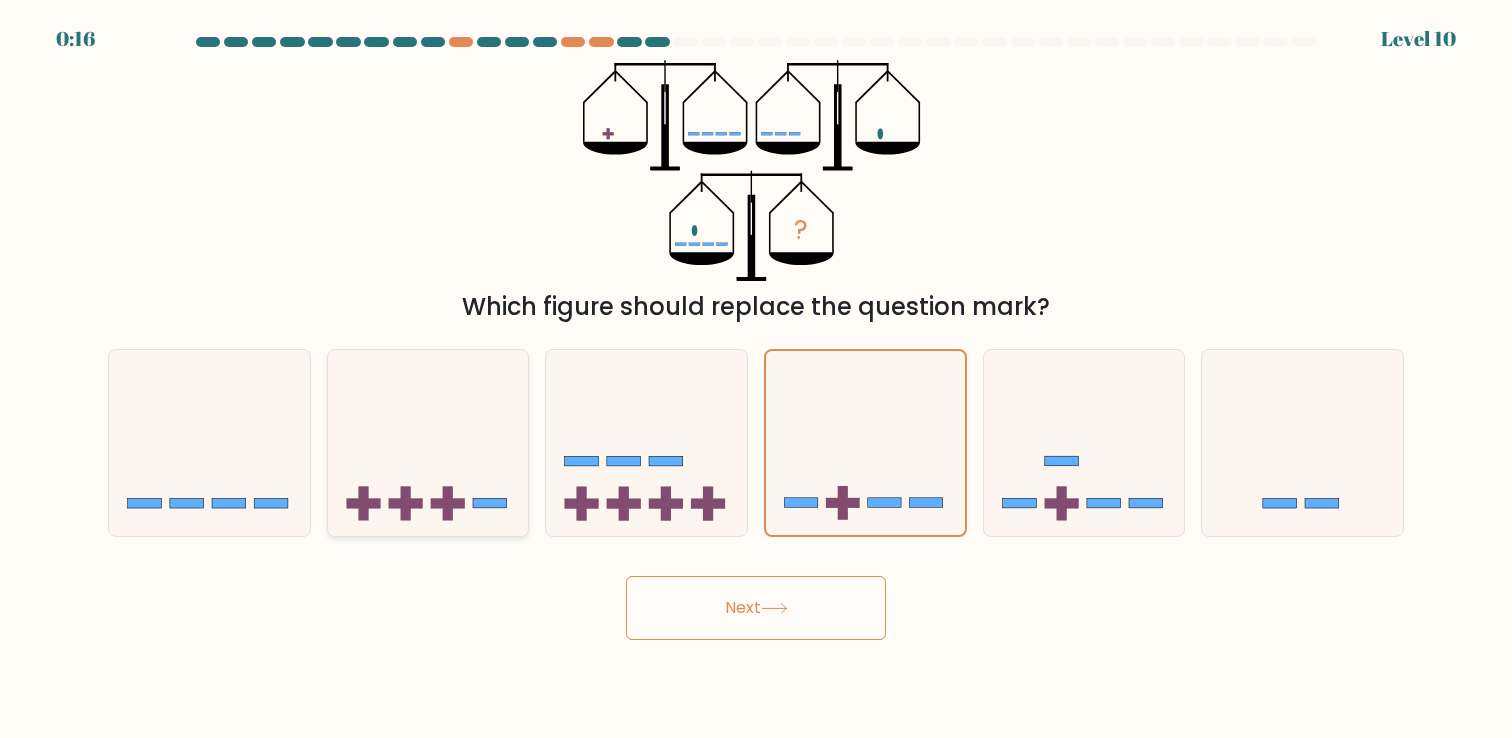 click 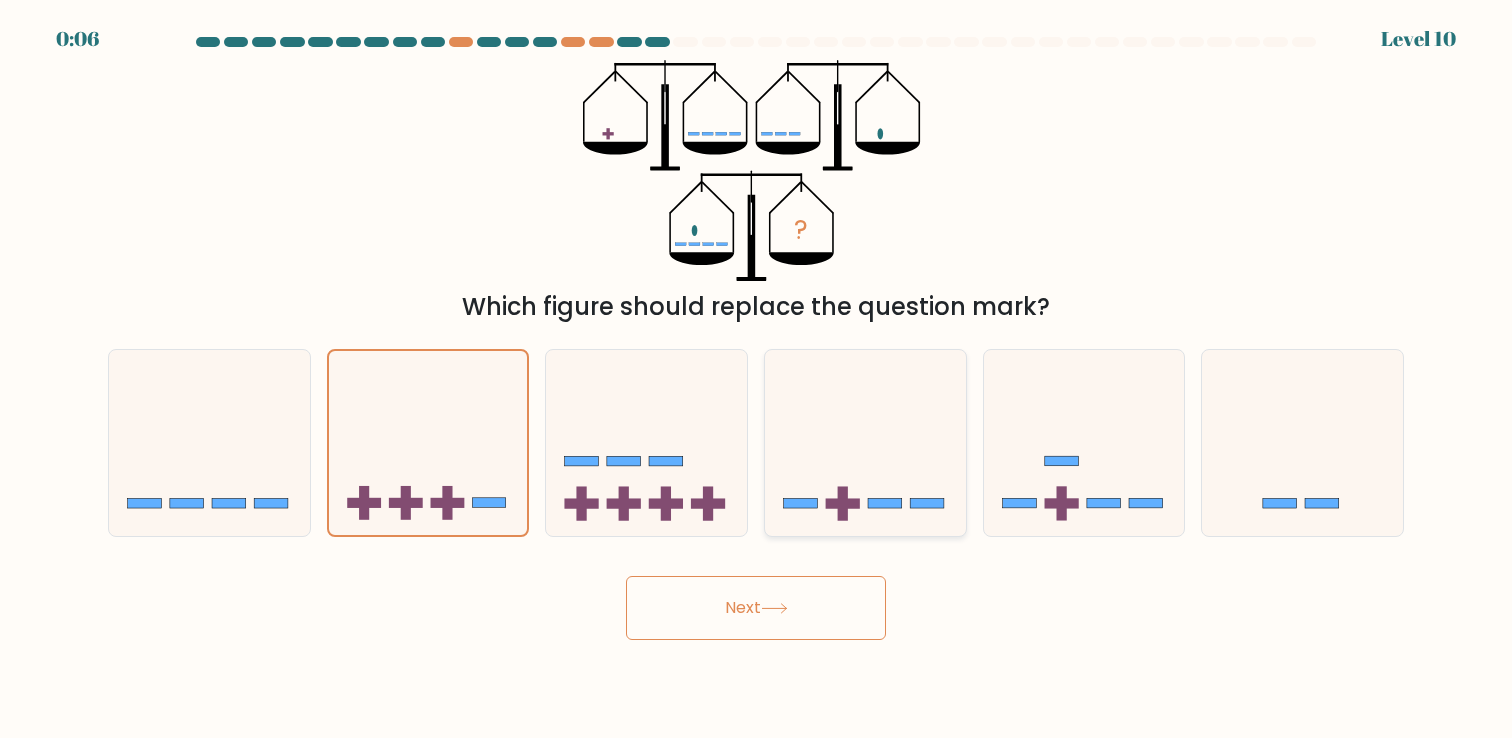 click 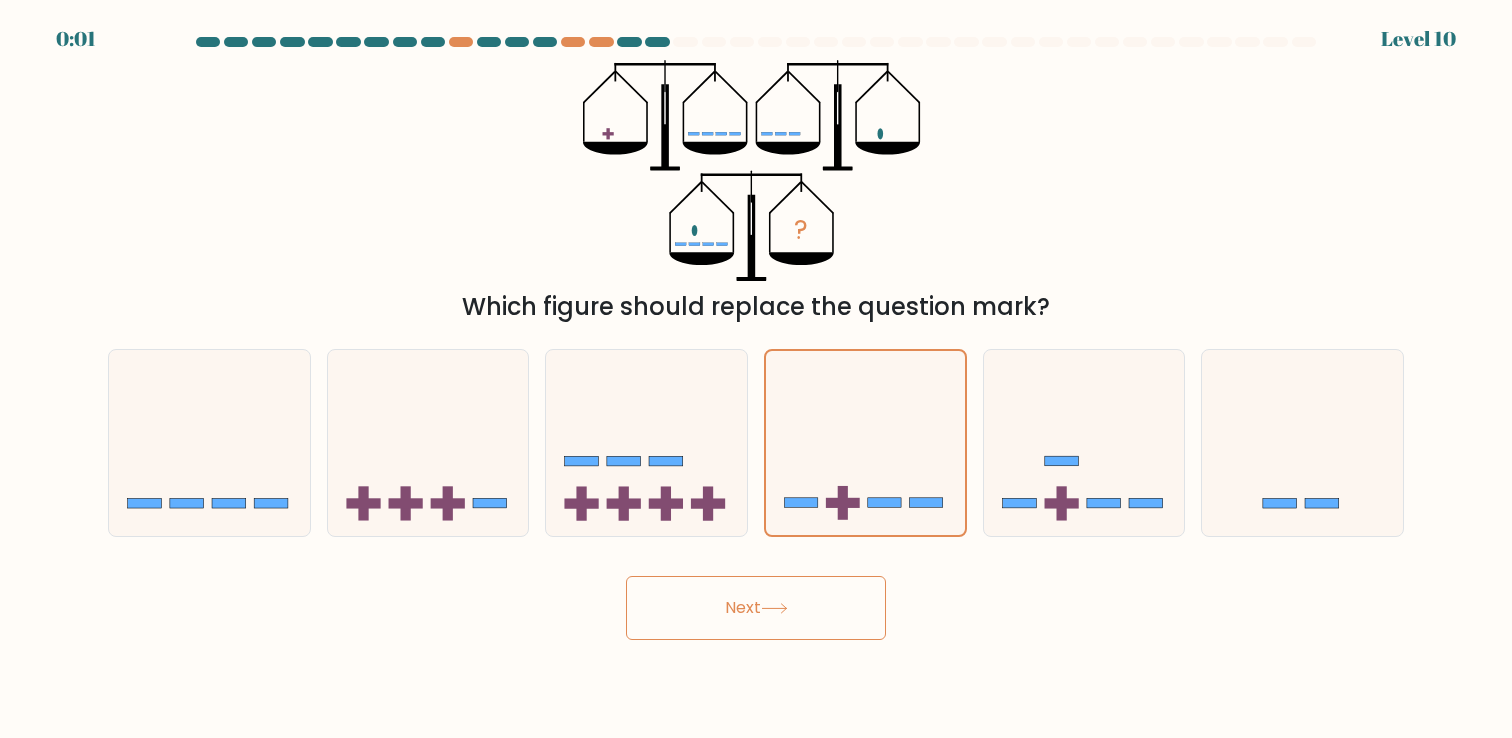 click on "Next" at bounding box center [756, 608] 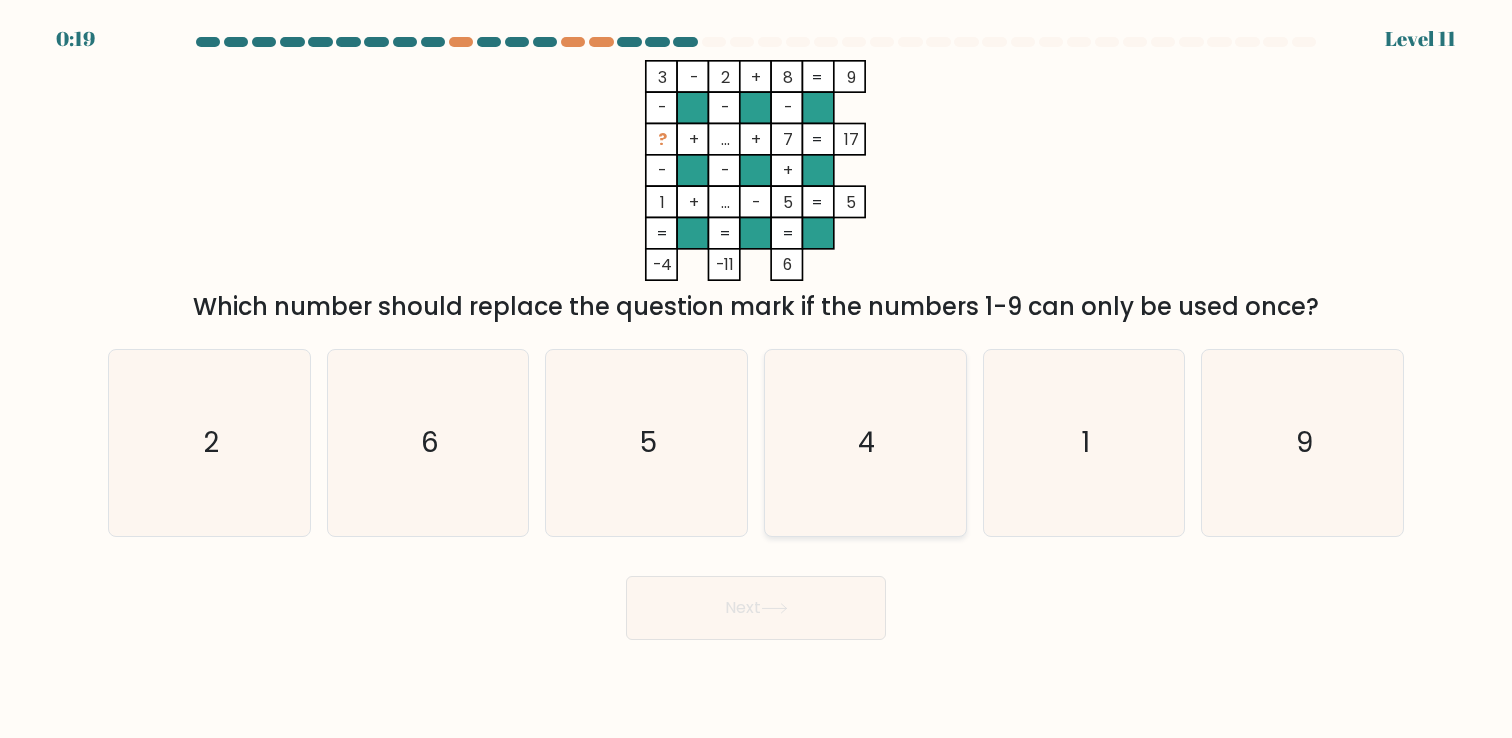 click on "4" 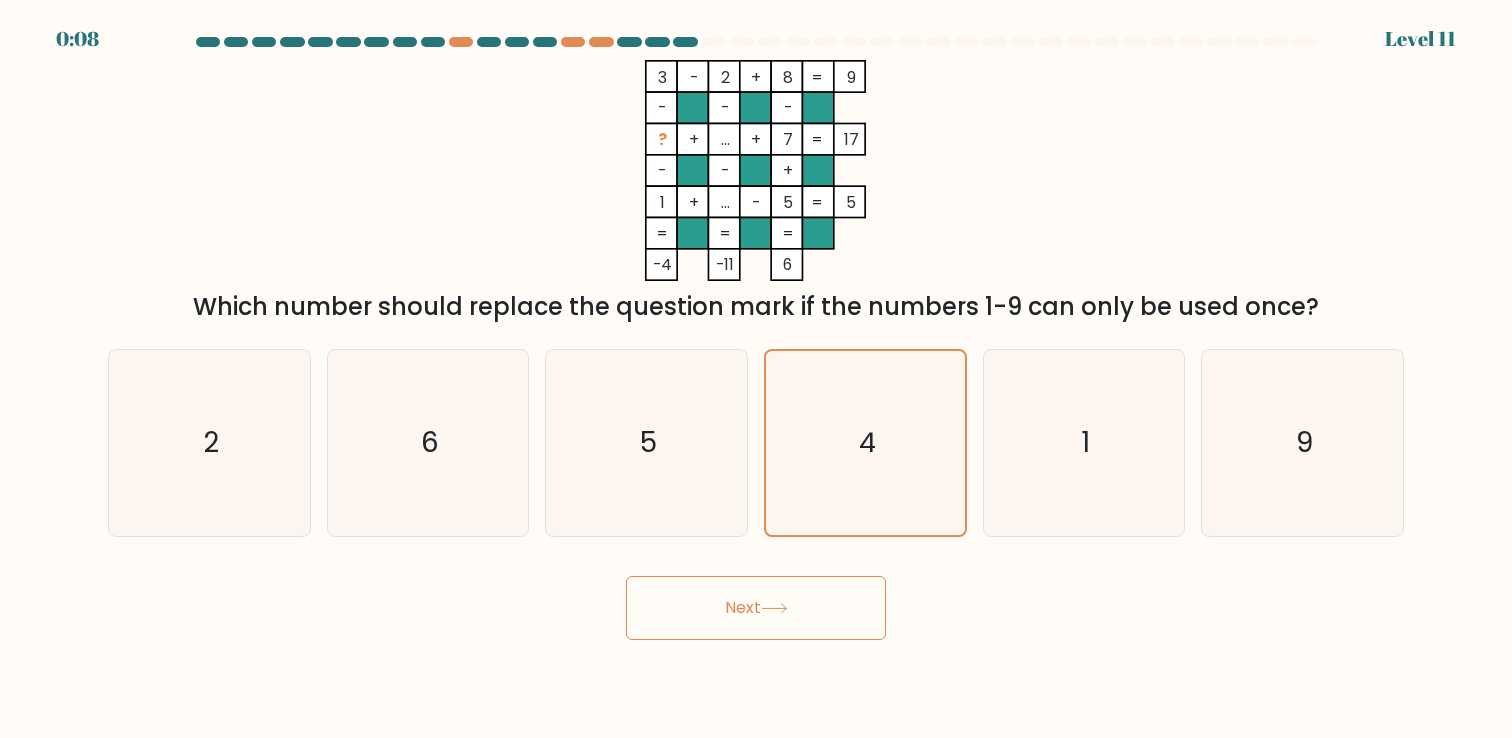click on "Next" at bounding box center (756, 608) 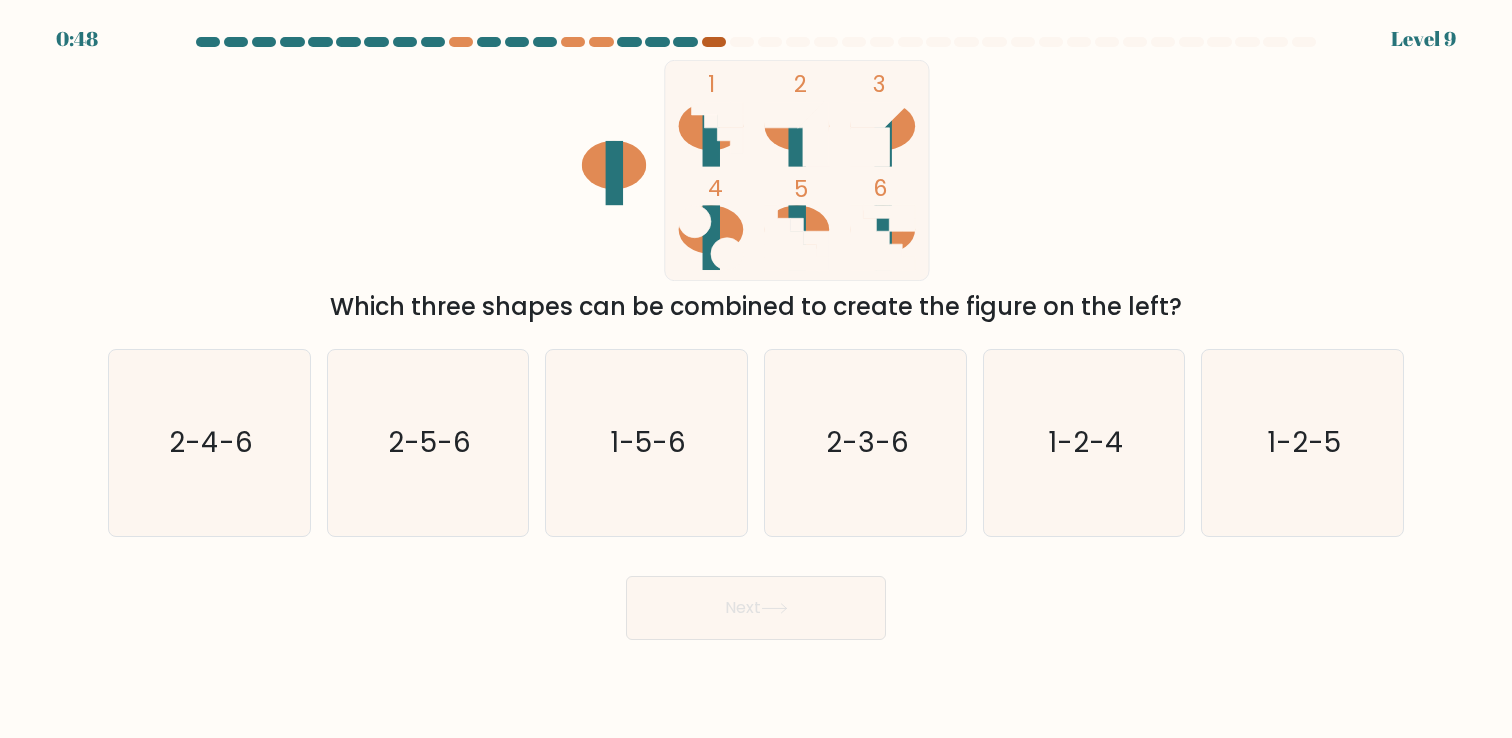 click at bounding box center [714, 42] 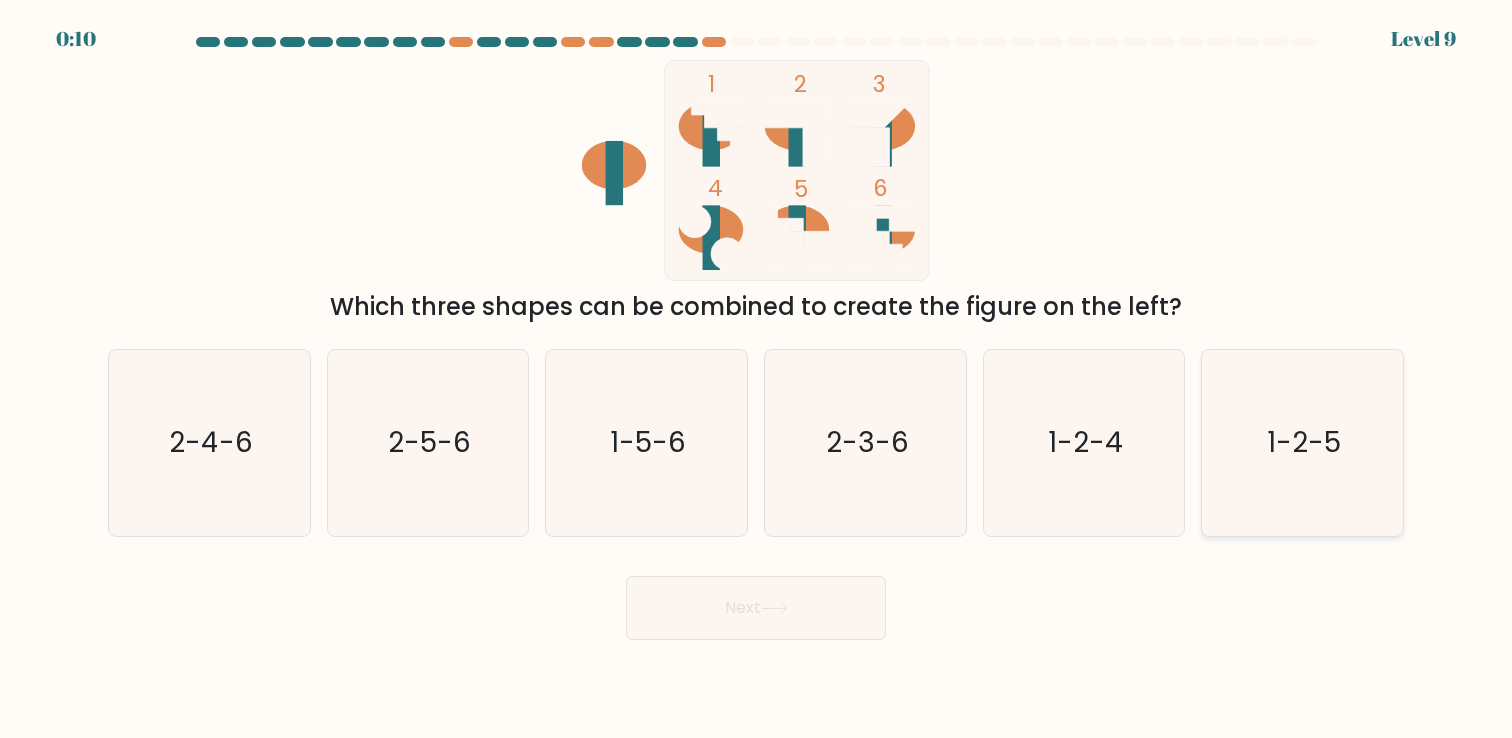 click on "1-2-5" 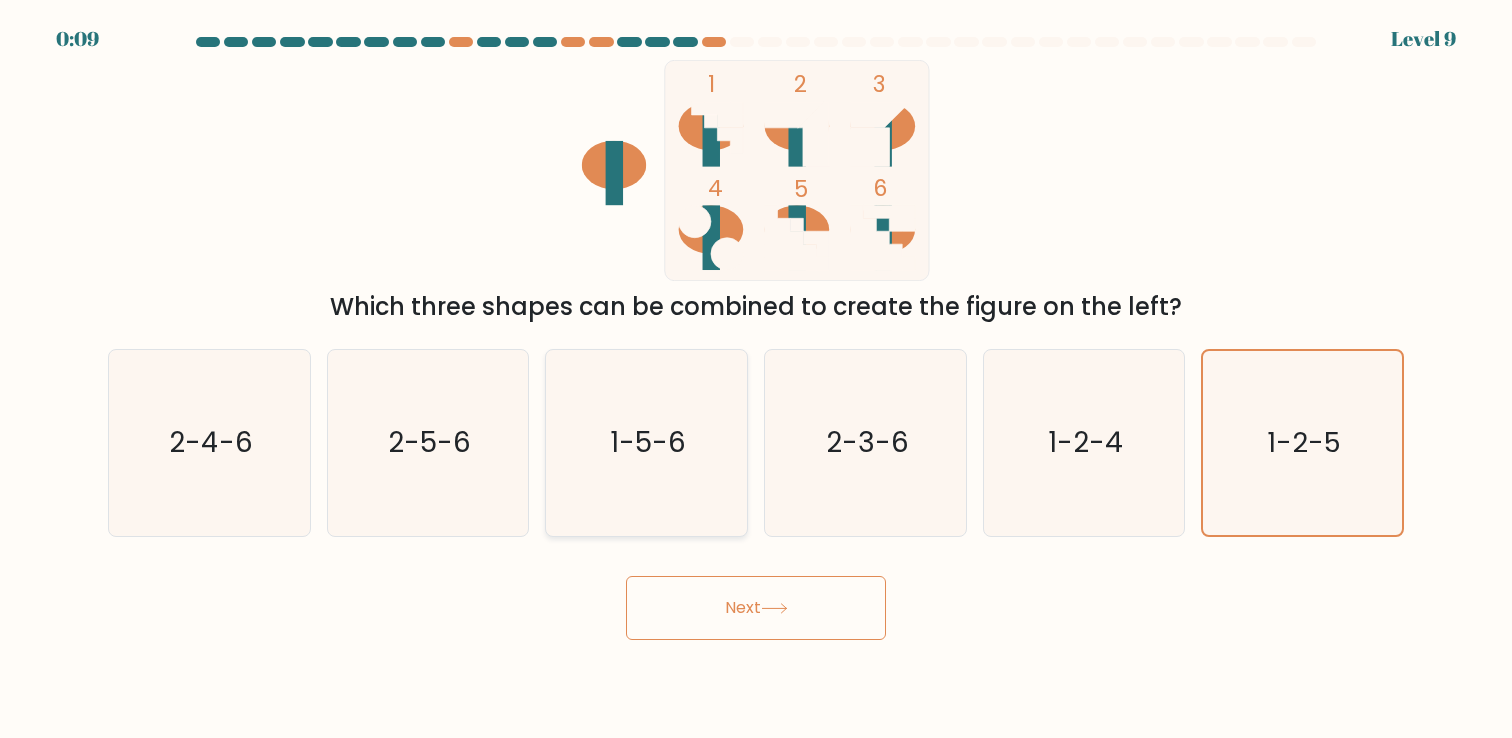 click on "1-5-6" 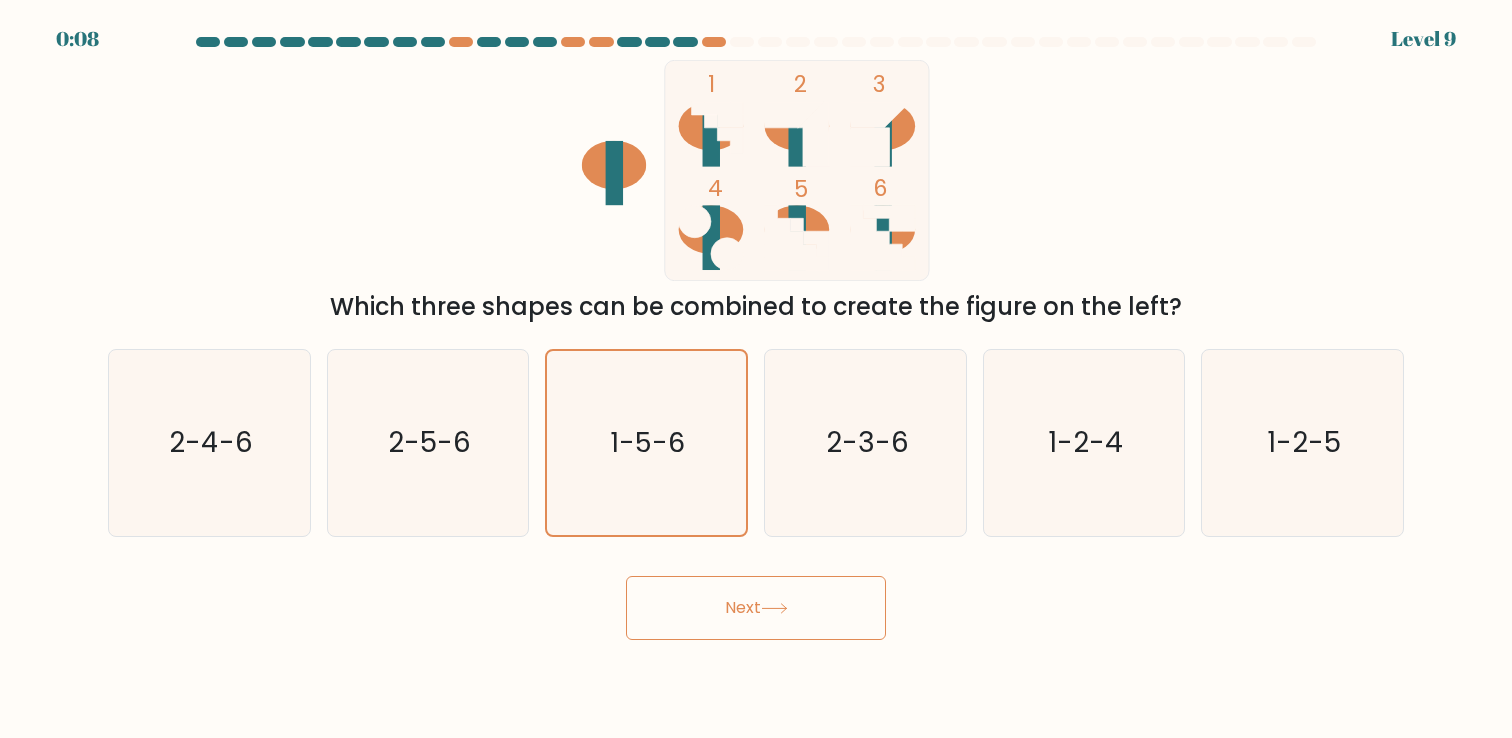click 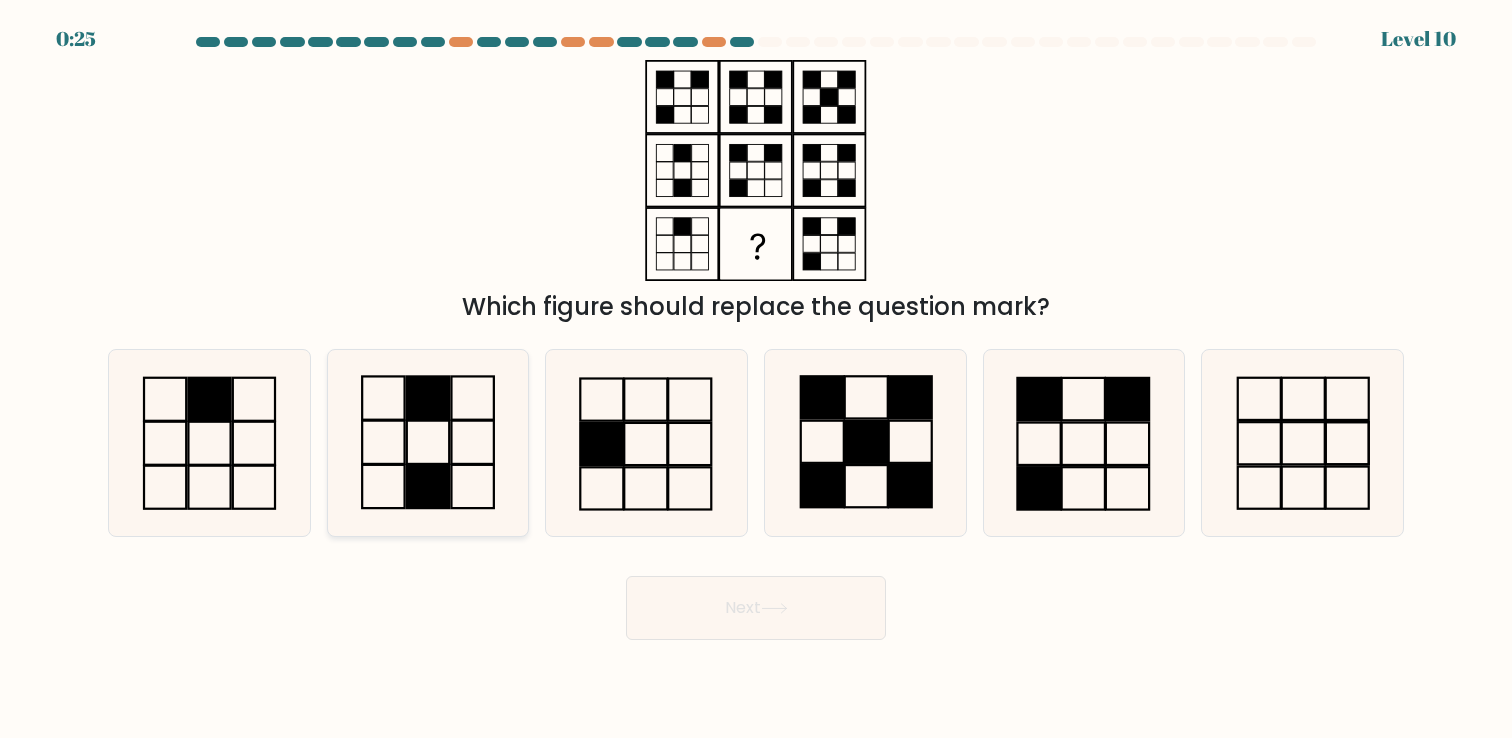 click 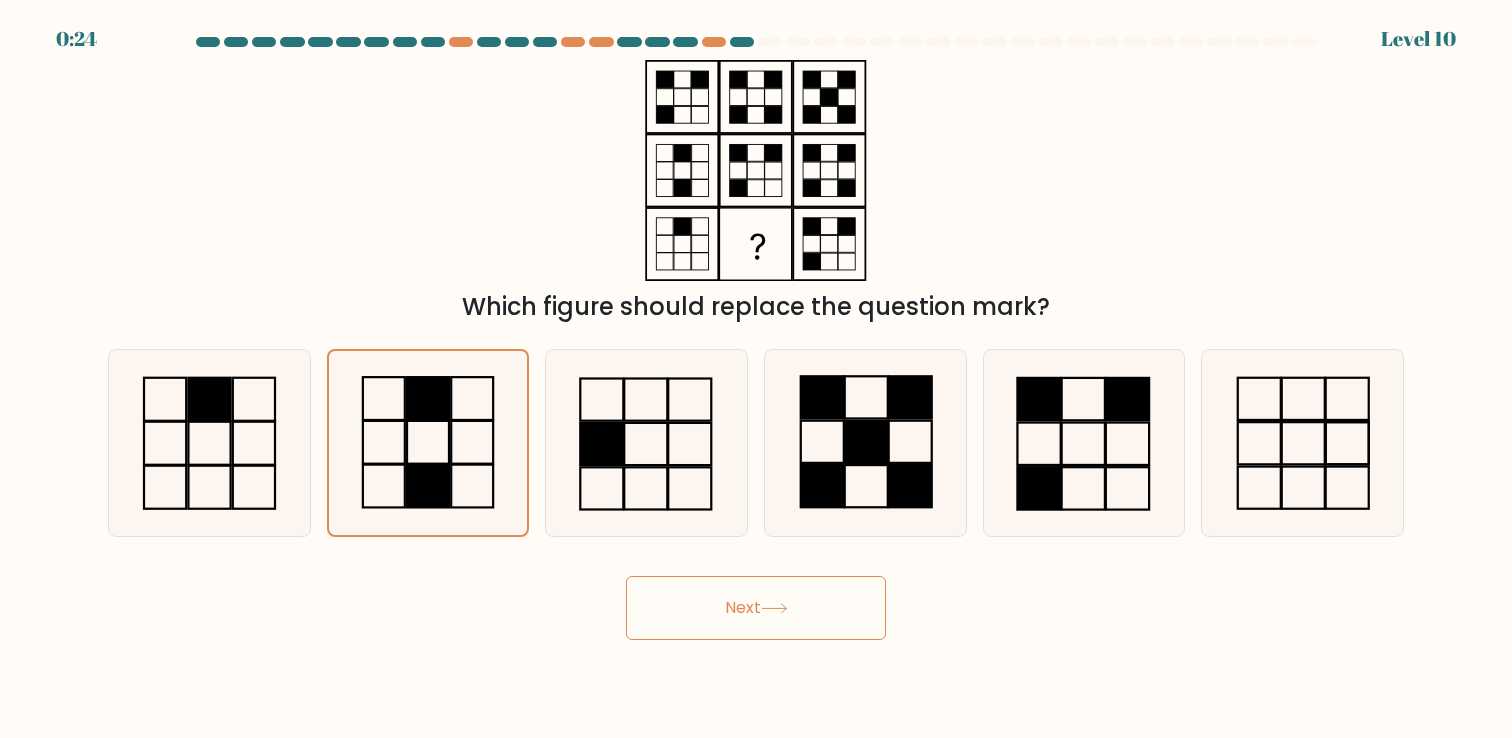 click on "Next" at bounding box center [756, 608] 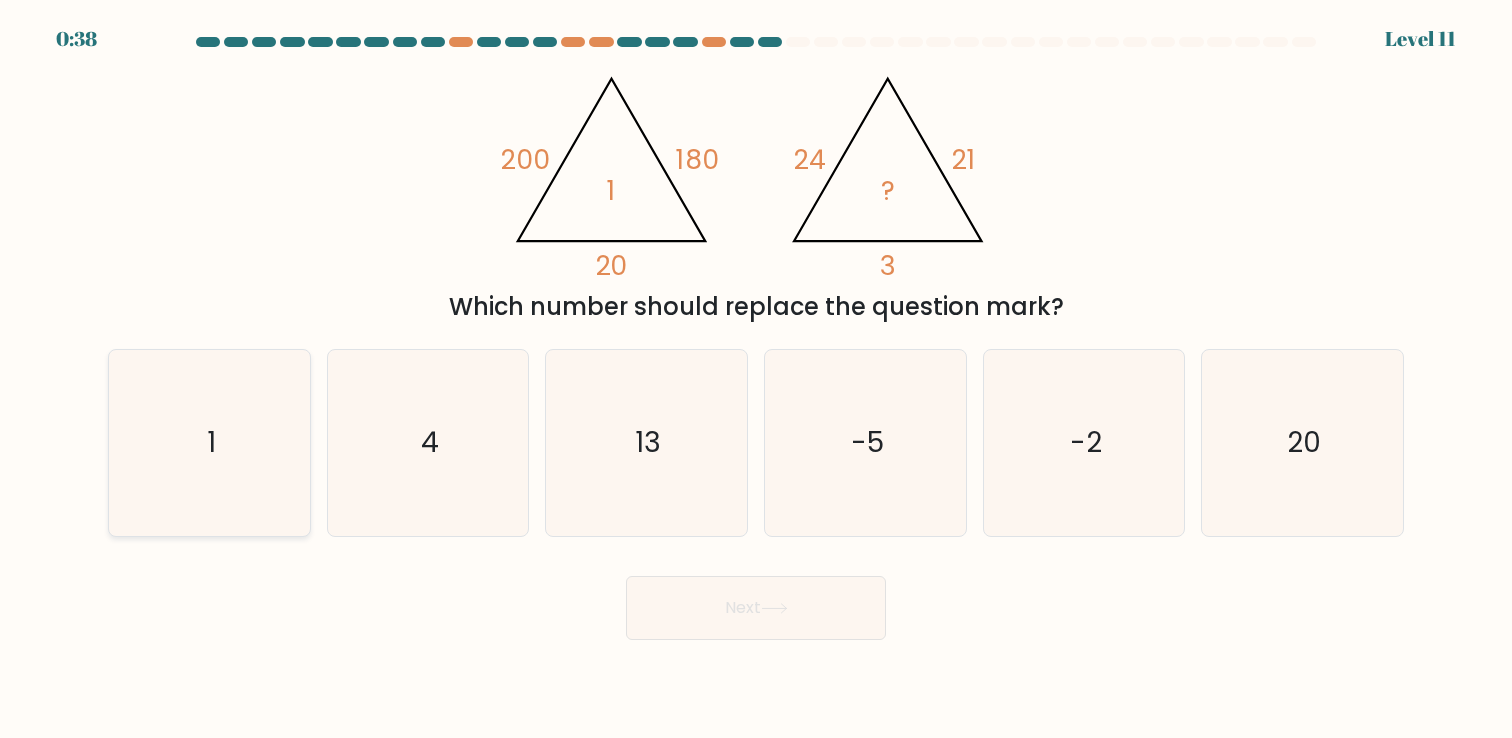 click on "1" 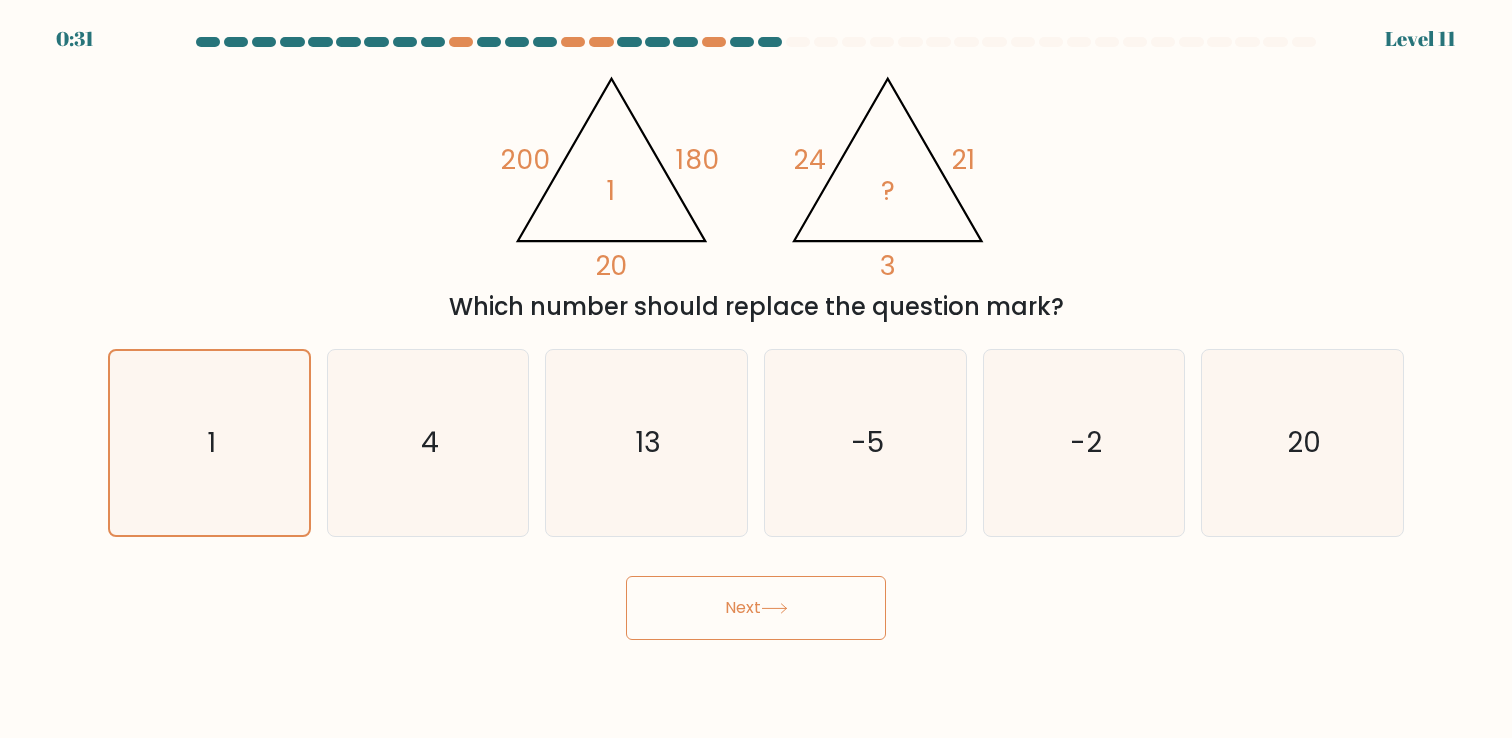 click on "Next" at bounding box center (756, 608) 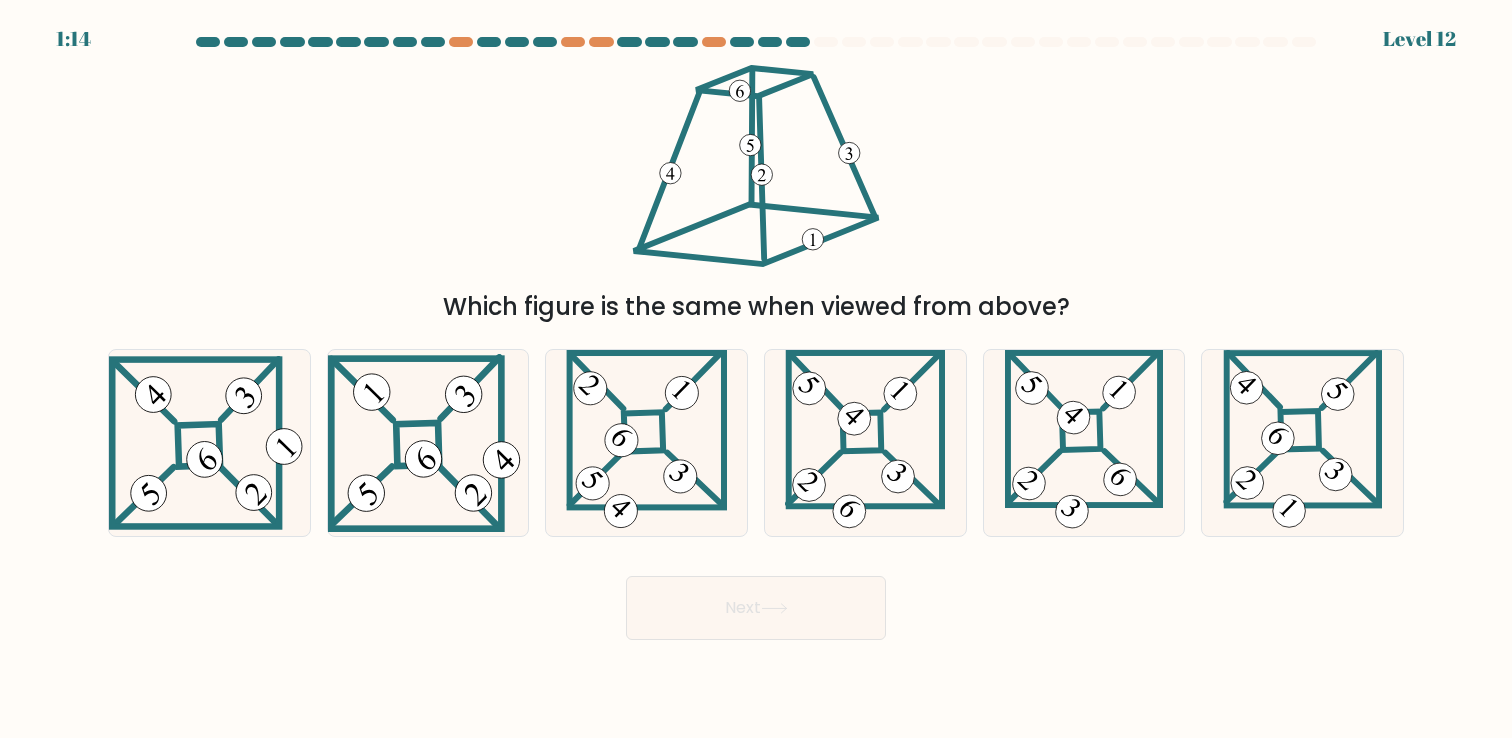 click on "Next" at bounding box center [756, 600] 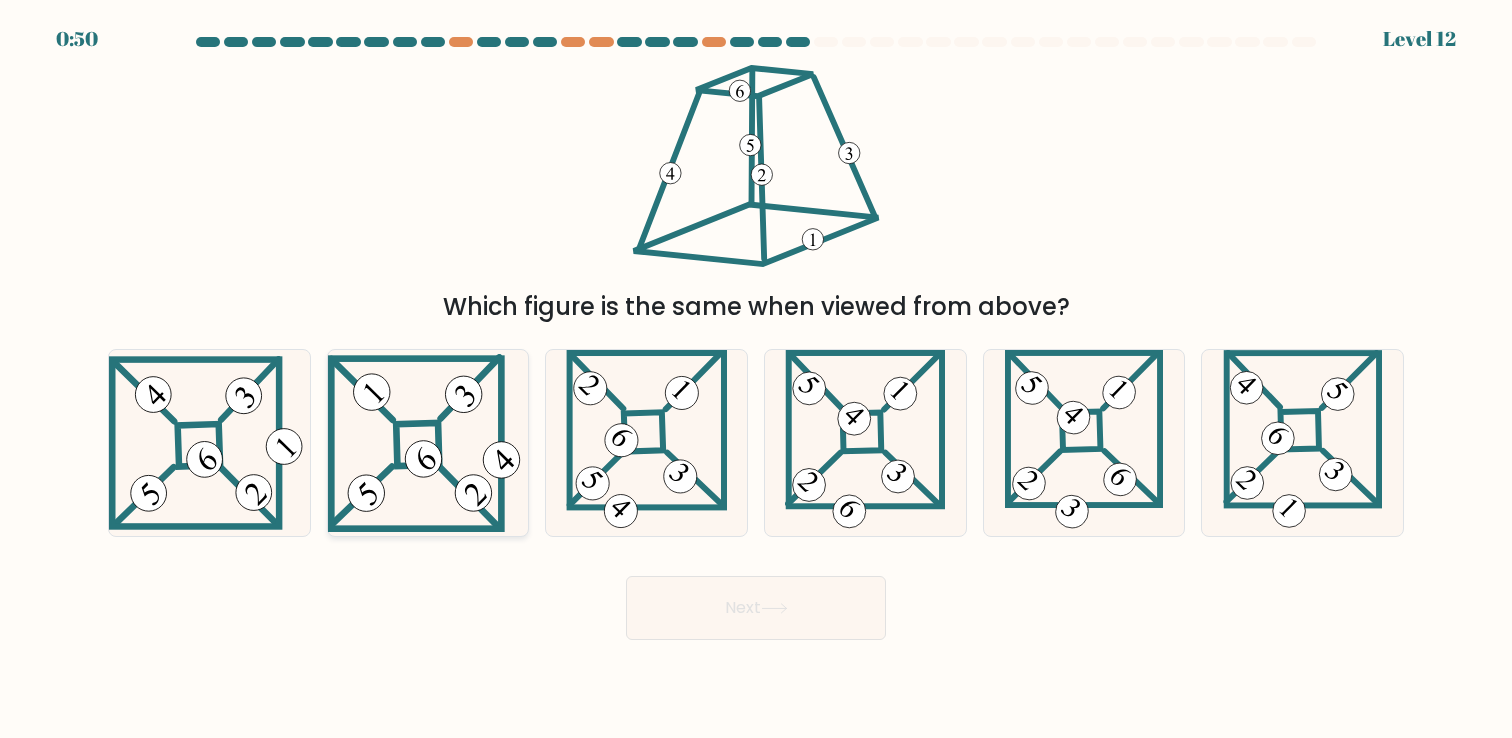 click 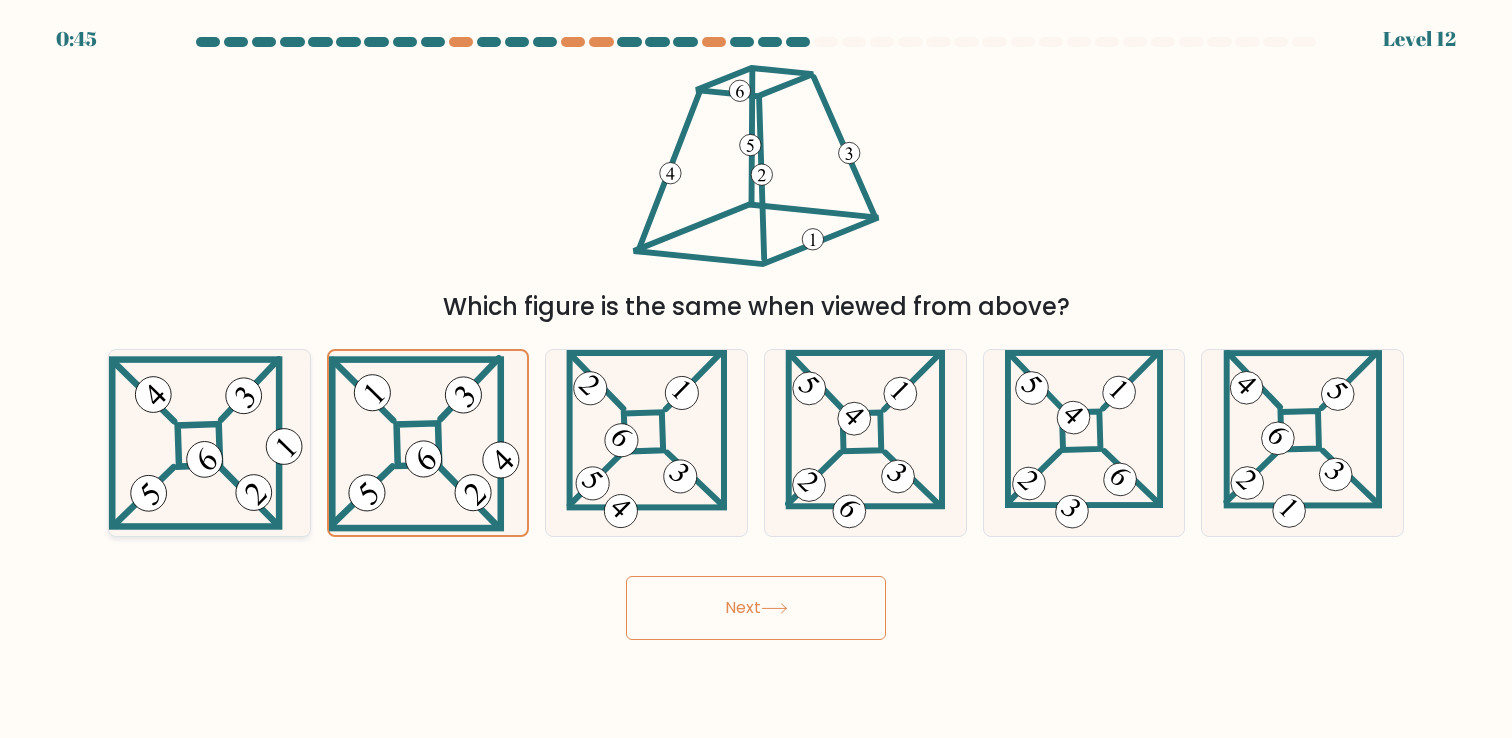 click 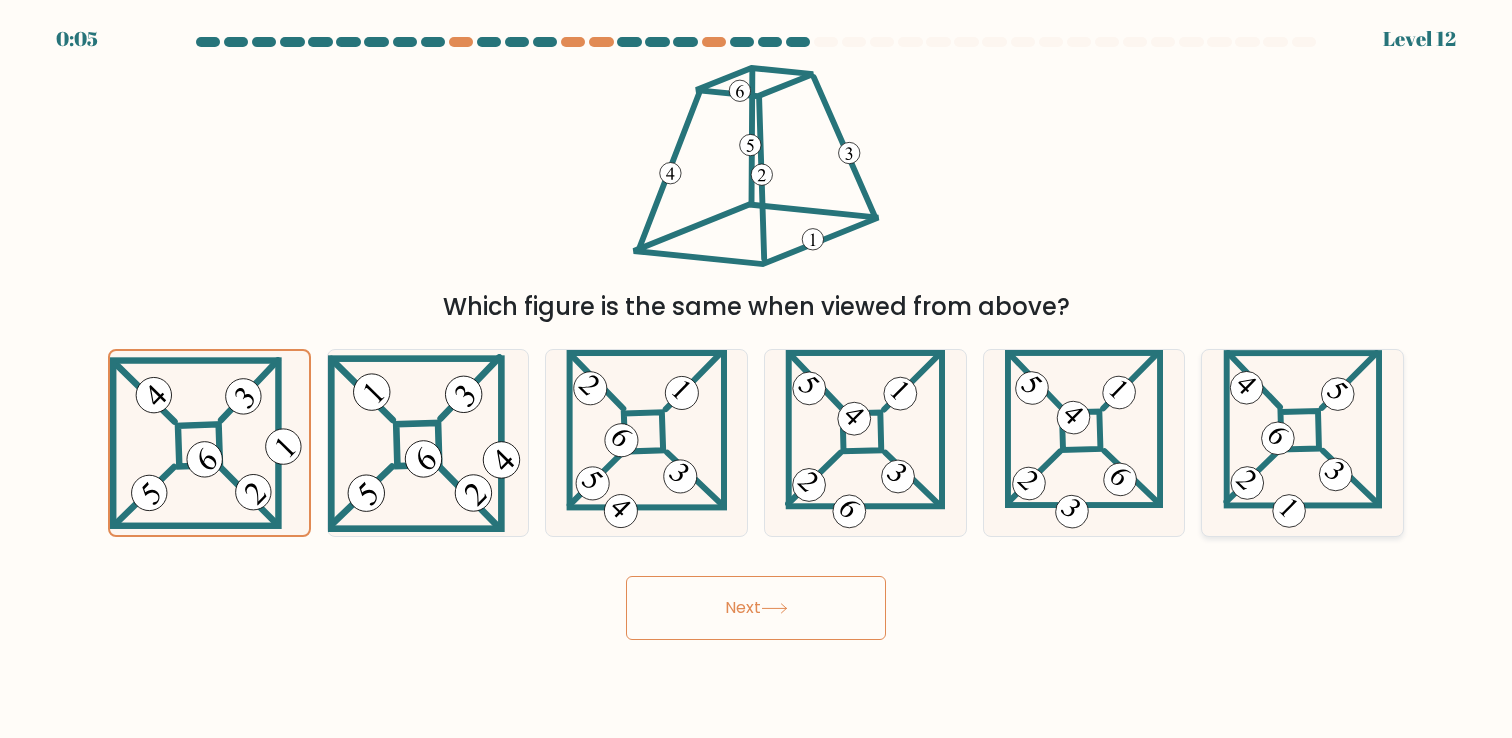 click 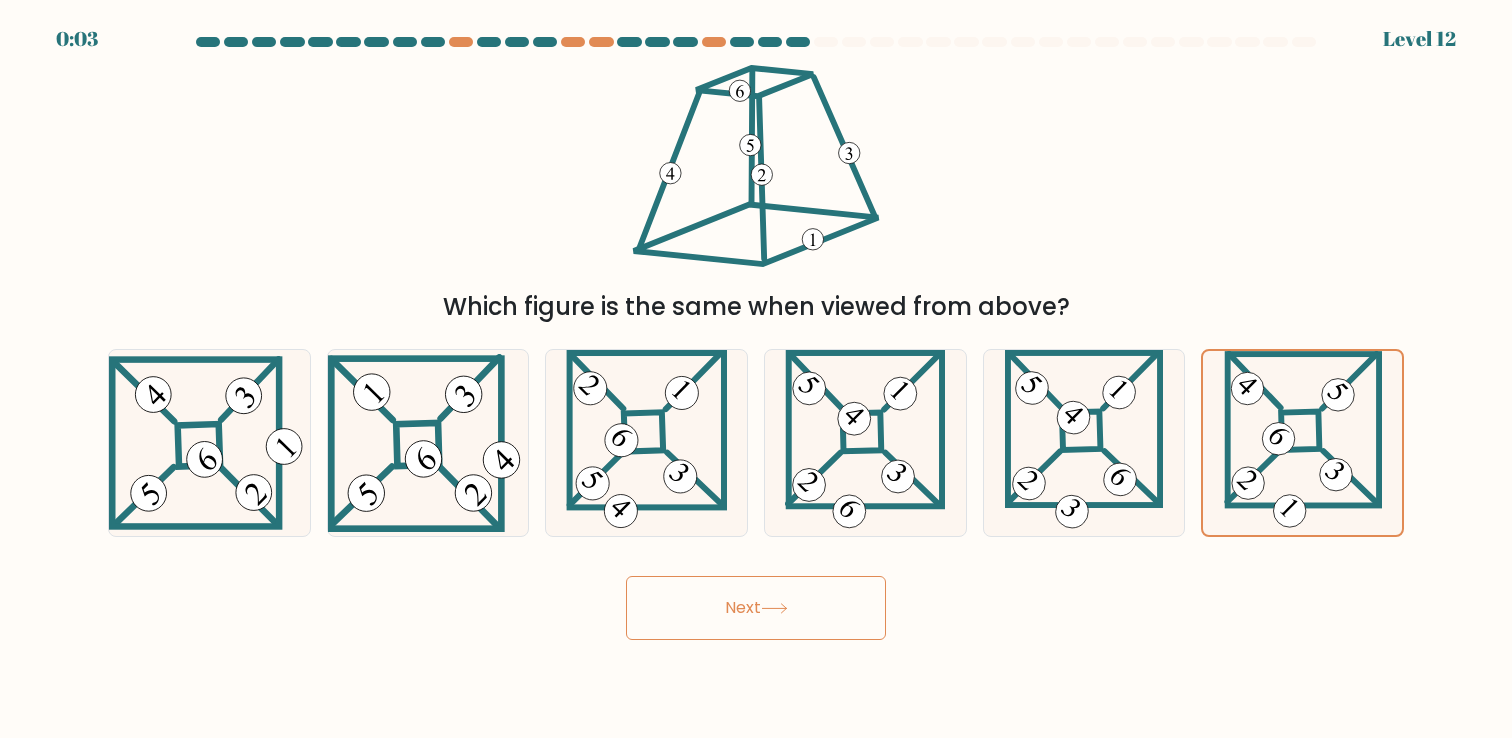 click on "Next" at bounding box center [756, 608] 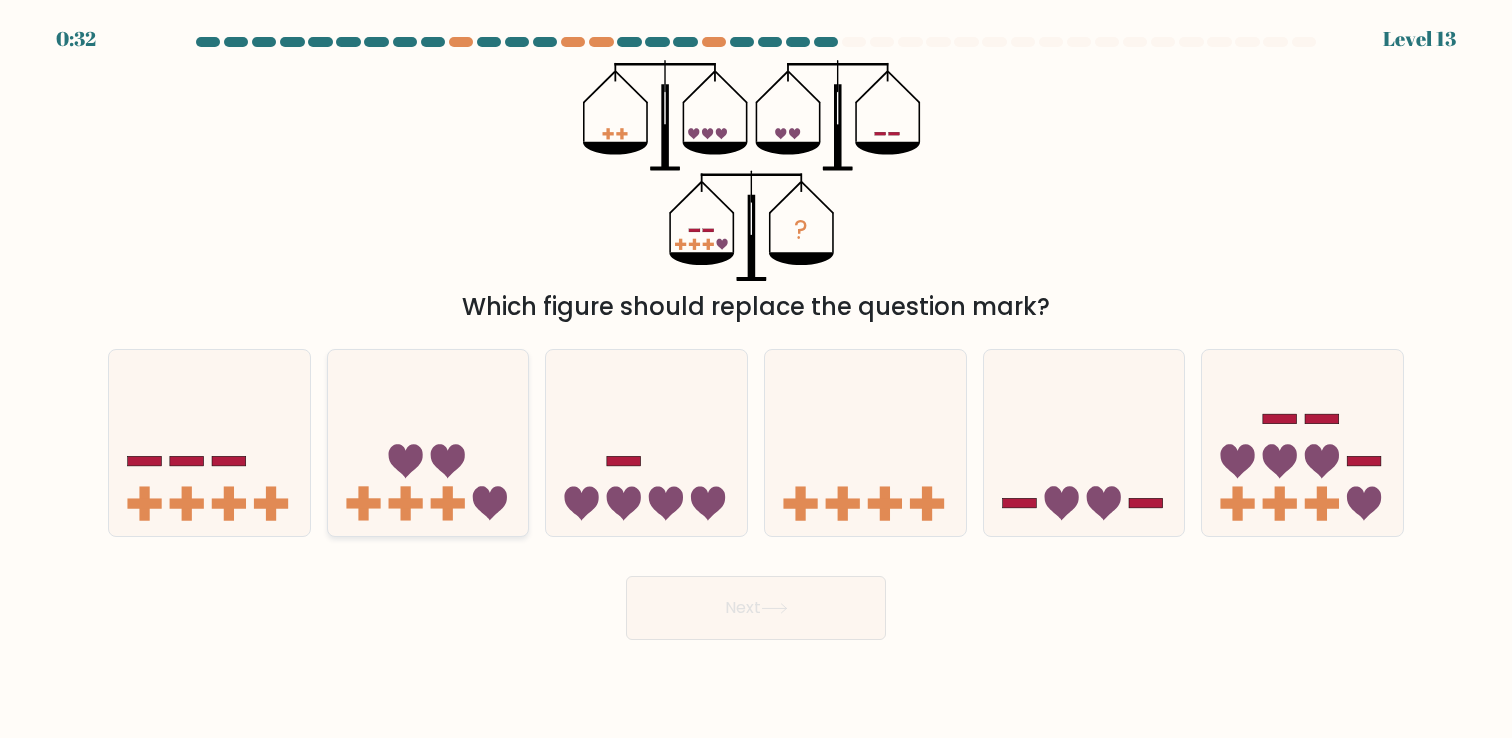 click 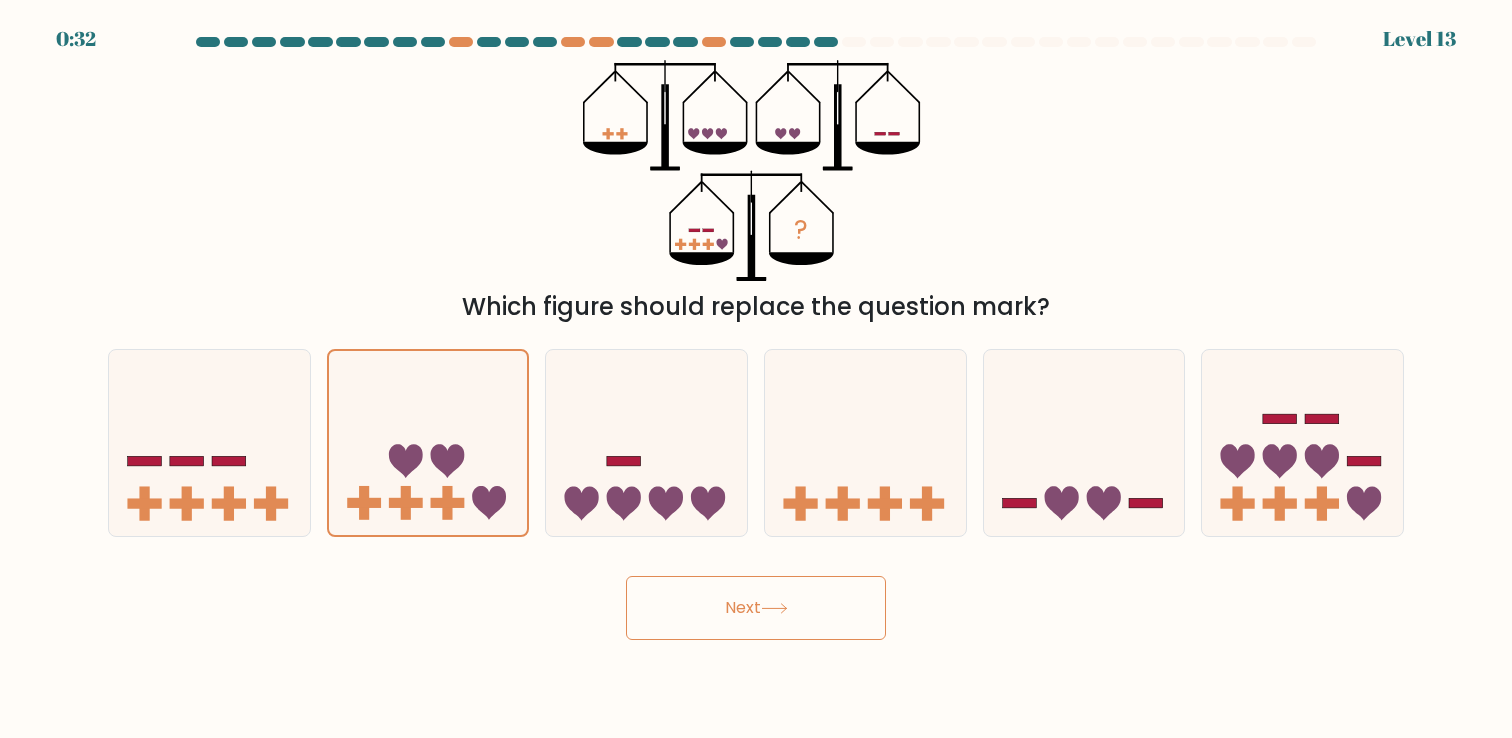 click on "Next" at bounding box center (756, 608) 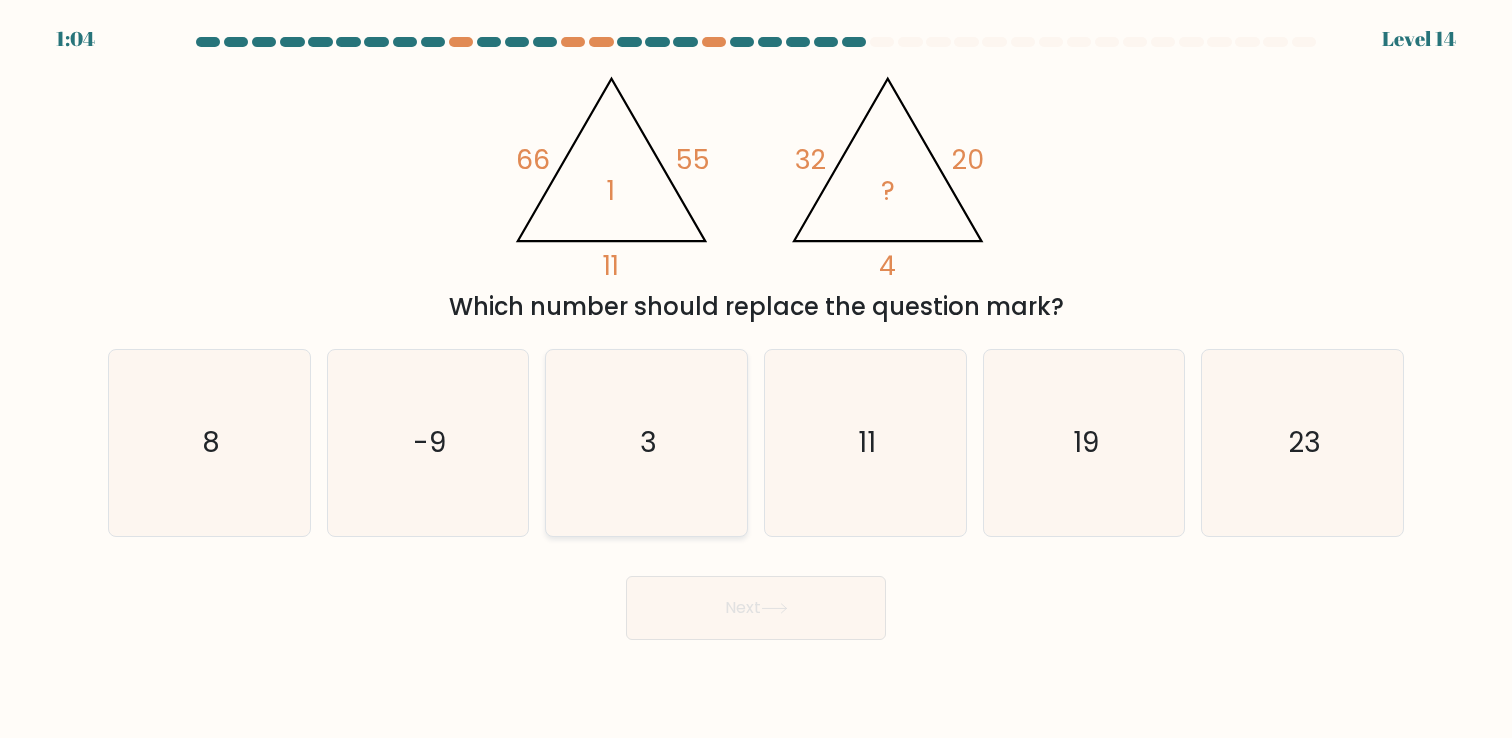 click on "3" 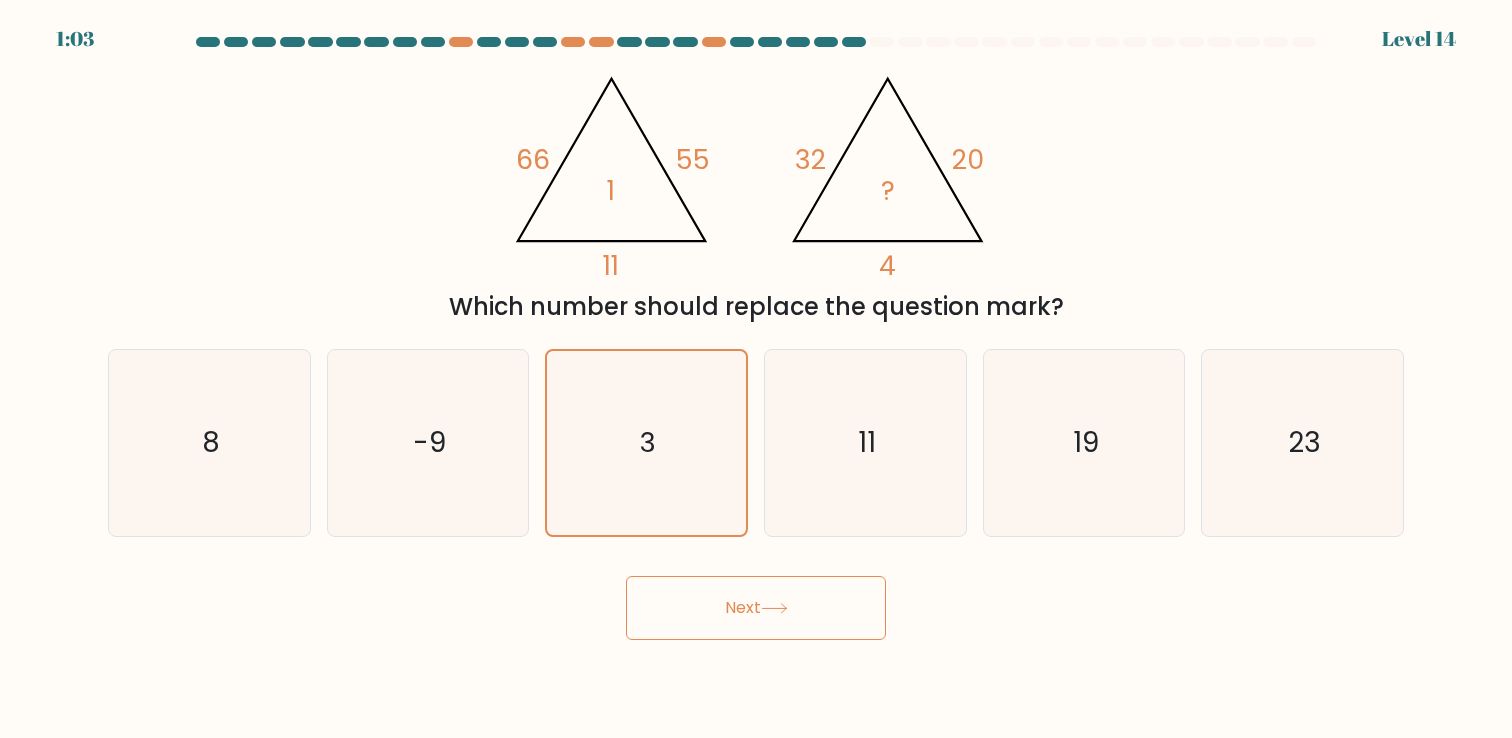 click on "Next" at bounding box center (756, 608) 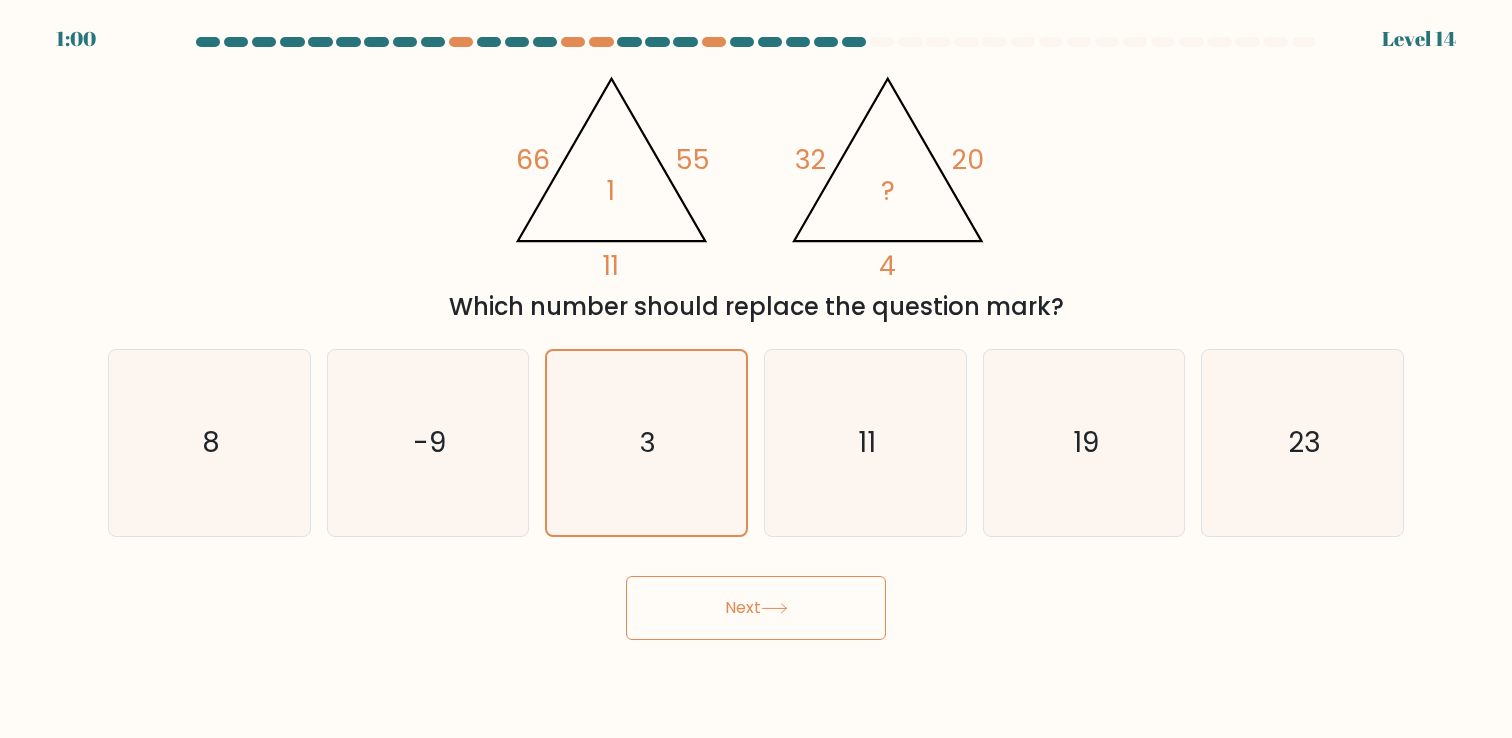 click on "Next" at bounding box center (756, 608) 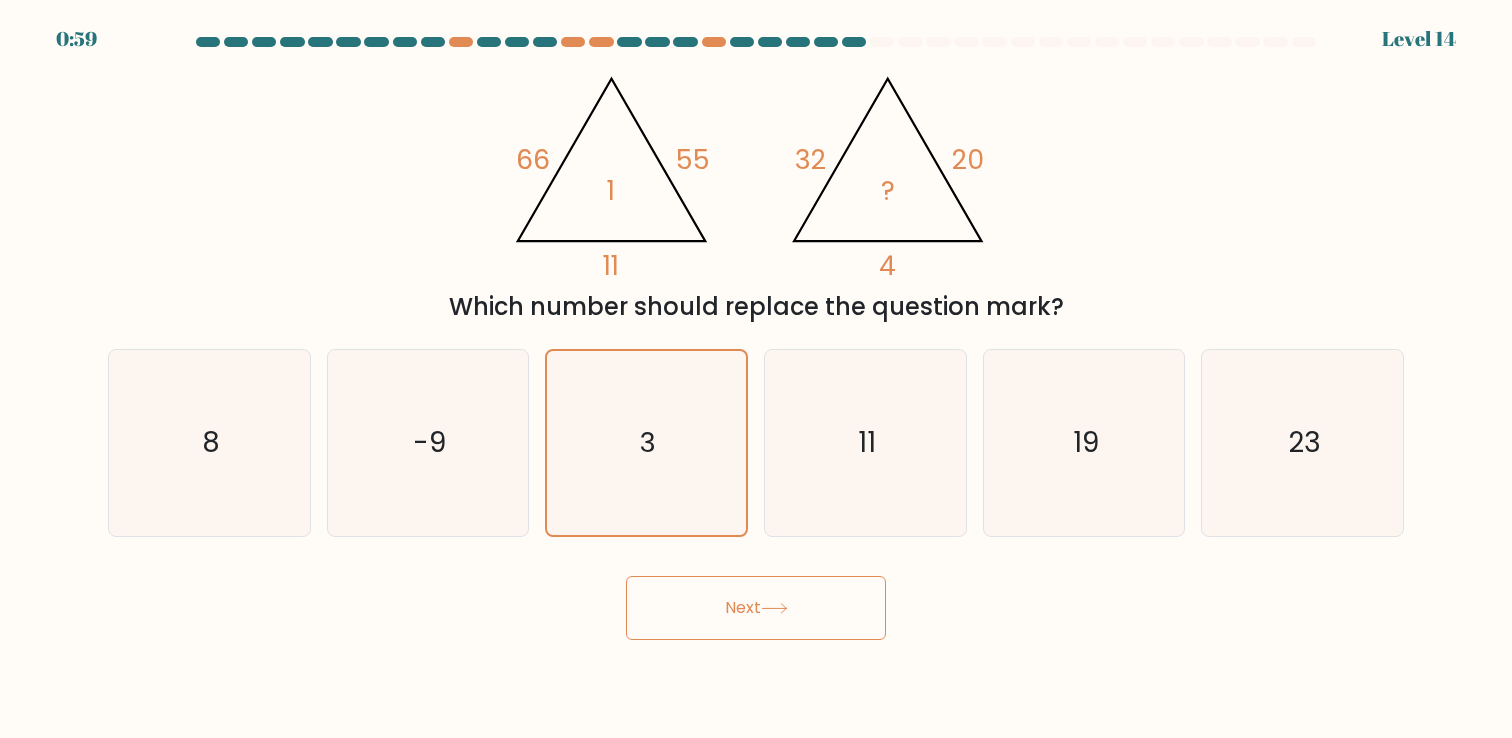 click on "@import url('https://fonts.googleapis.com/css?family=Abril+Fatface:400,100,100italic,300,300italic,400italic,500,500italic,700,700italic,900,900italic');                        66       55       11       1                                       @import url('https://fonts.googleapis.com/css?family=Abril+Fatface:400,100,100italic,300,300italic,400italic,500,500italic,700,700italic,900,900italic');                        32       20       4       ?
Which number should replace the question mark?" at bounding box center (756, 192) 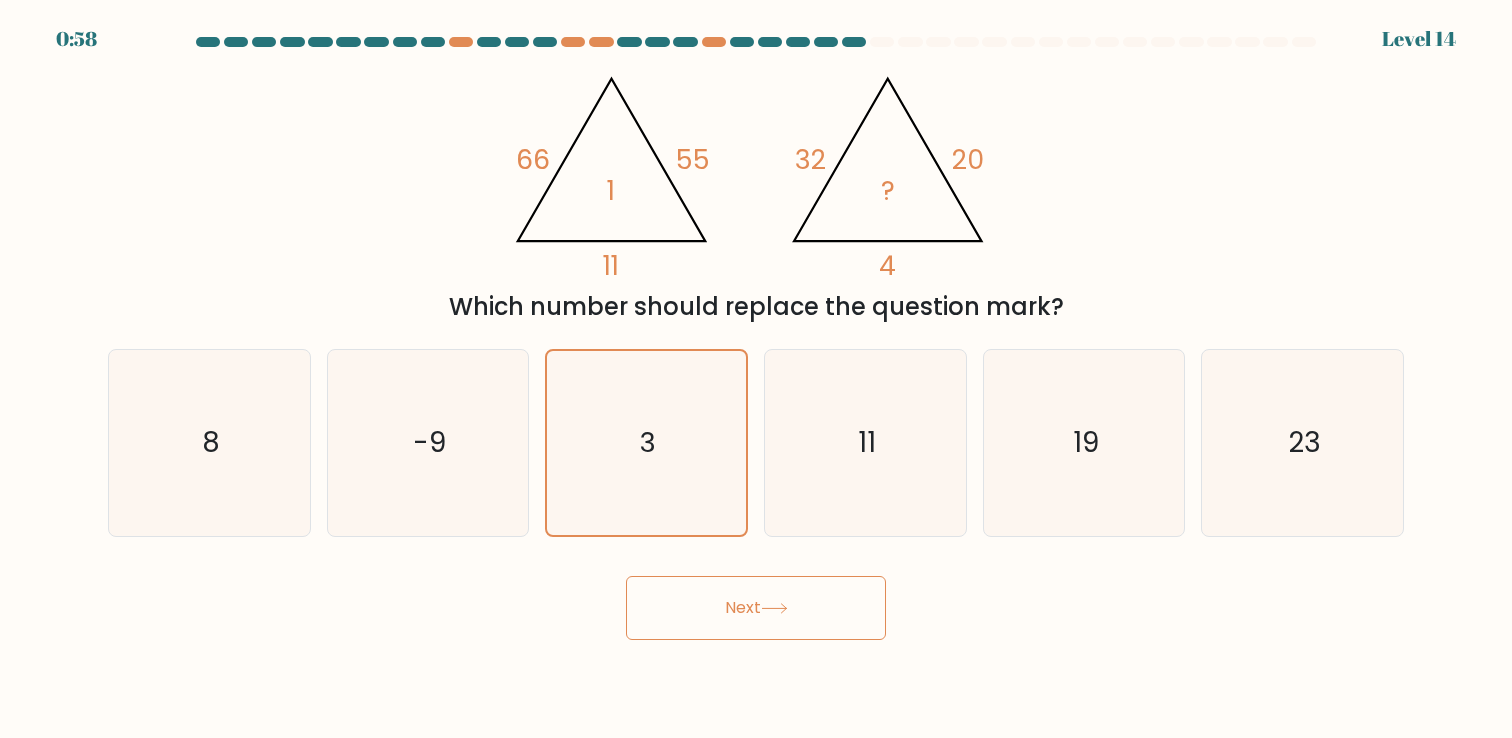 click 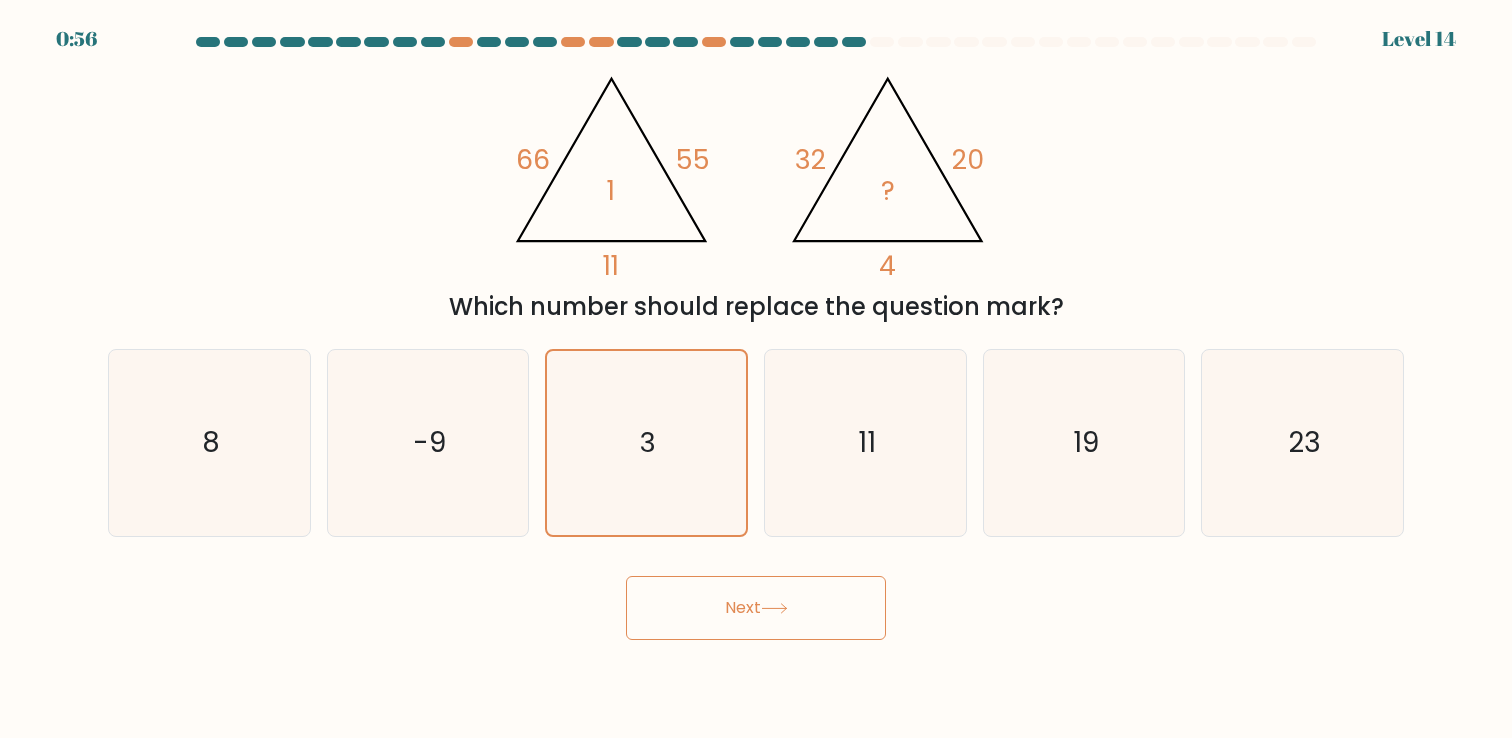 click on "Next" at bounding box center [756, 600] 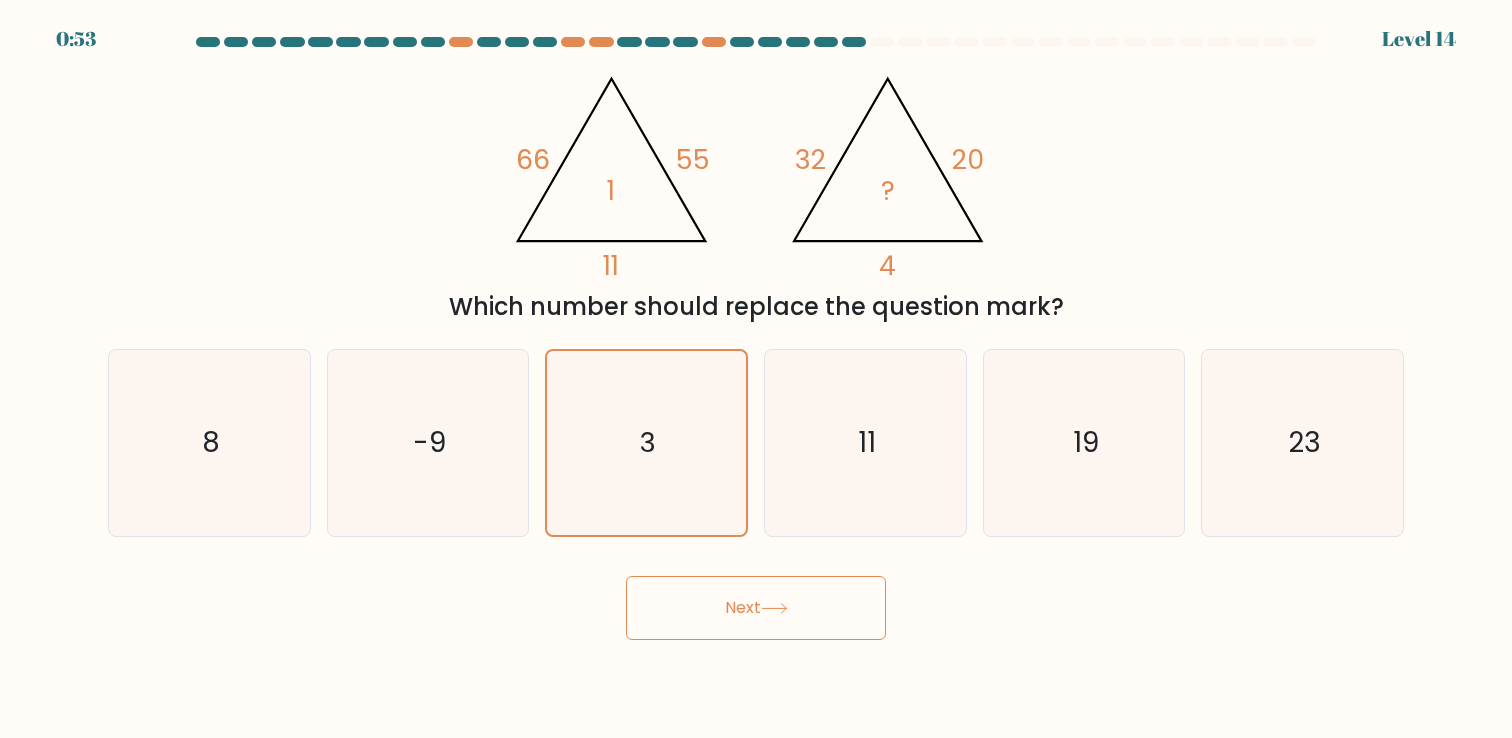 click on "Next" at bounding box center [756, 608] 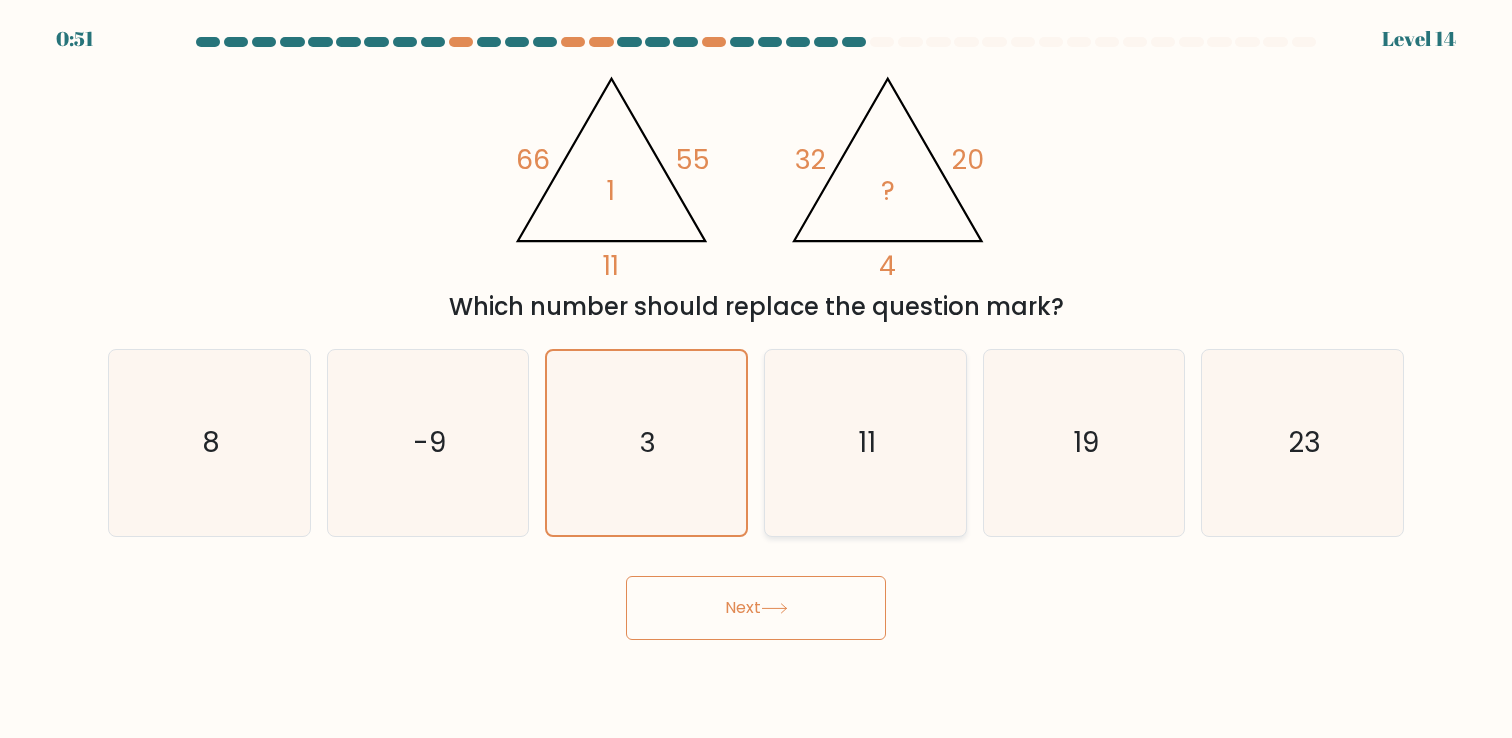 click on "11" at bounding box center (865, 442) 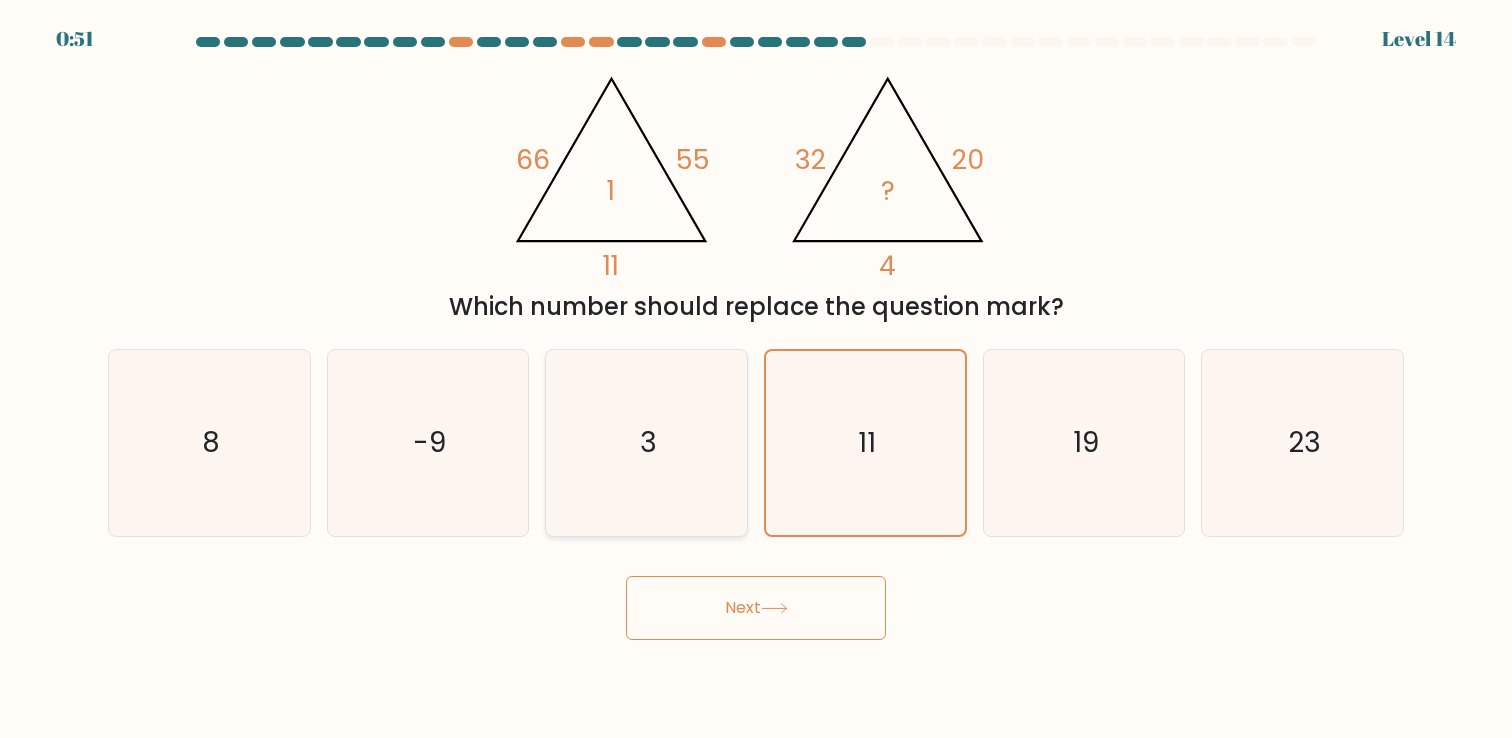 click on "3" 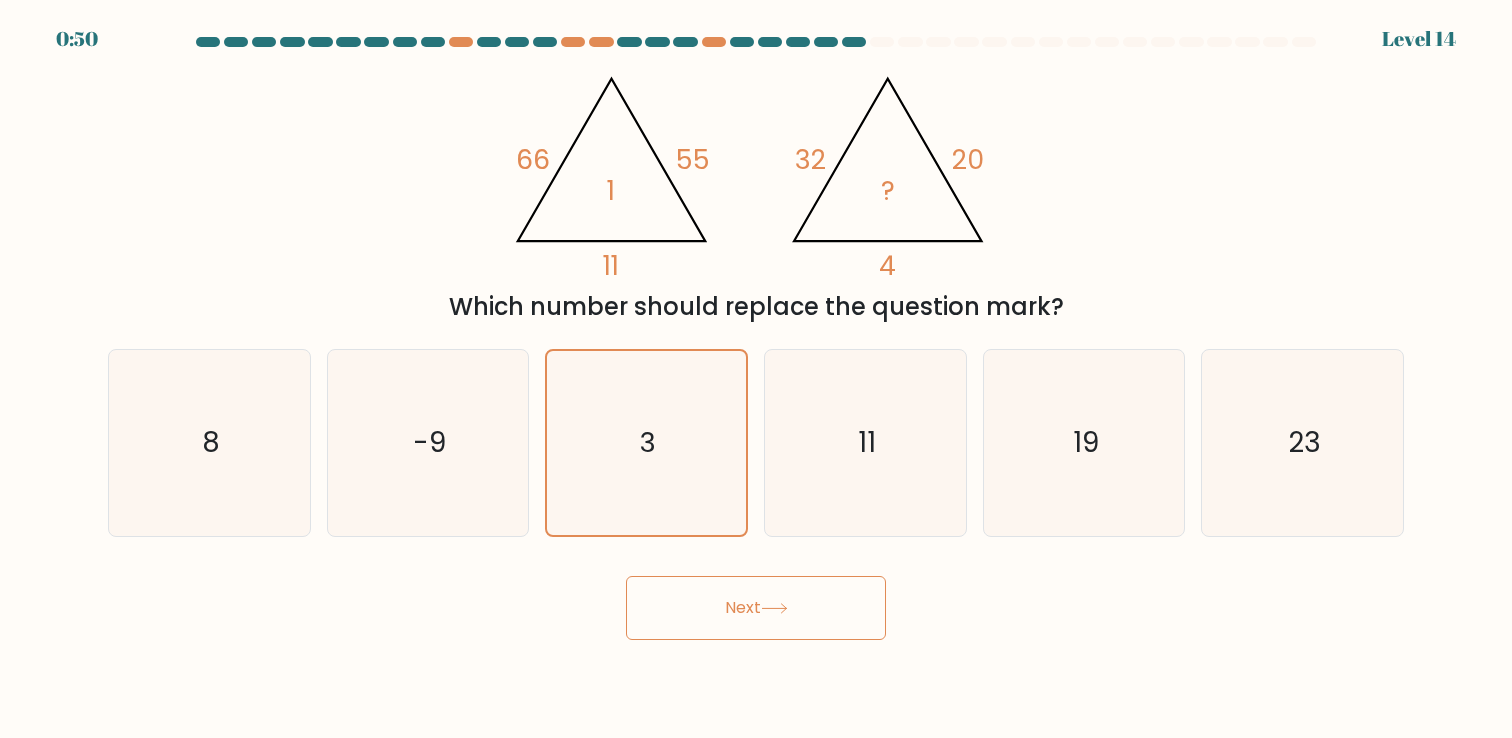 click on "Next" at bounding box center (756, 608) 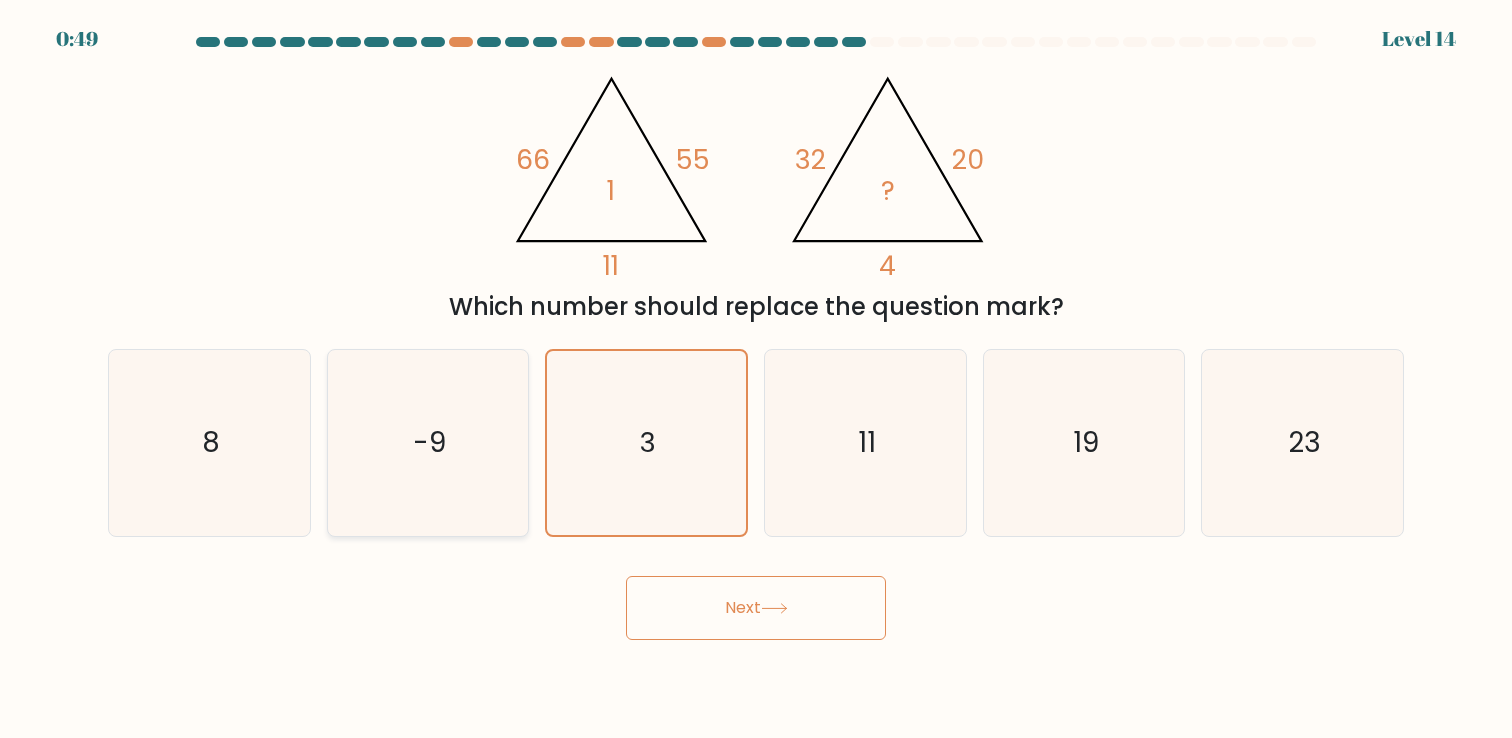 click on "-9" 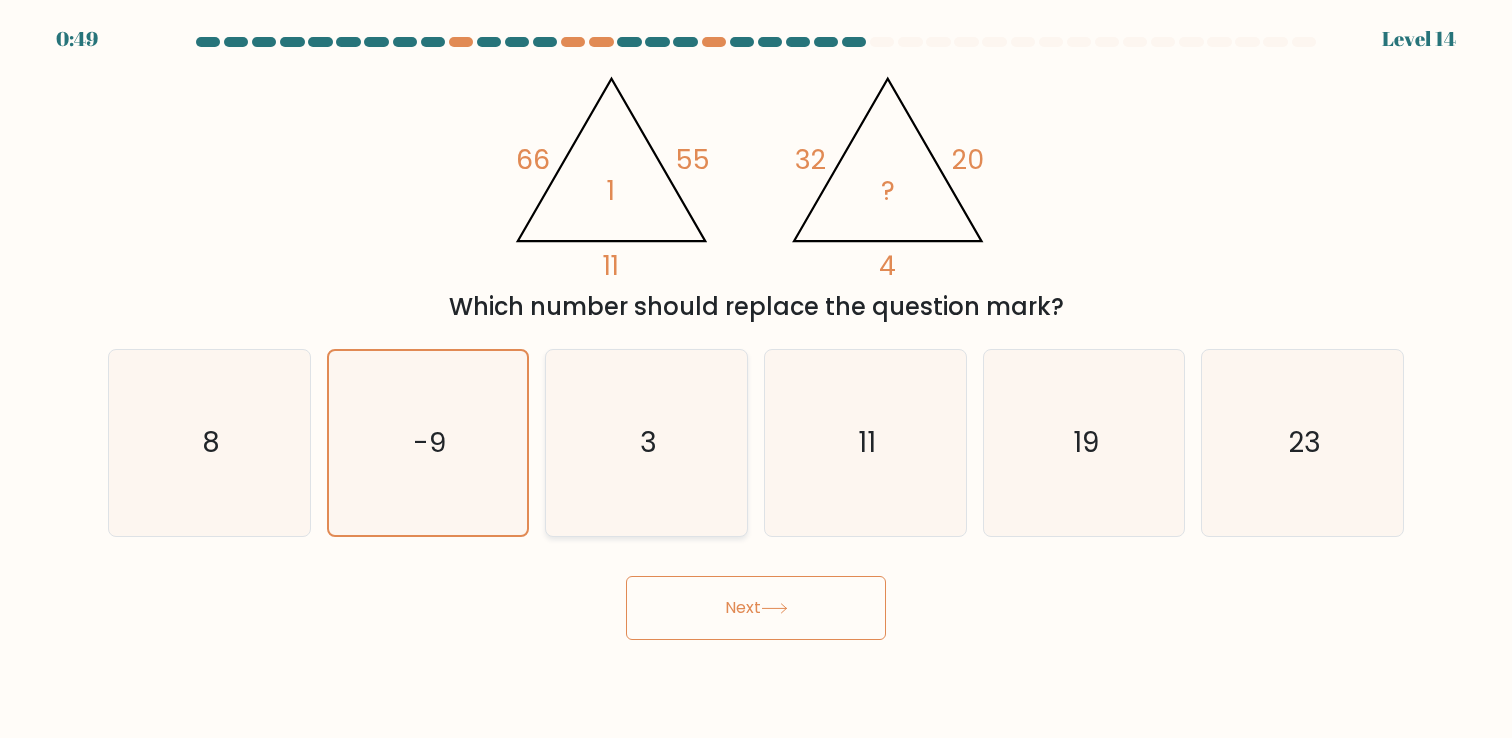 click on "3" 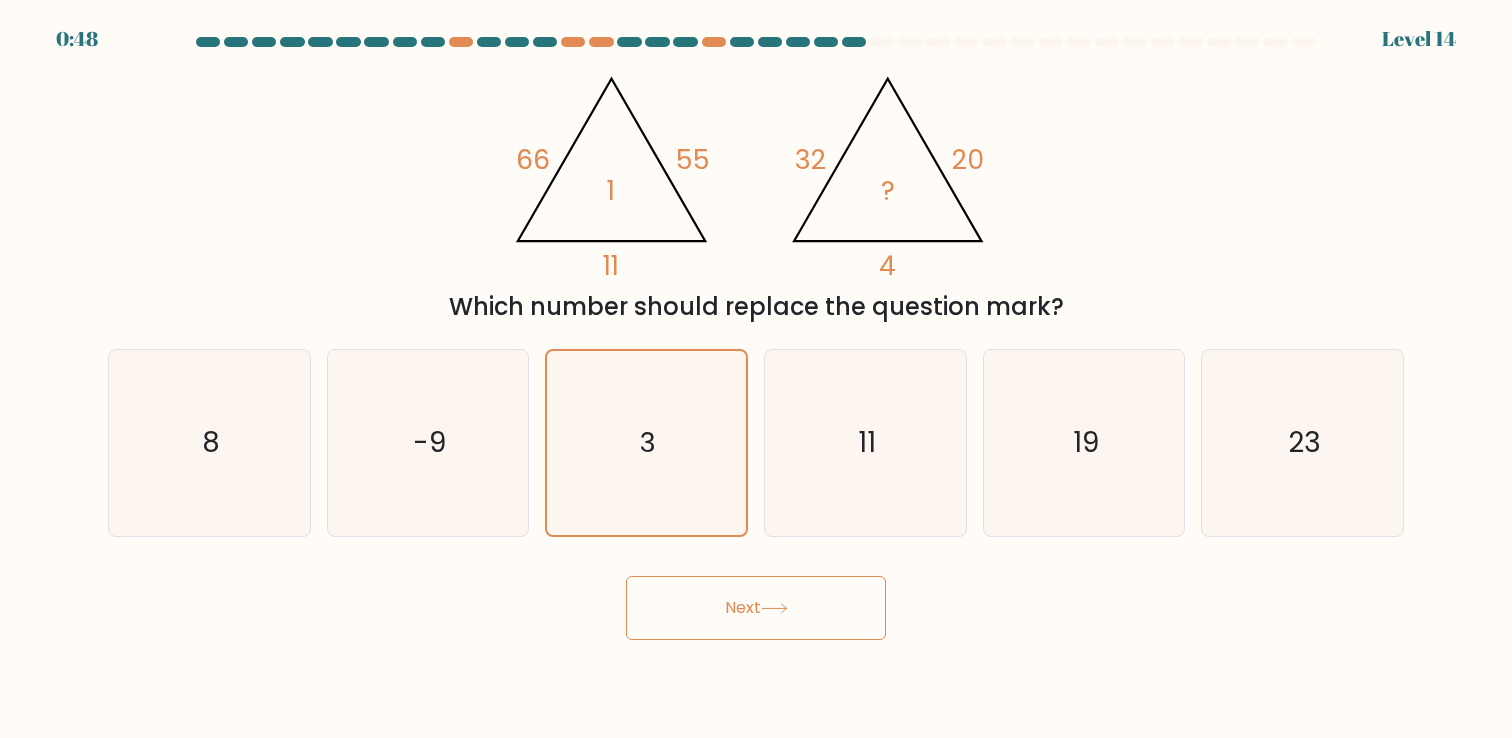 click on "Next" at bounding box center [756, 608] 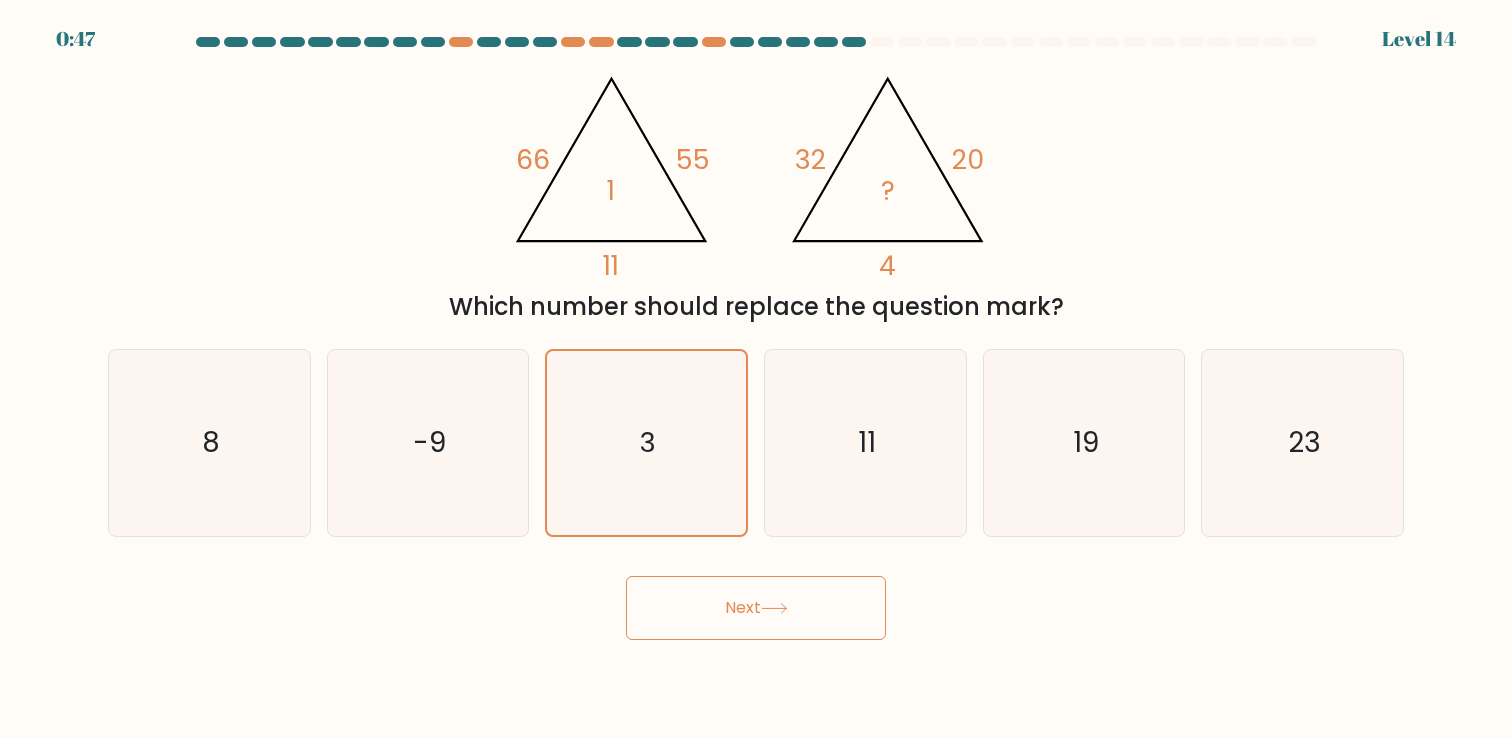 click on "Next" at bounding box center (756, 608) 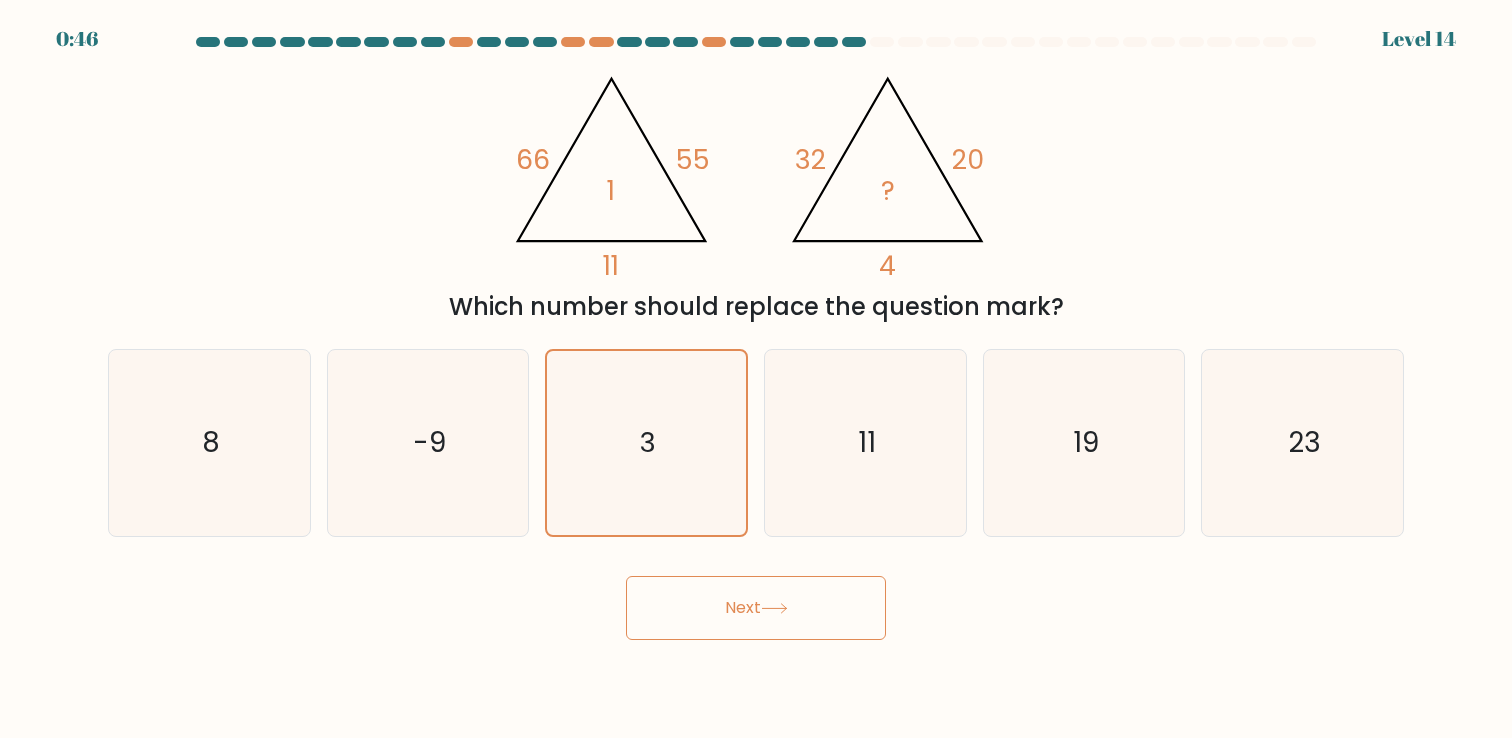 click on "Next" at bounding box center (756, 608) 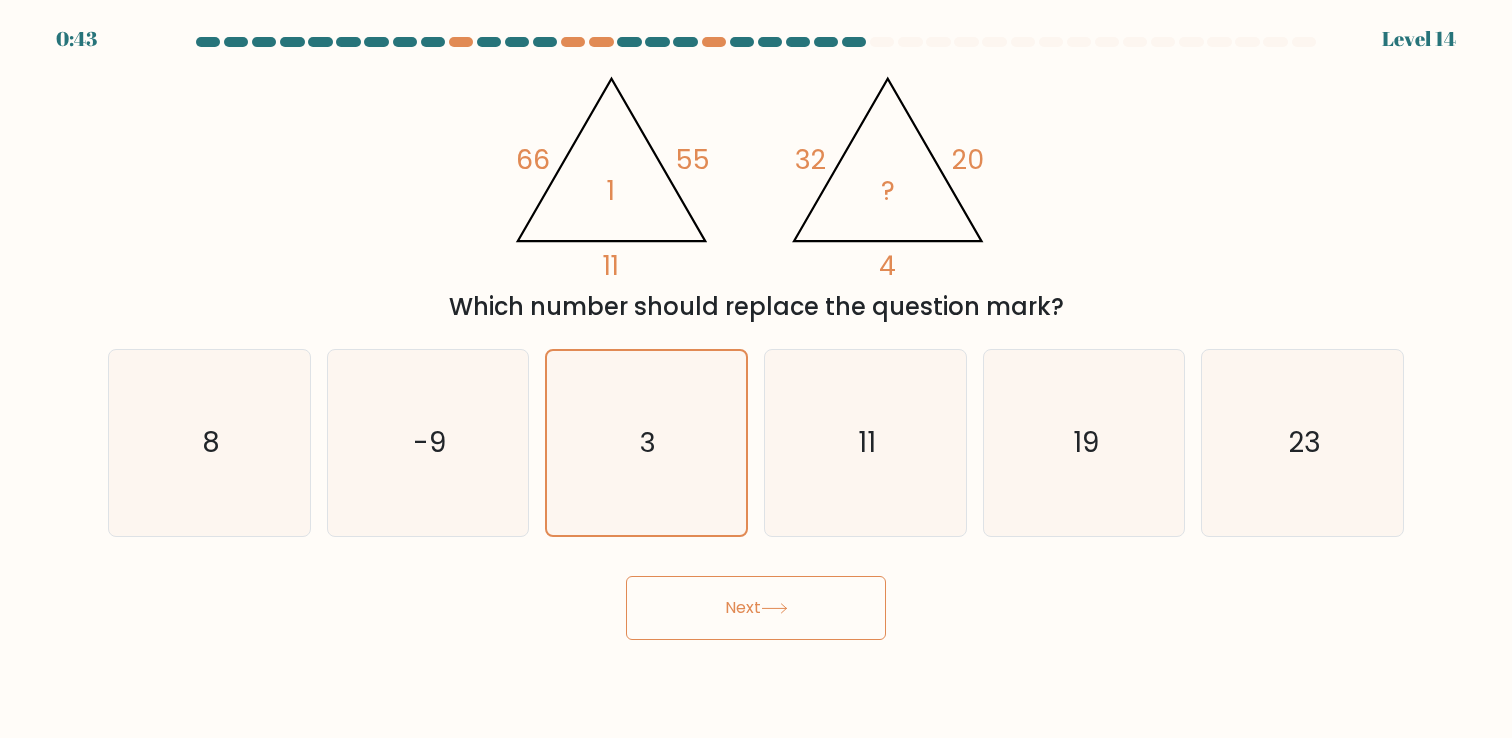 click on "Next" at bounding box center [756, 608] 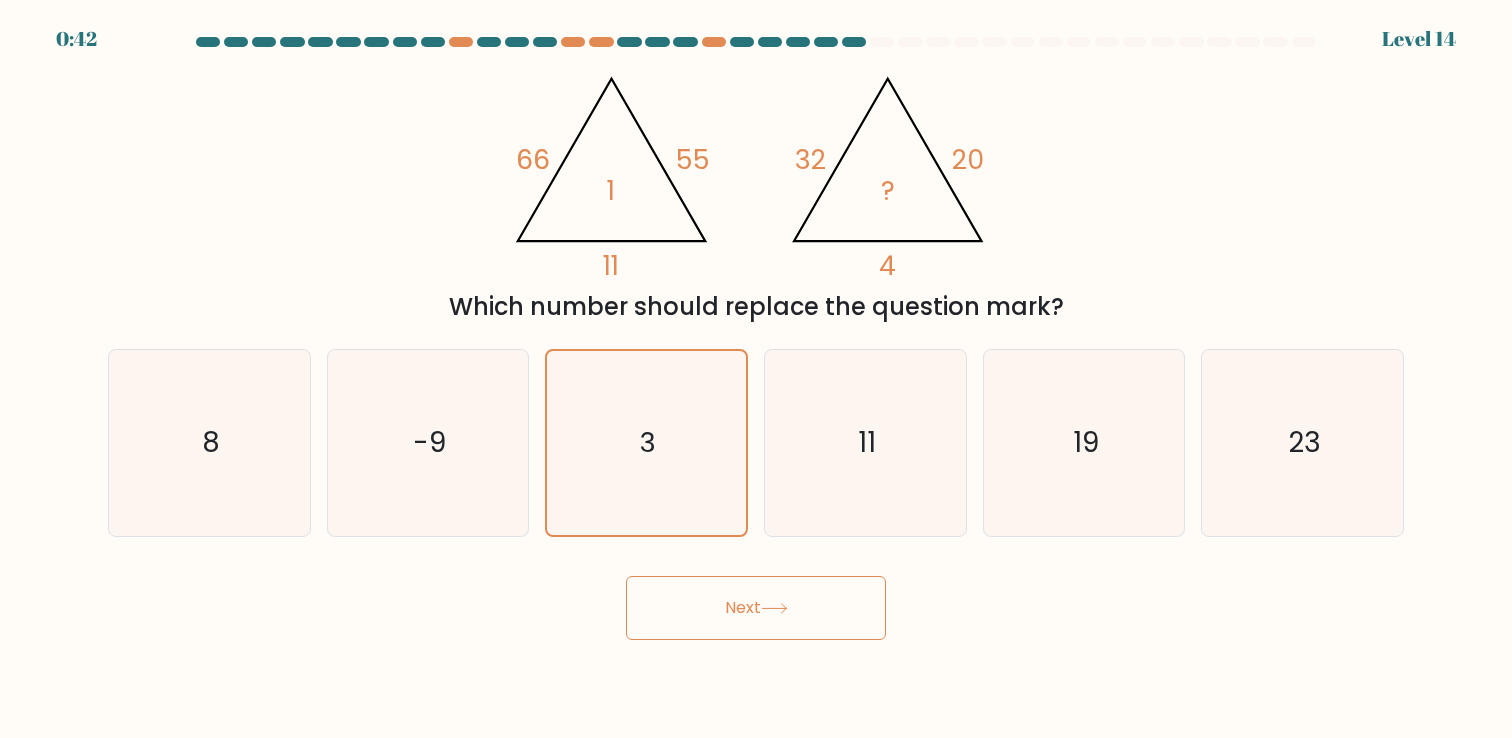 click on "Next" at bounding box center (756, 608) 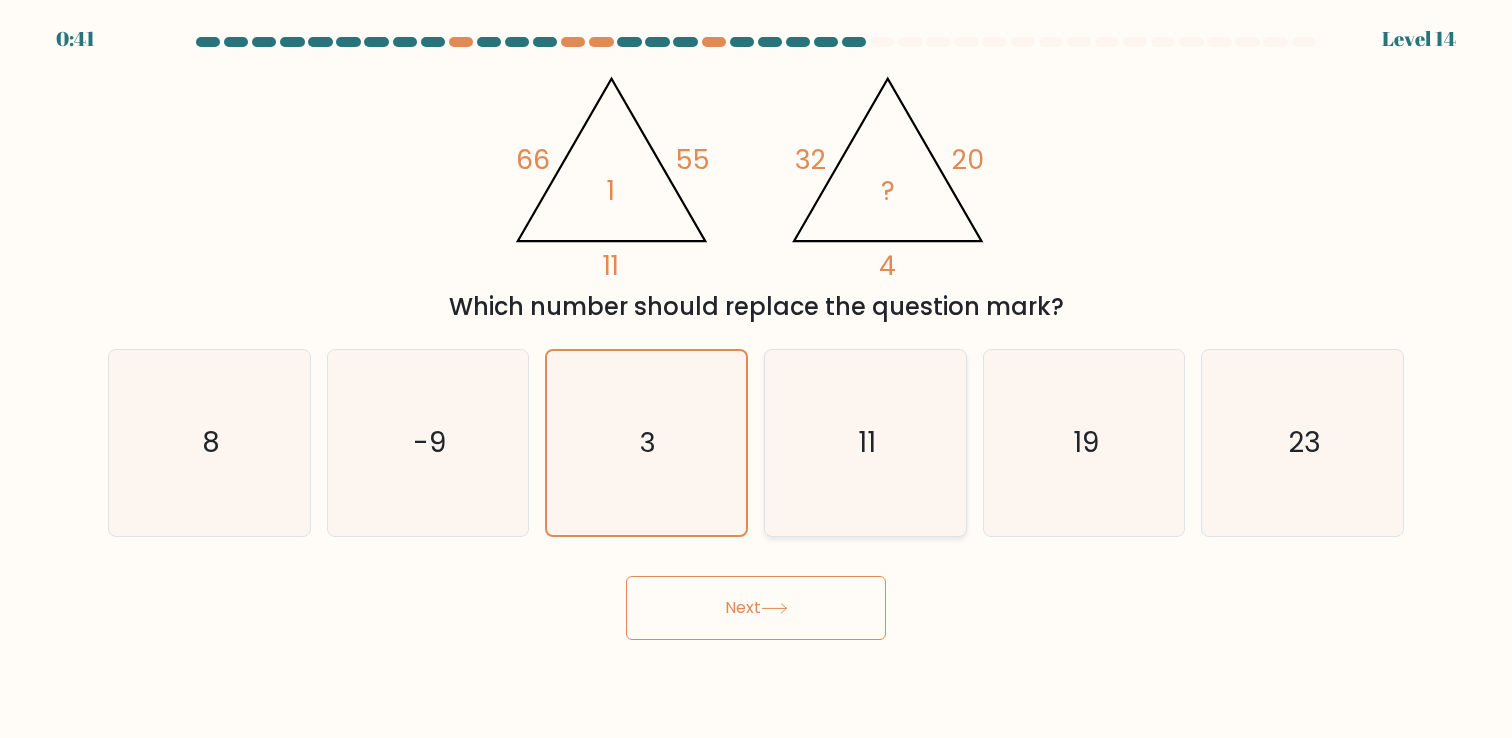 click on "11" 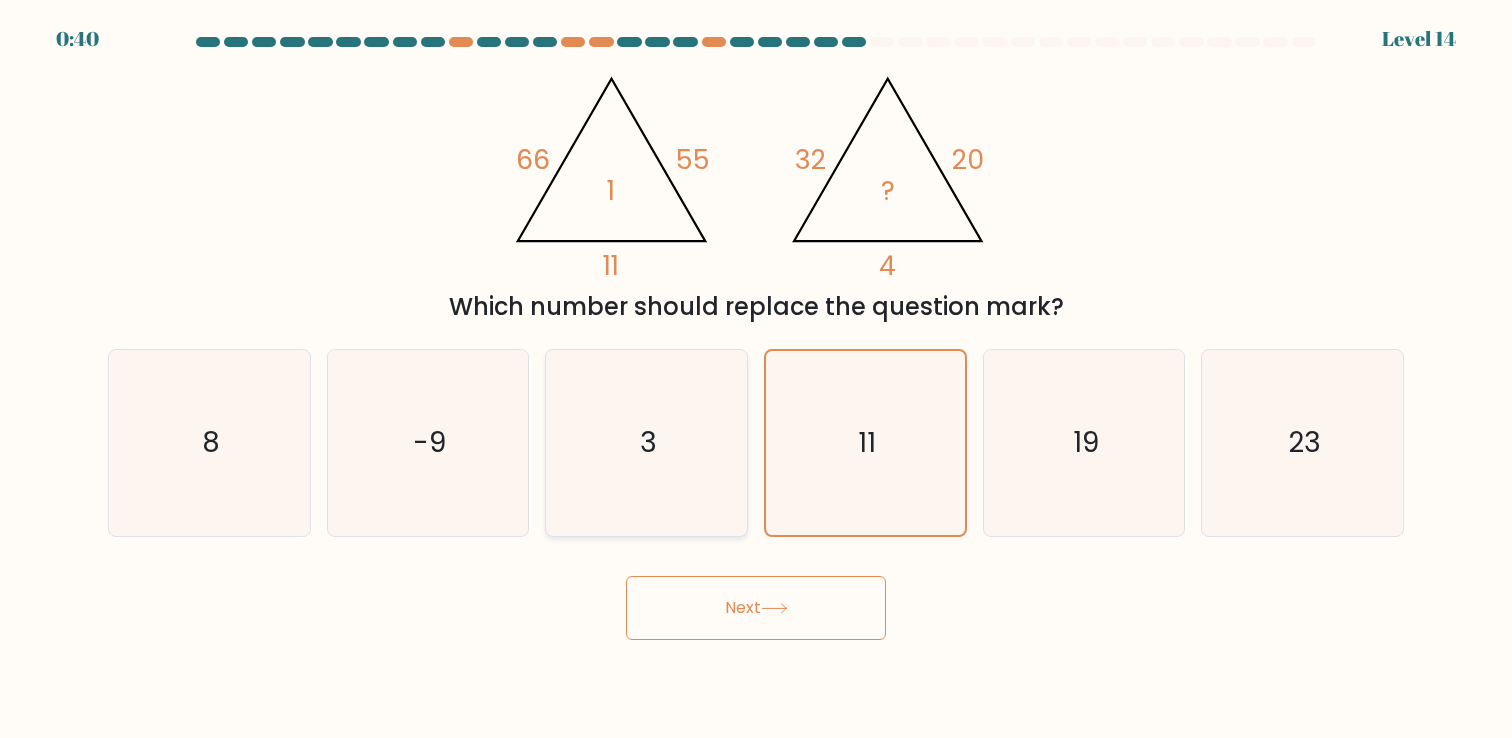 click on "3" 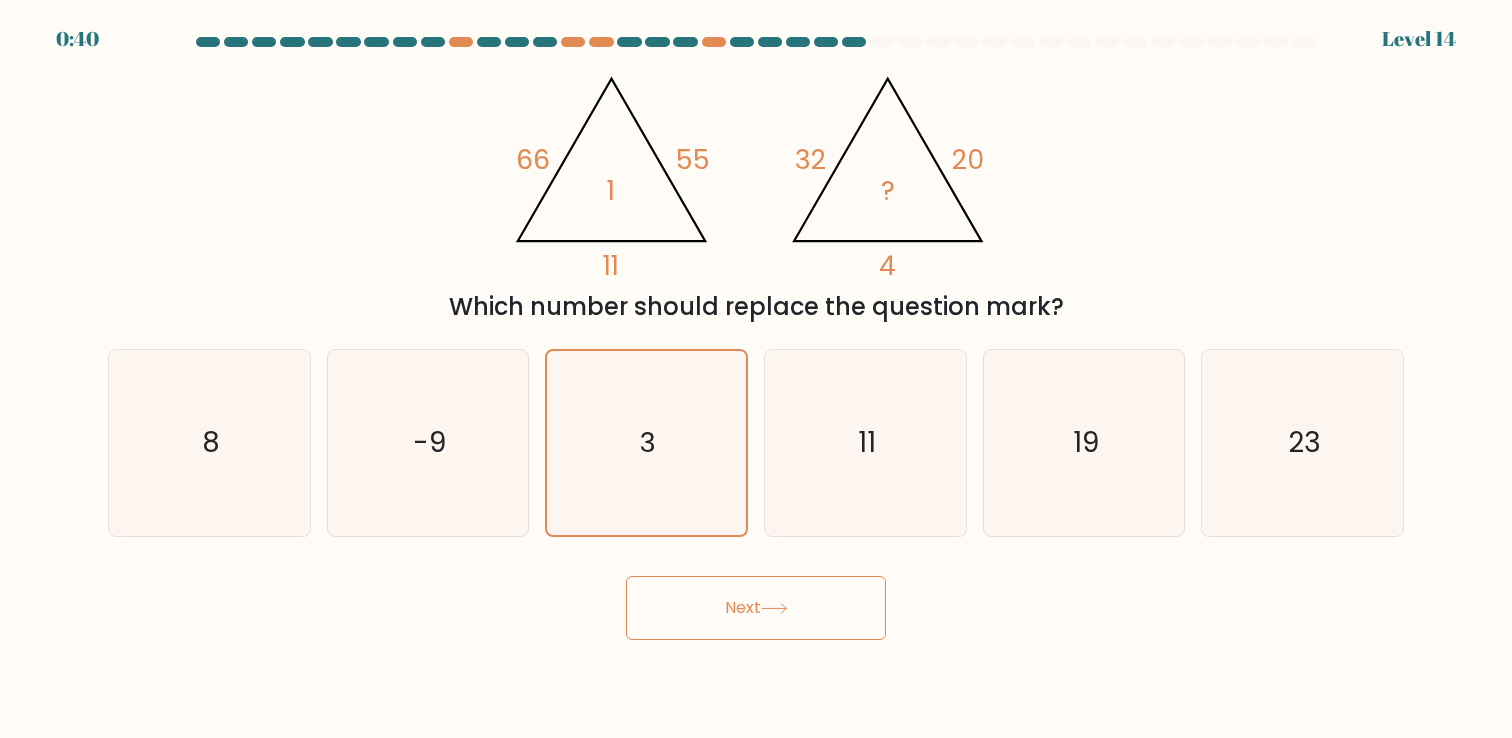 click on "0:40
Level 14" at bounding box center (756, 369) 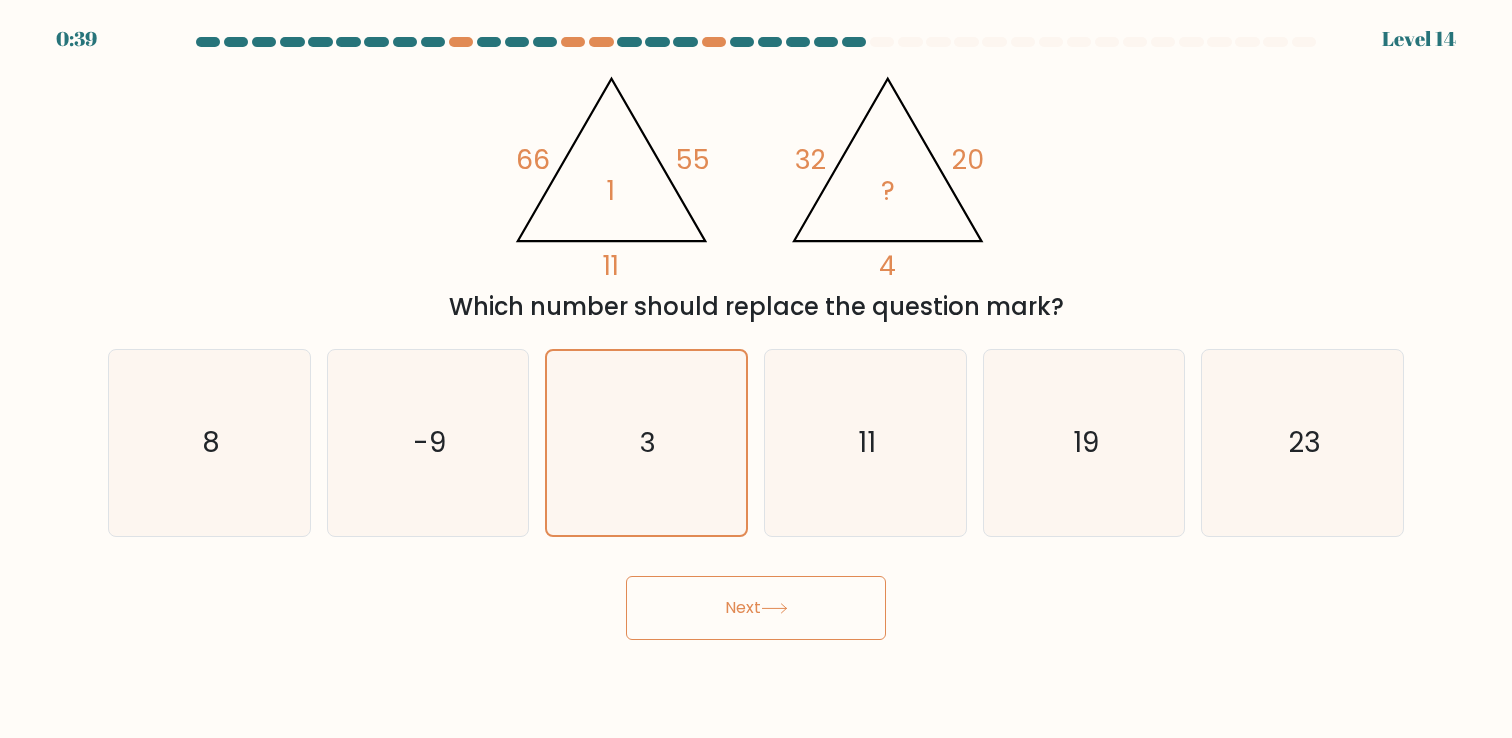 click on "Next" at bounding box center [756, 608] 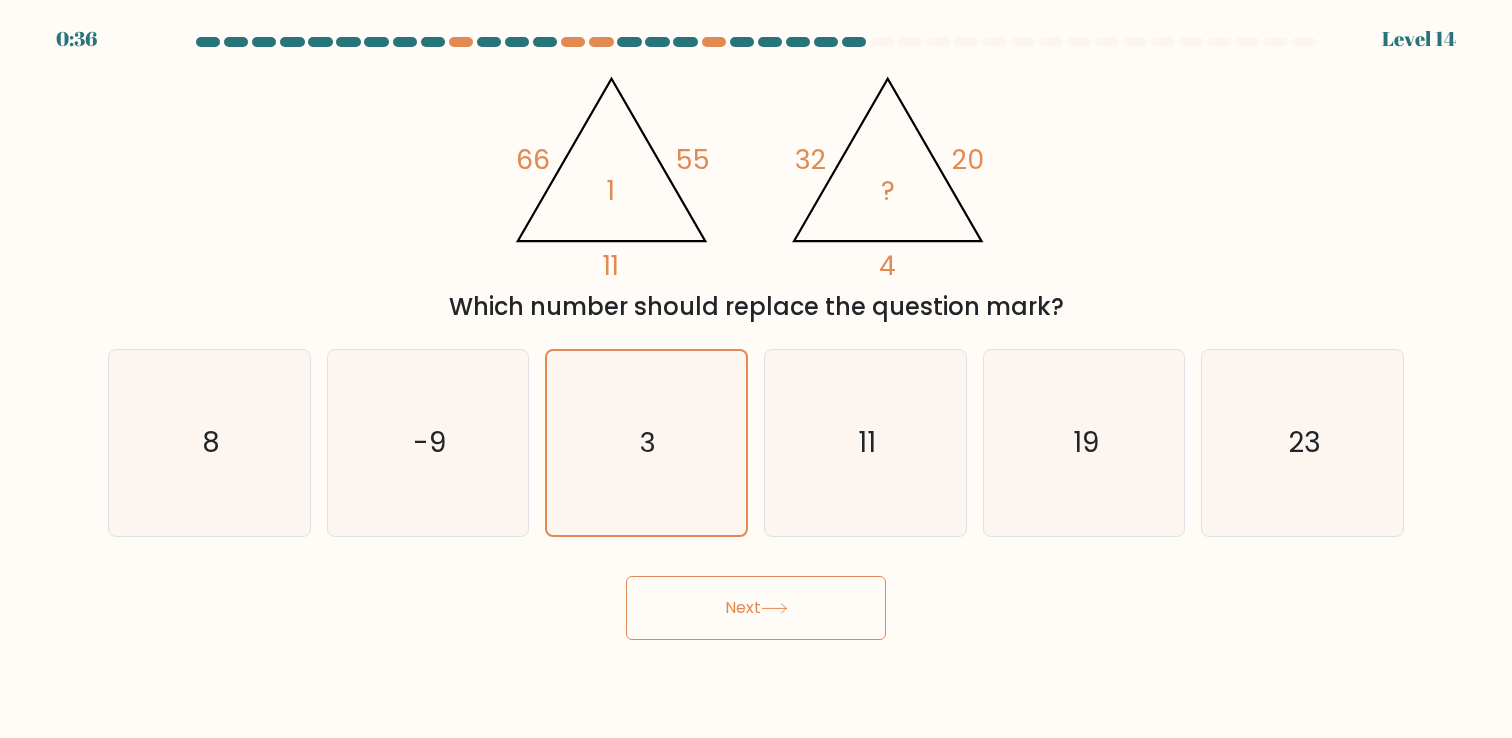 click on "Next" at bounding box center (756, 600) 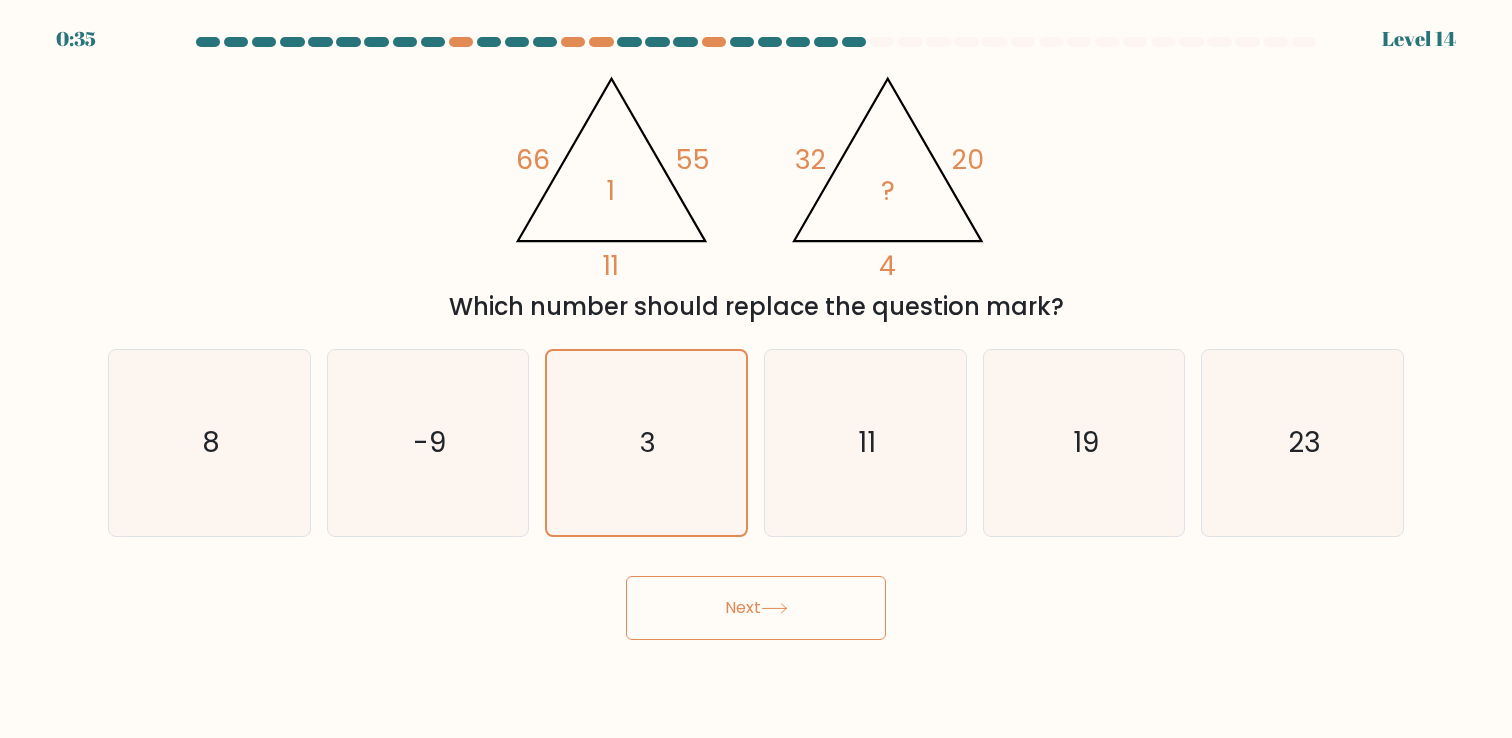 click on "Next" at bounding box center [756, 608] 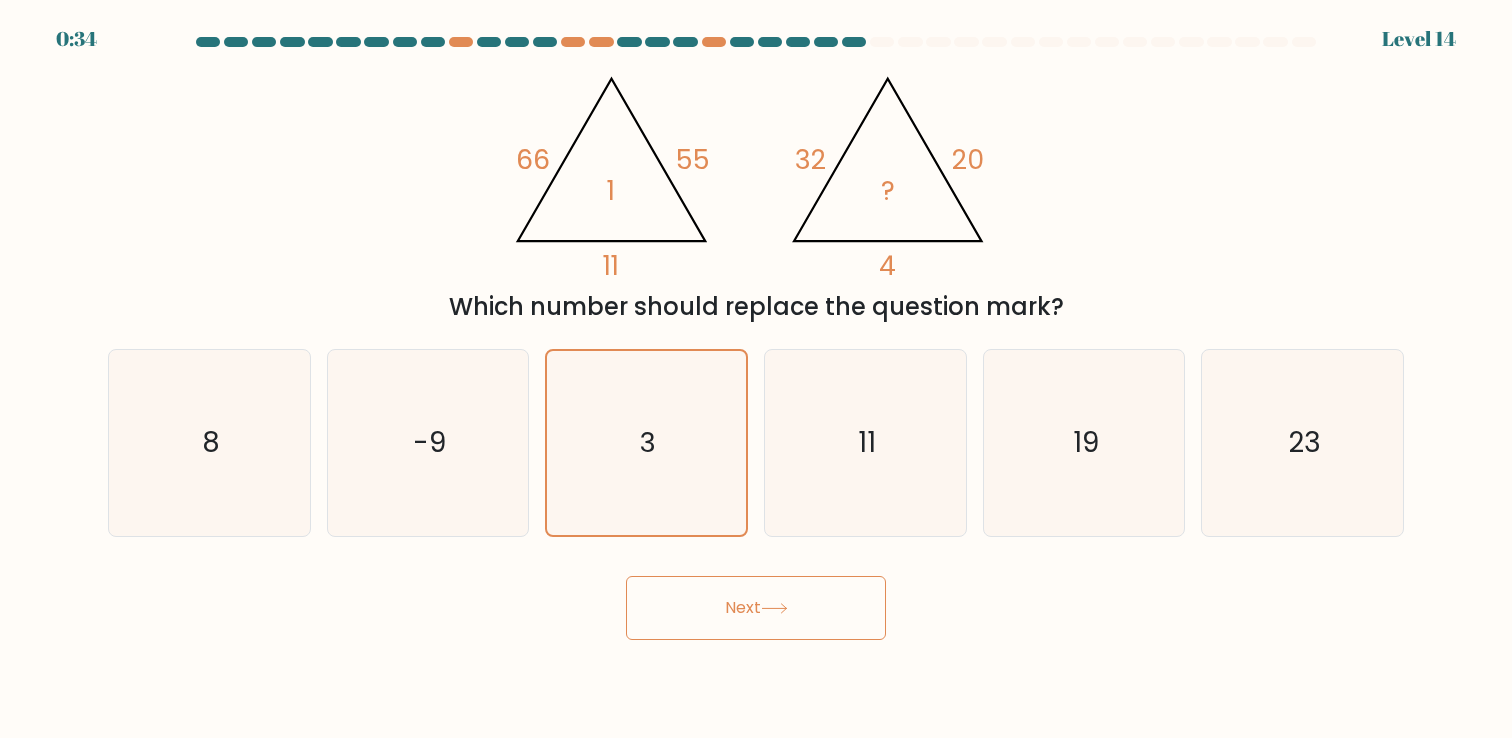 click on "Next" at bounding box center (756, 608) 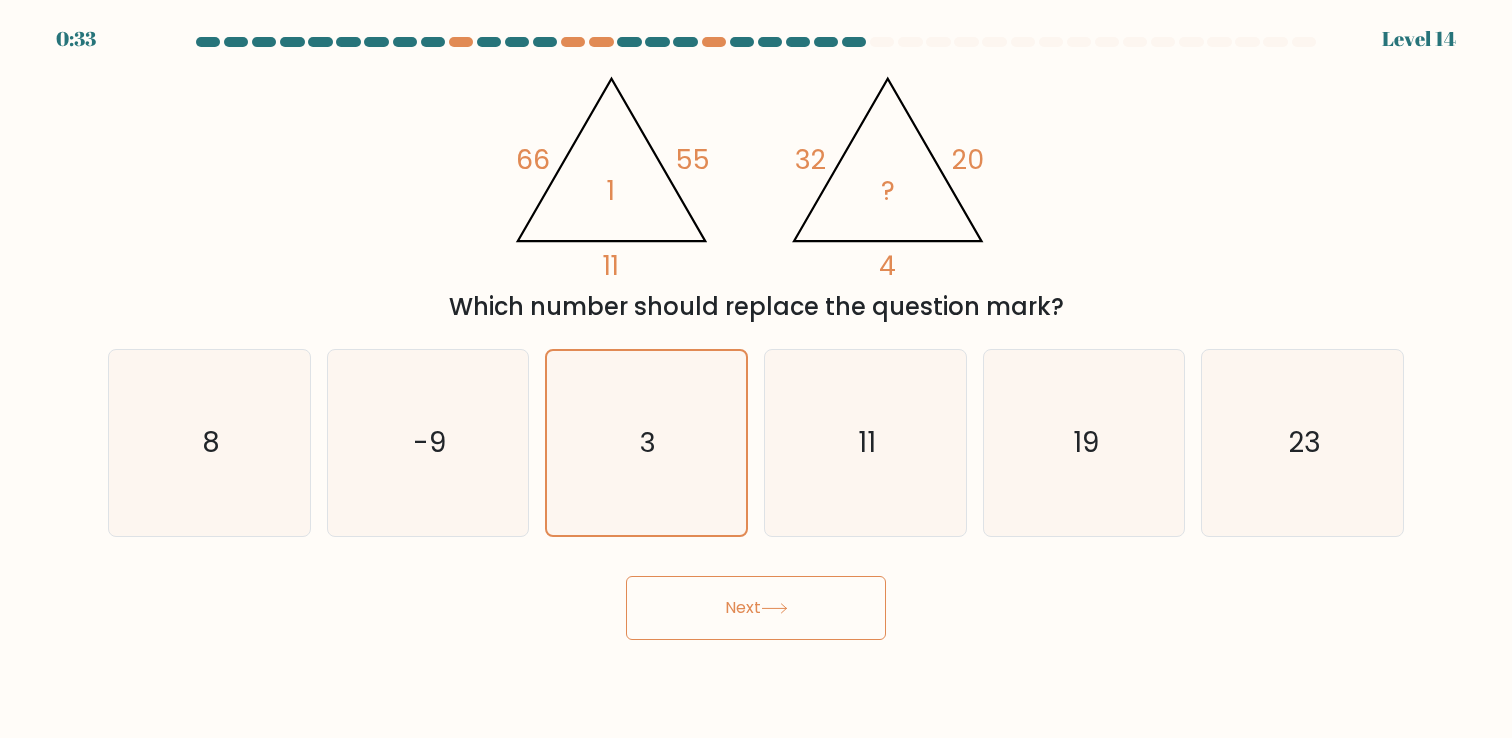 click on "Next" at bounding box center [756, 608] 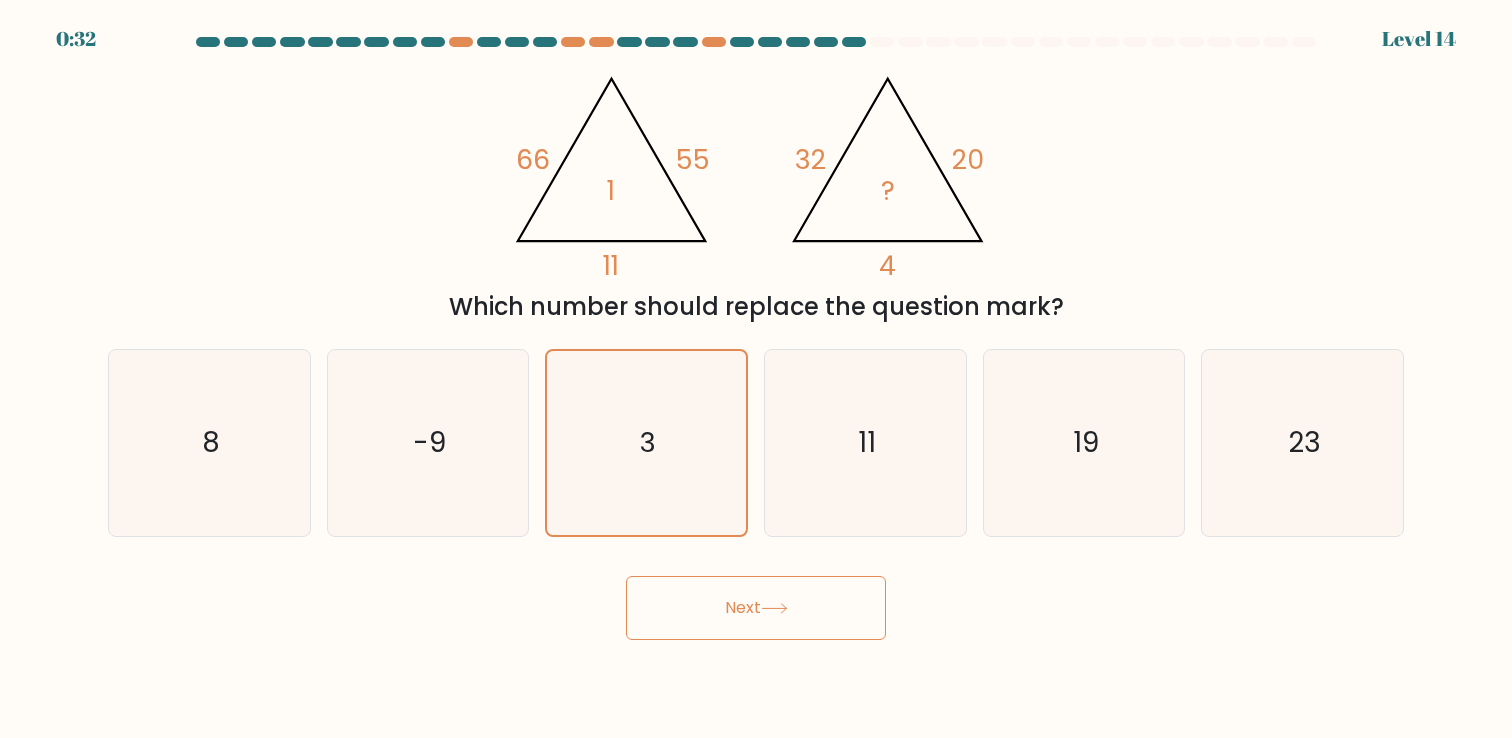 click on "Next" at bounding box center [756, 608] 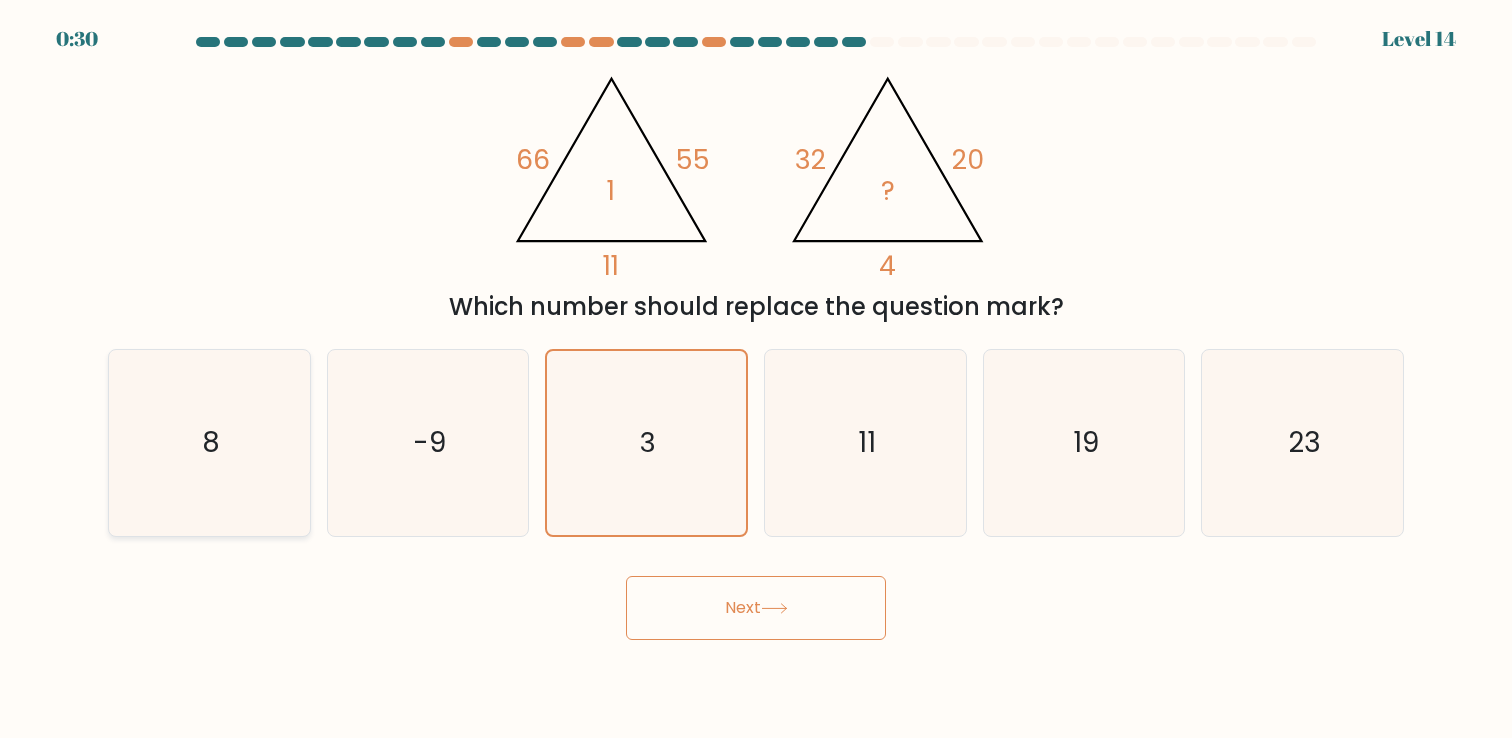 click on "8" 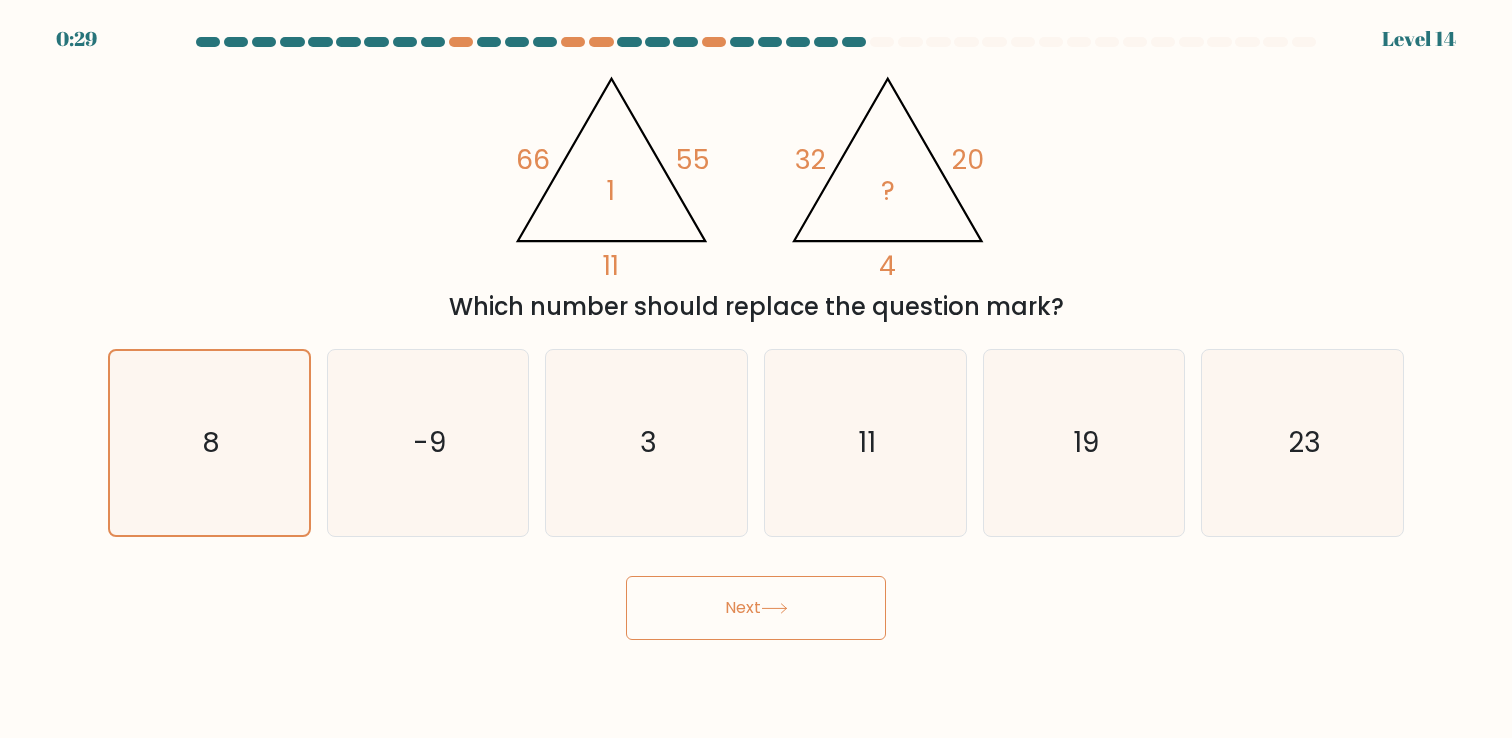 click on "Next" at bounding box center [756, 608] 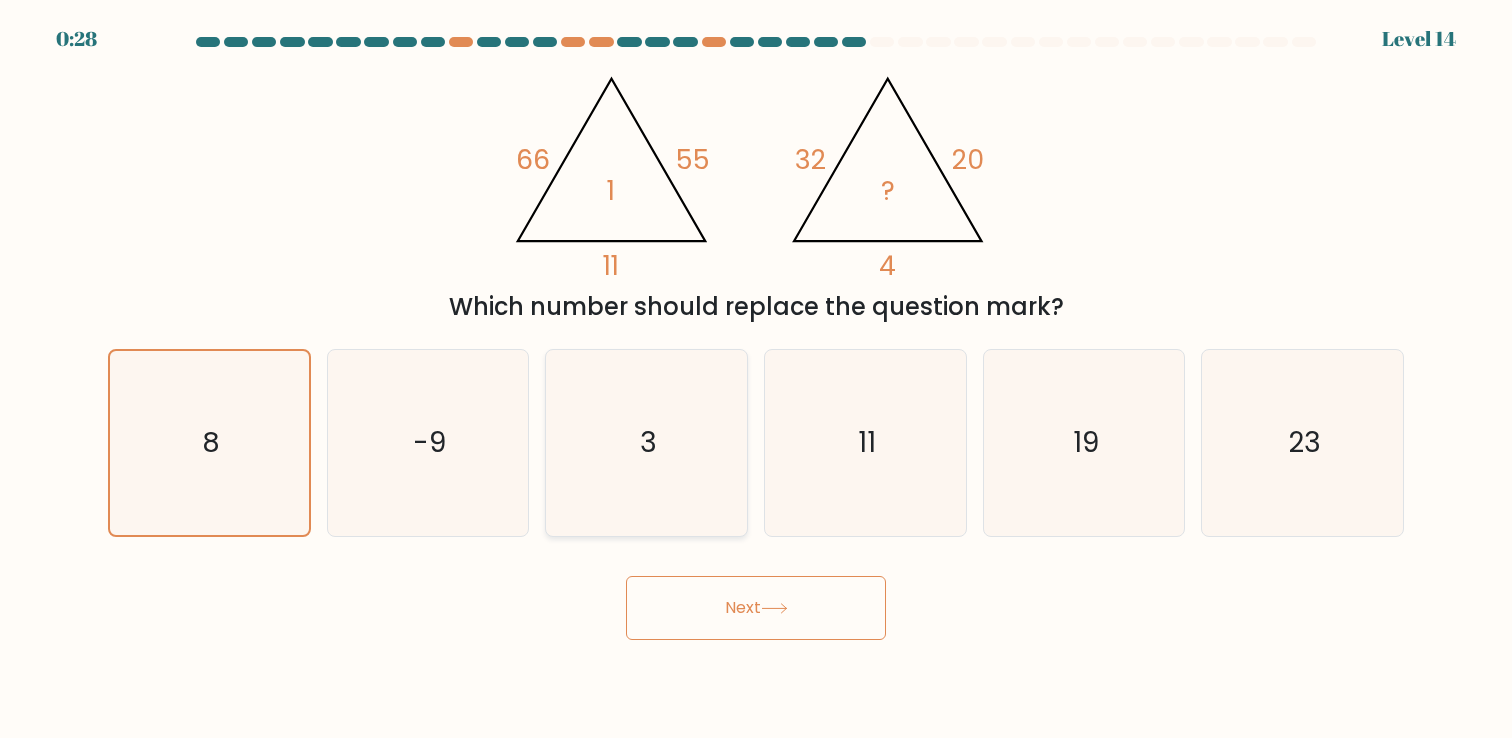 click on "3" 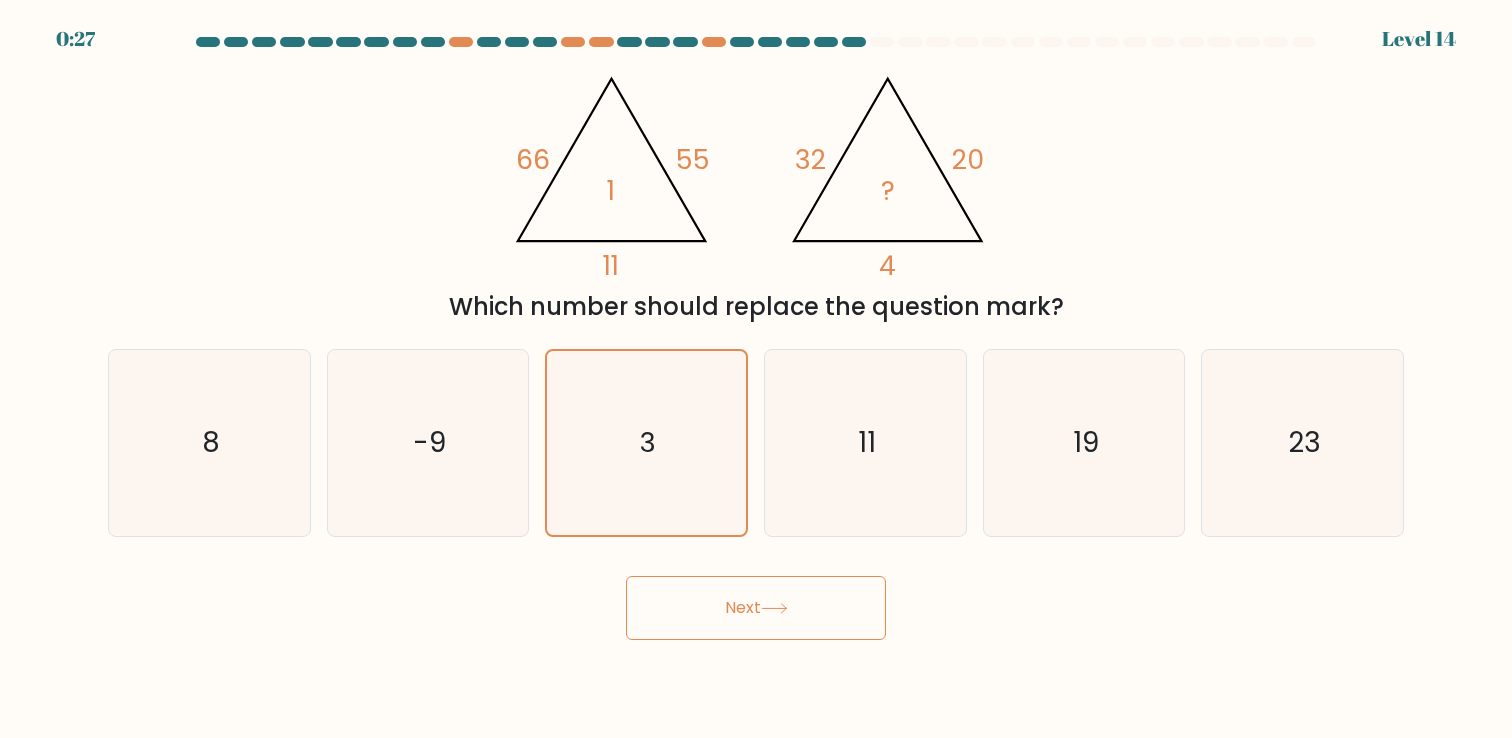 click on "Next" at bounding box center (756, 608) 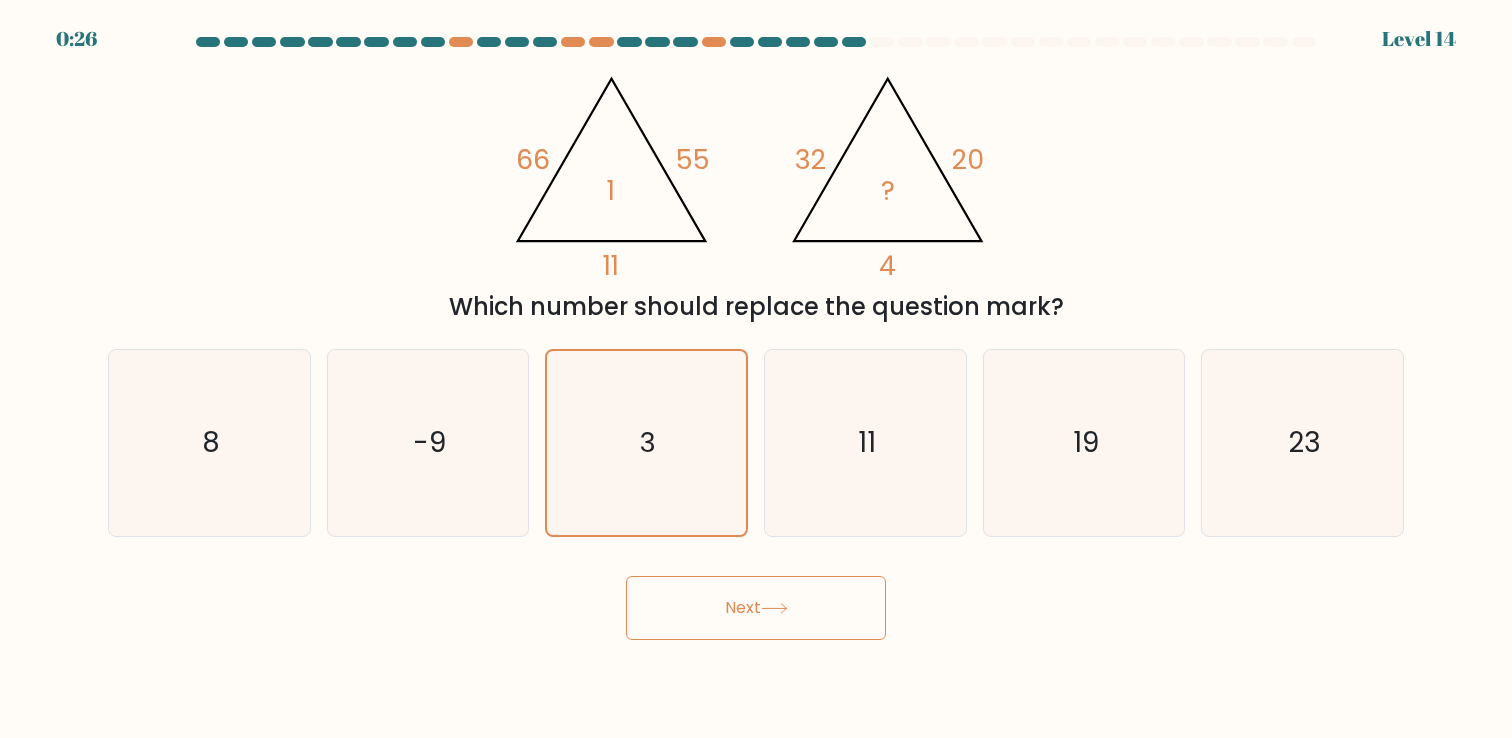 click on "Next" at bounding box center (756, 608) 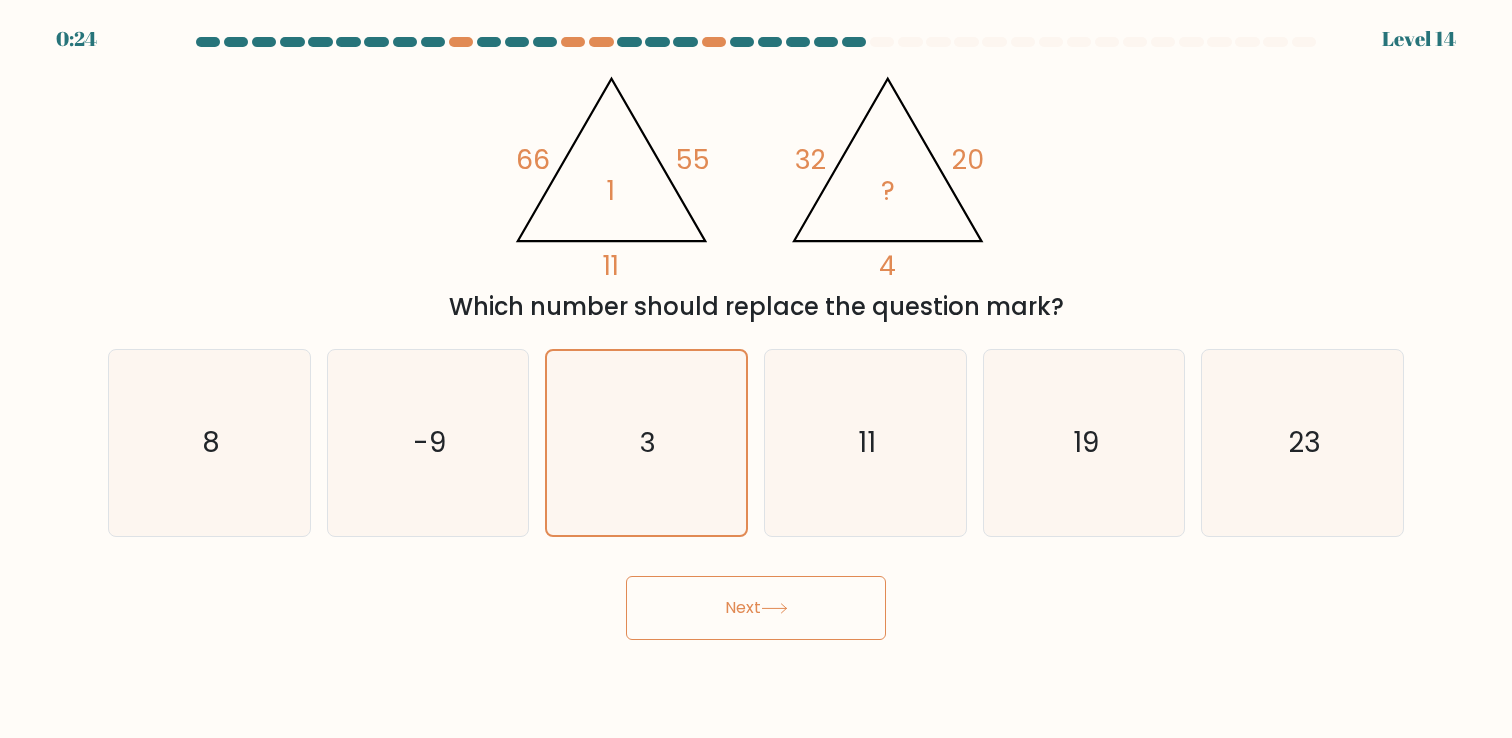 click on "Next" at bounding box center [756, 608] 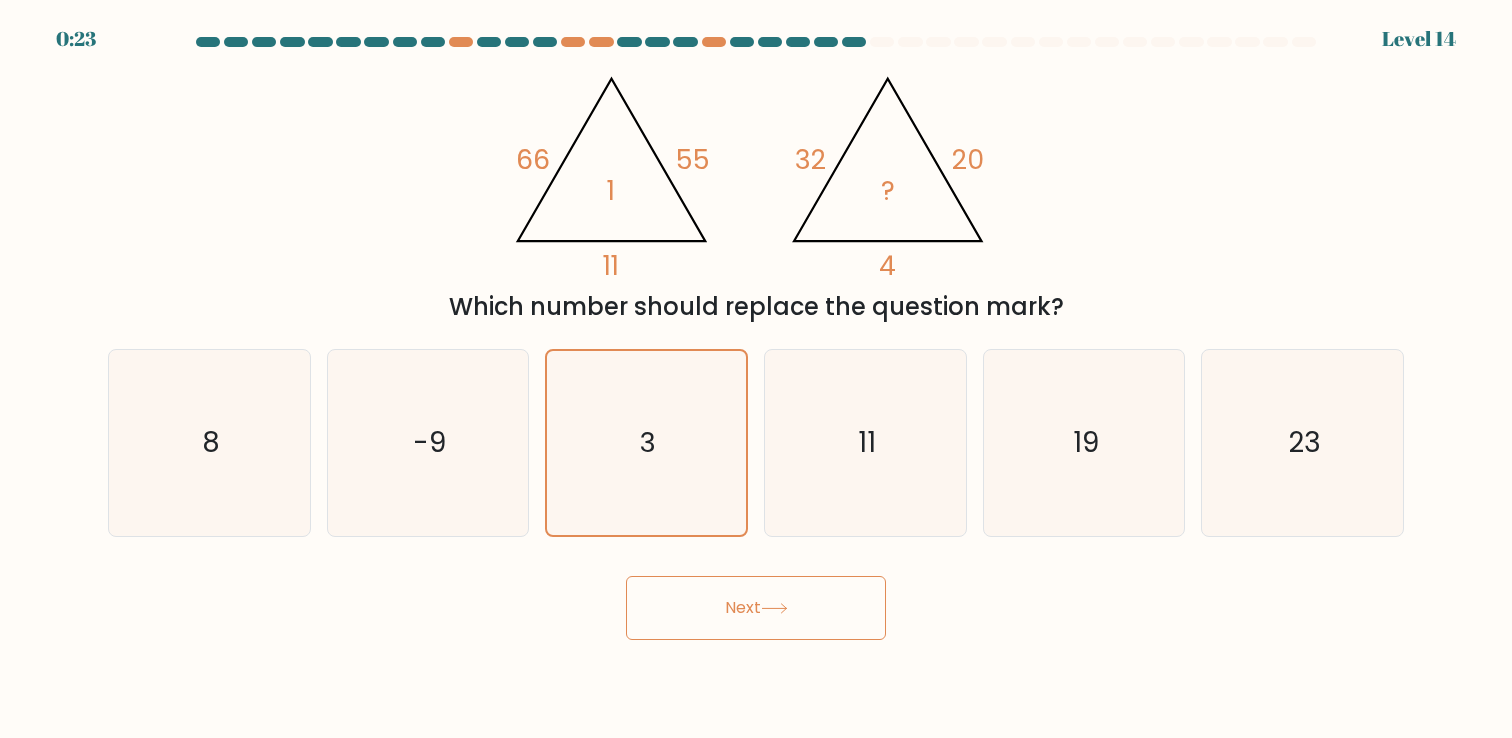 click on "Which number should replace the question mark?" at bounding box center (756, 307) 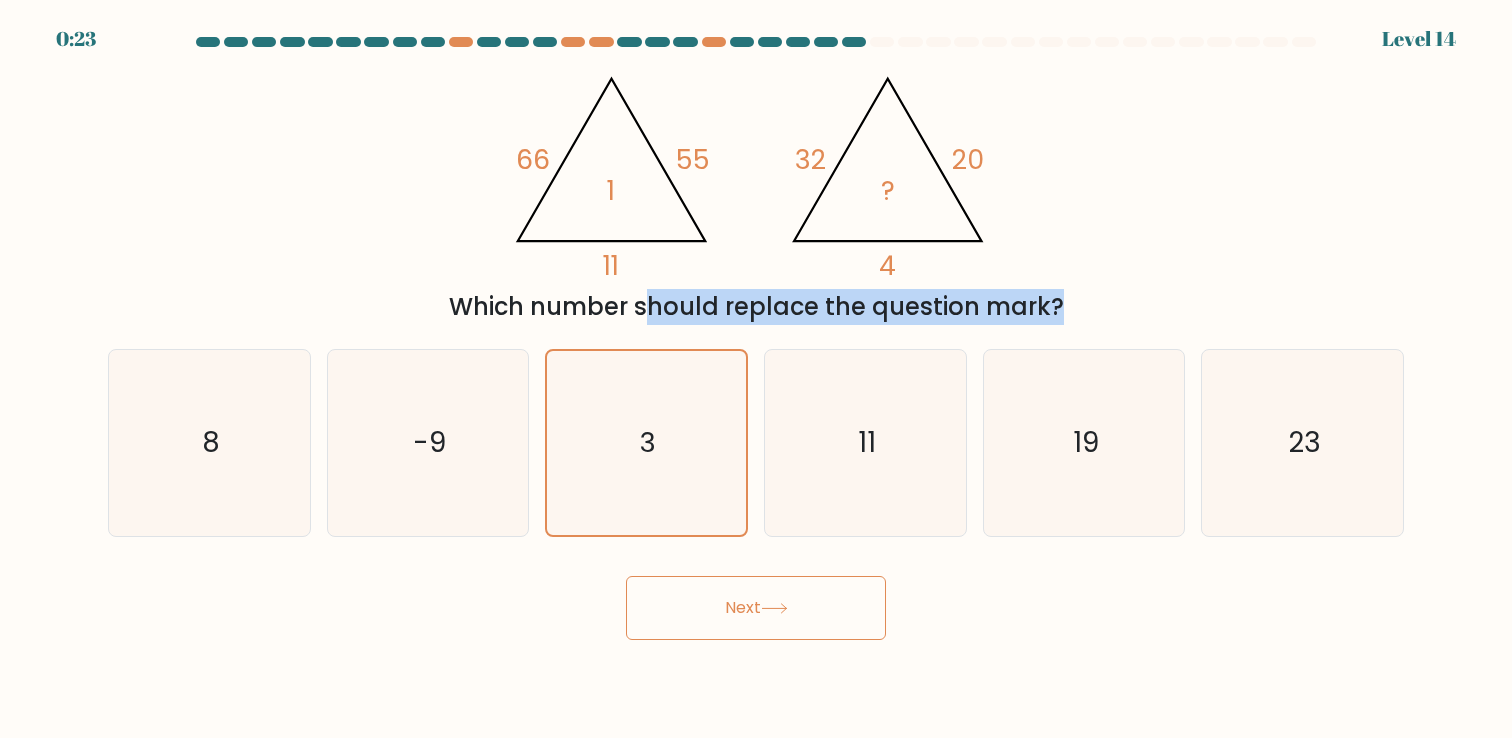 click on "Which number should replace the question mark?" at bounding box center [756, 307] 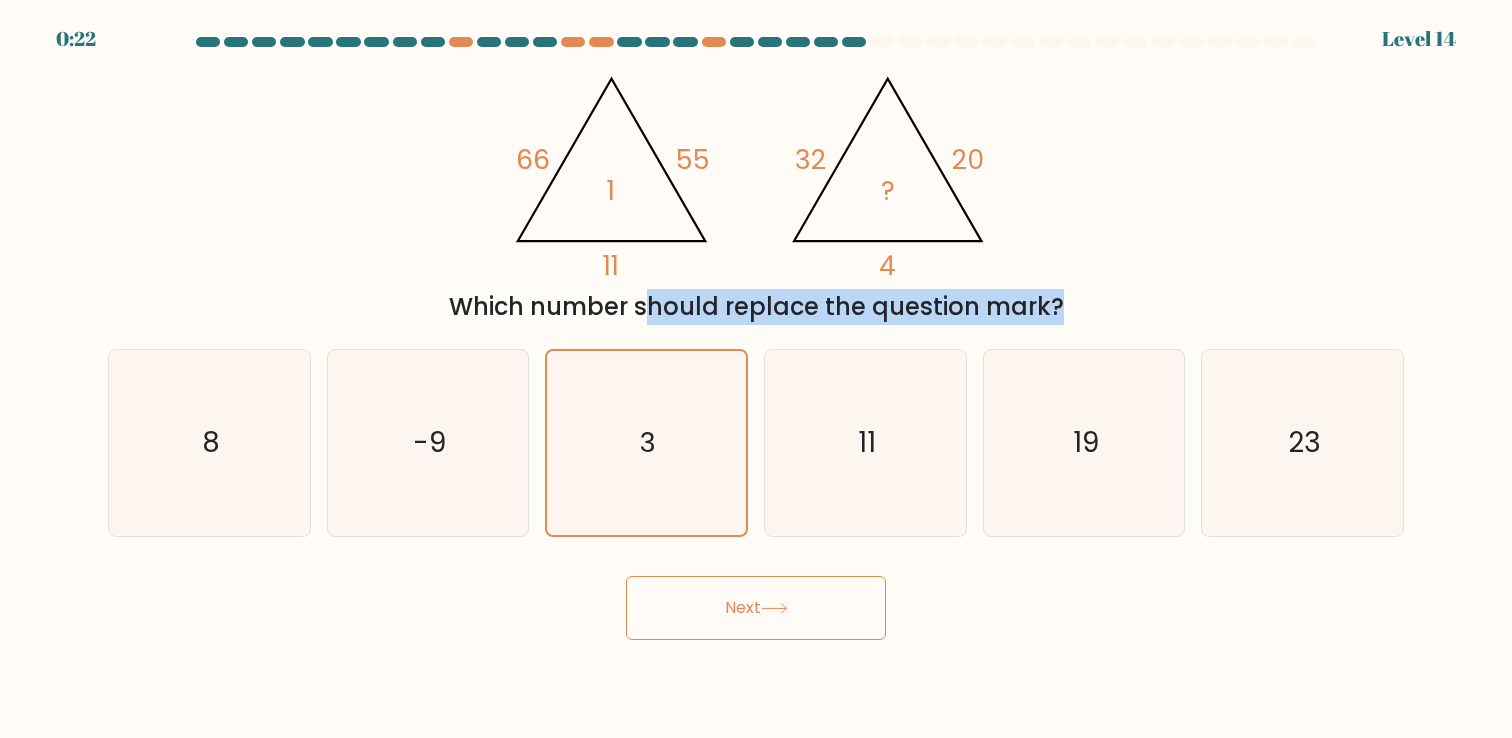 click on "Which number should replace the question mark?" at bounding box center (756, 307) 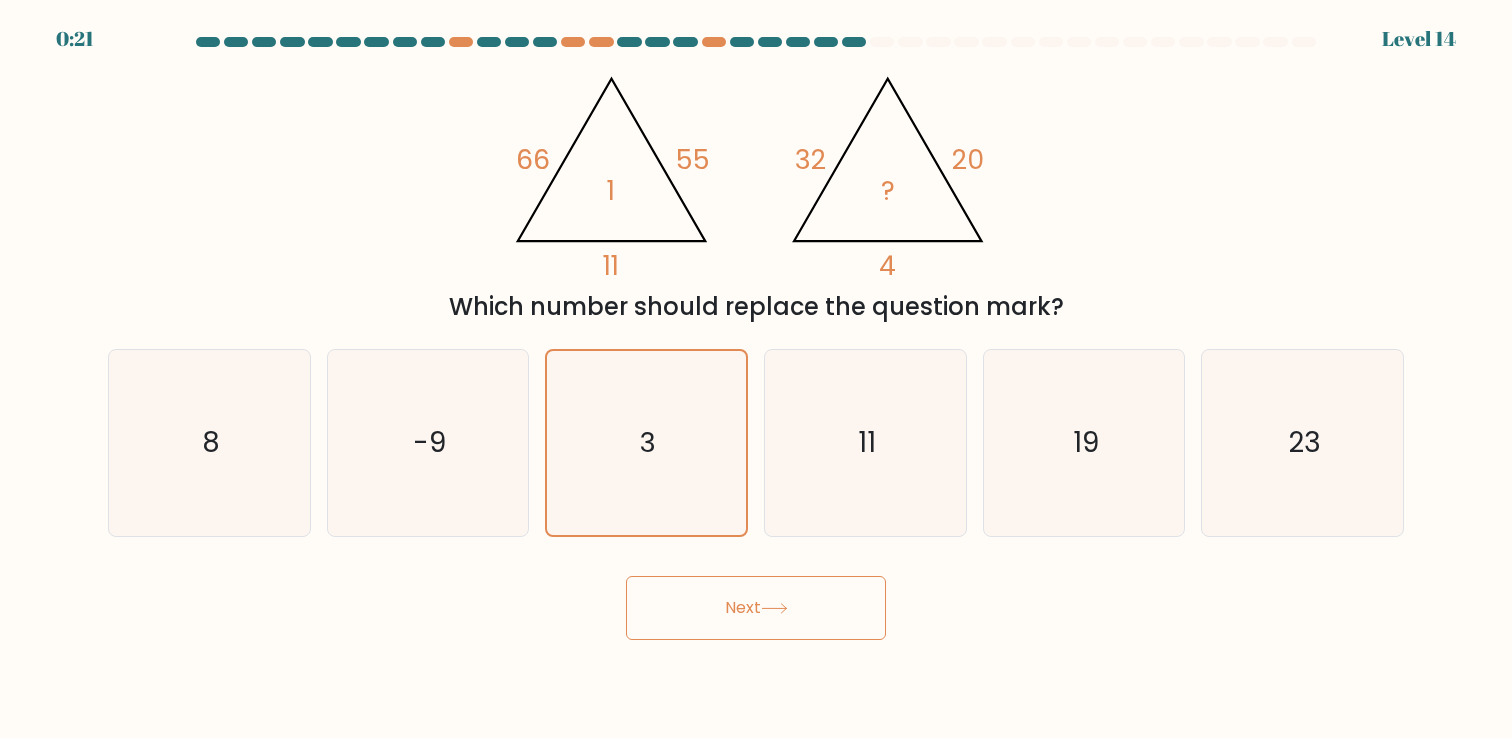 click on "32" 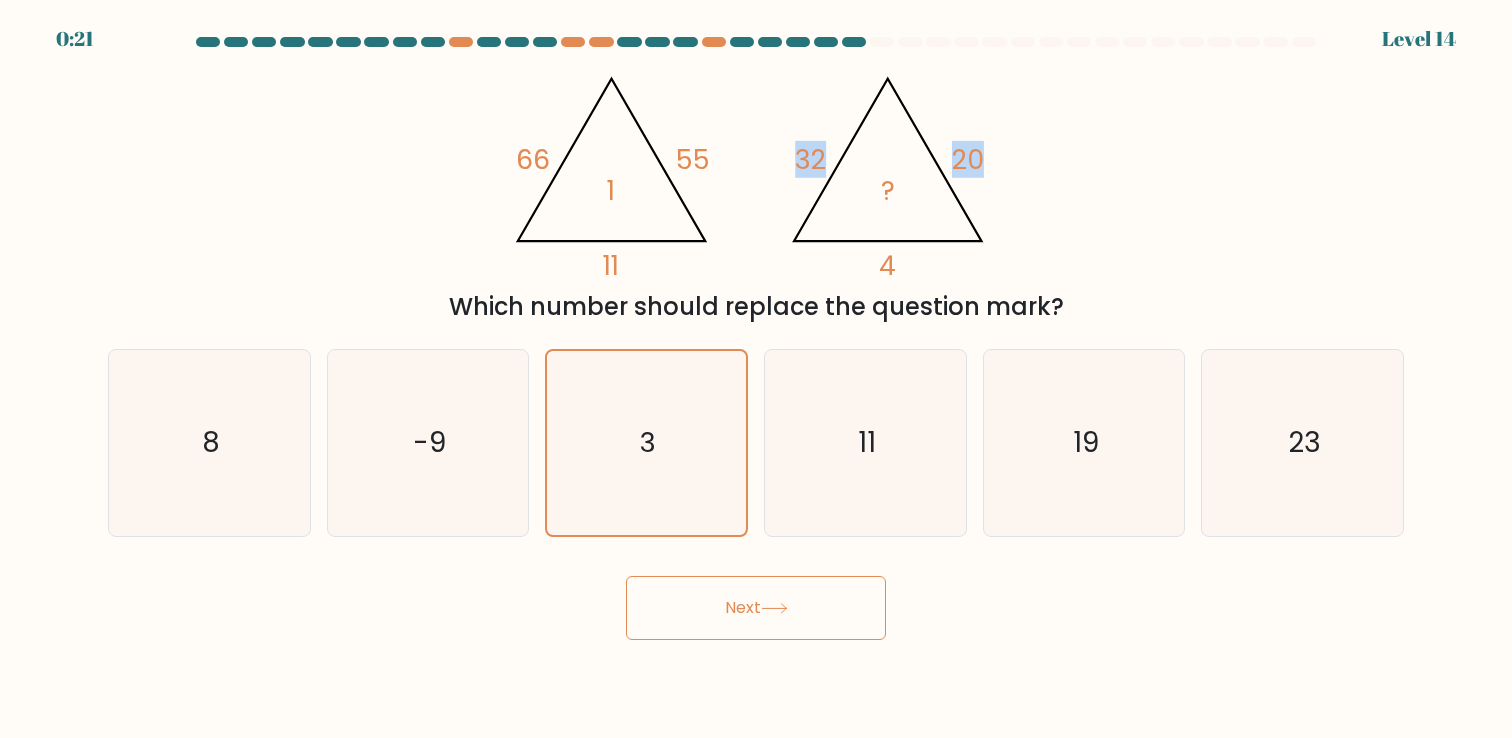 drag, startPoint x: 777, startPoint y: 155, endPoint x: 1097, endPoint y: 262, distance: 337.41516 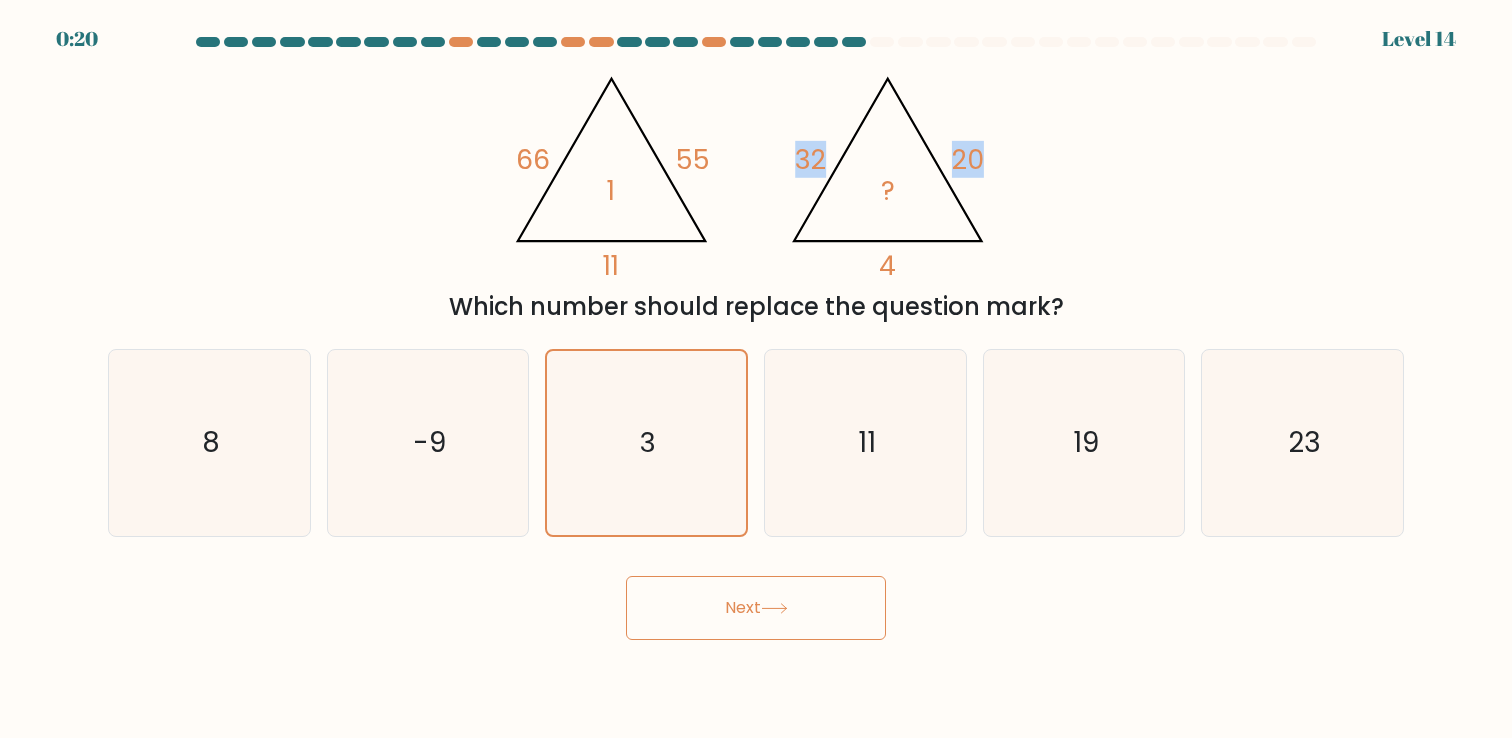click on "Next" at bounding box center [756, 608] 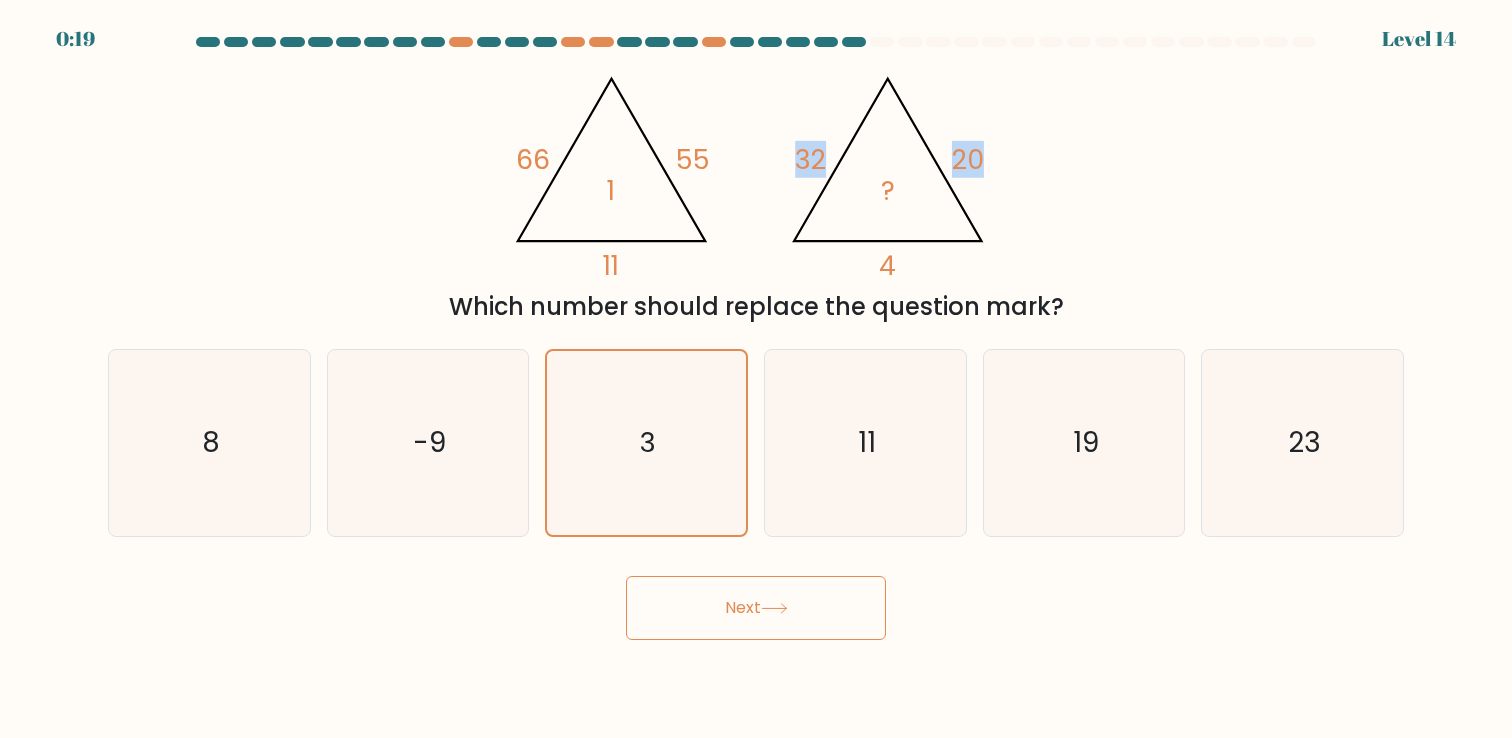 click 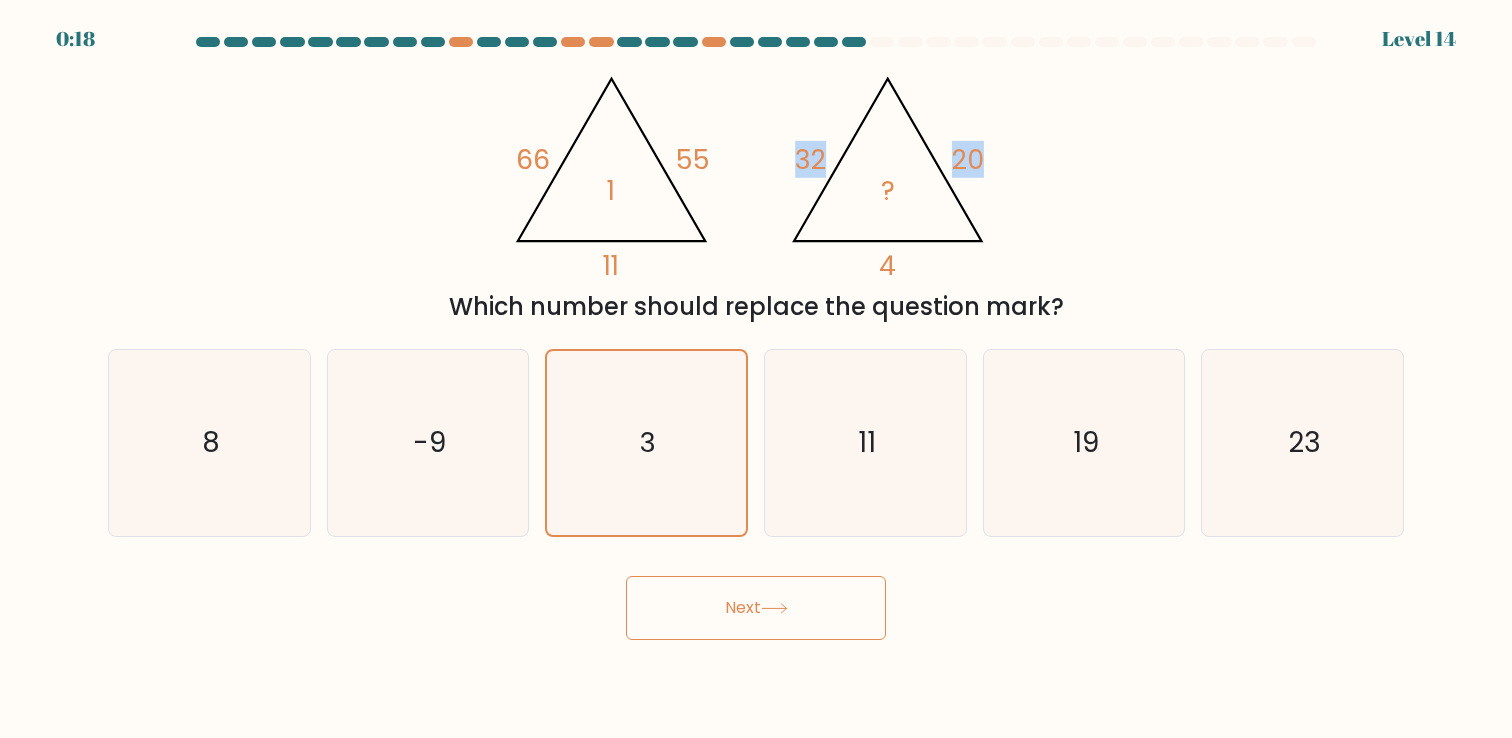 click 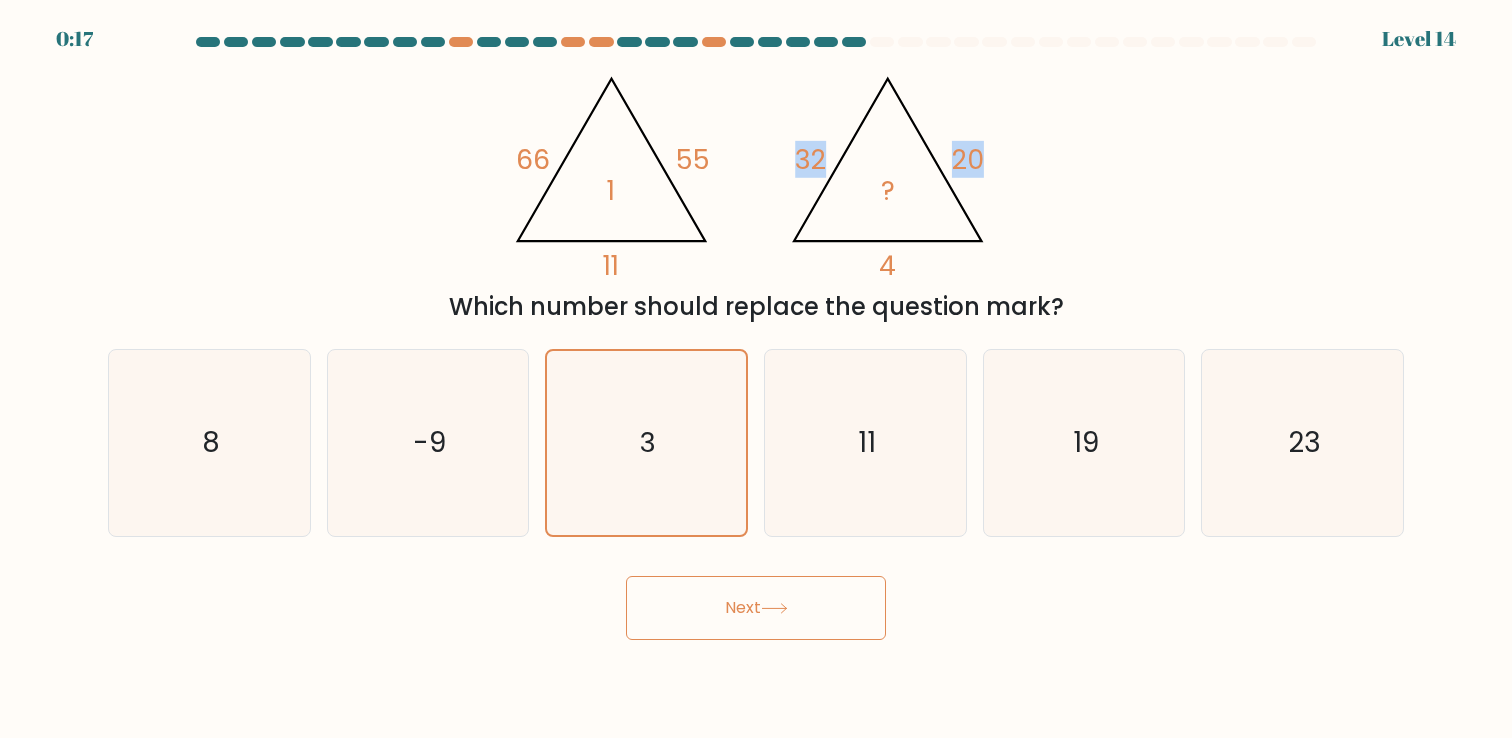 click on "@import url('https://fonts.googleapis.com/css?family=Abril+Fatface:400,100,100italic,300,300italic,400italic,500,500italic,700,700italic,900,900italic');                        66       55       11       1                                       @import url('https://fonts.googleapis.com/css?family=Abril+Fatface:400,100,100italic,300,300italic,400italic,500,500italic,700,700italic,900,900italic');                        32       20       4       ?
Which number should replace the question mark?" at bounding box center (756, 192) 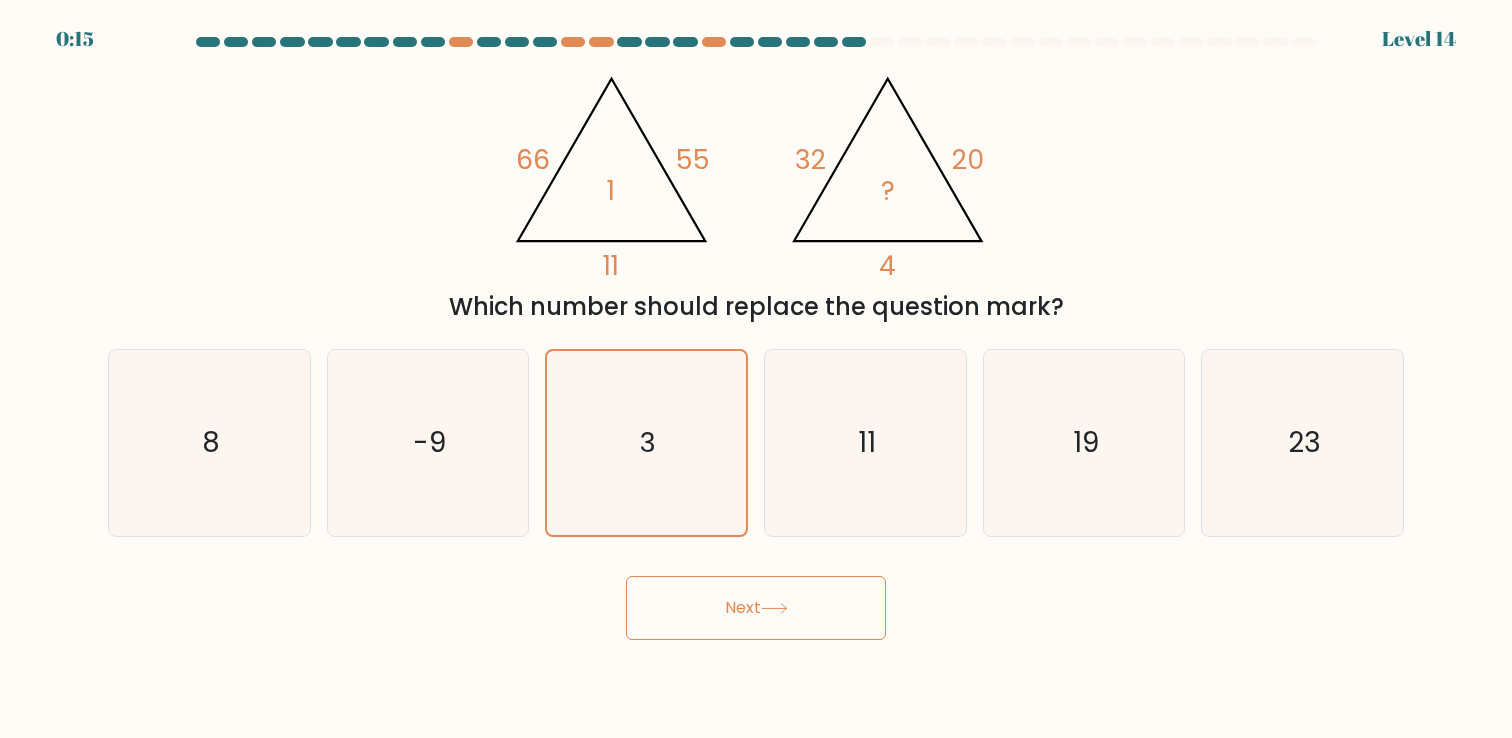 click on "Next" at bounding box center [756, 608] 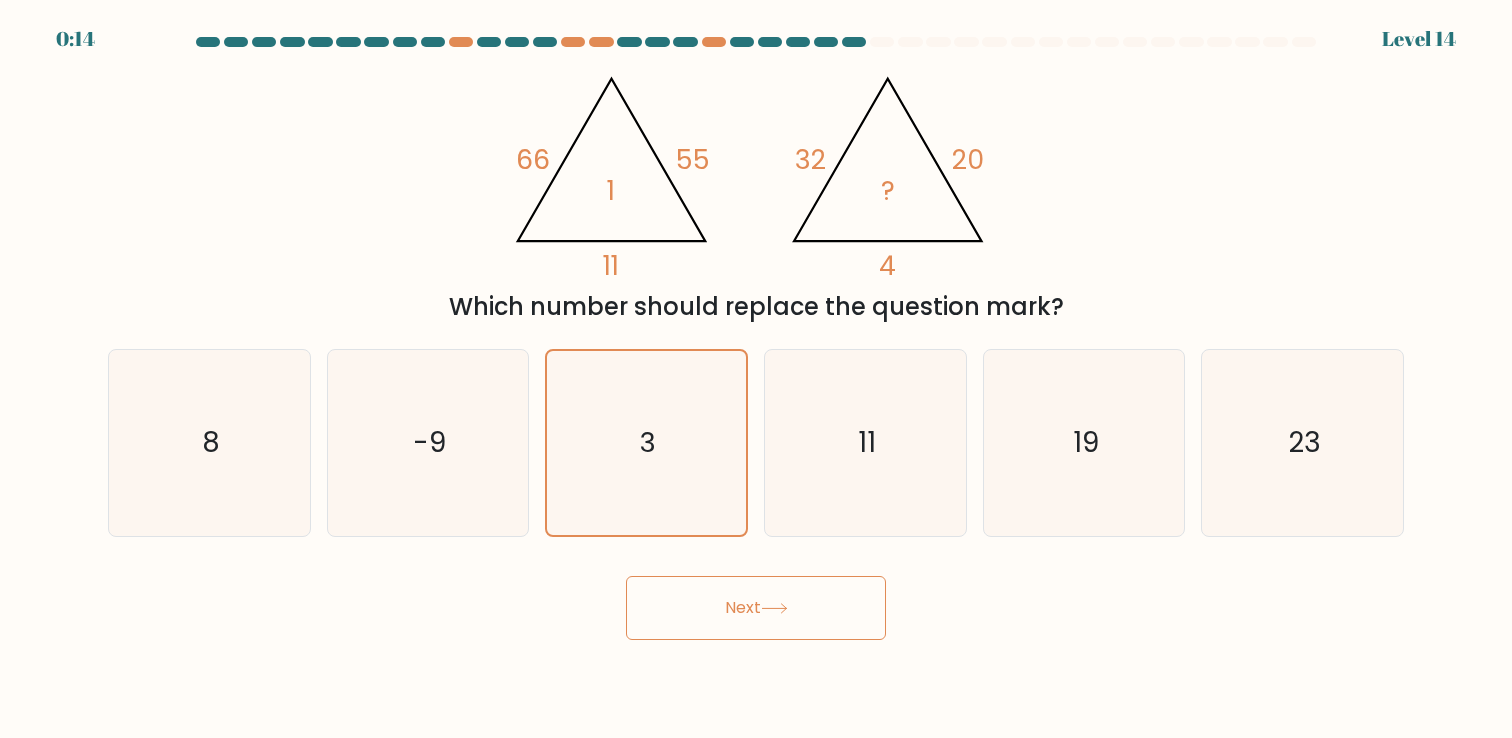 click on "Next" at bounding box center (756, 608) 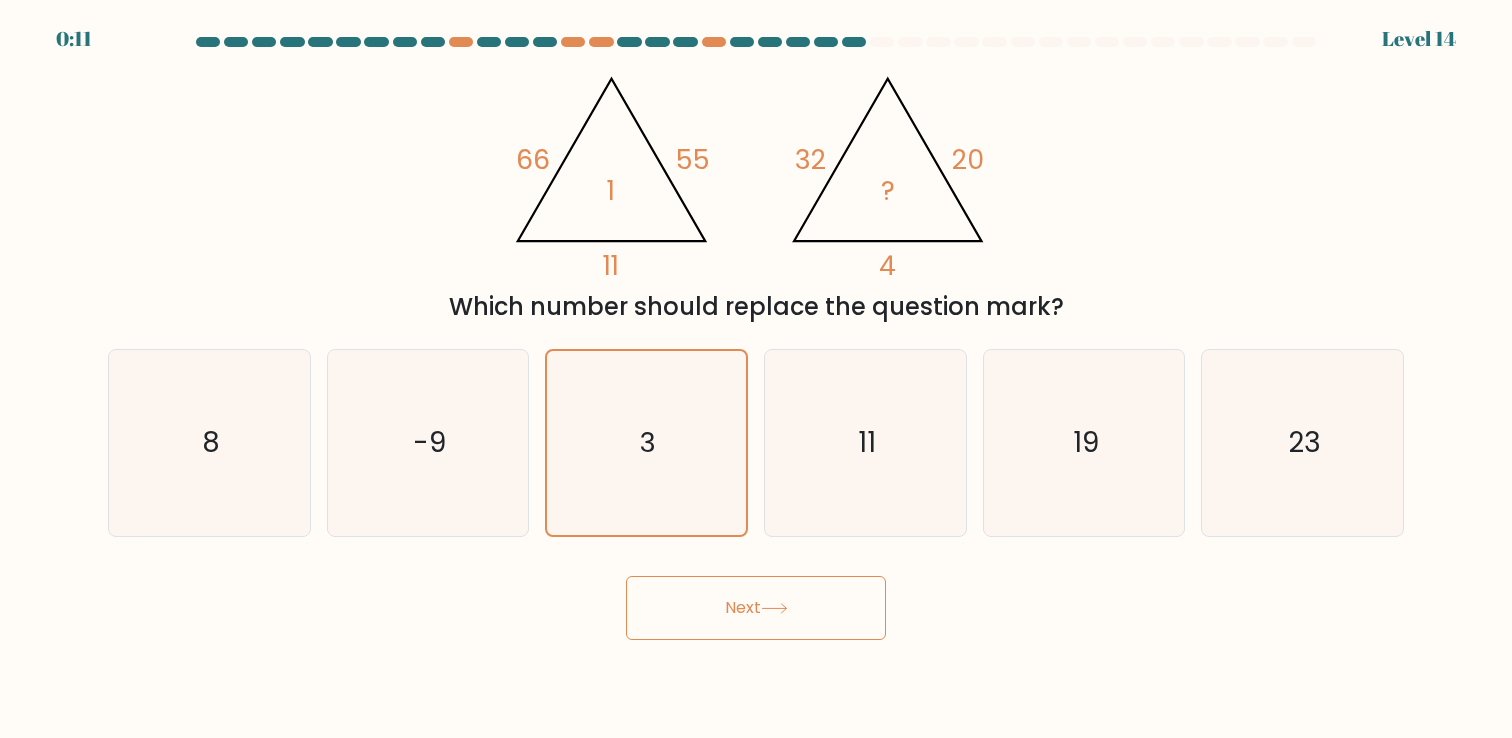 click 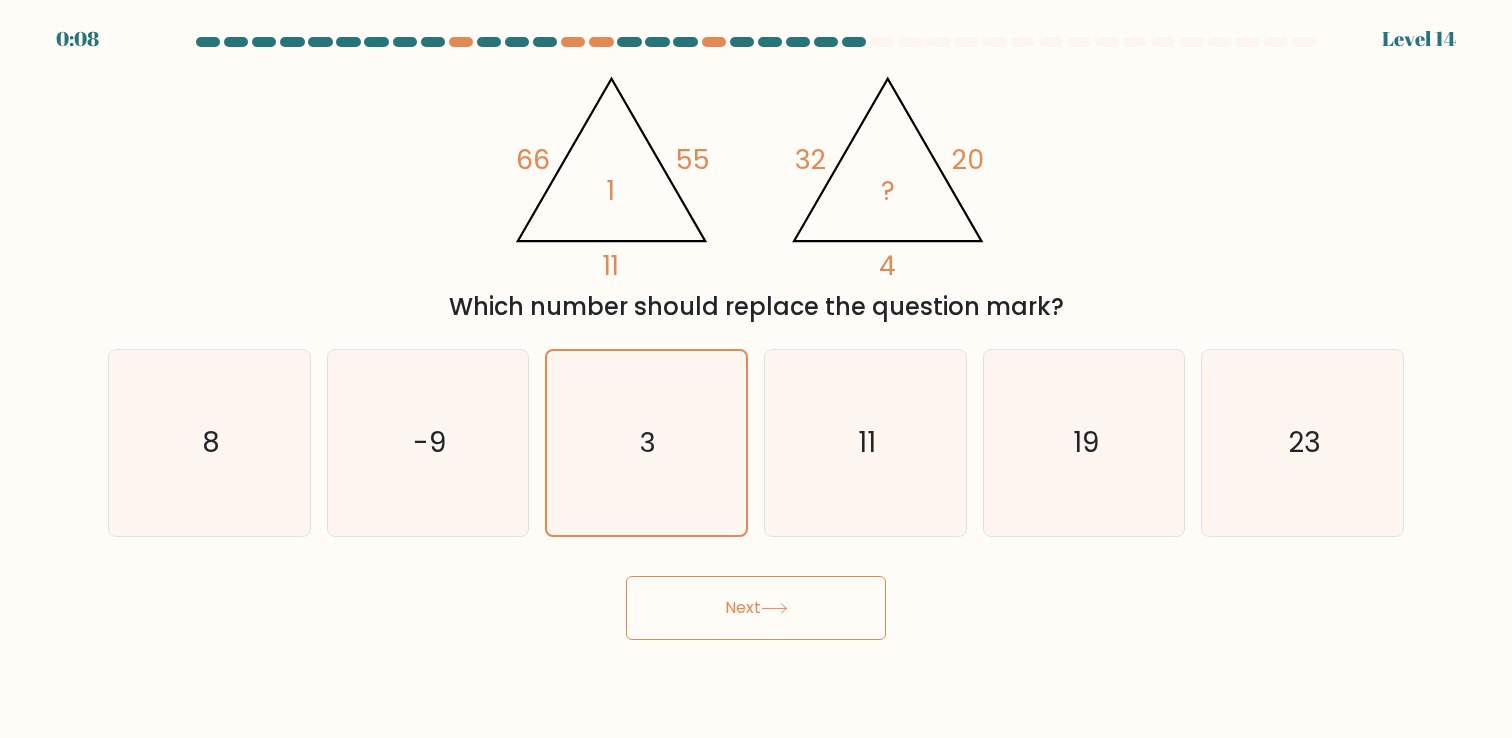 click 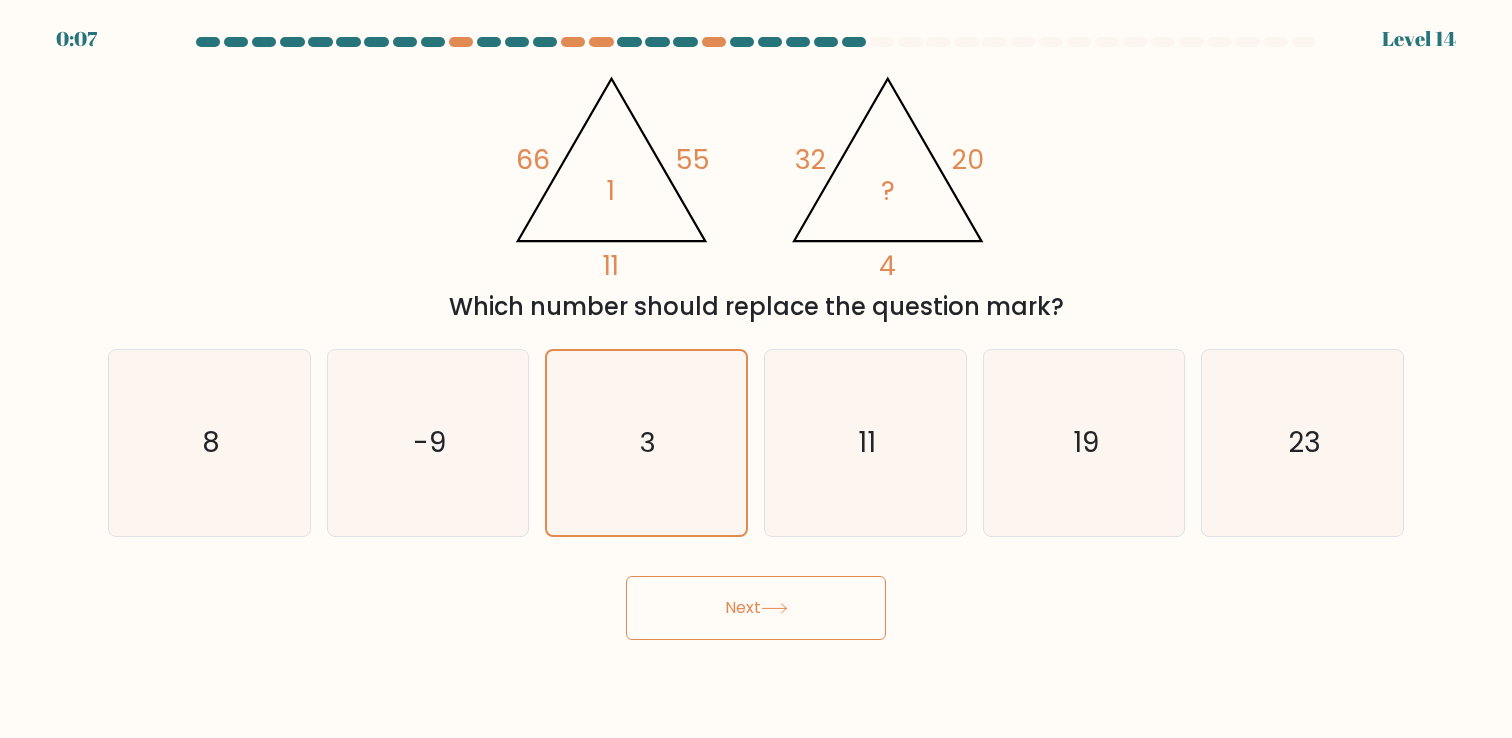 click on "Next" at bounding box center (756, 608) 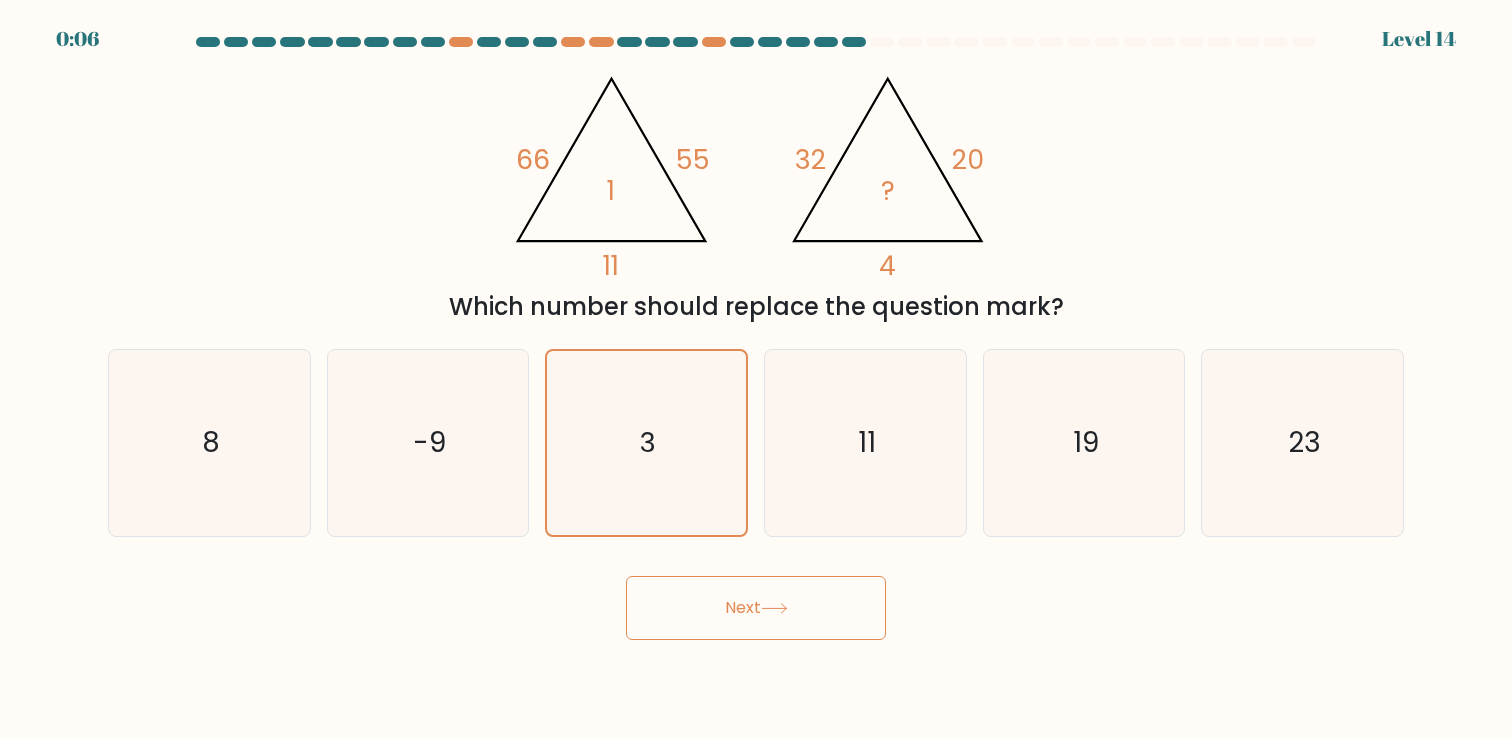 click on "Next" at bounding box center [756, 608] 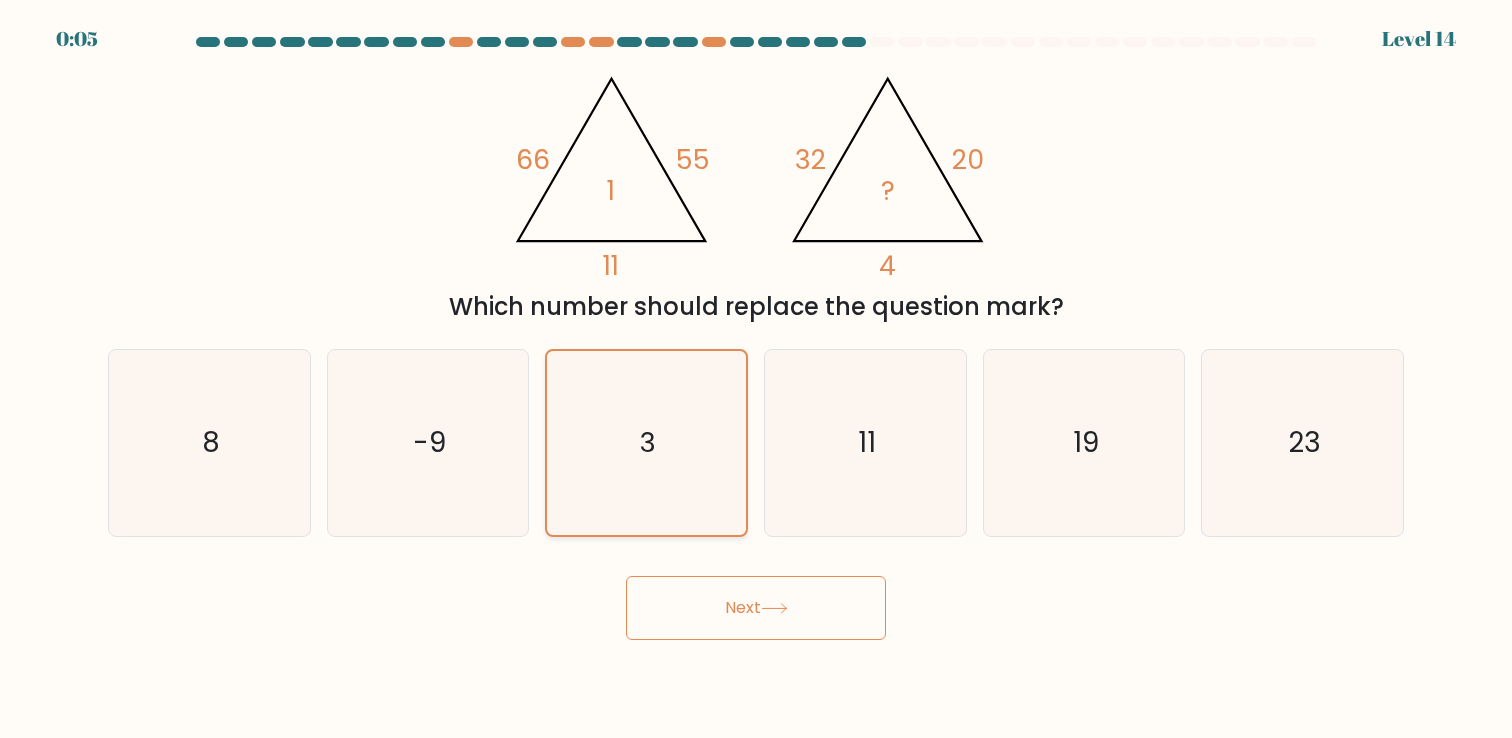 click on "3" at bounding box center (646, 442) 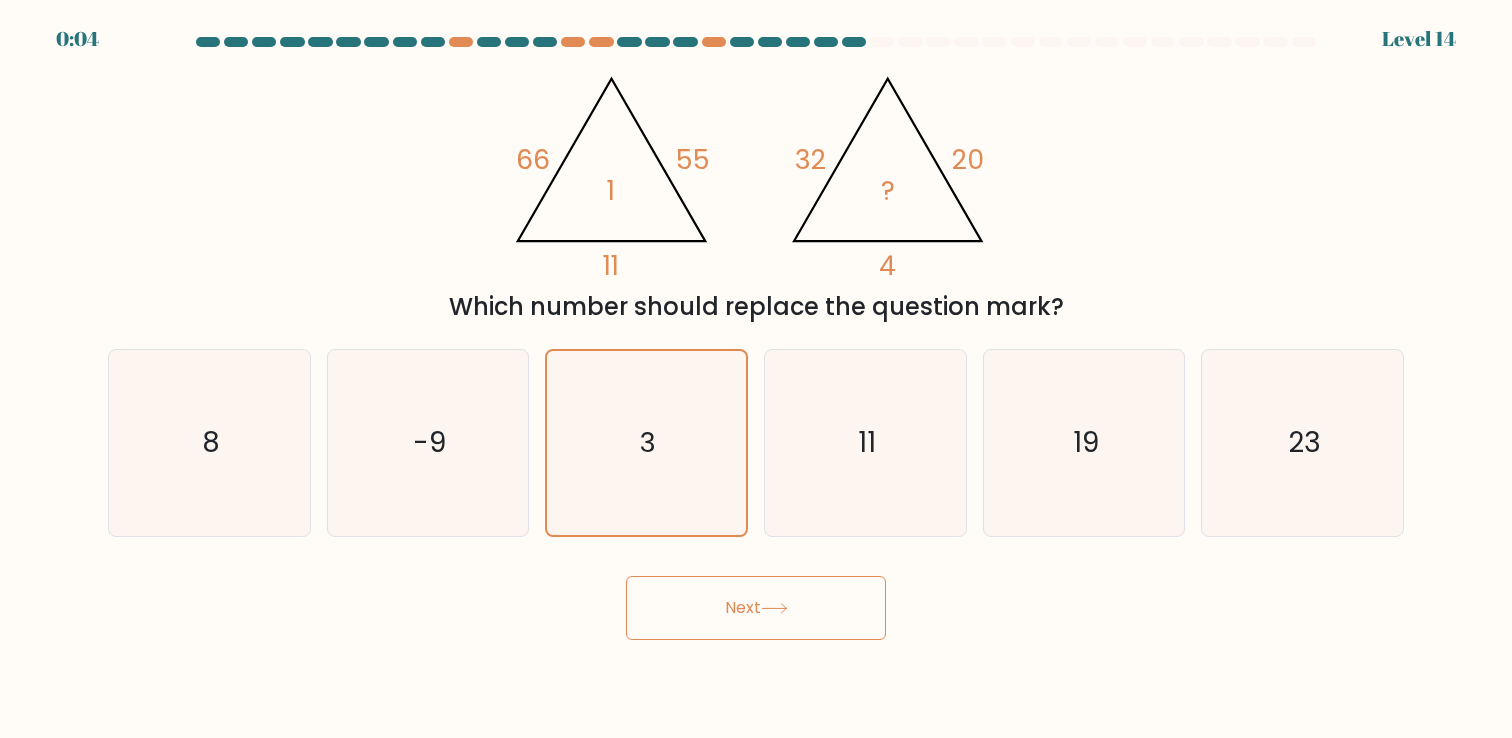 click on "Next" at bounding box center [756, 608] 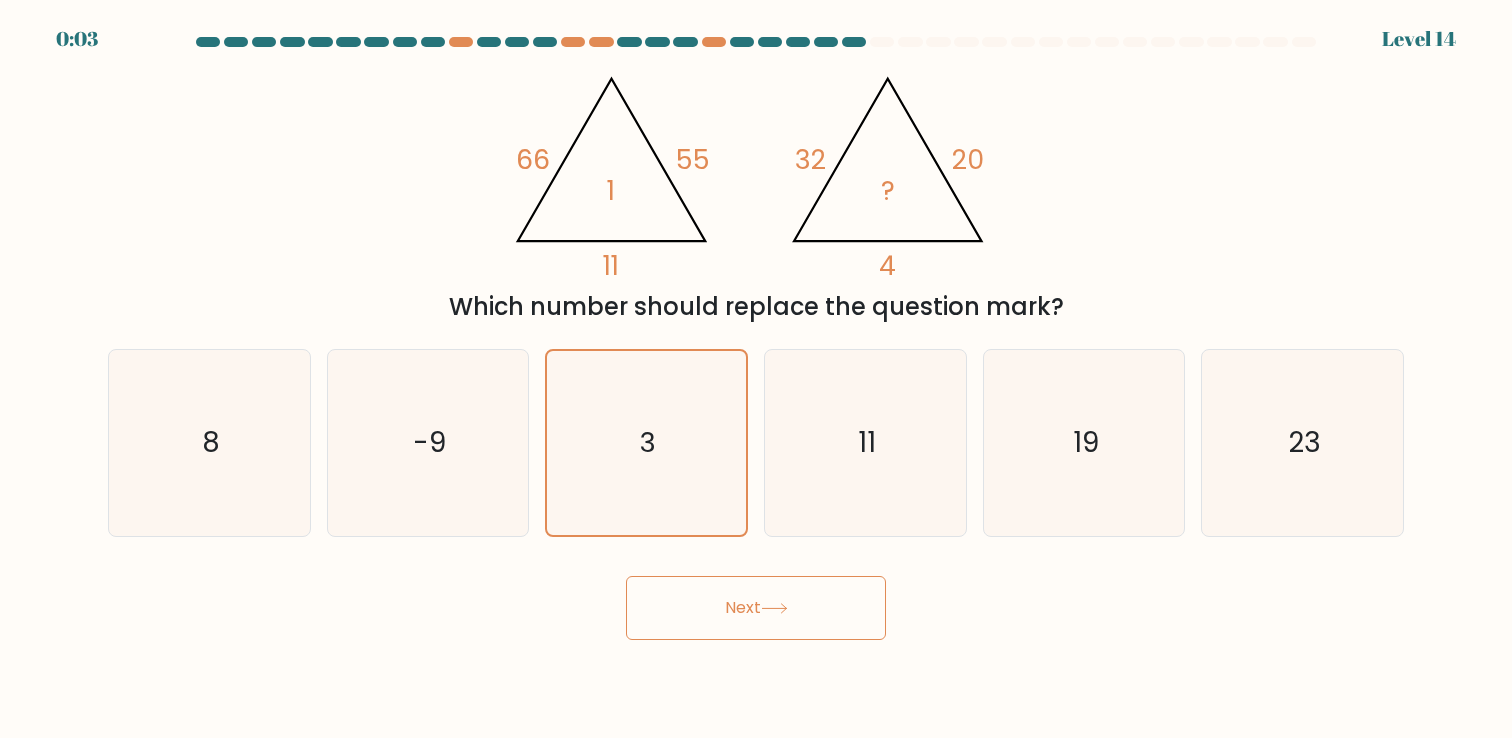 click on "Next" at bounding box center (756, 608) 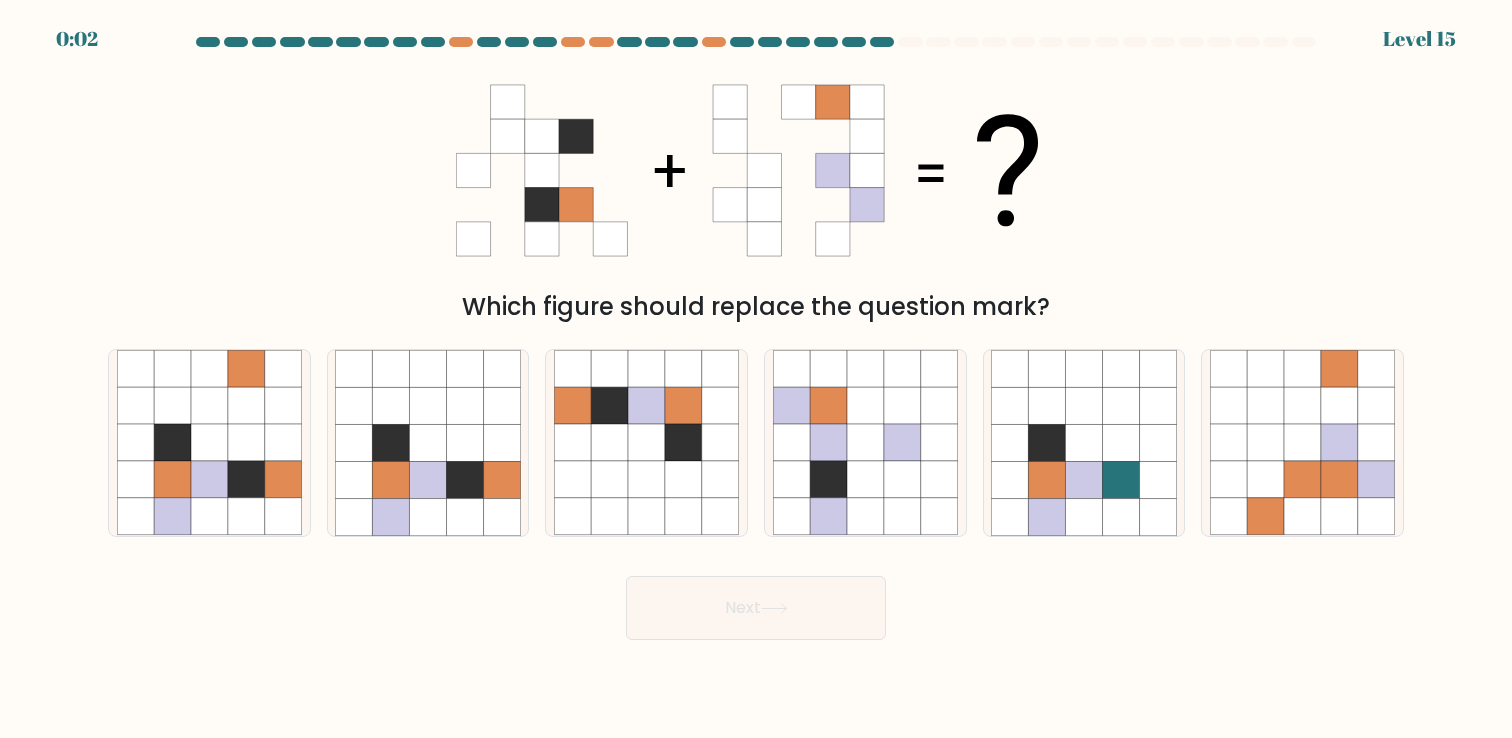 click on "Next" at bounding box center (756, 608) 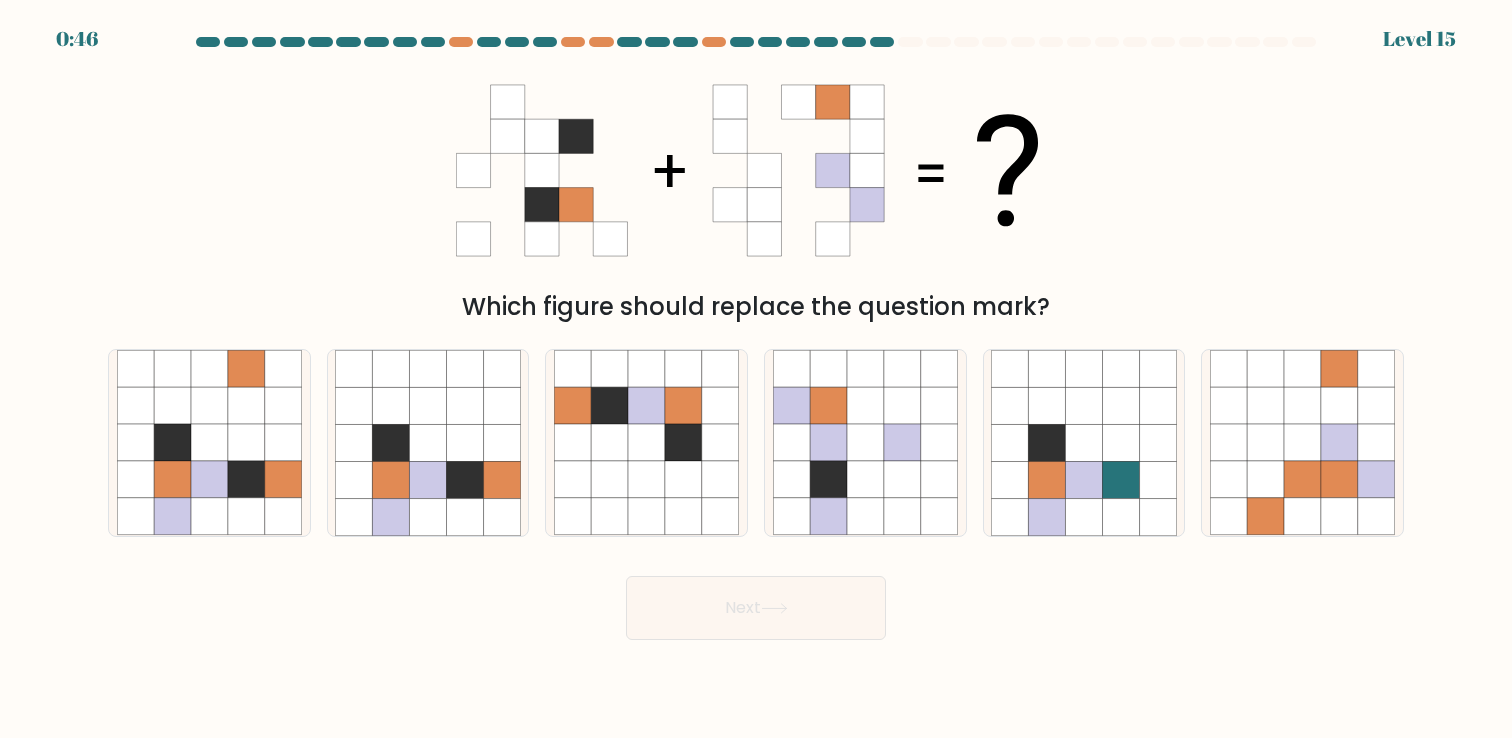 click on "Which figure should replace the question mark?" at bounding box center (756, 192) 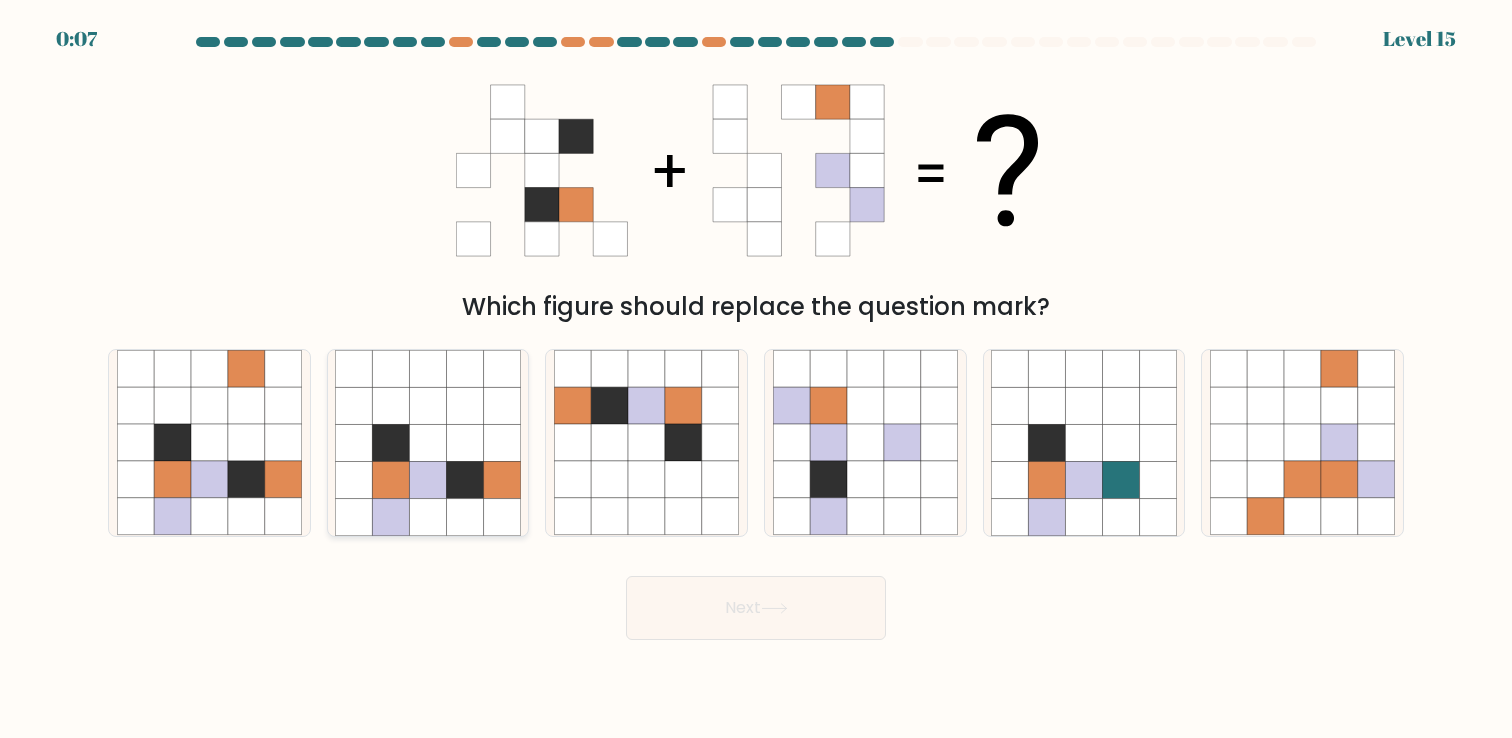 click 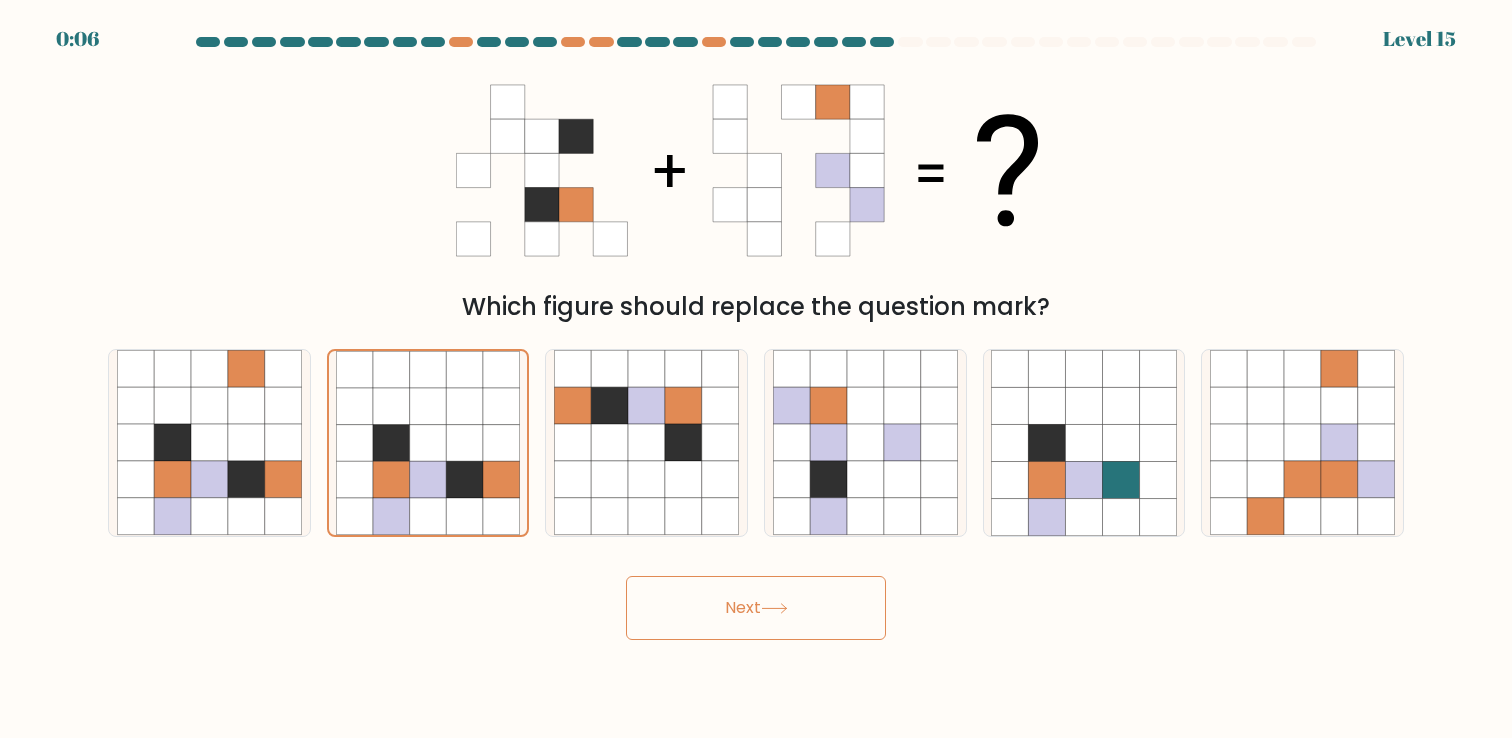click on "Next" at bounding box center [756, 608] 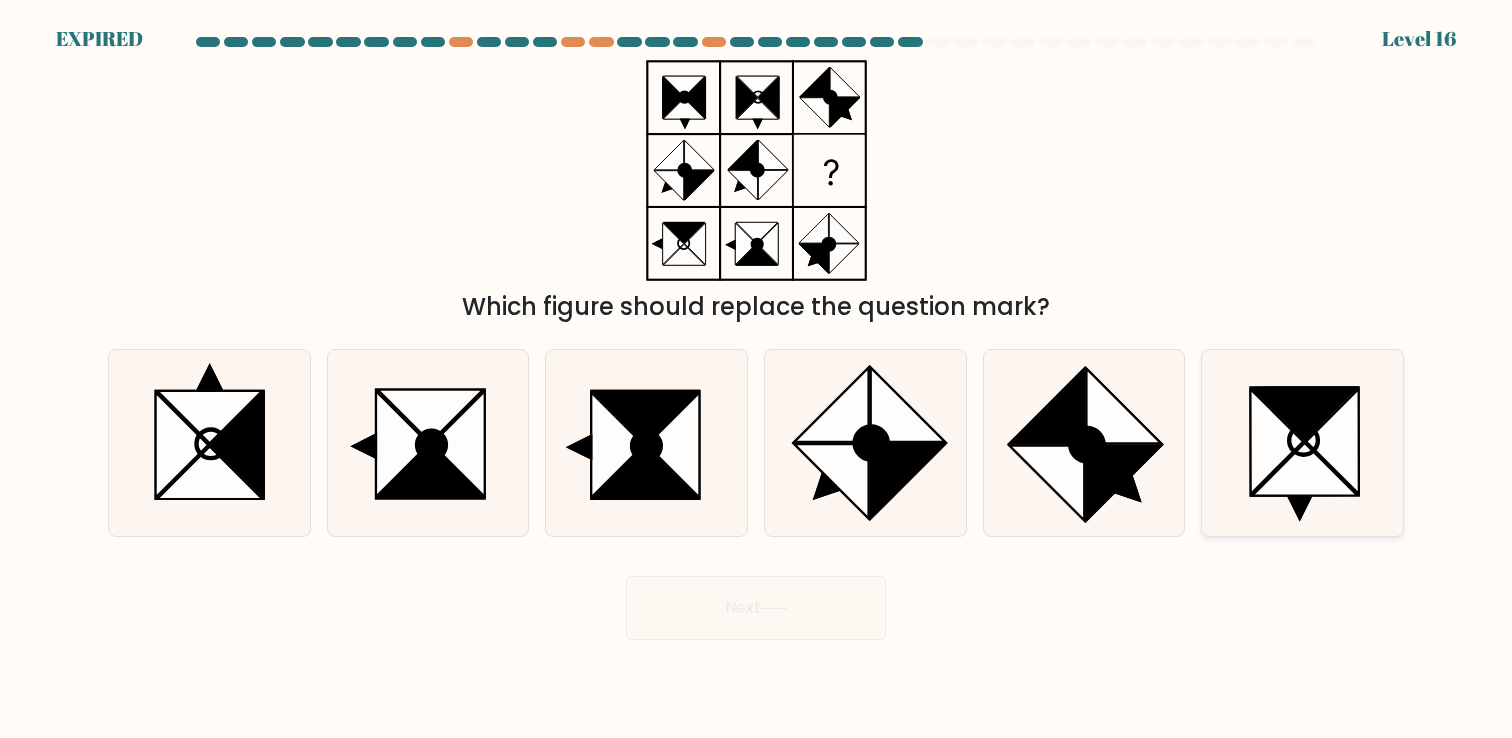 click 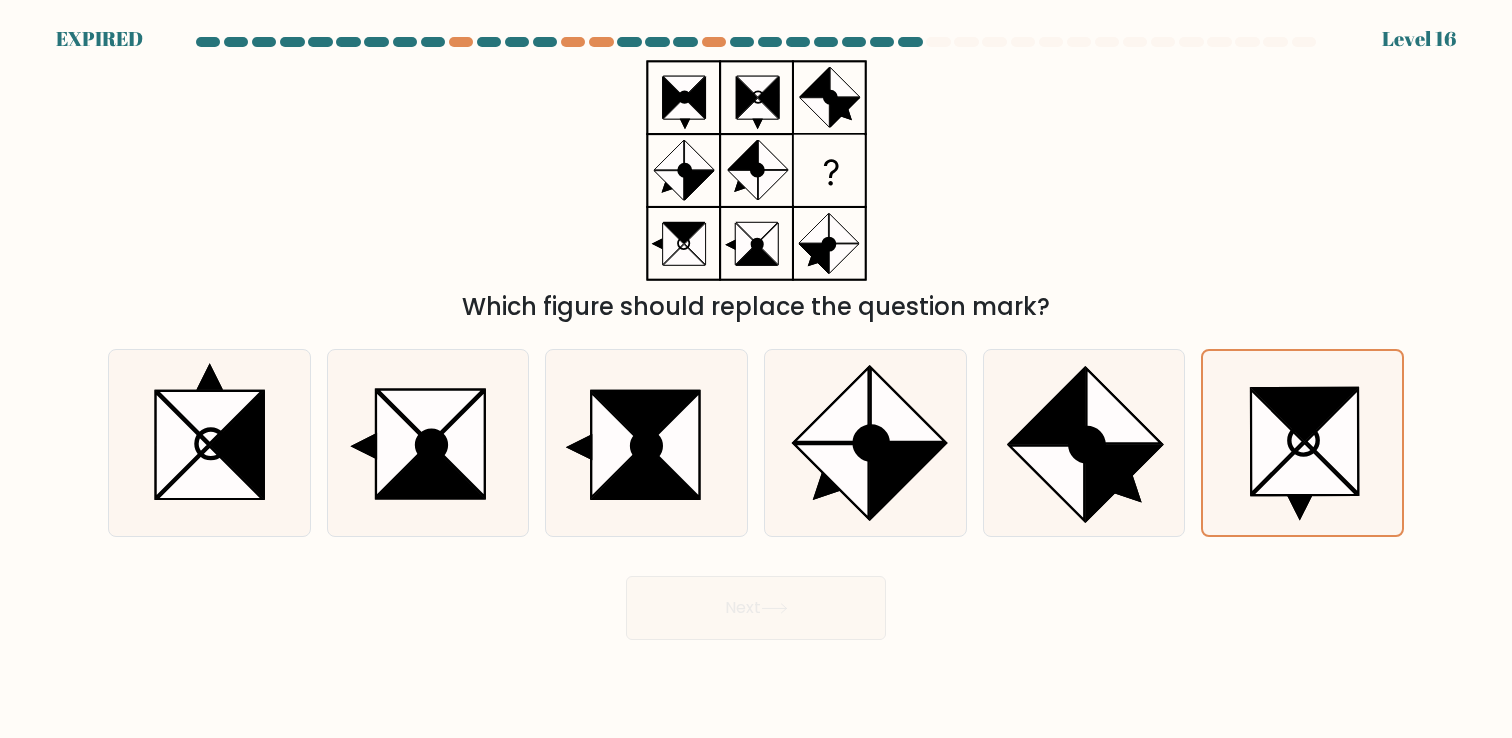 click on "Next" at bounding box center (756, 600) 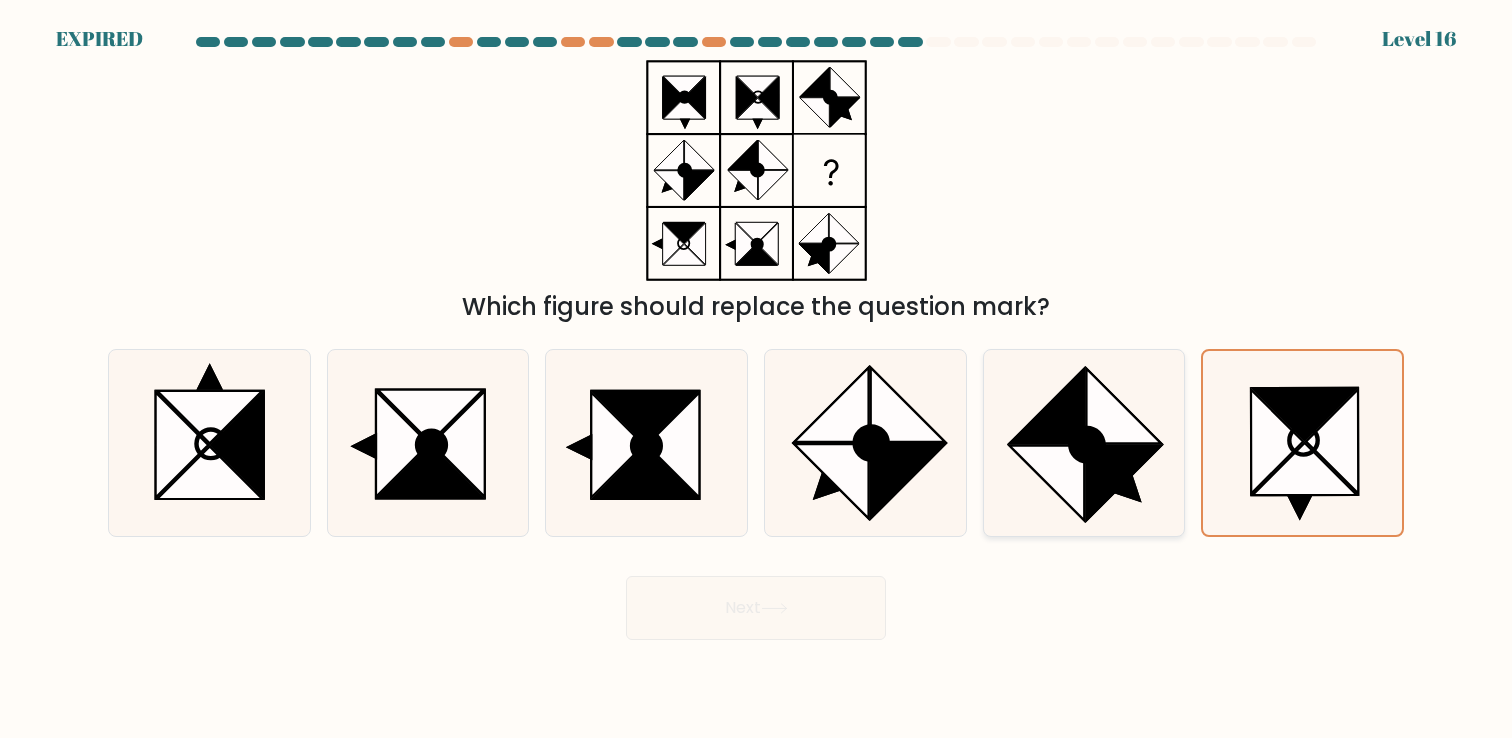 click 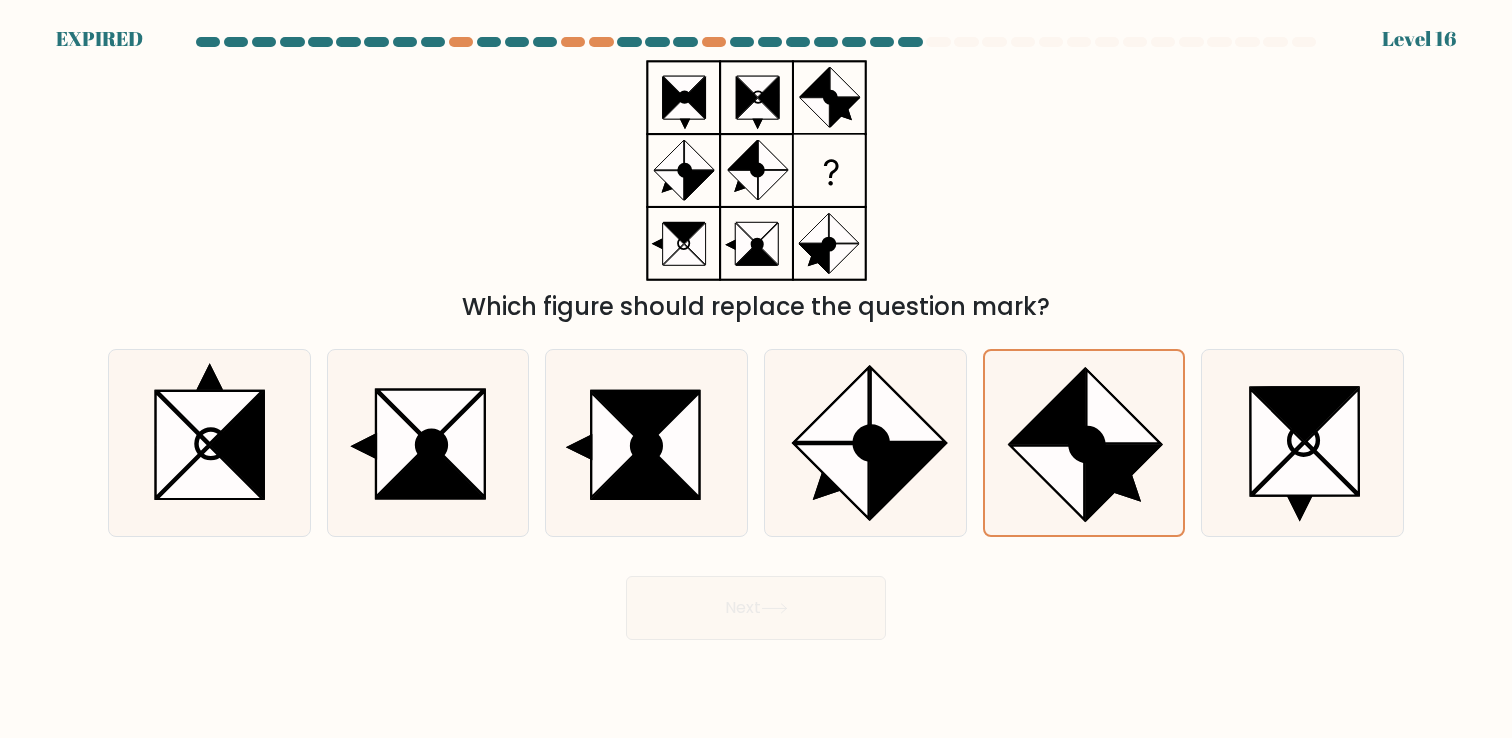 click on "Next" at bounding box center (756, 600) 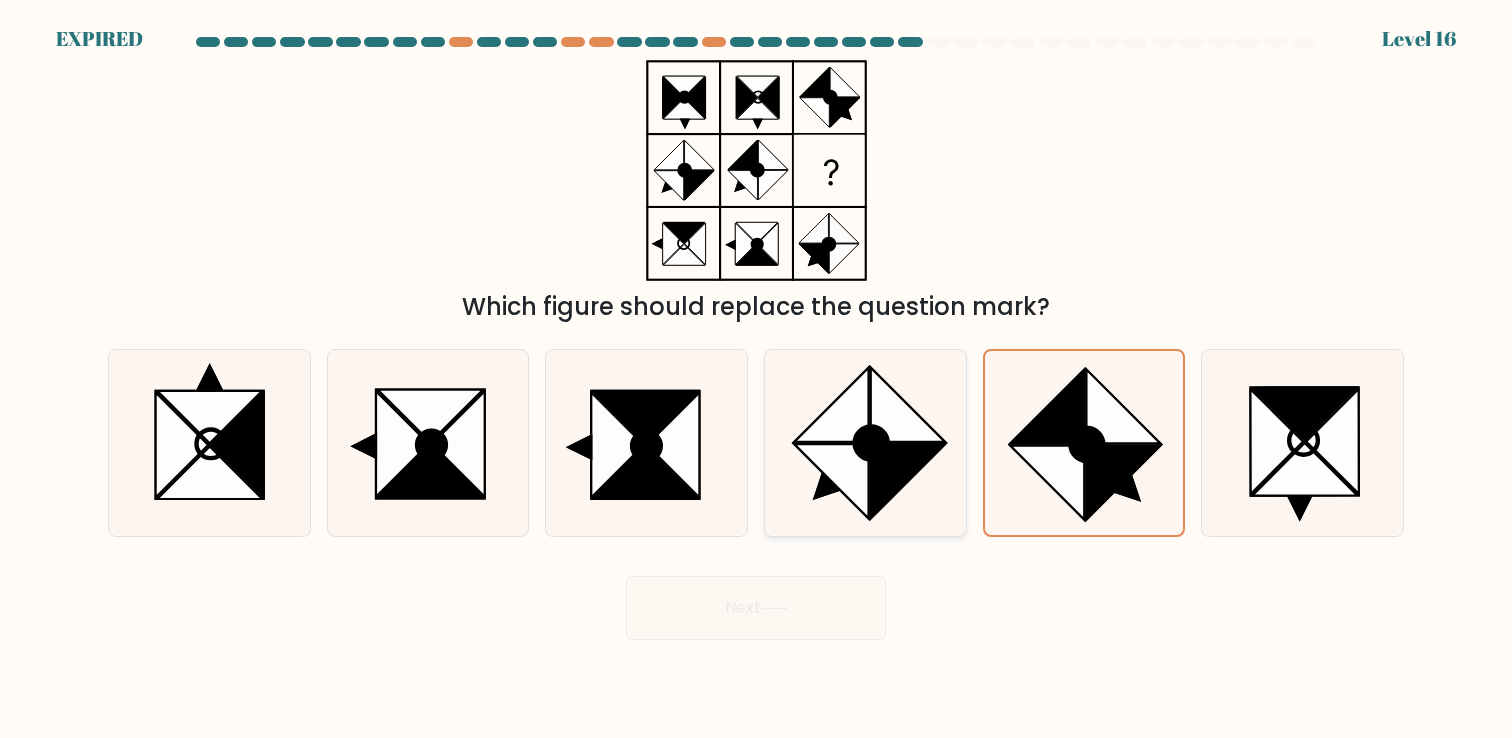 click 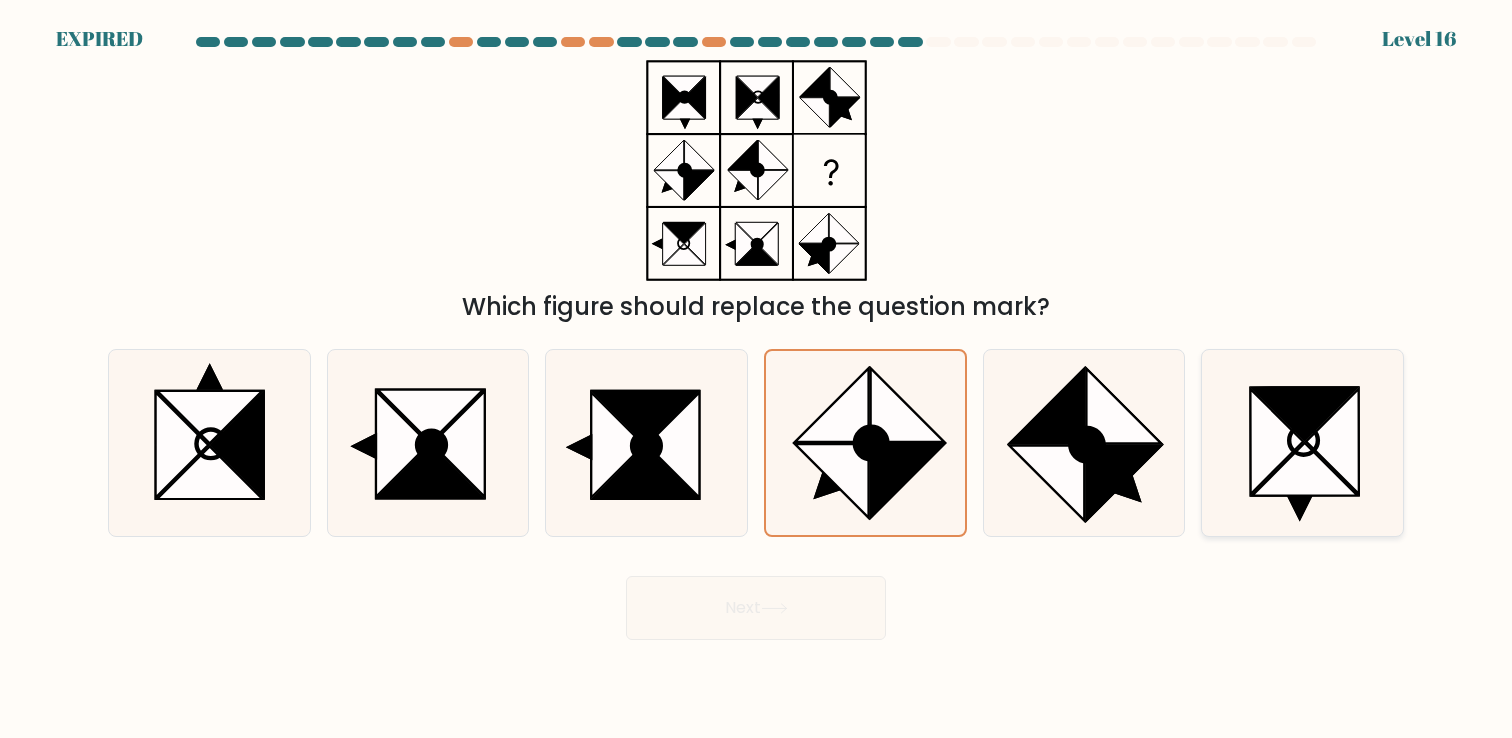 click 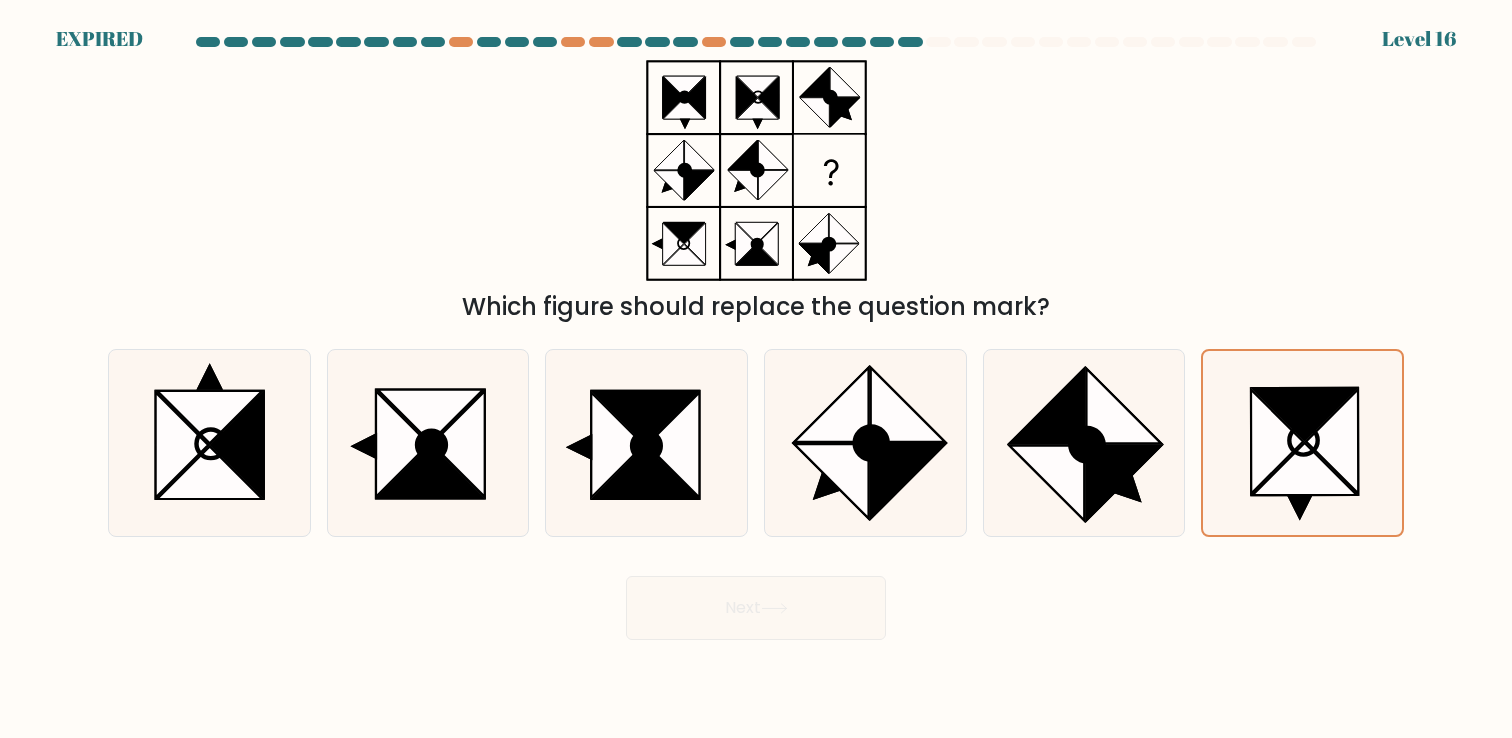 click on "Which figure should replace the question mark?" at bounding box center (756, 192) 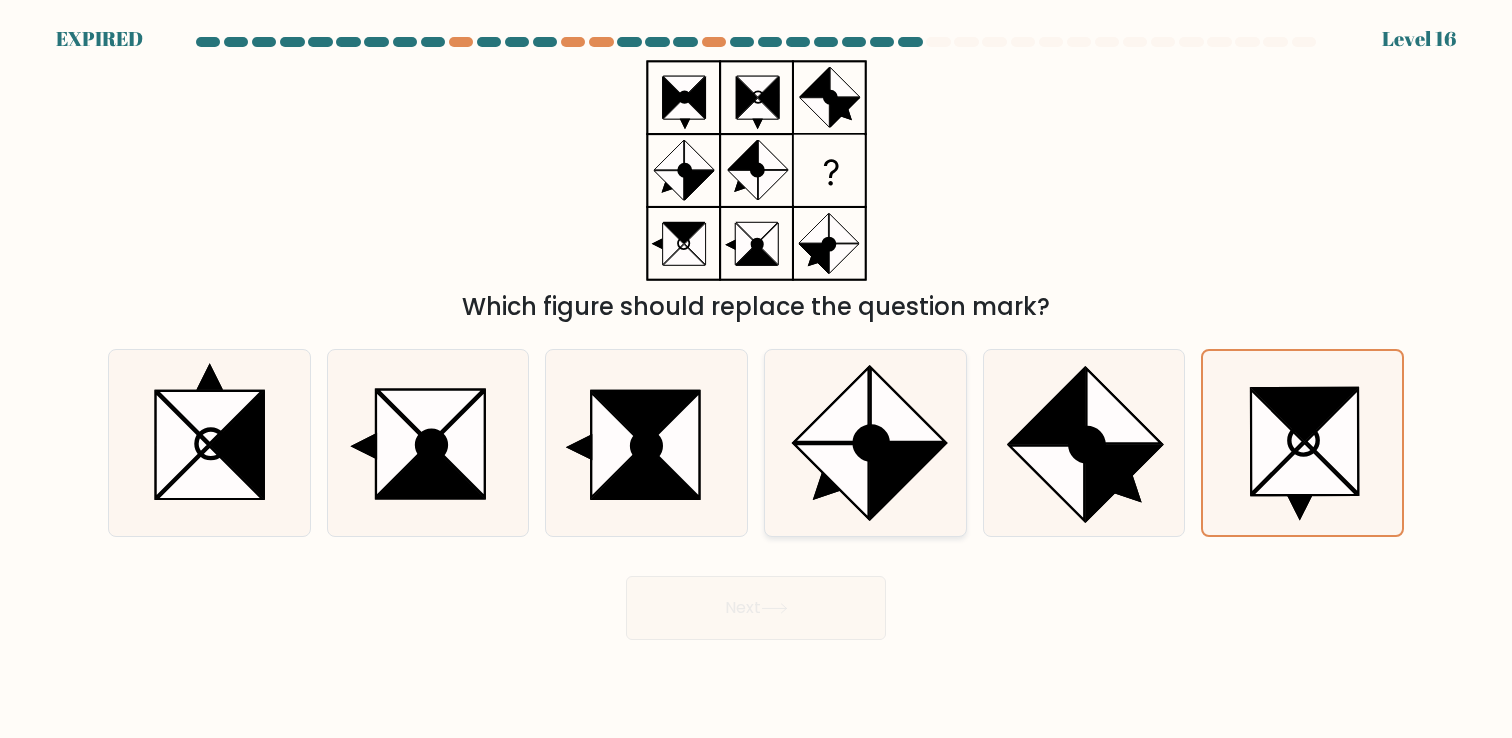 click 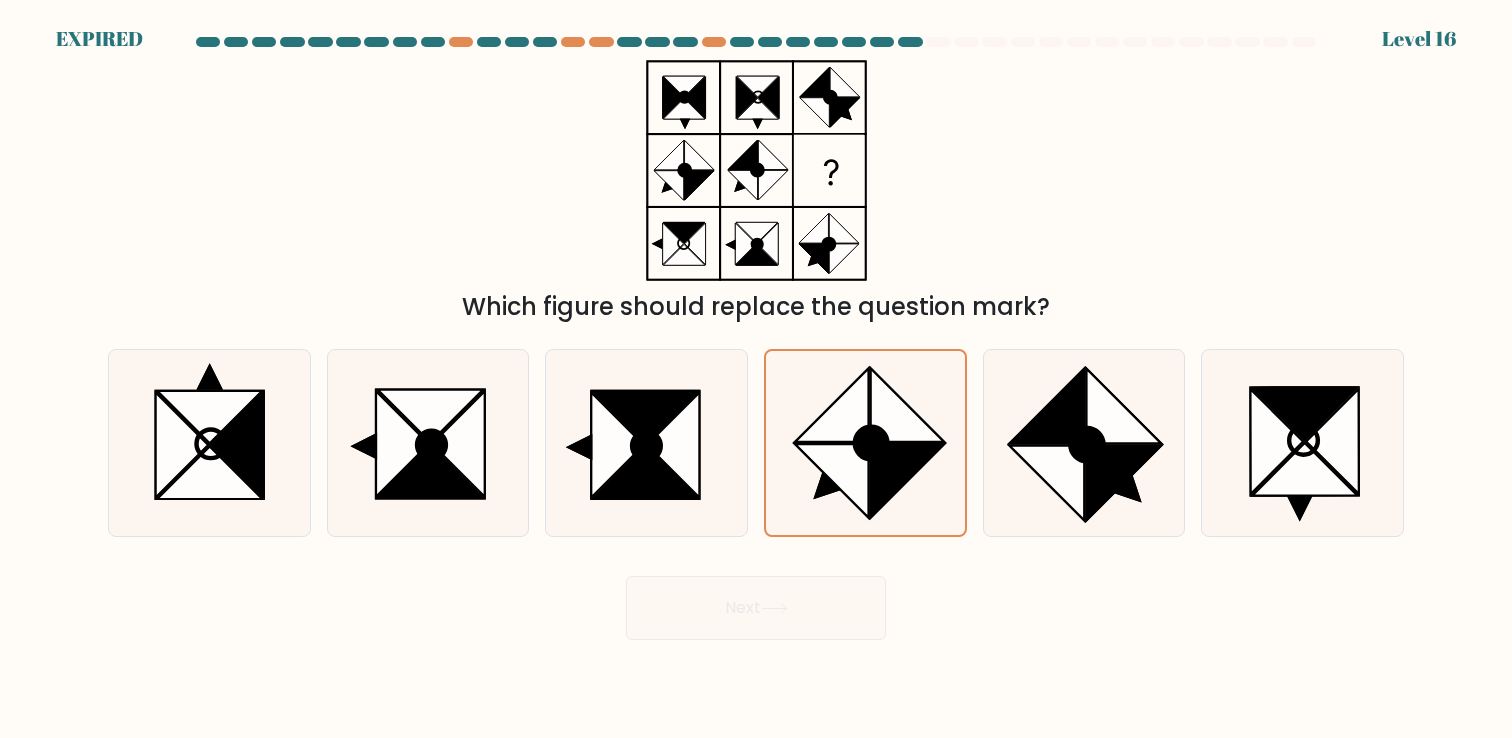 click on "Next" at bounding box center [756, 600] 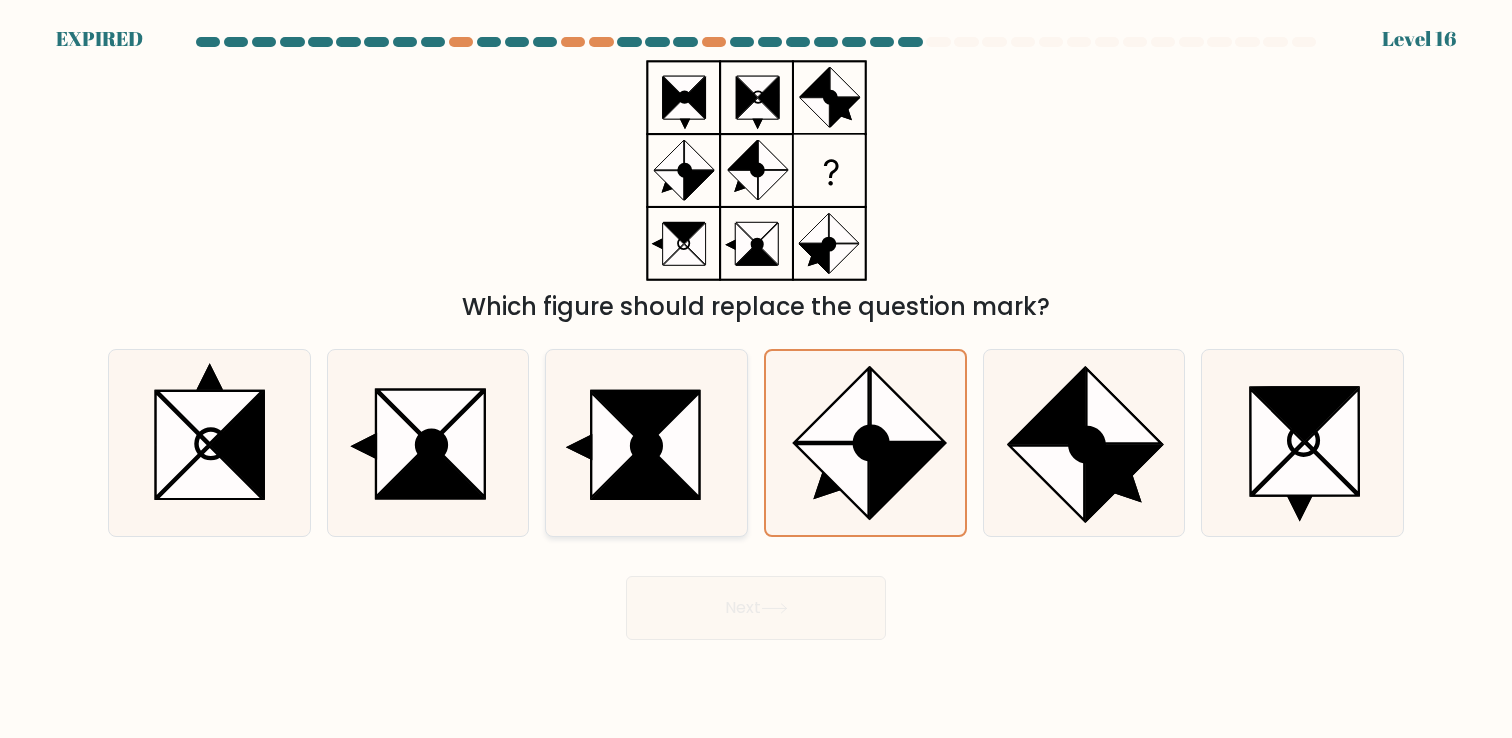 click 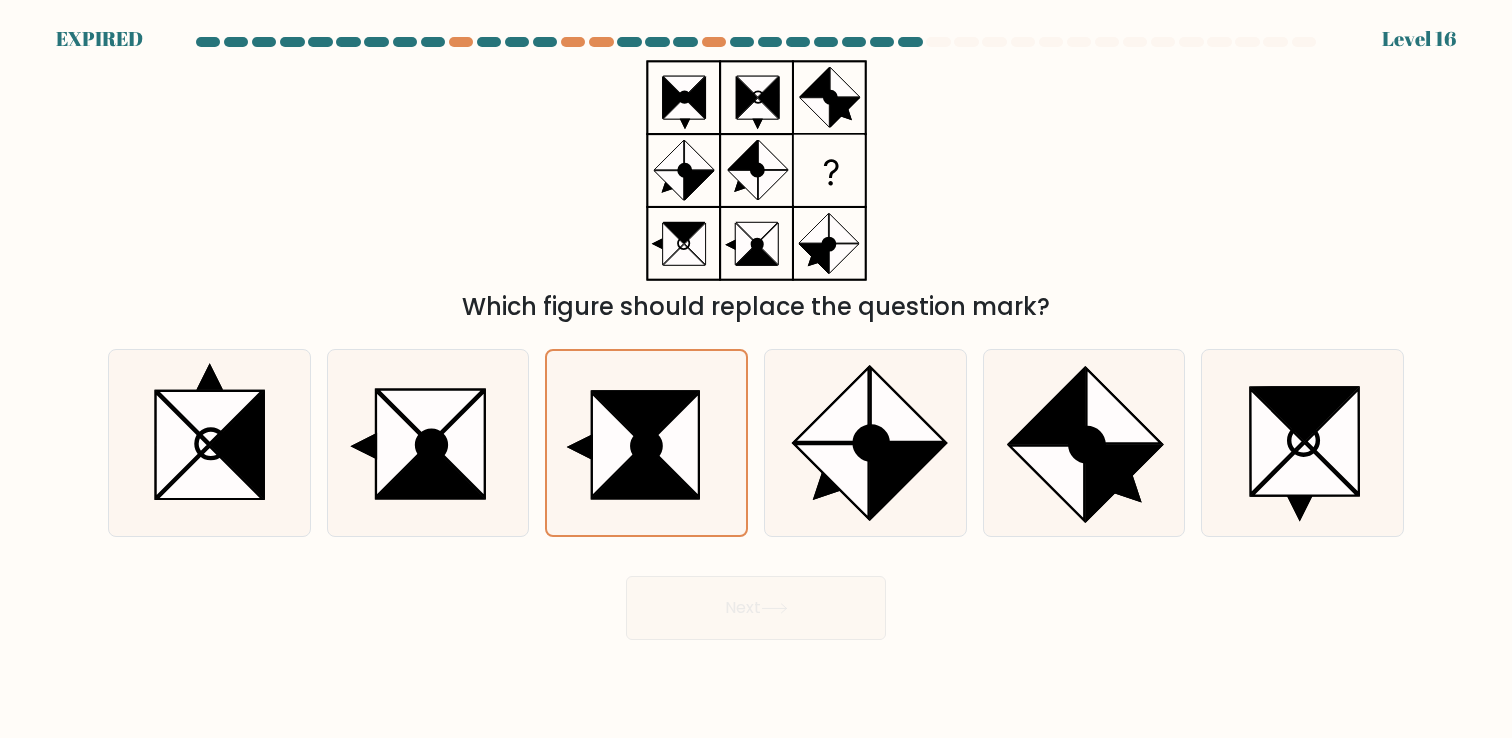 click 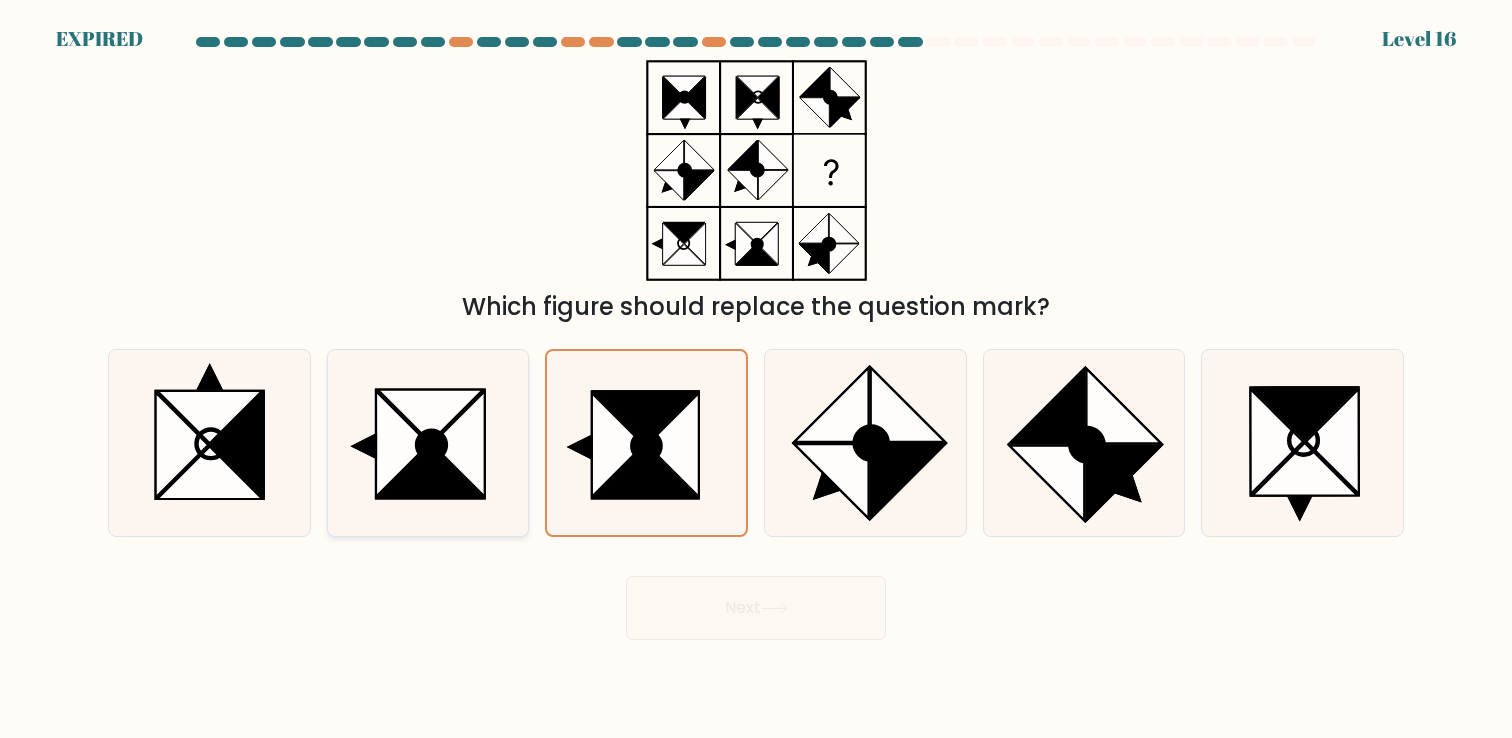 click at bounding box center (428, 442) 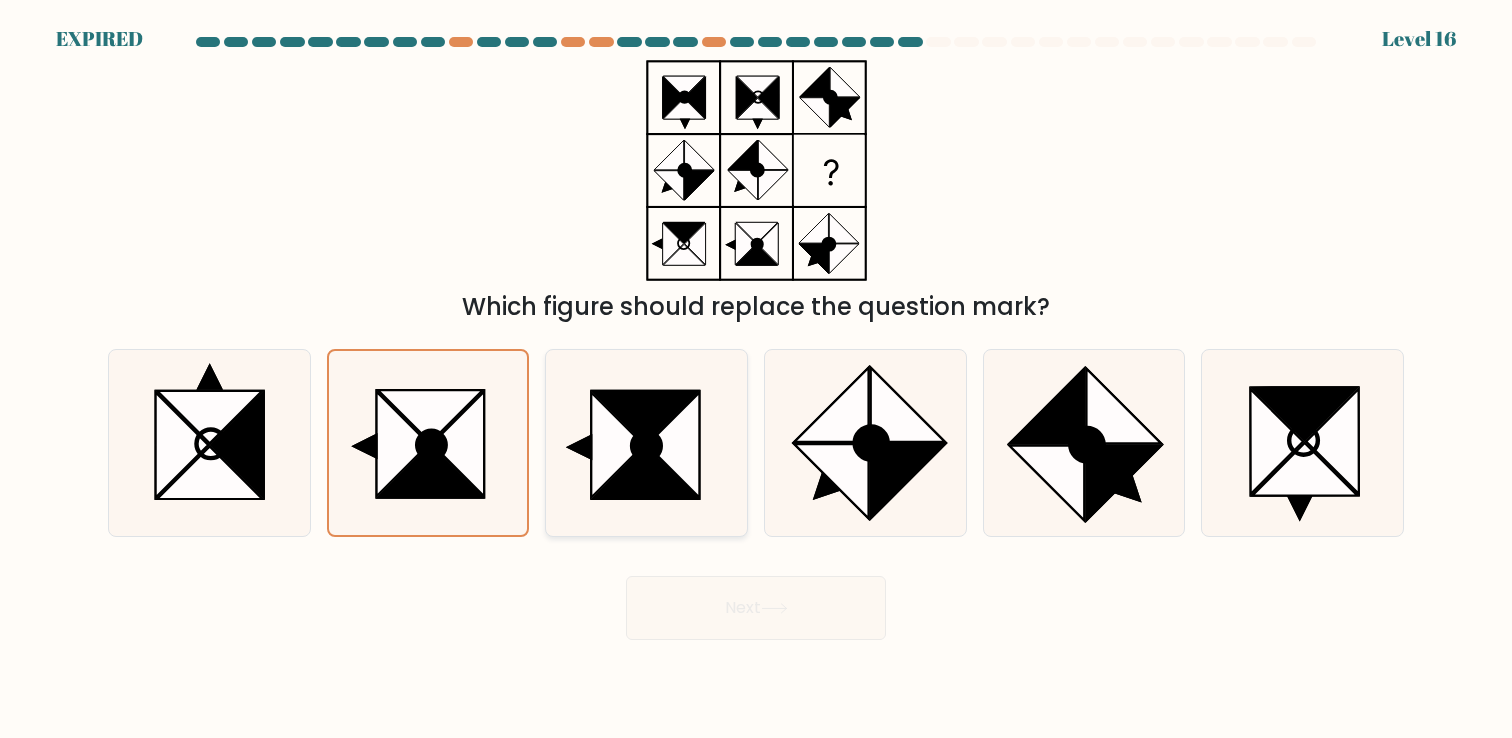 click 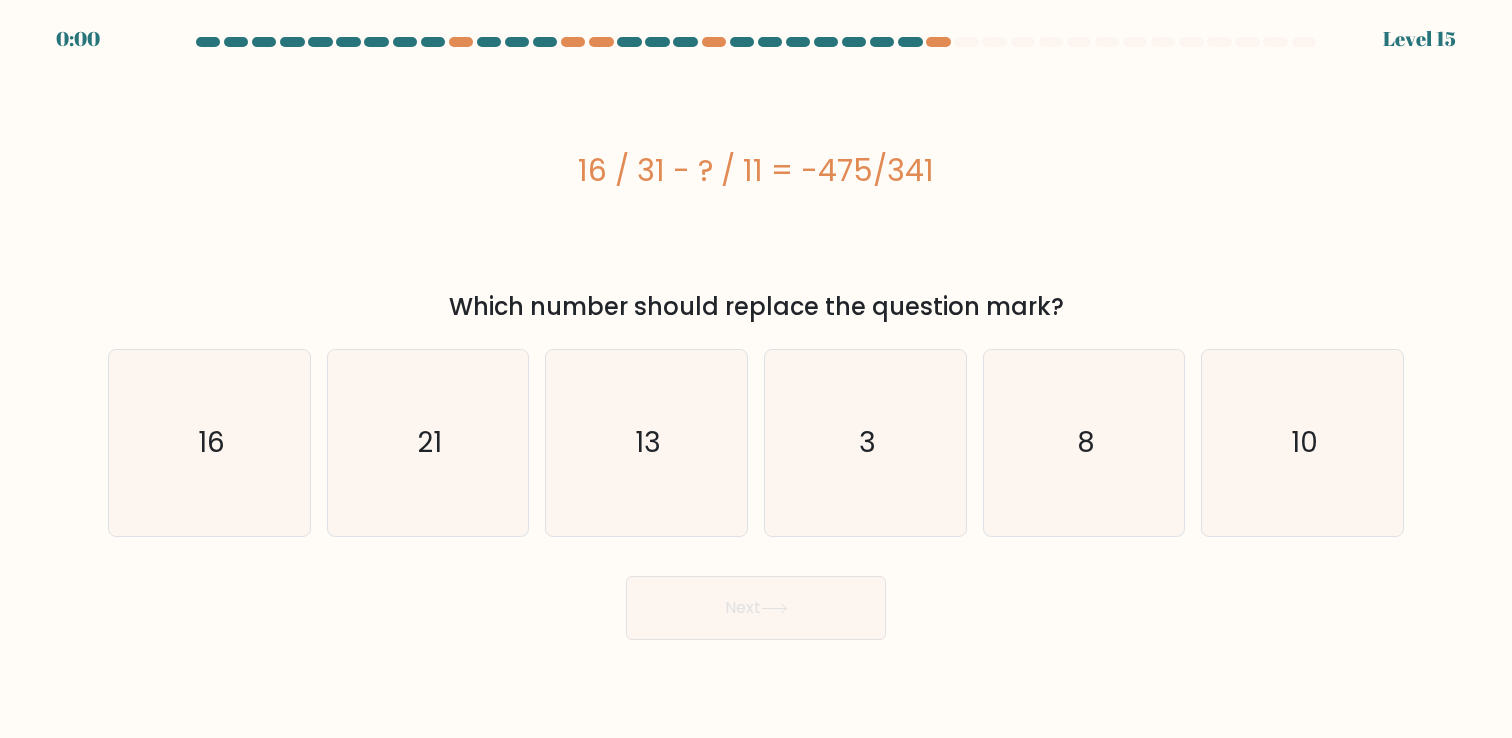 scroll, scrollTop: 0, scrollLeft: 0, axis: both 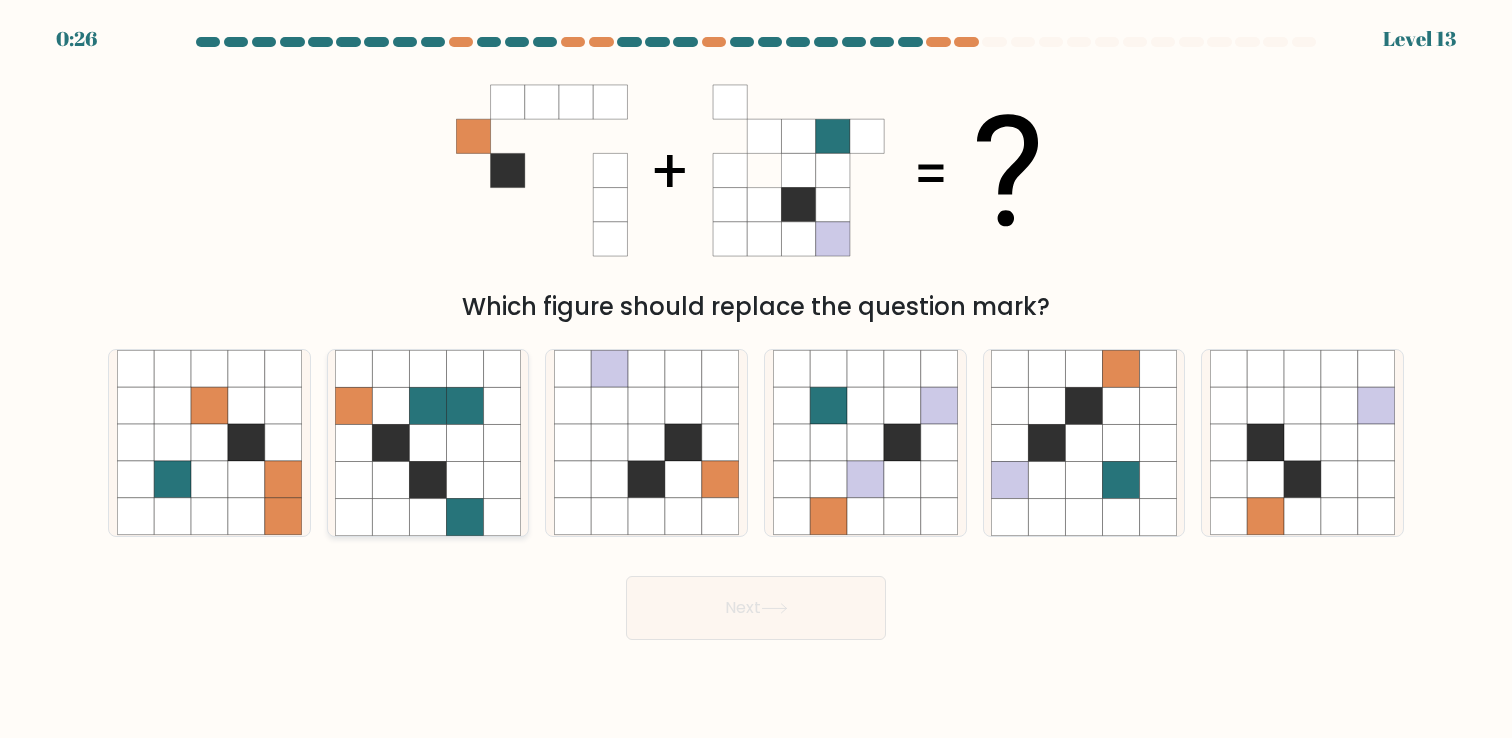 click 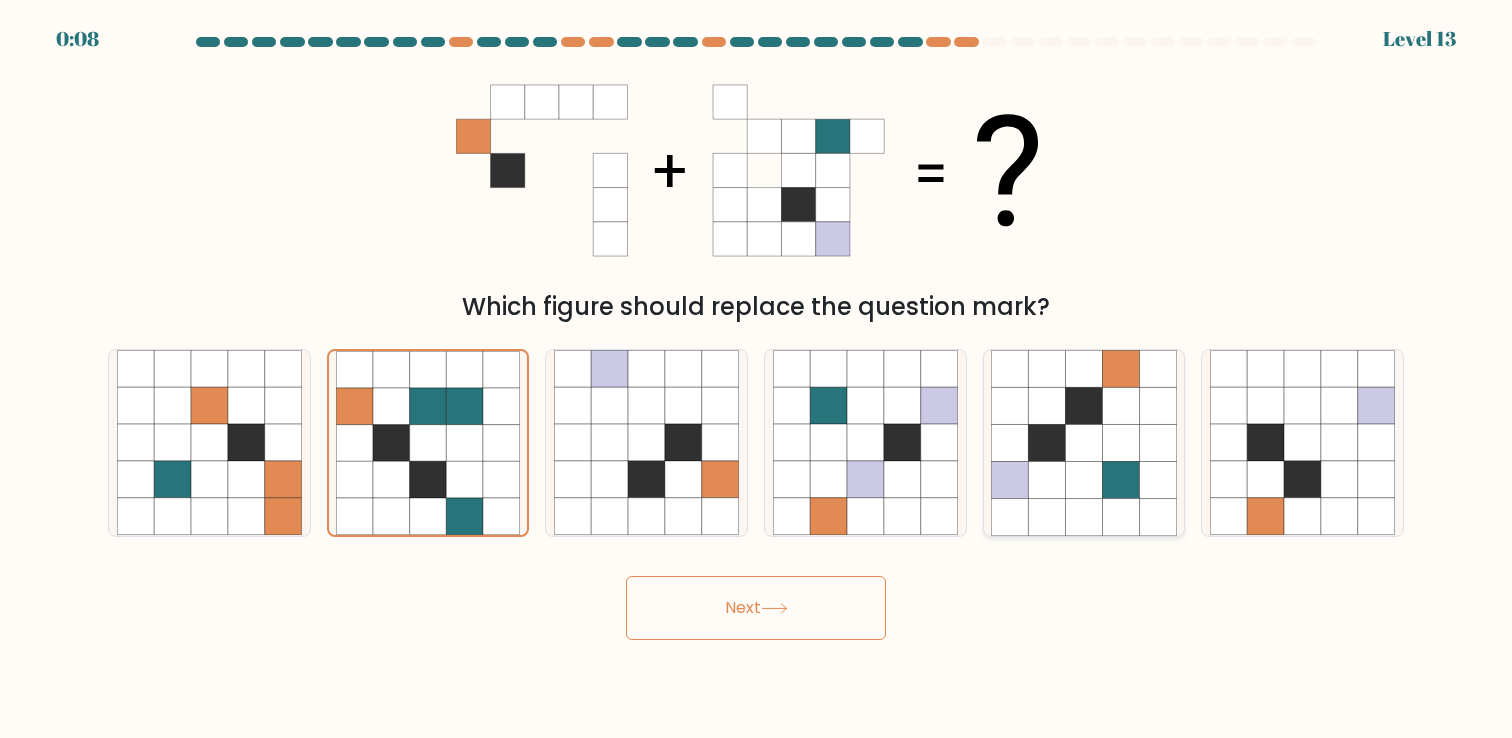 click 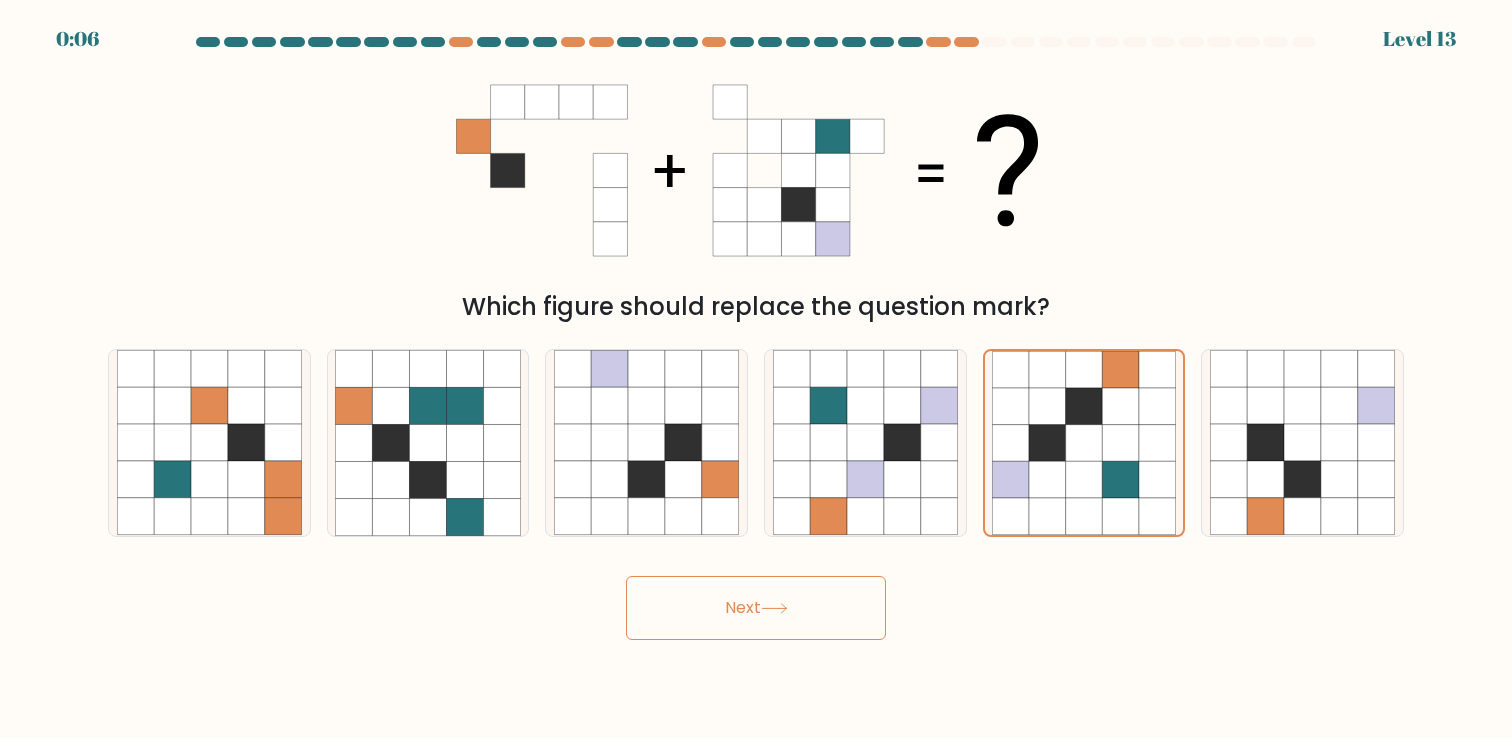 click on "Next" at bounding box center [756, 608] 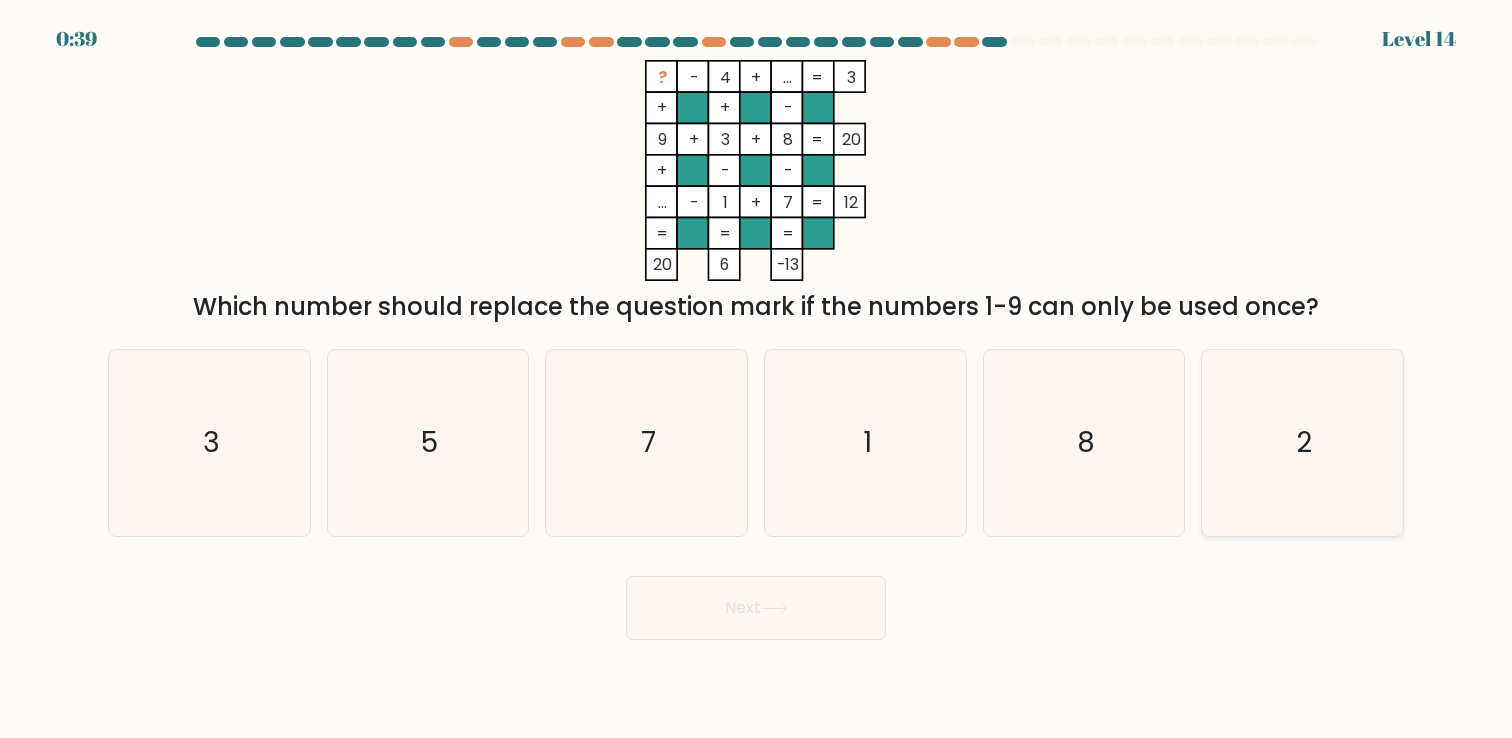click on "2" 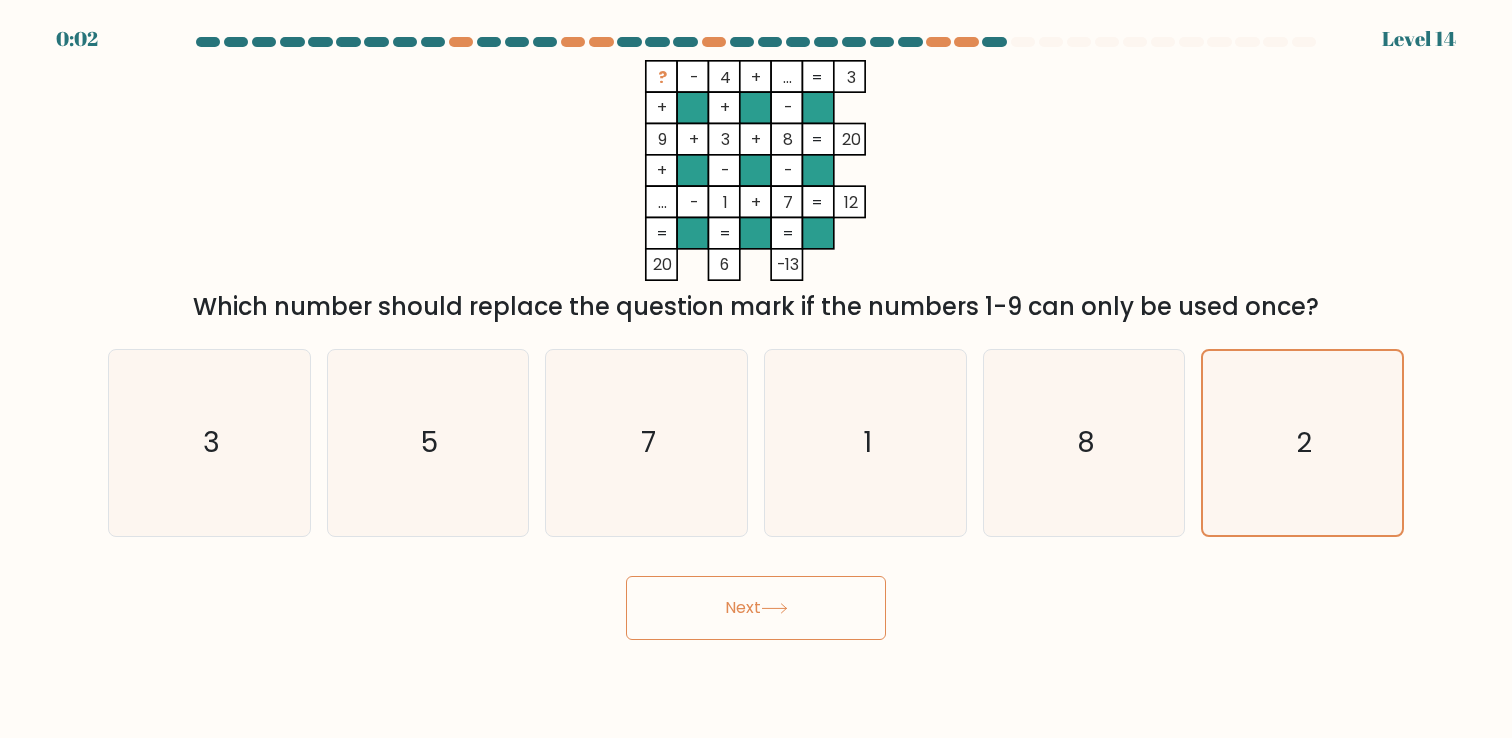 click on "Next" at bounding box center [756, 608] 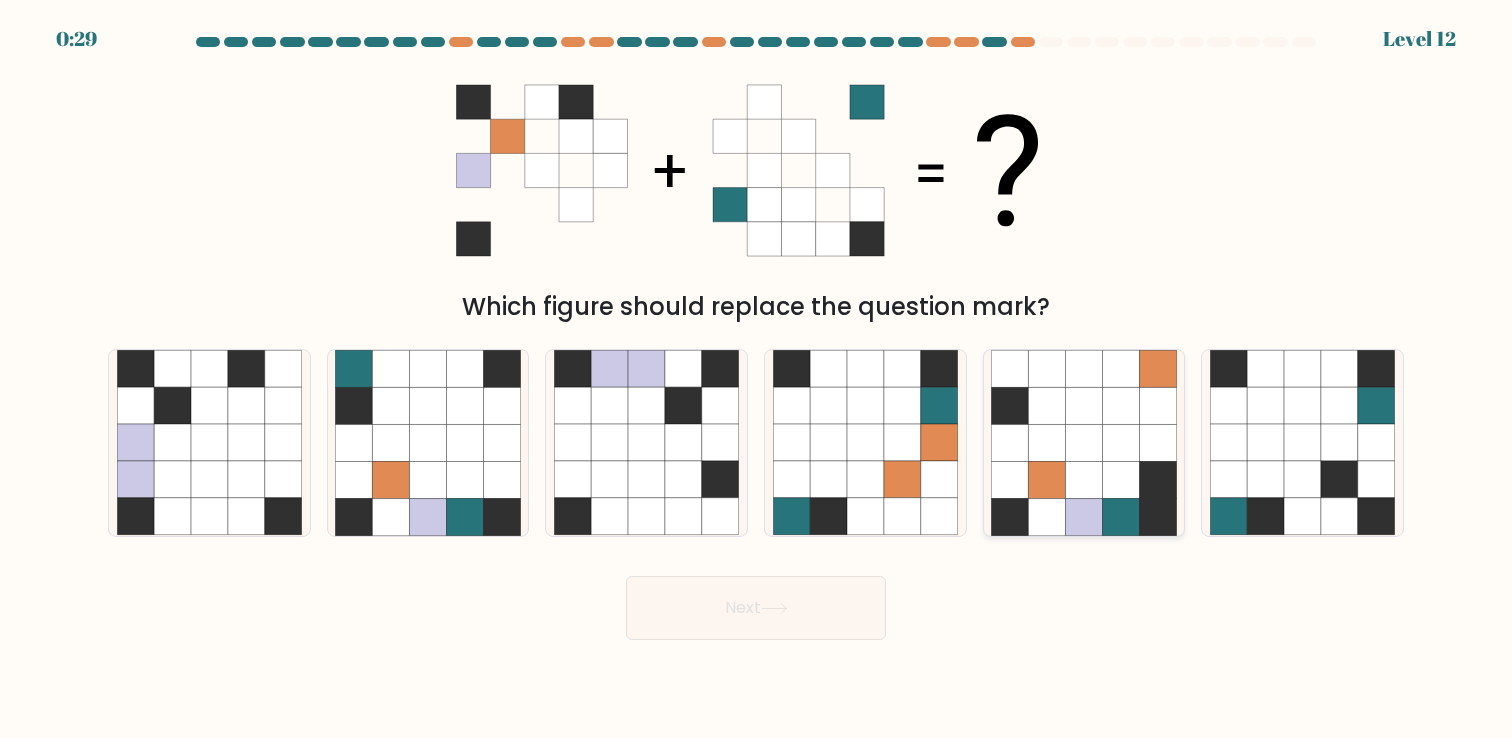 click 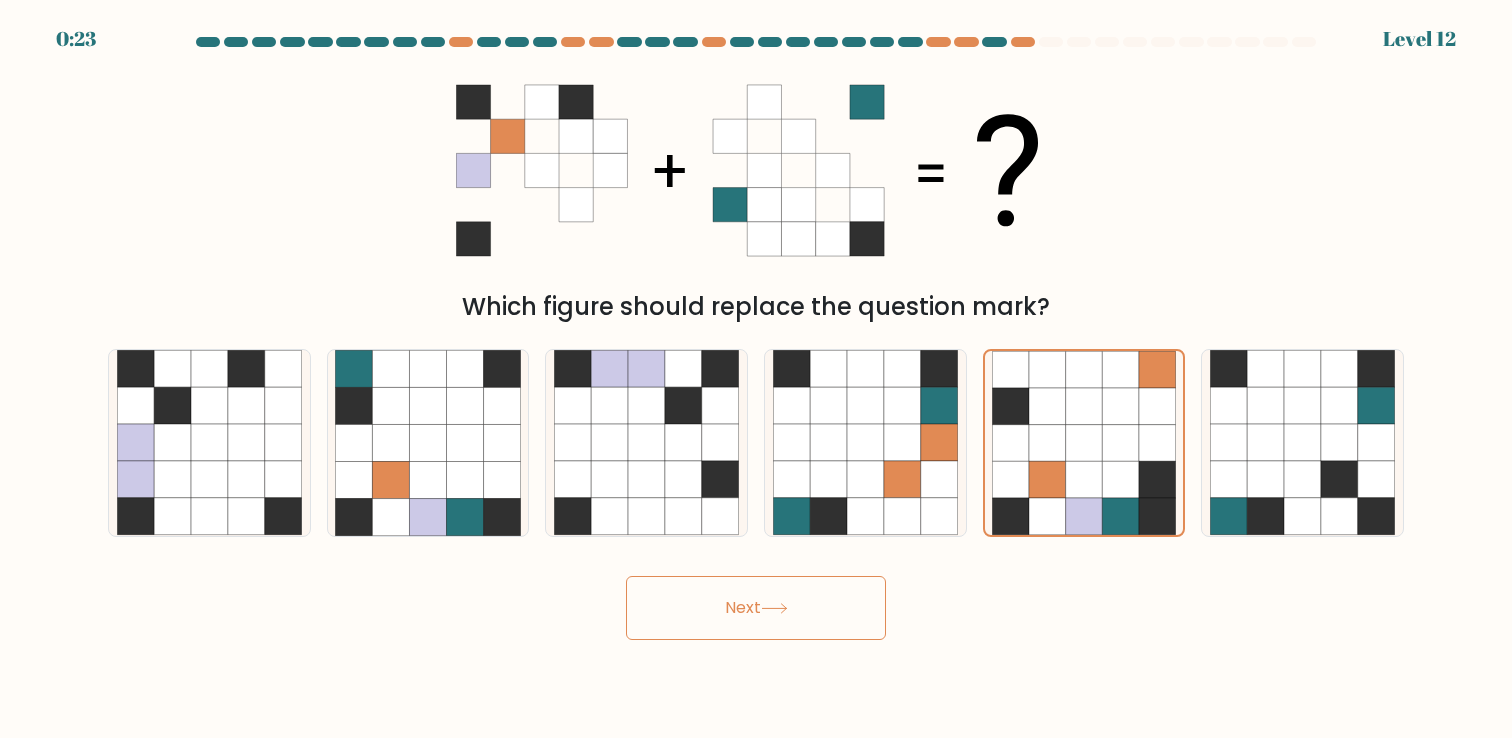 click on "Next" at bounding box center (756, 608) 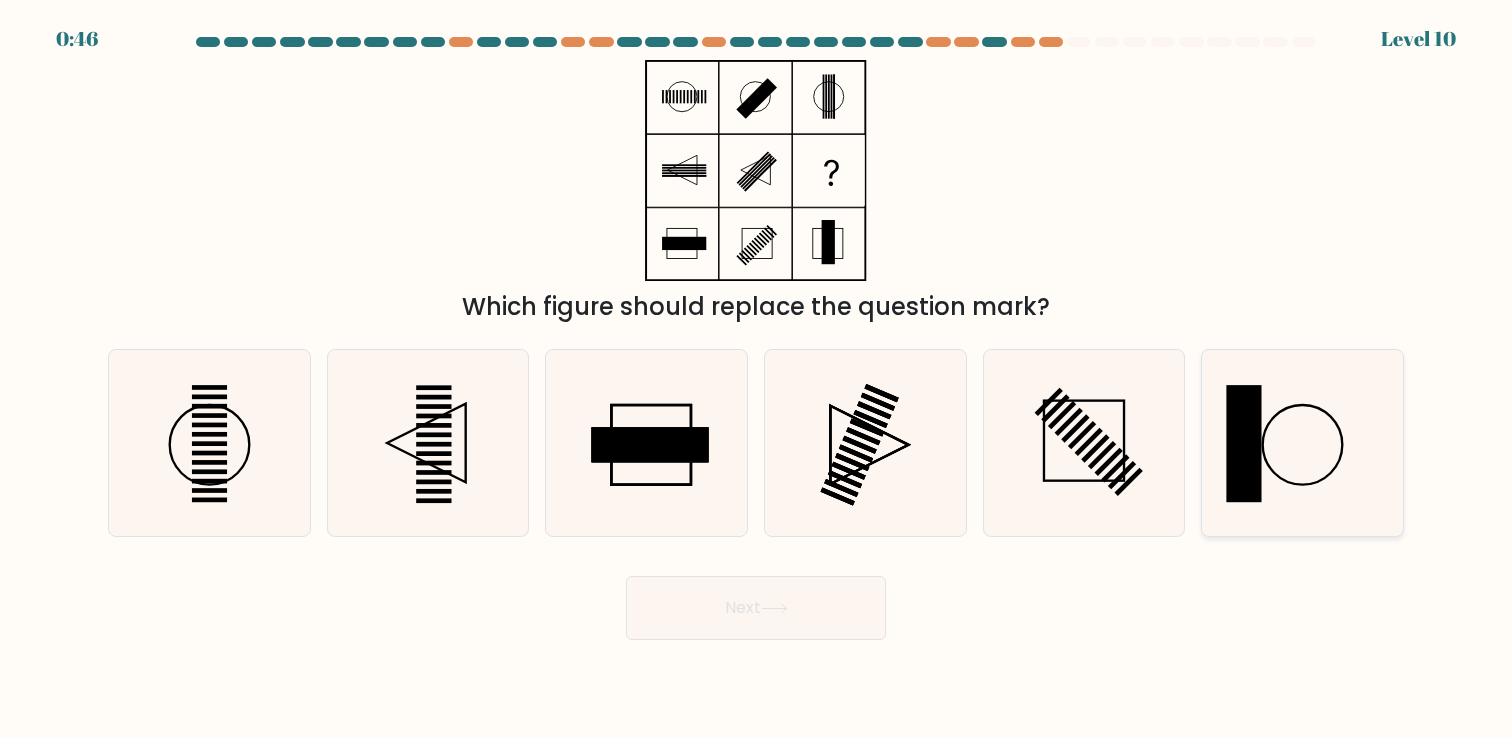 click 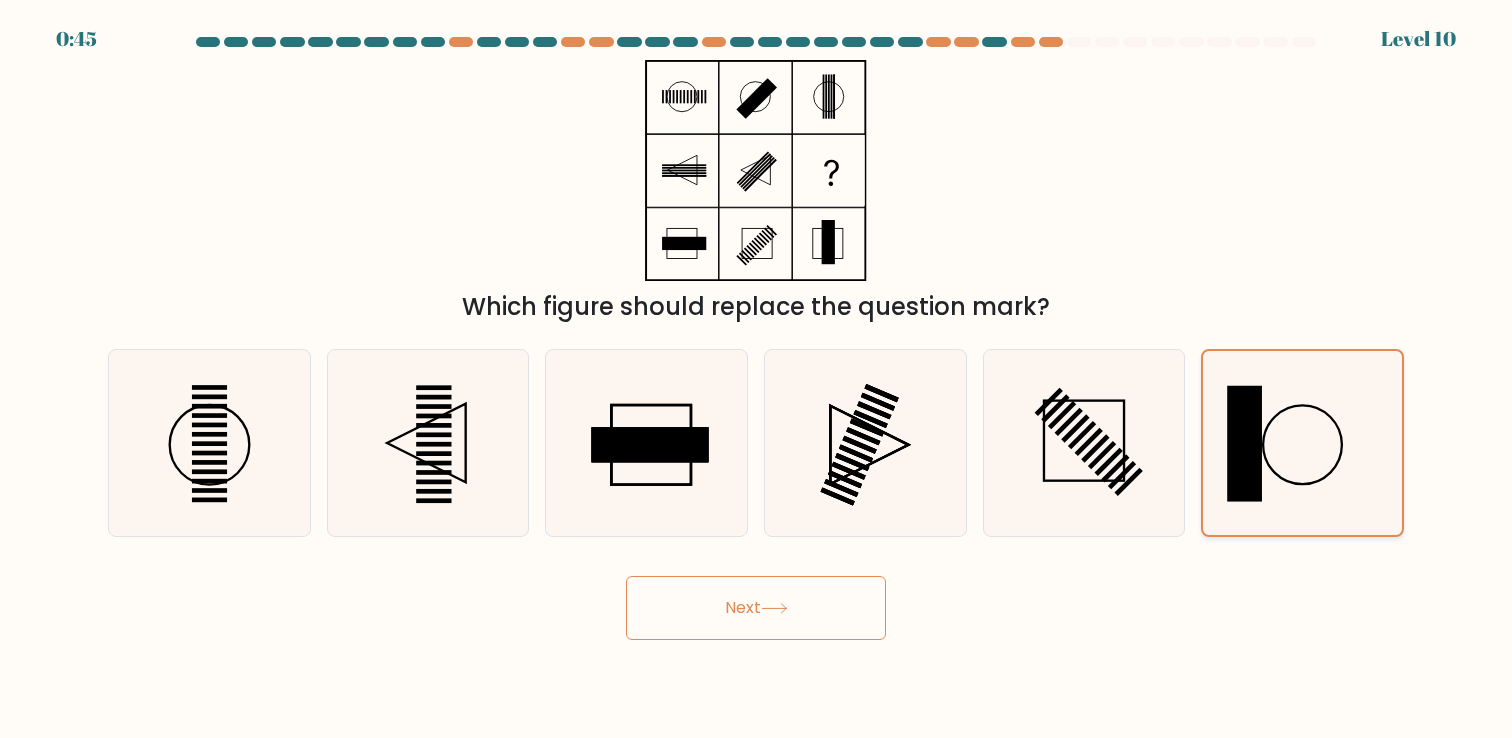 click 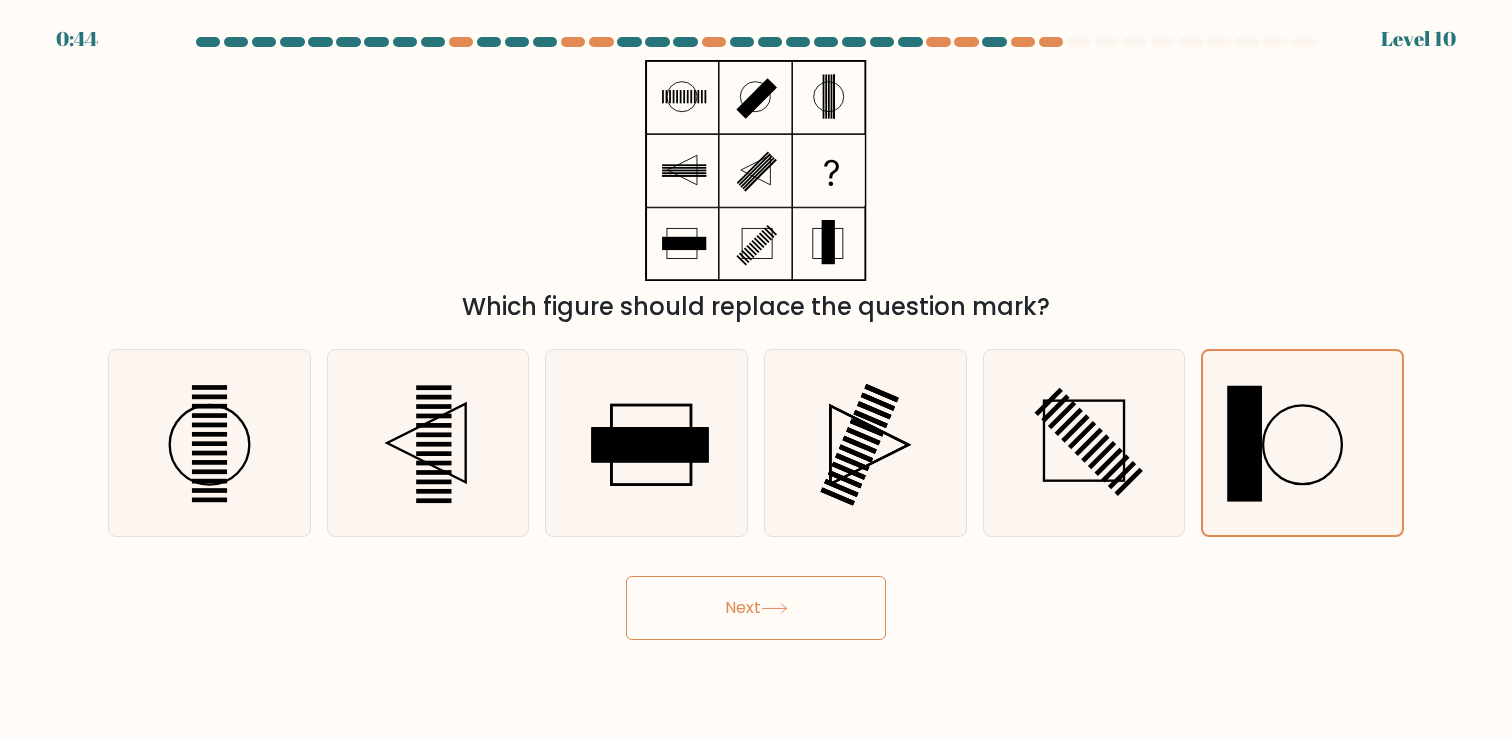 click on "Next" at bounding box center (756, 608) 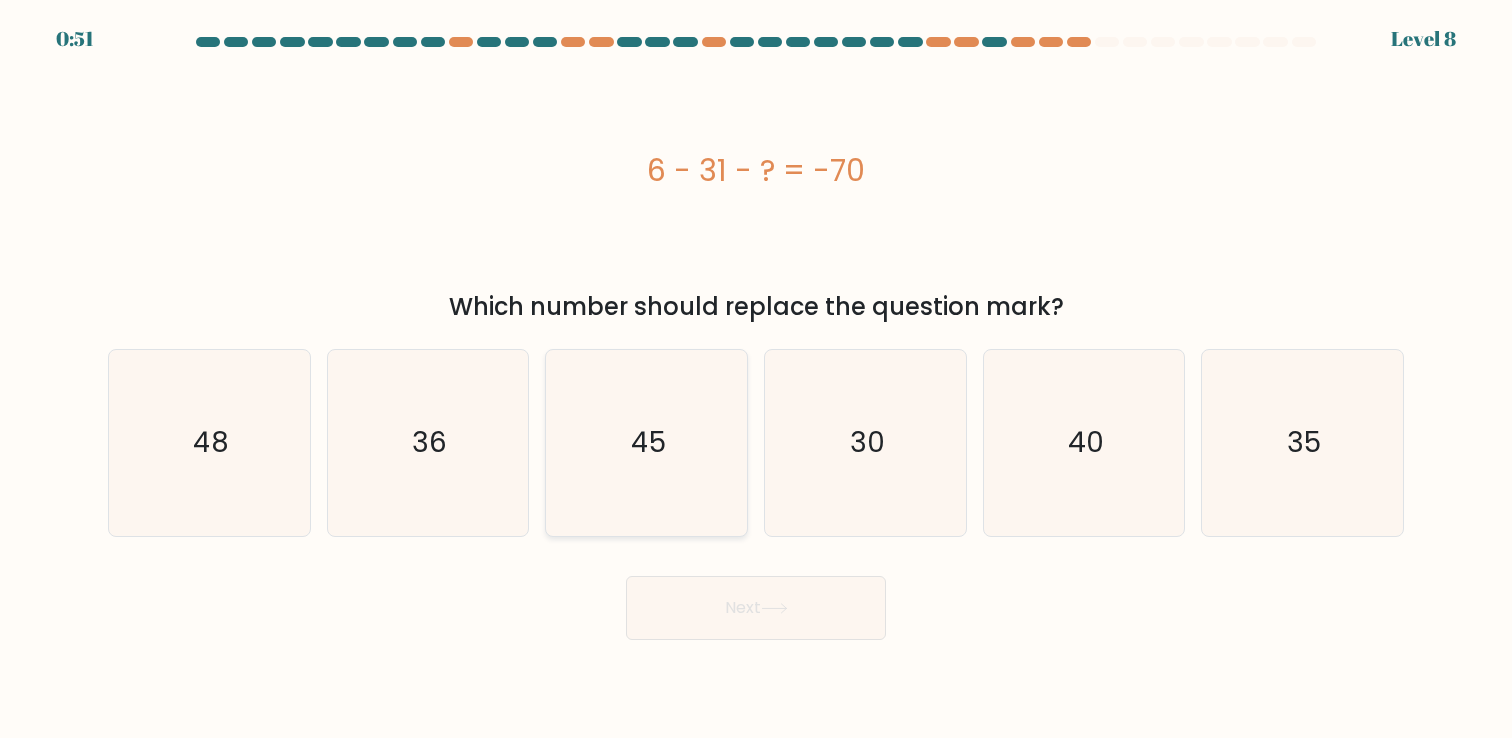 click on "45" 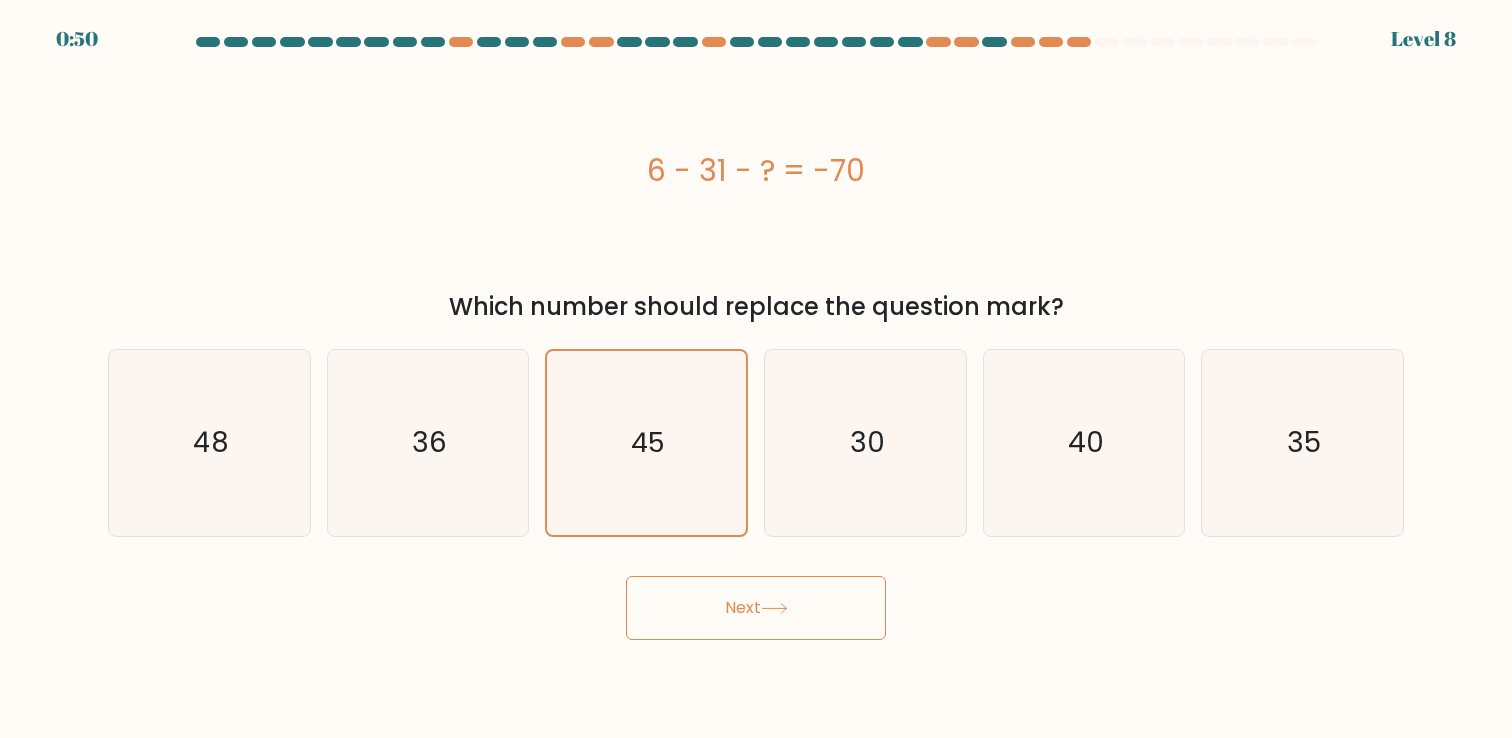 click on "Next" at bounding box center [756, 608] 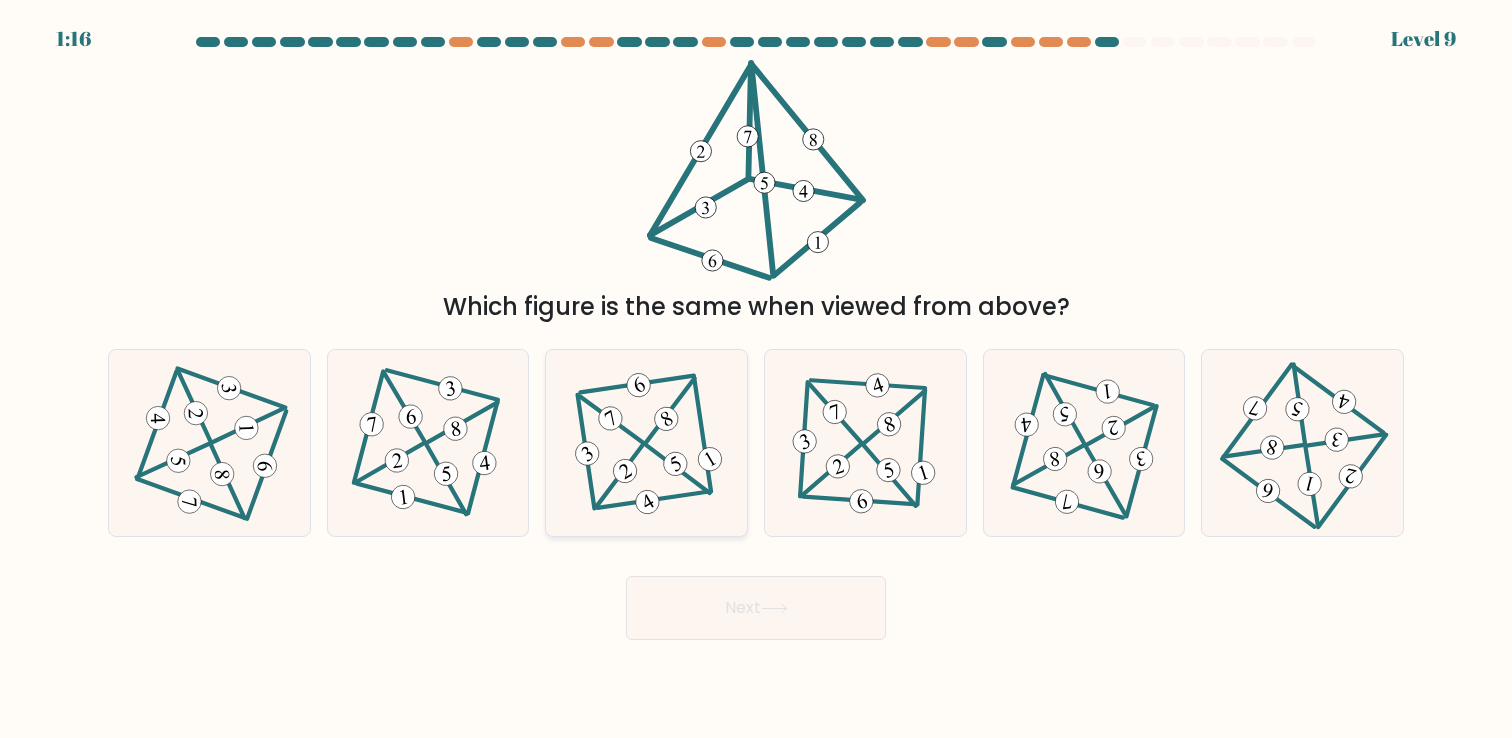 click 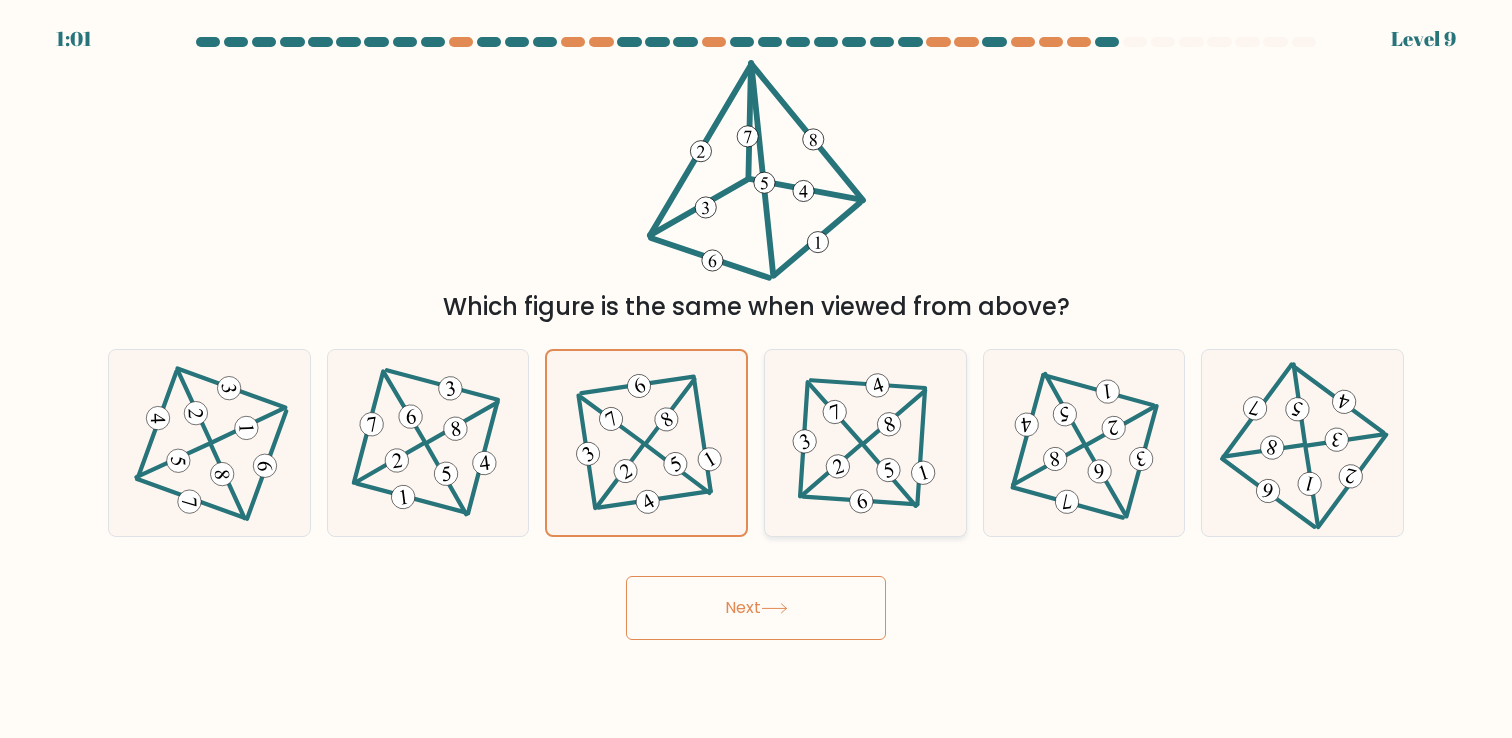 click 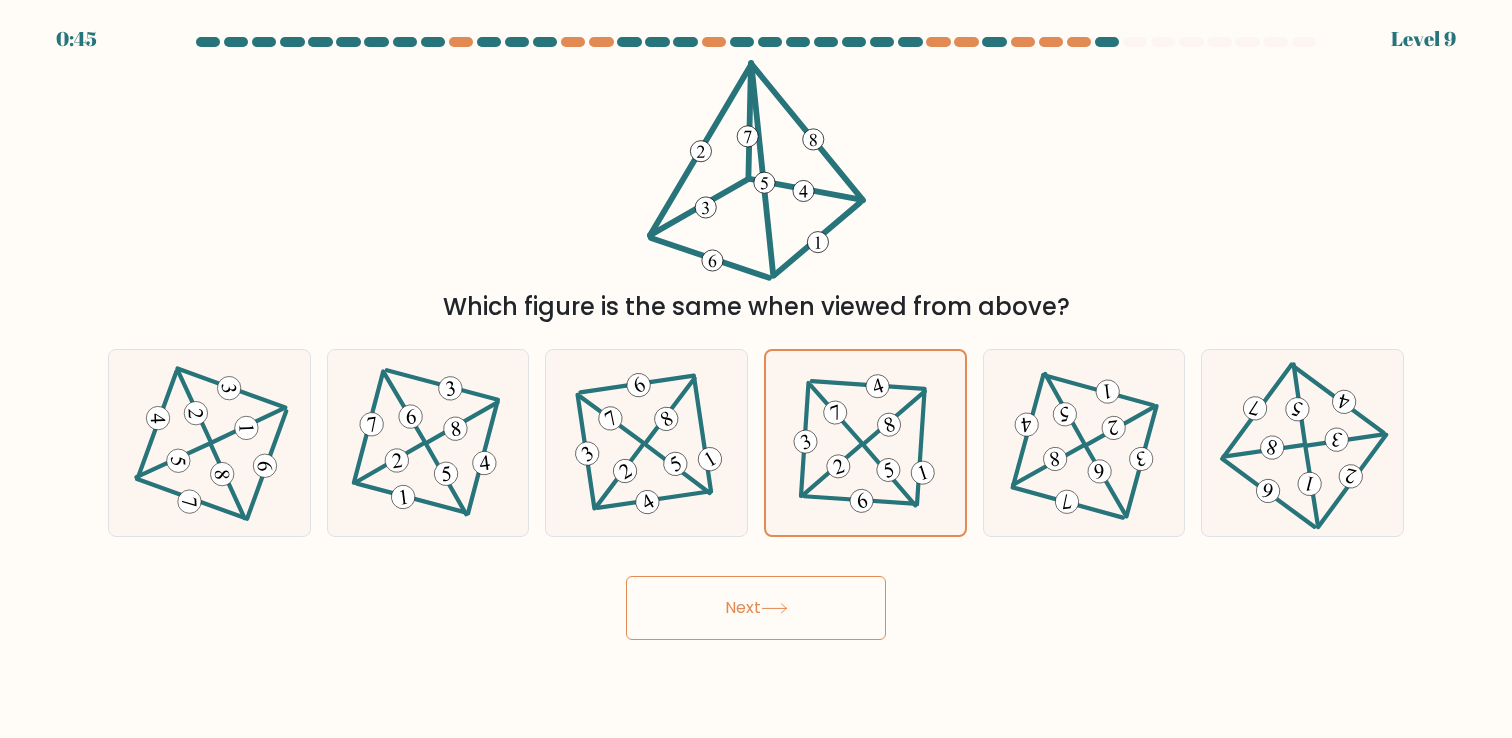 click on "Next" at bounding box center [756, 608] 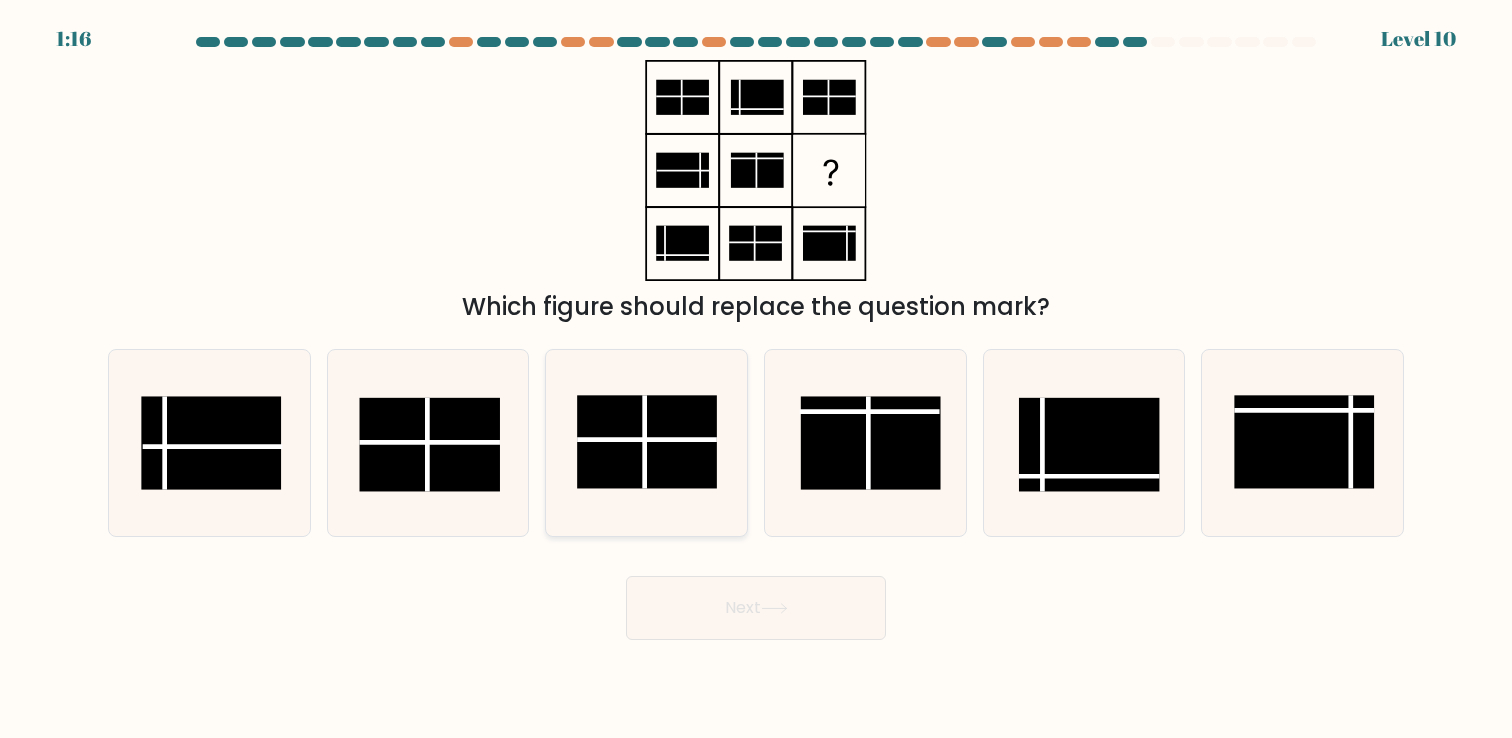 click 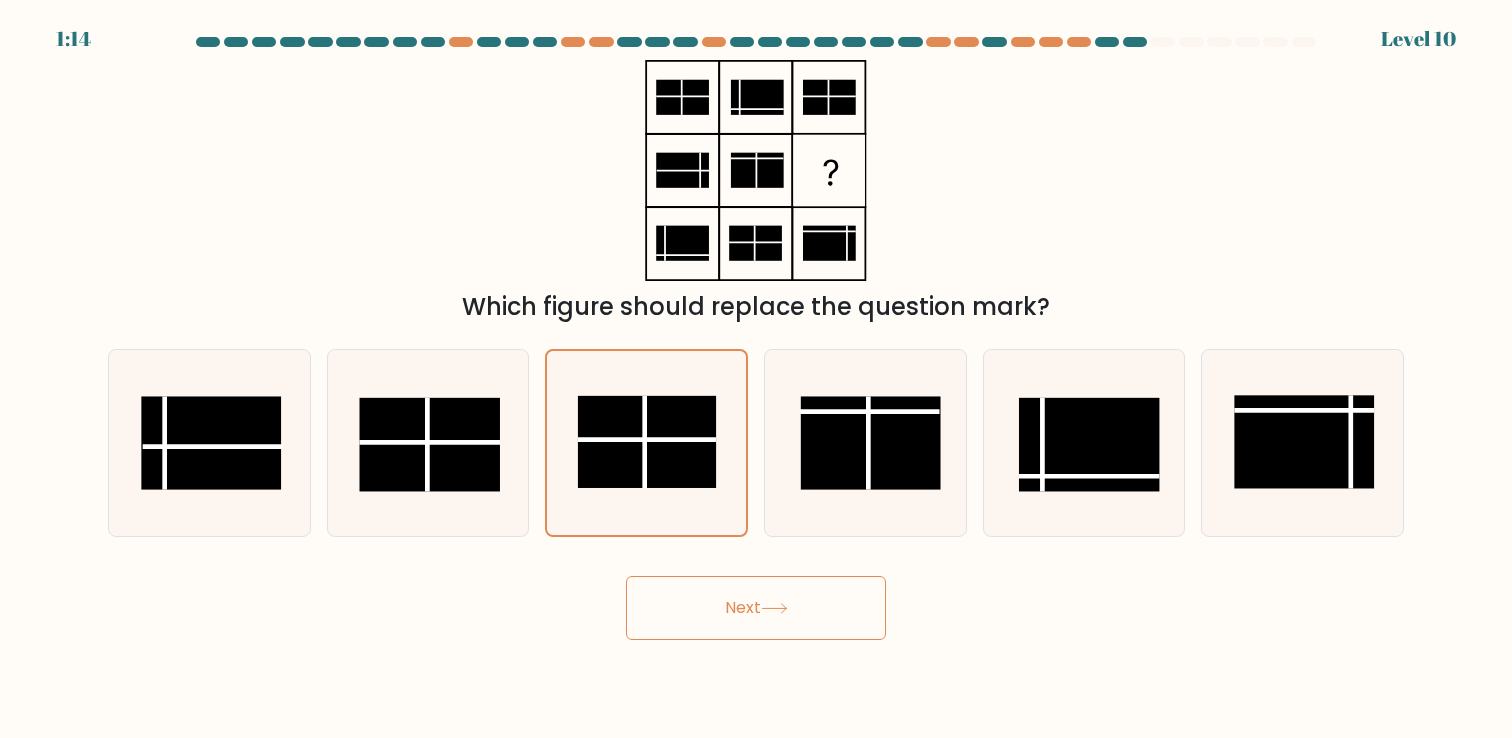click on "Next" at bounding box center (756, 608) 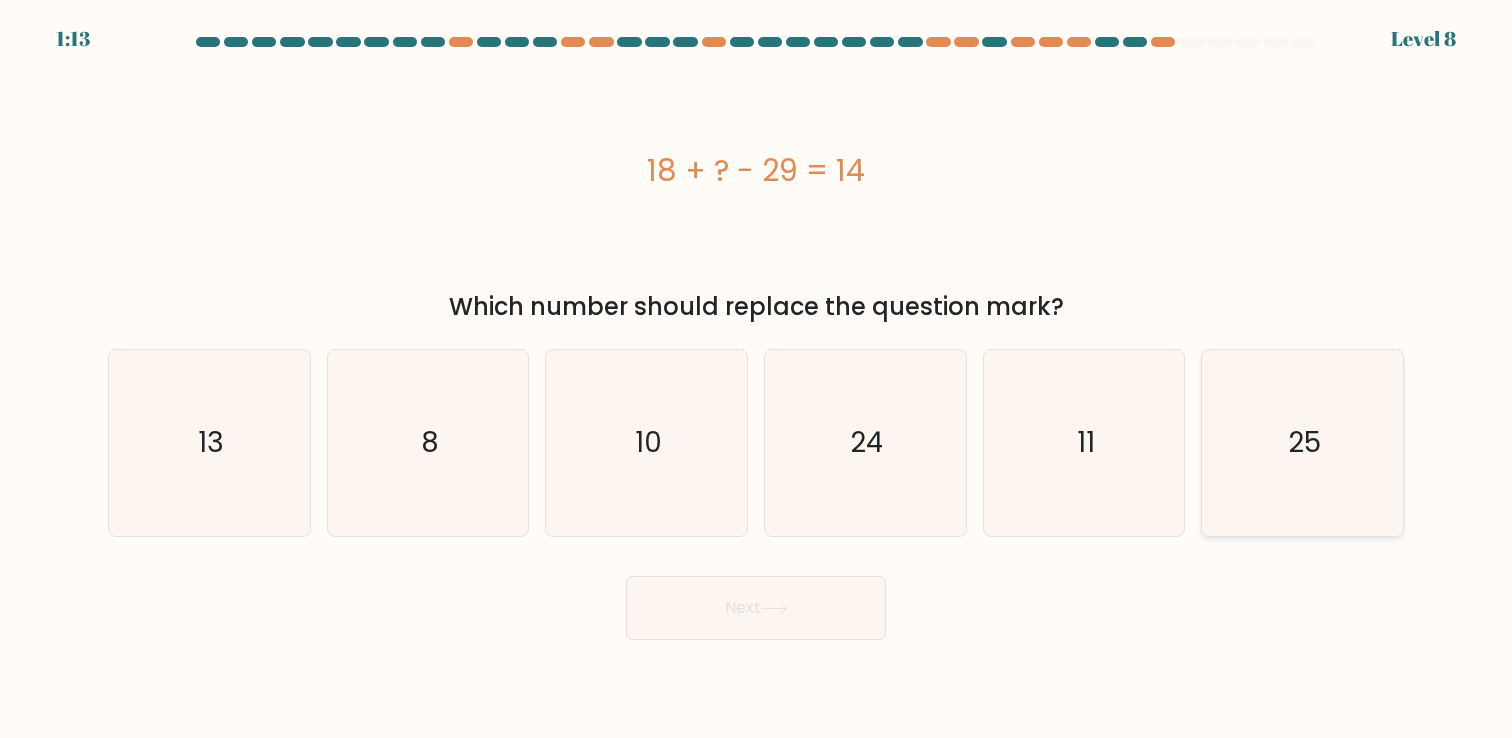 click on "25" 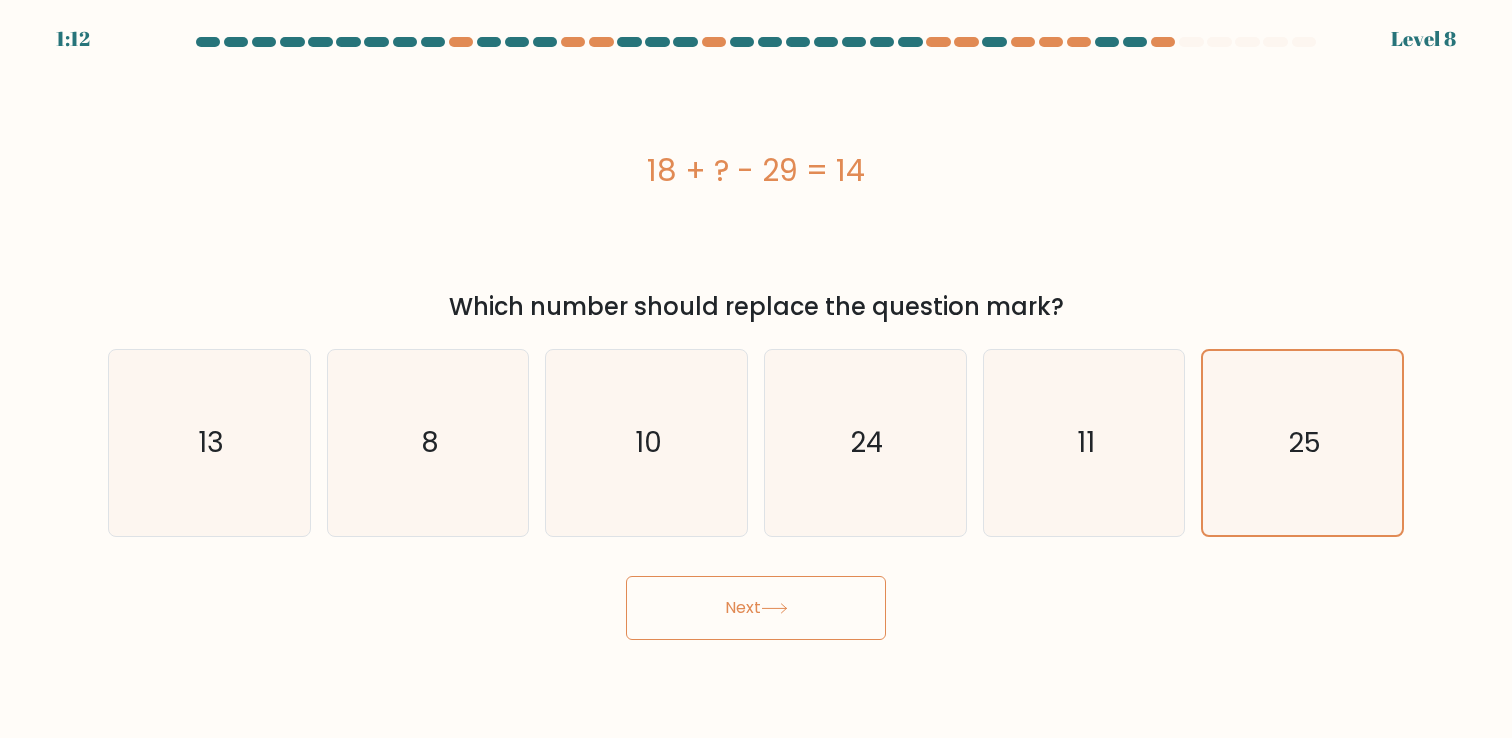 click on "Next" at bounding box center (756, 608) 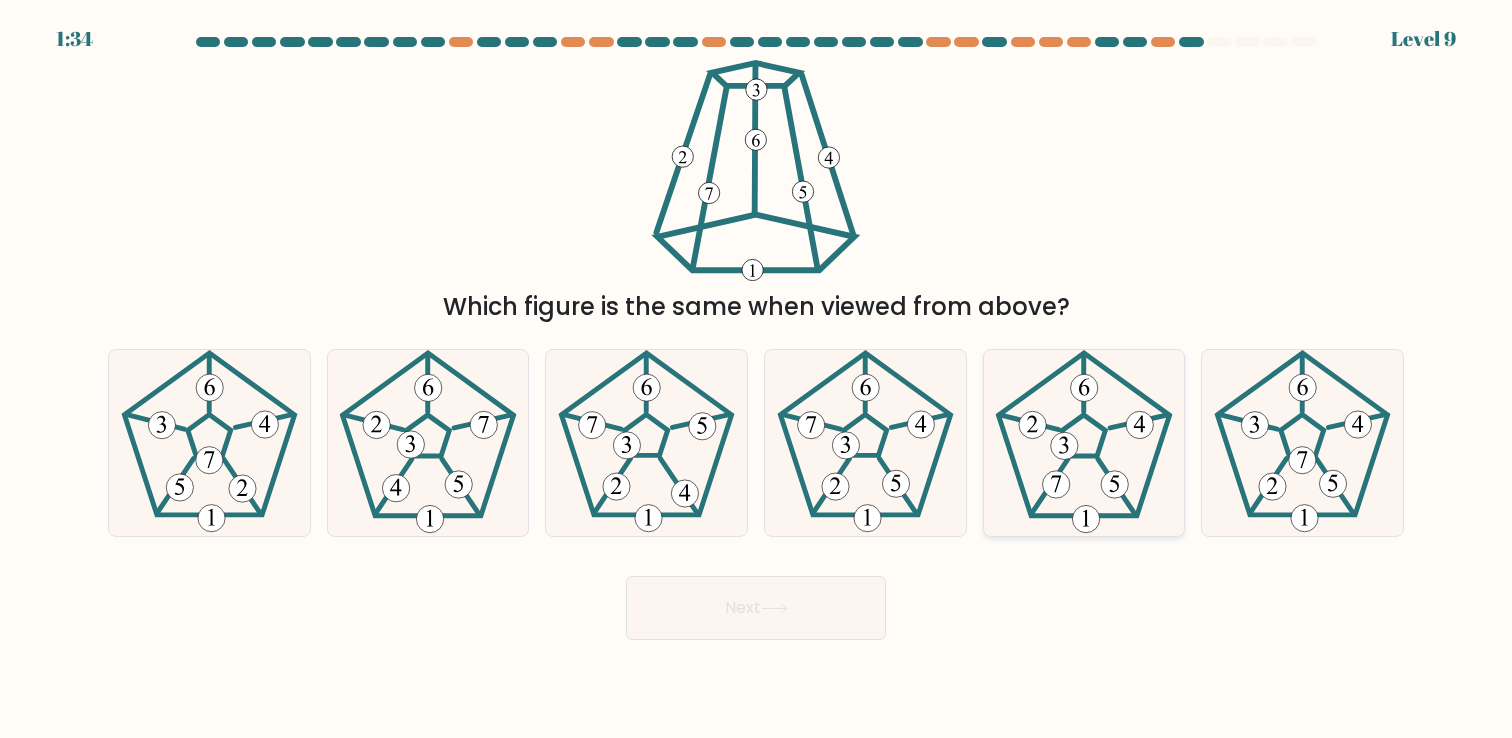 click 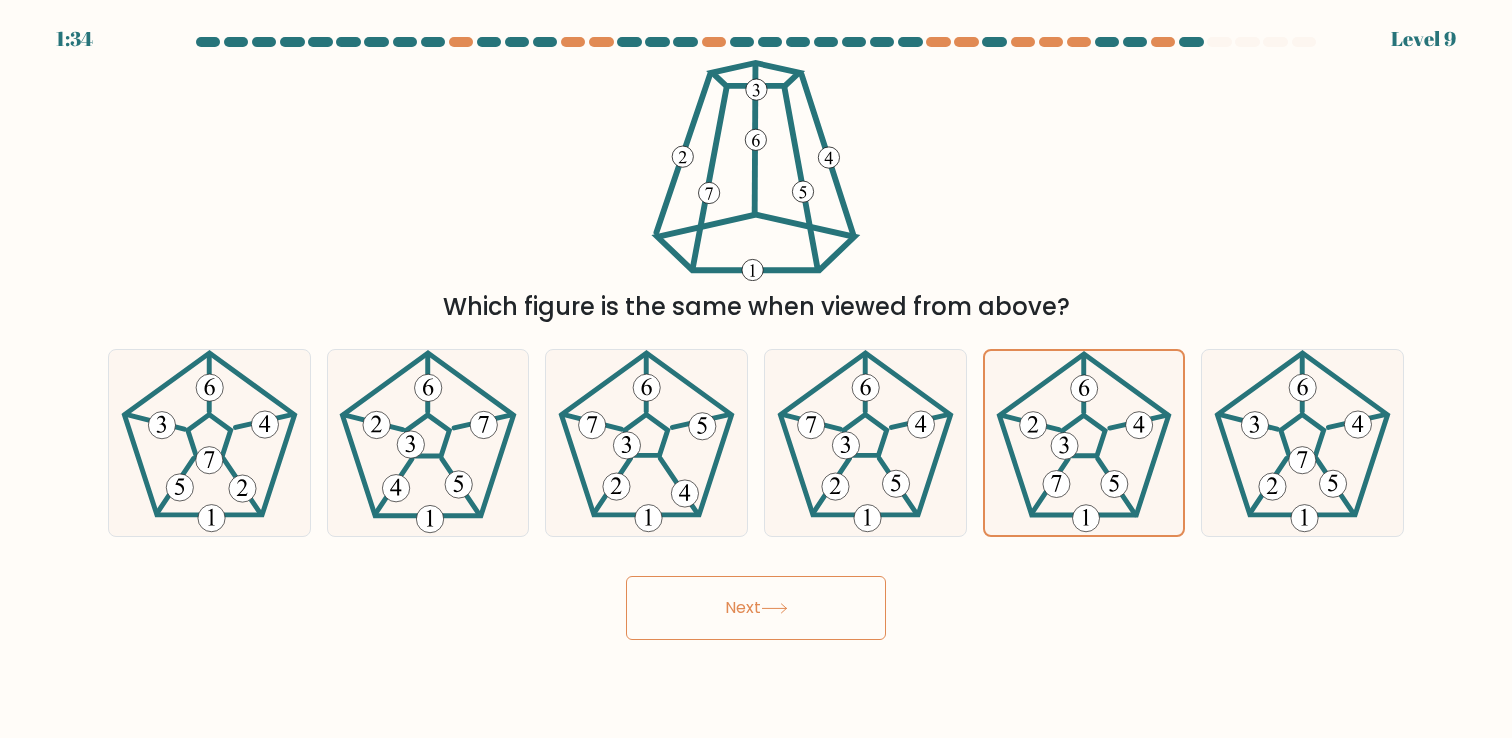 click on "Next" at bounding box center (756, 608) 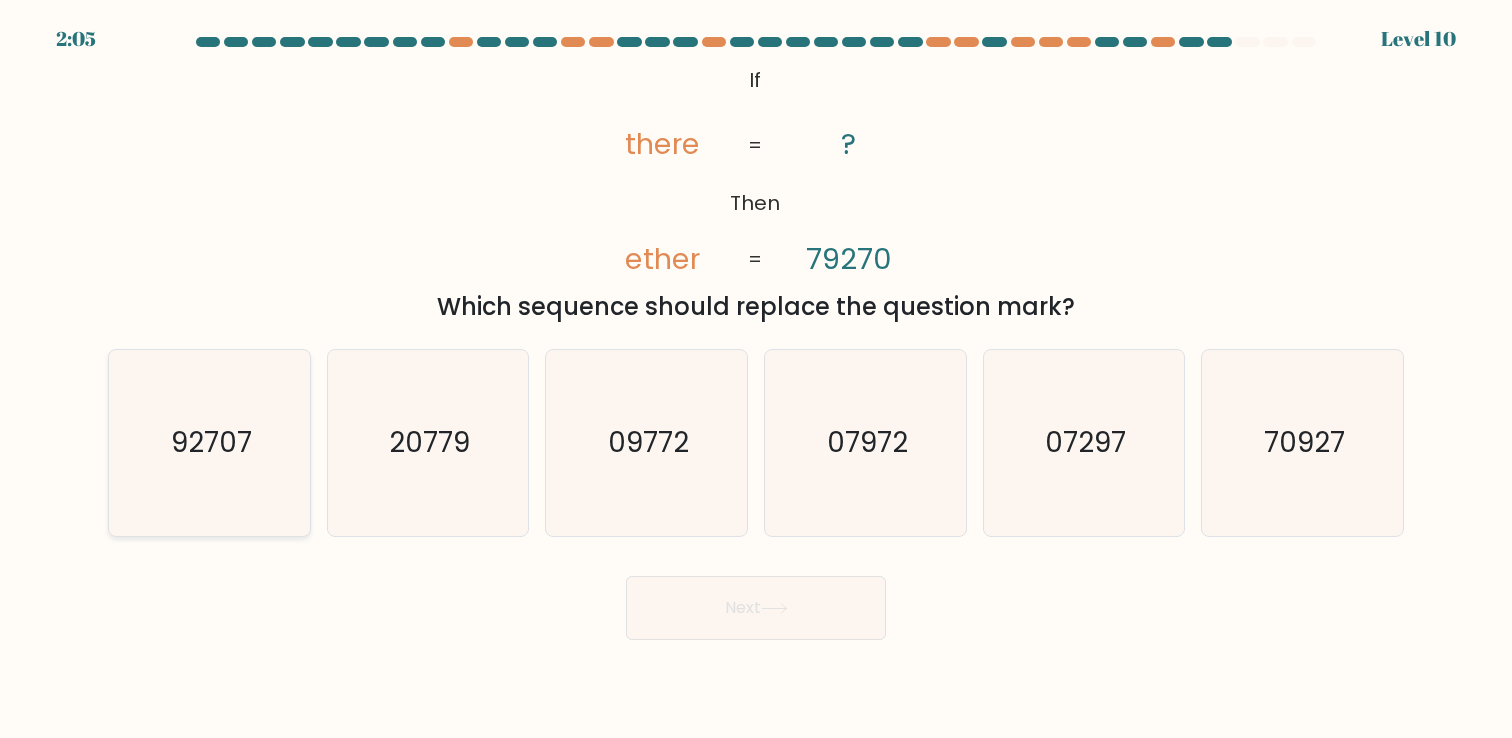click on "92707" 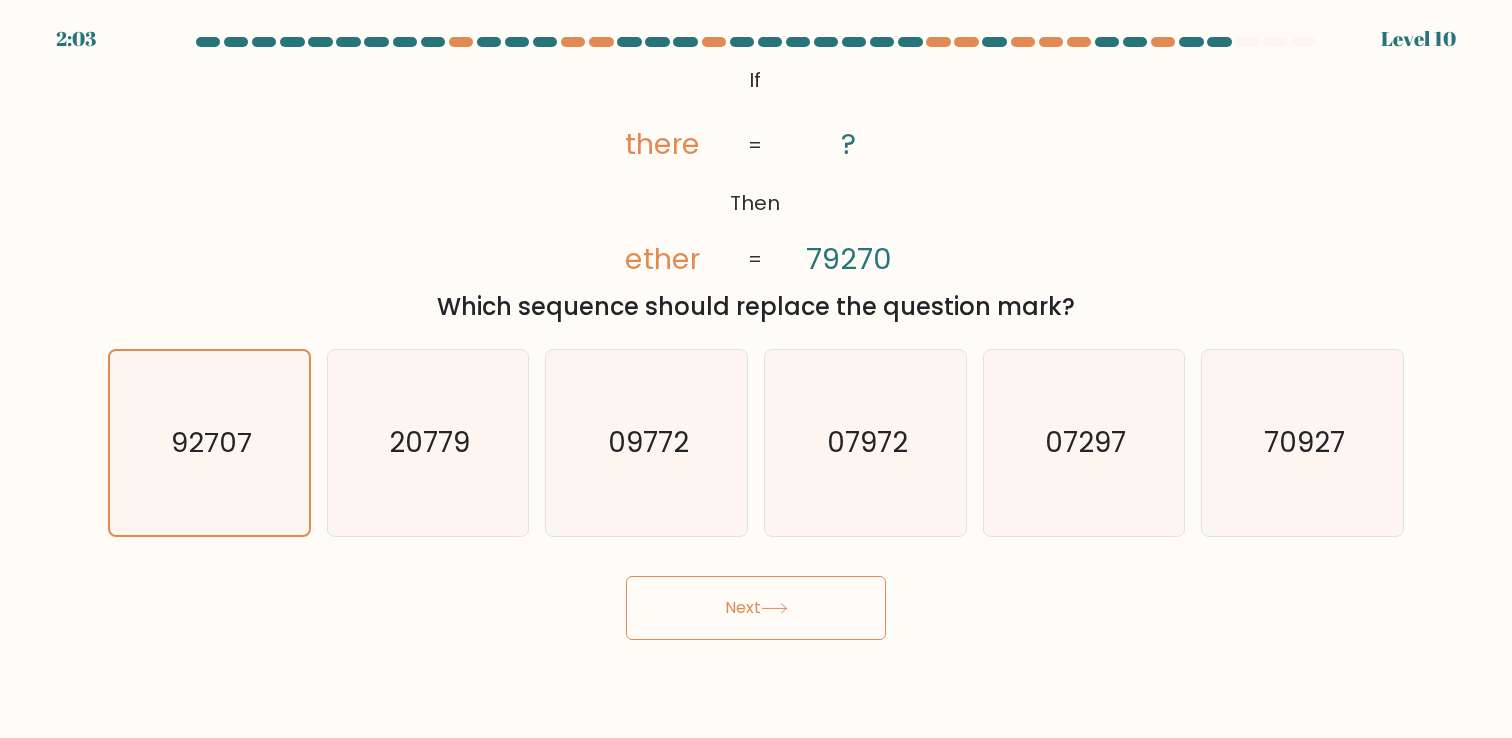 click on "Next" at bounding box center [756, 608] 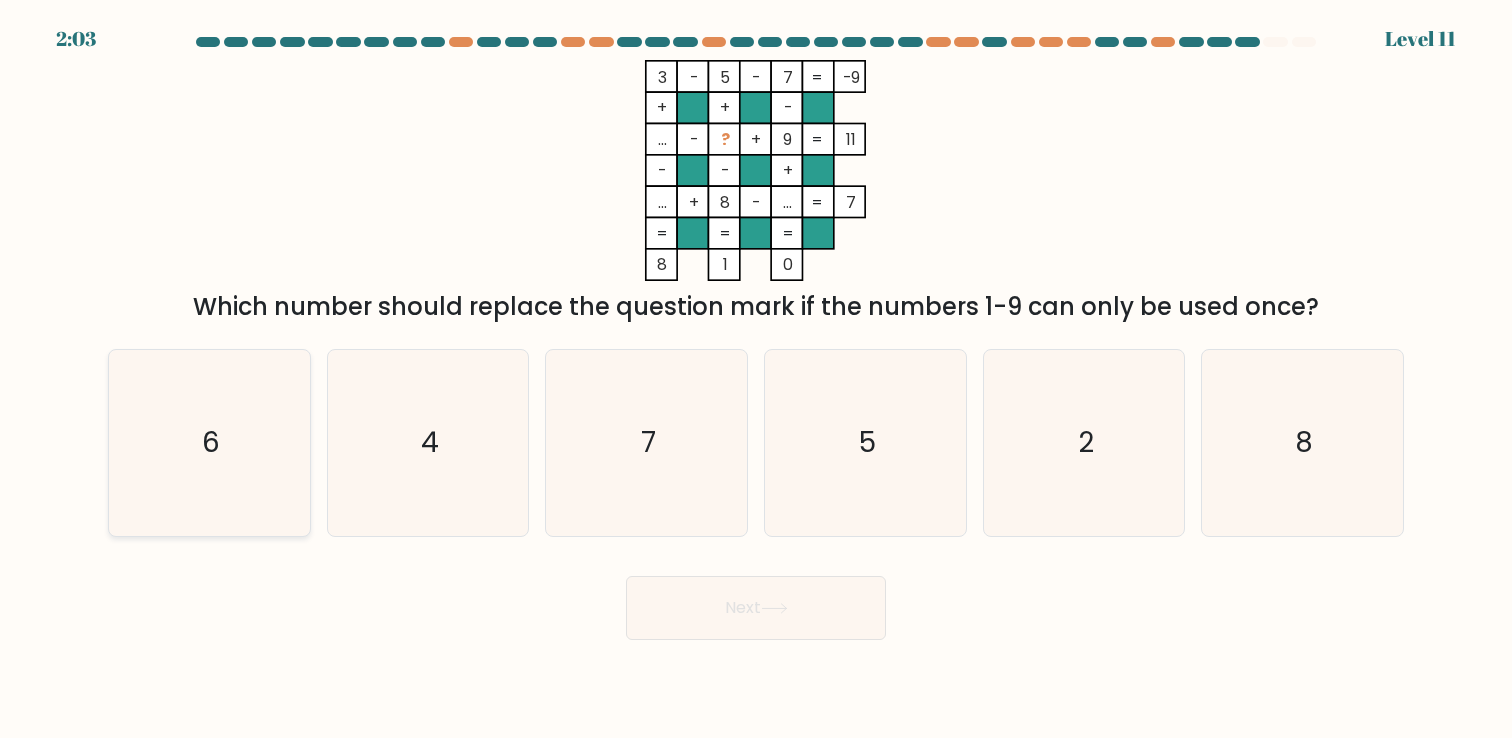 click on "6" 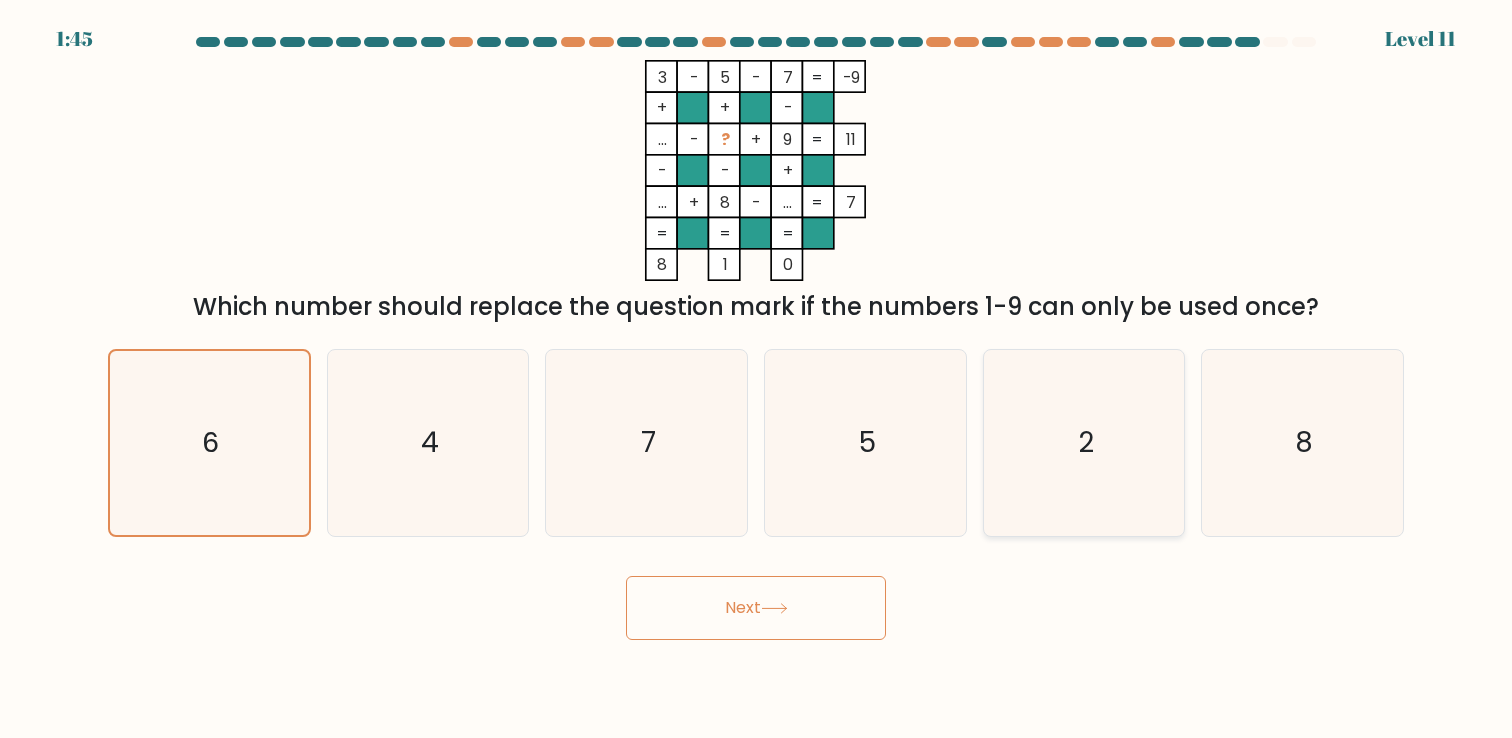 click on "2" 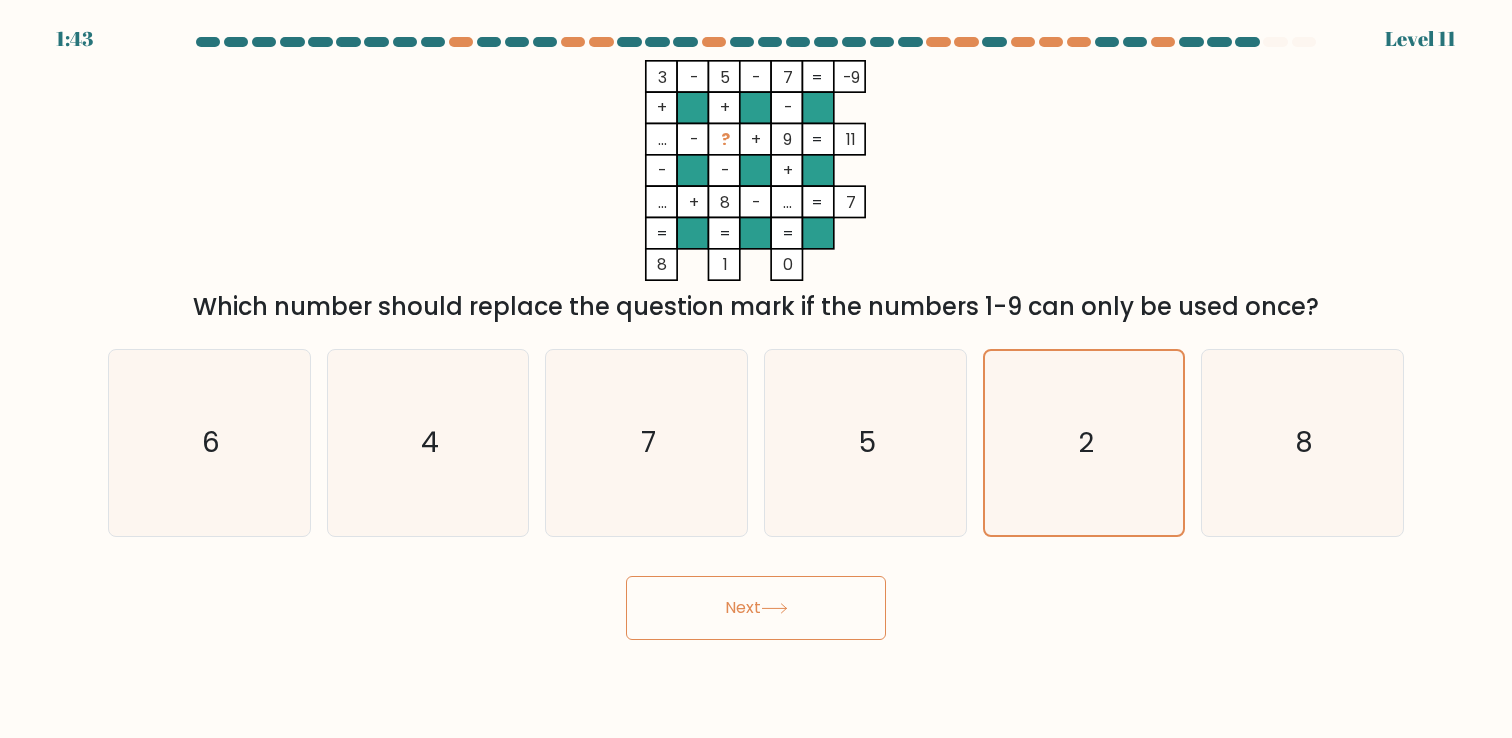 click on "Next" at bounding box center (756, 608) 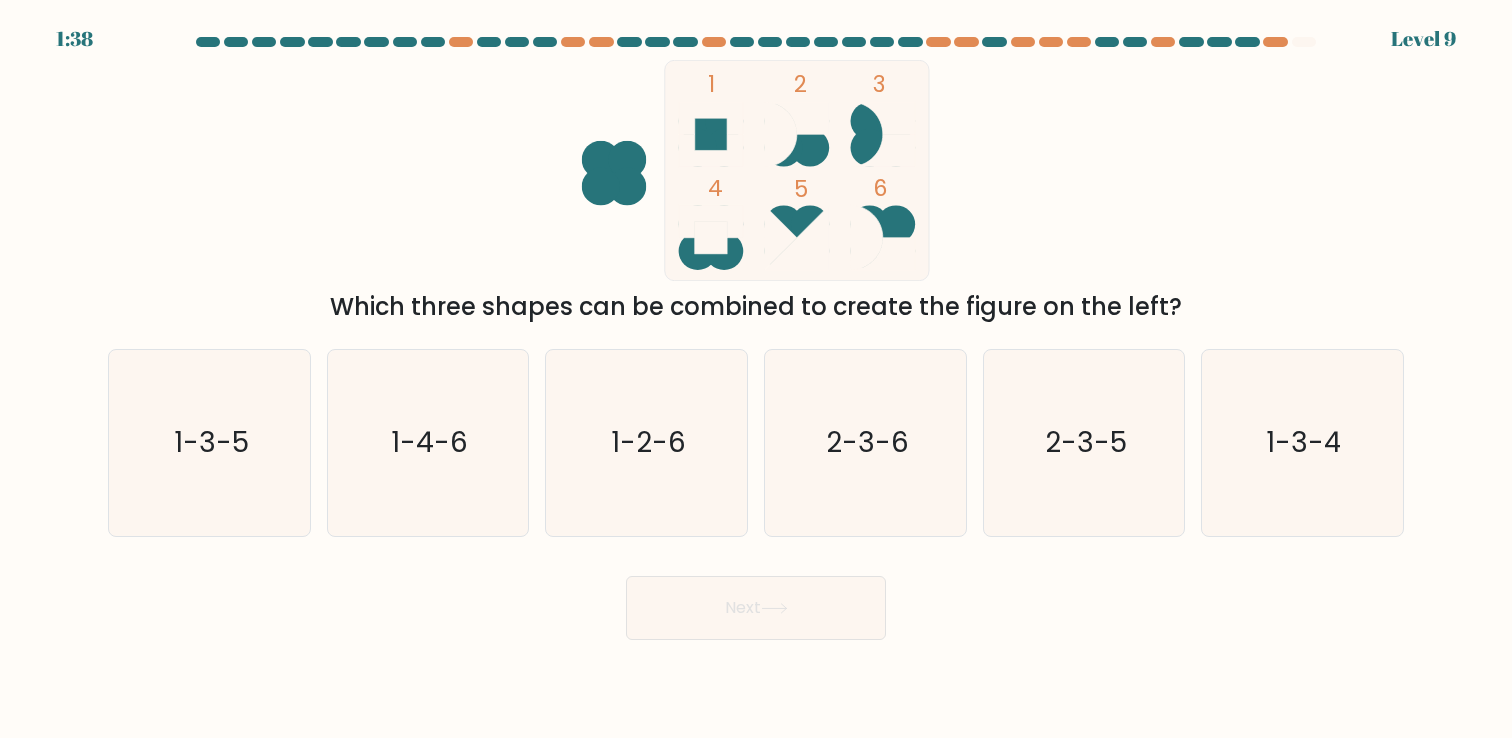 click 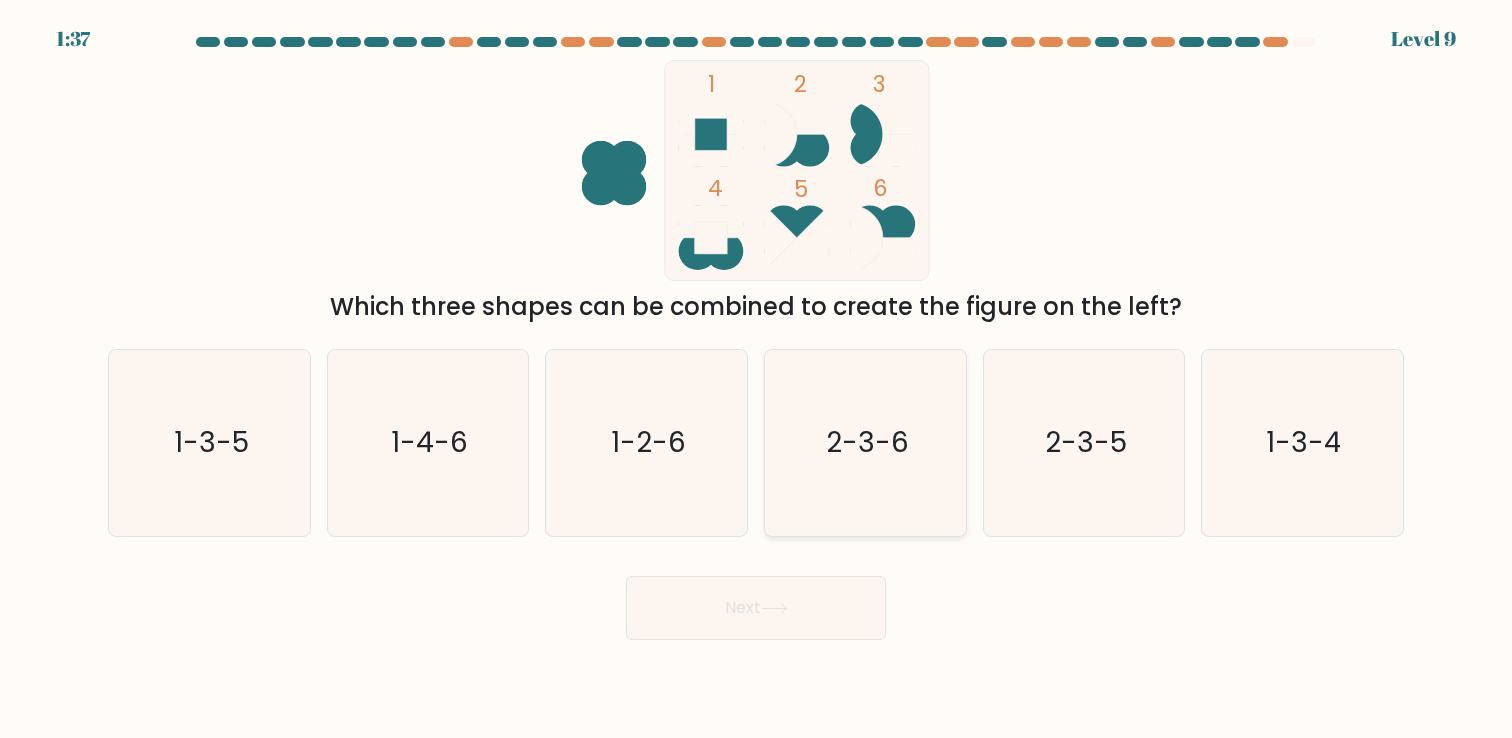 click on "2-3-6" 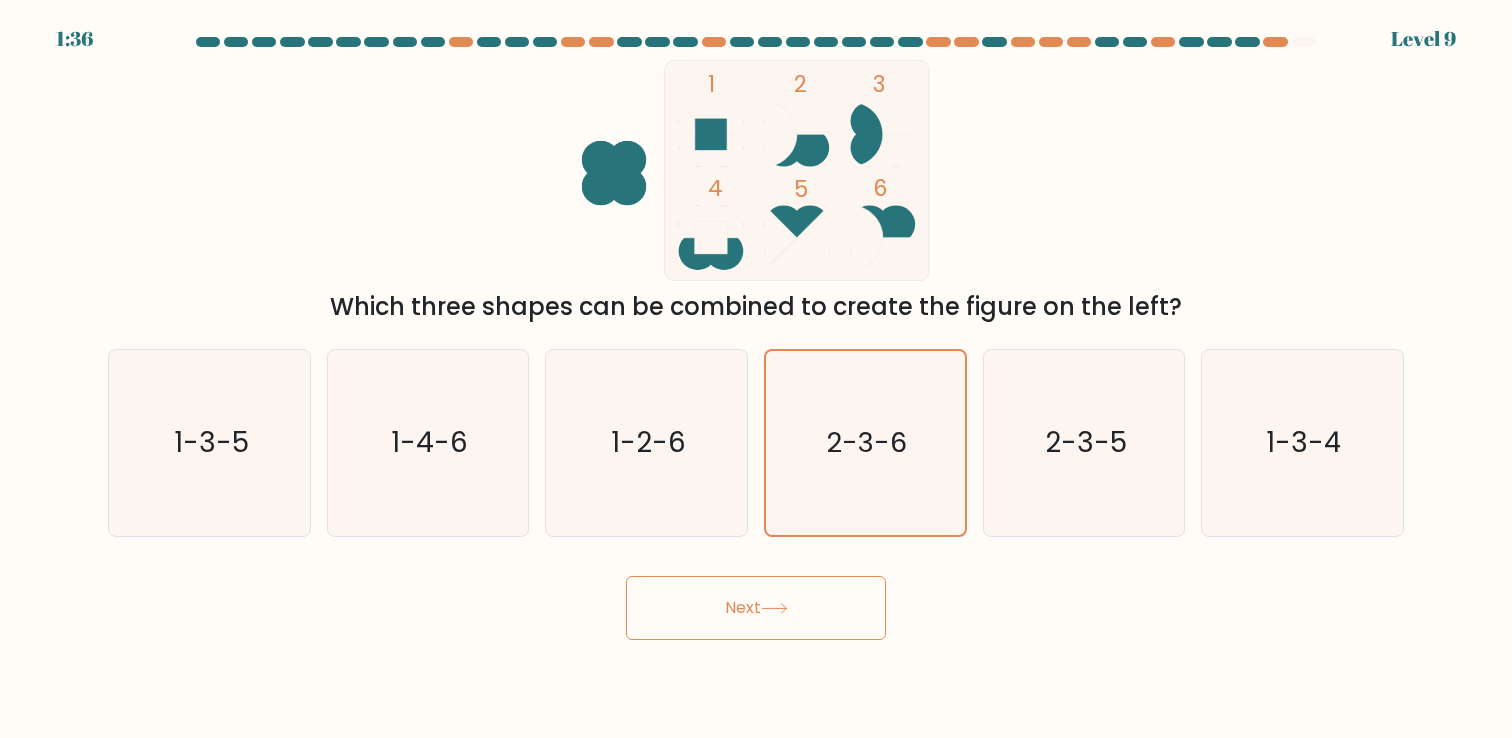 click on "Next" at bounding box center [756, 608] 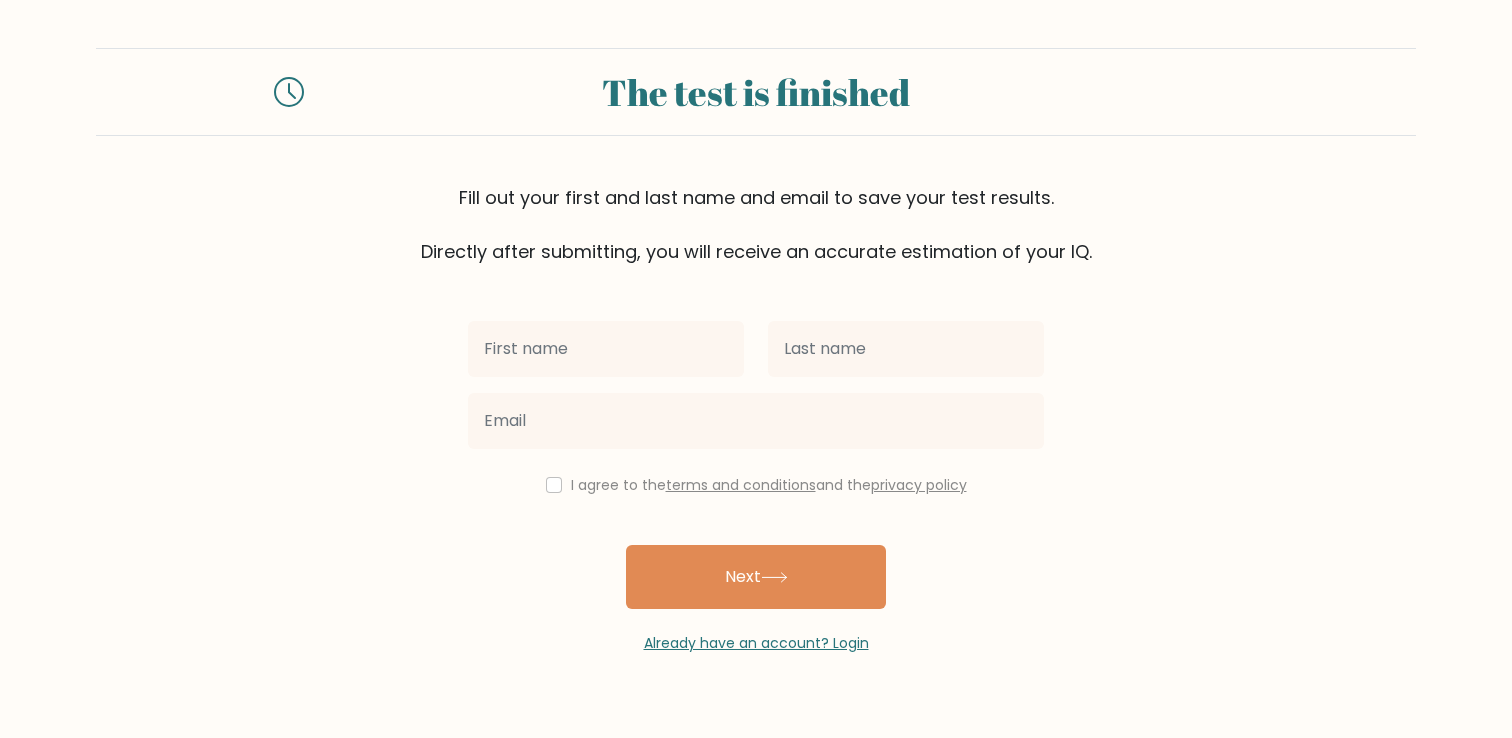 scroll, scrollTop: 0, scrollLeft: 0, axis: both 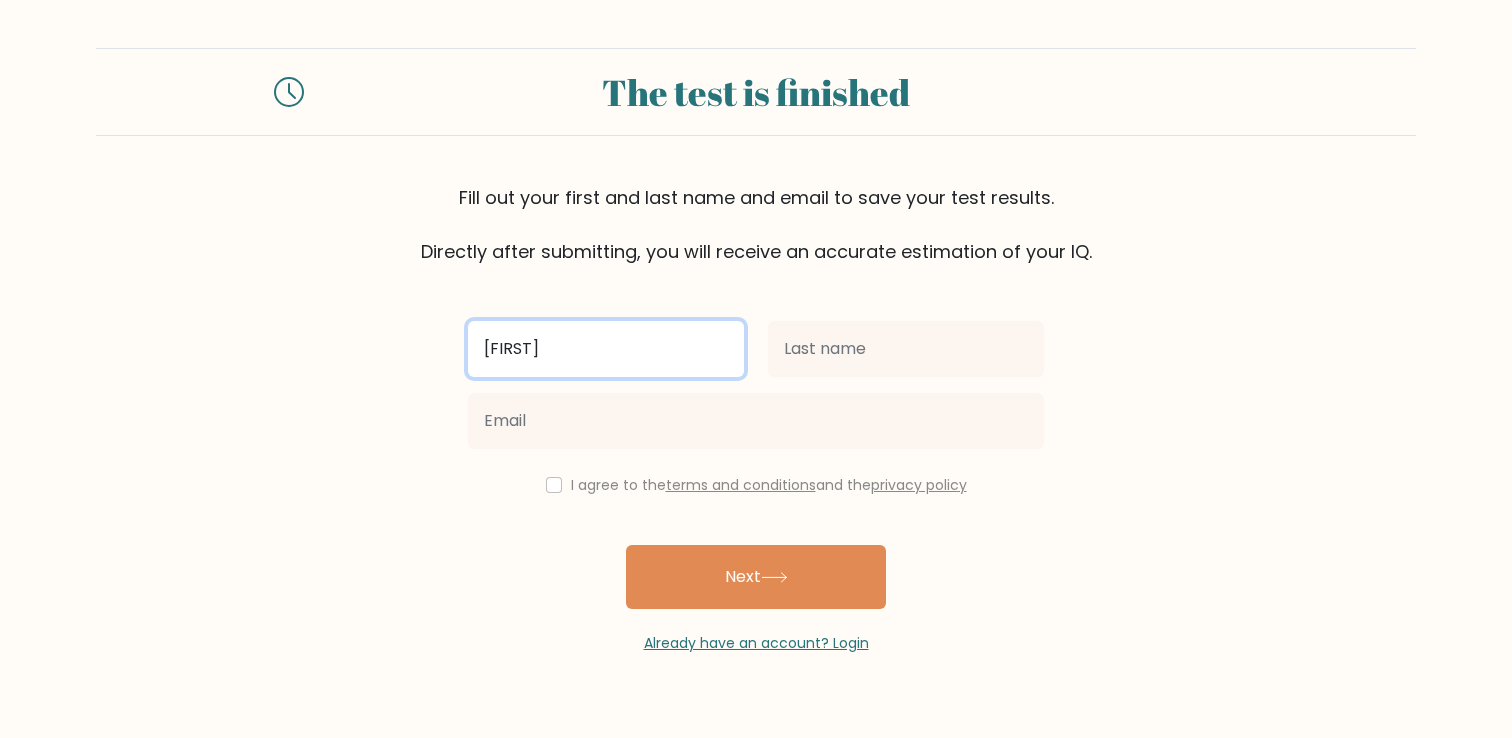 click on "[FIRST]" at bounding box center [606, 349] 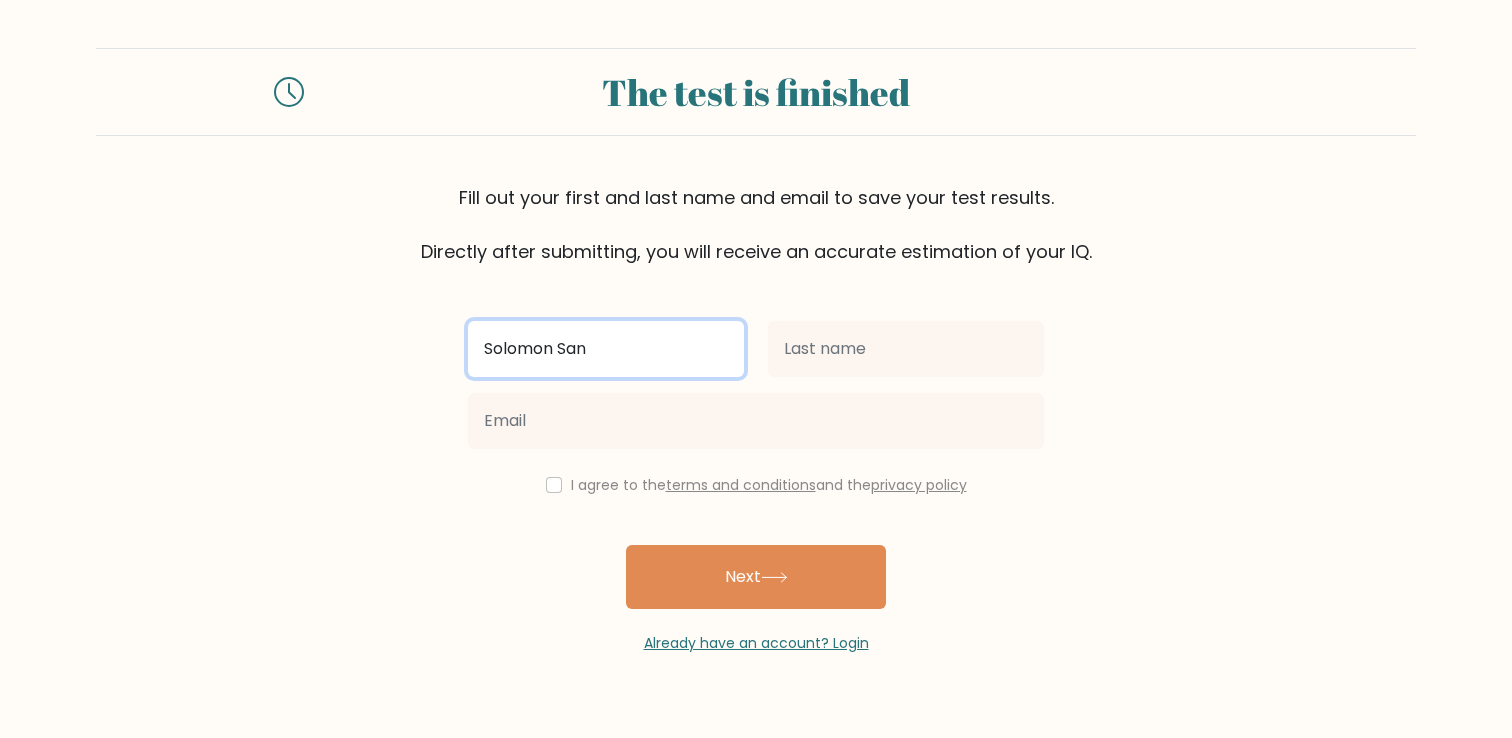 type on "Solomon San" 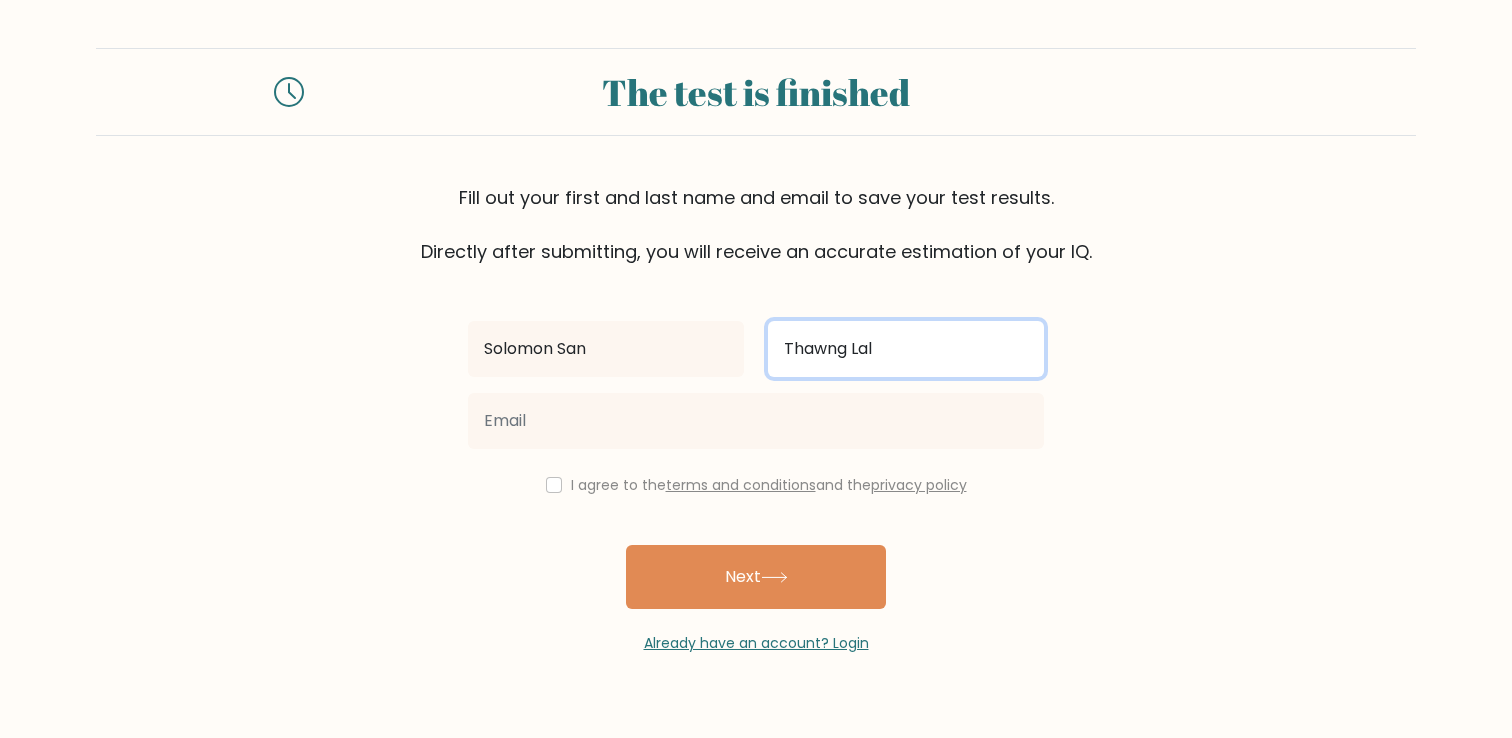 type on "Thawng Lal" 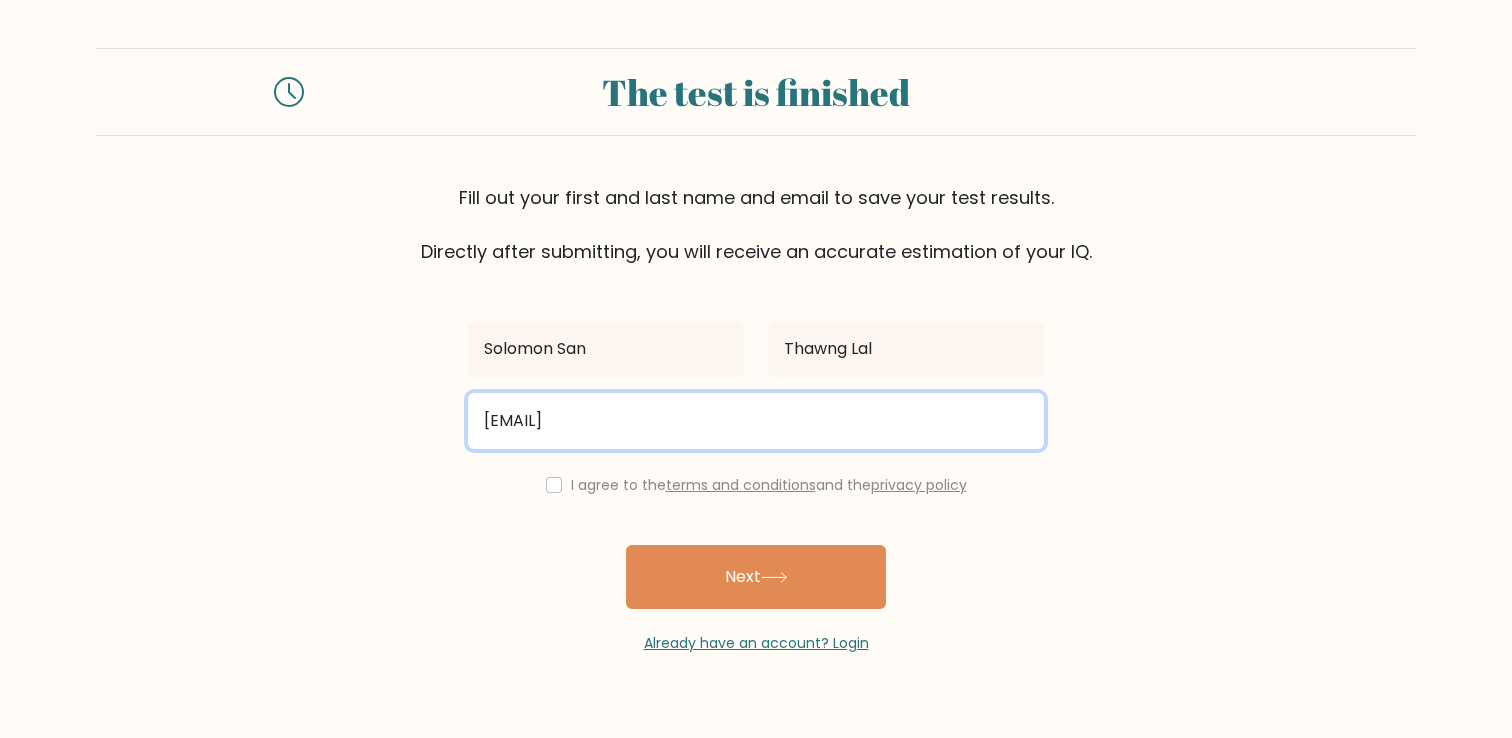 type on "[EMAIL]" 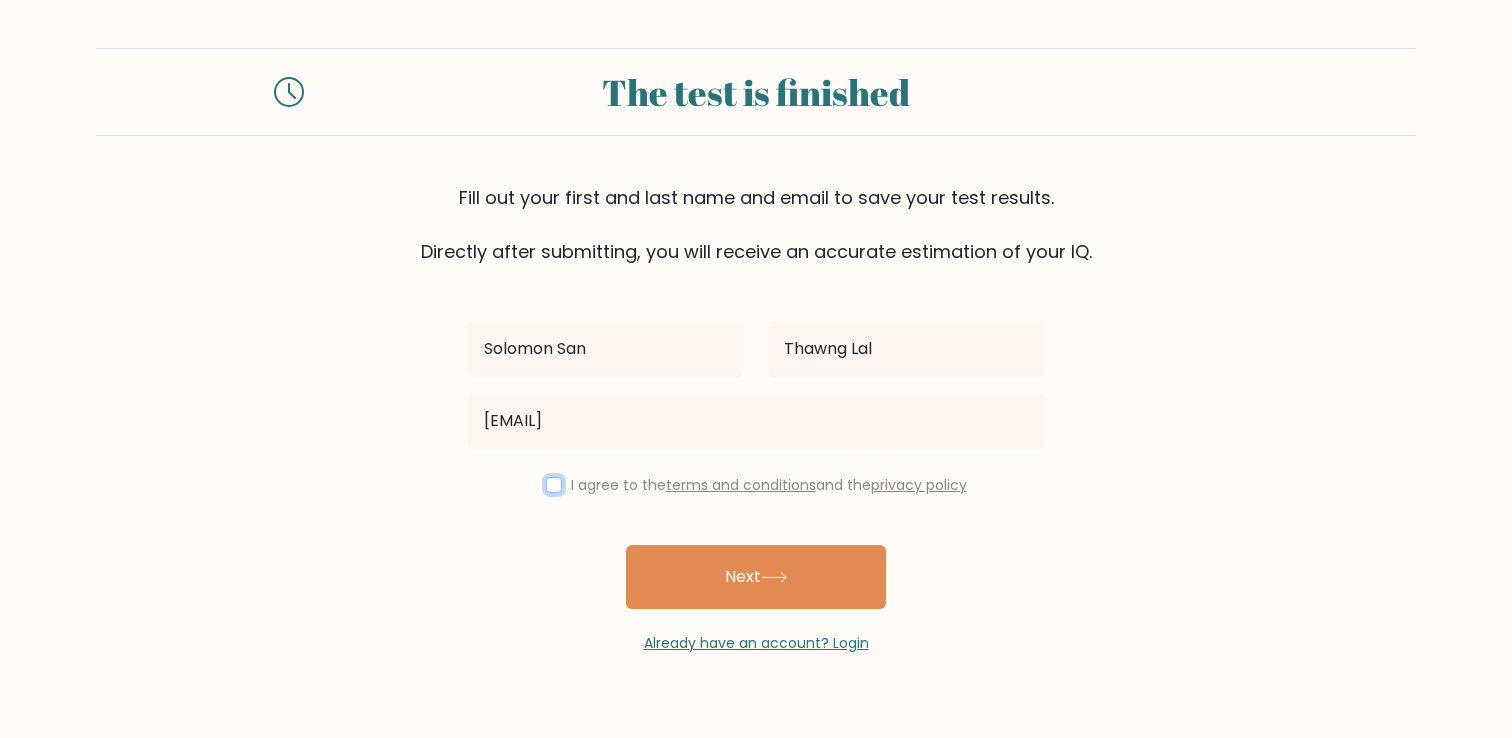 click at bounding box center (554, 485) 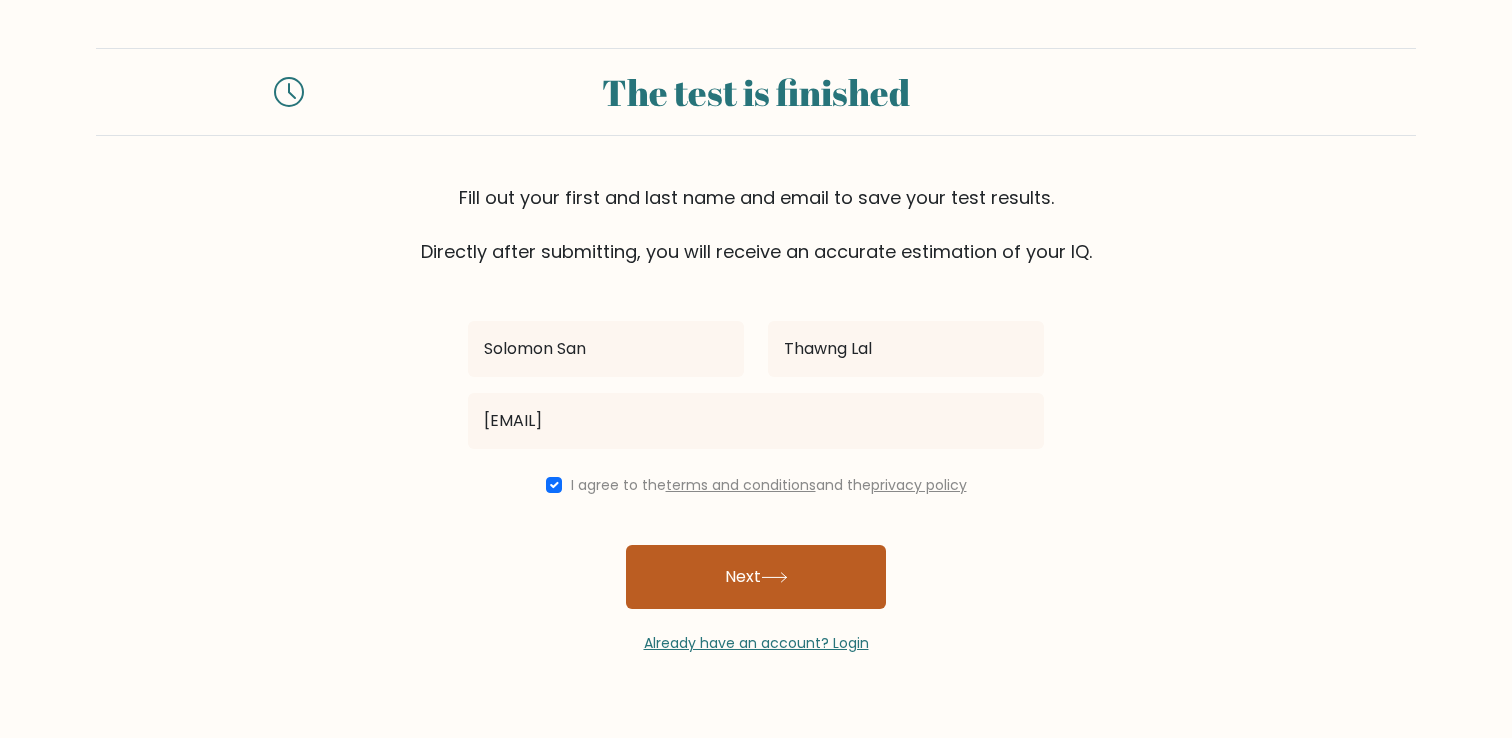 click on "Next" at bounding box center (756, 577) 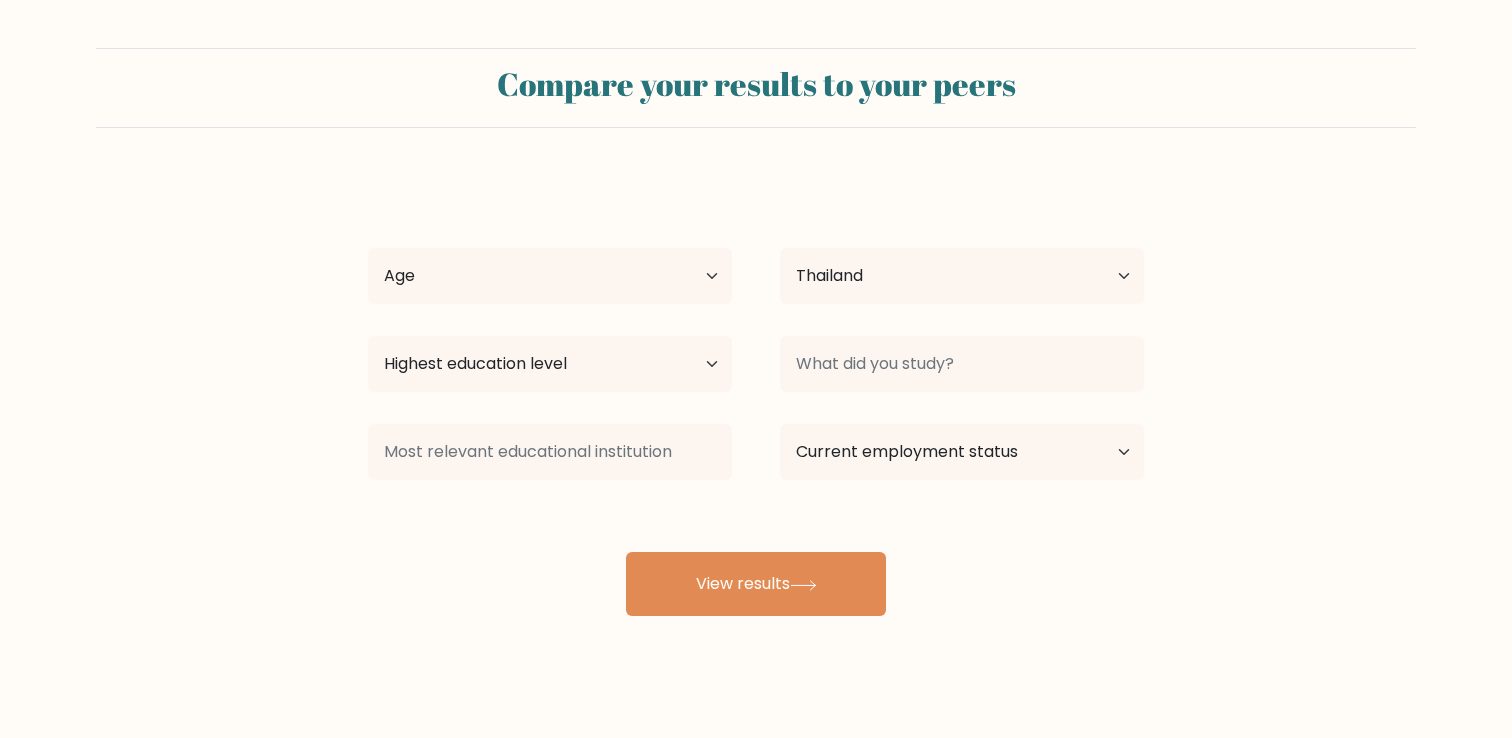 select on "TH" 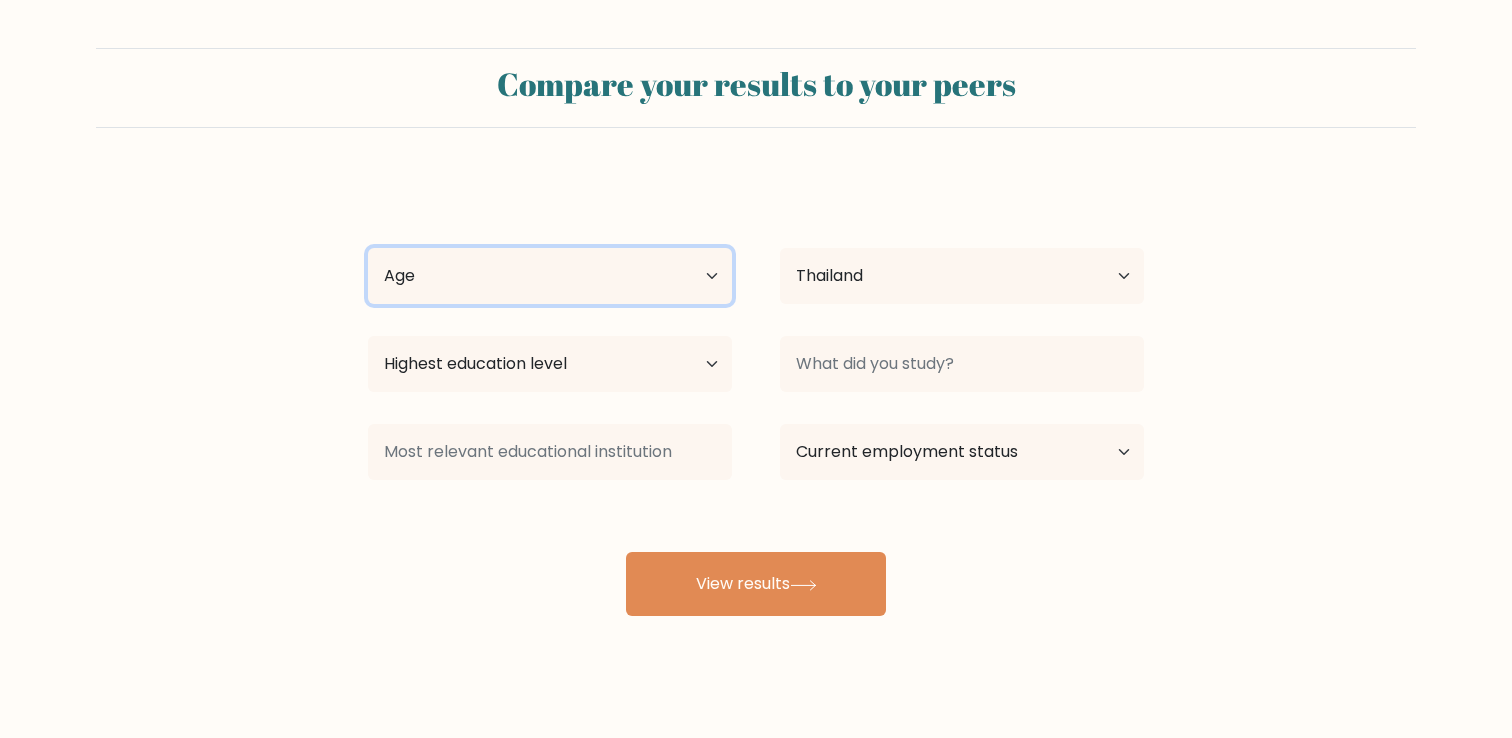 click on "Age
Under 18 years old
18-24 years old
25-34 years old
35-44 years old
45-54 years old
55-64 years old
65 years old and above" at bounding box center [550, 276] 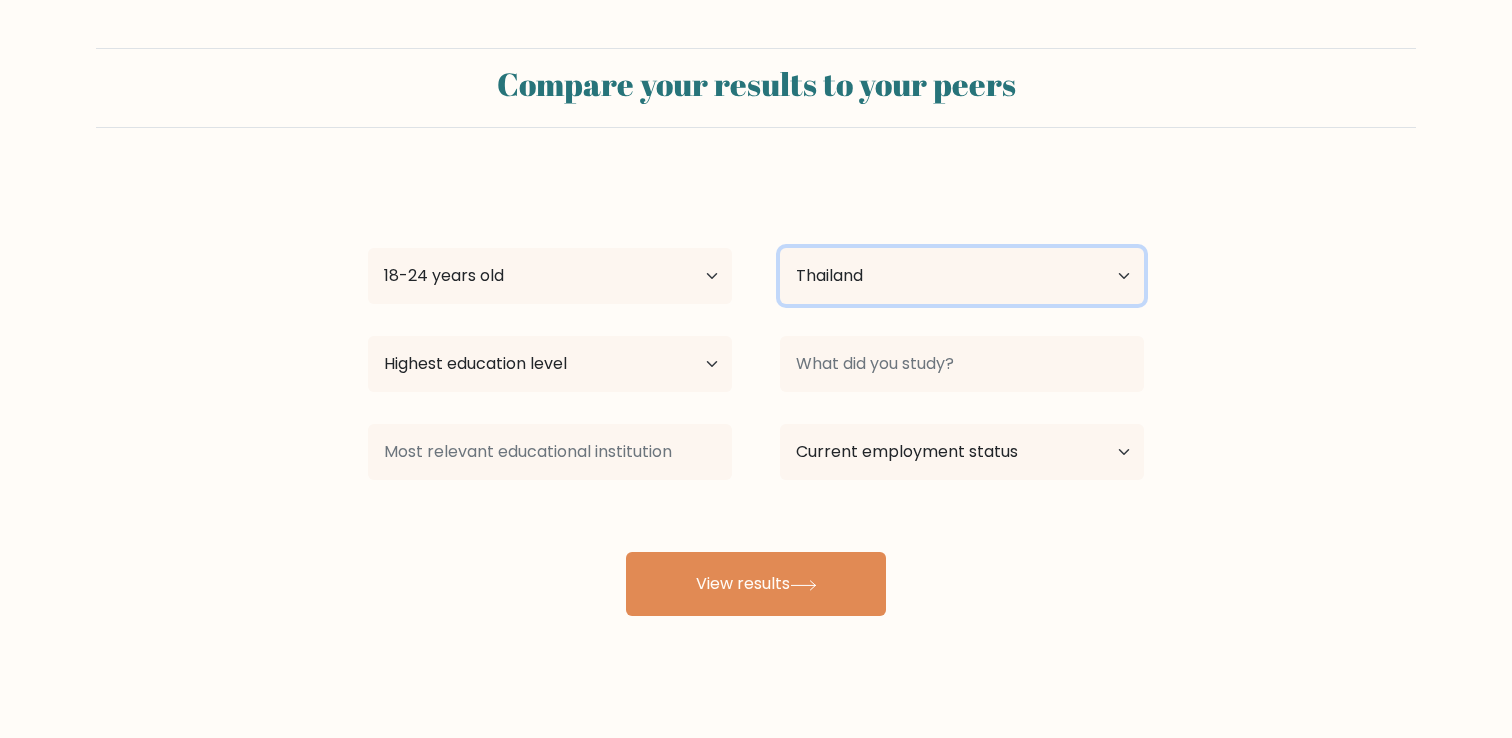 click on "Country
Afghanistan
Albania
Algeria
American Samoa
Andorra
Angola
Anguilla
Antarctica
Antigua and Barbuda
Argentina
Armenia
Aruba
Australia
Austria
Azerbaijan
Bahamas
Bahrain
Bangladesh
Barbados
Belarus
Belgium
Belize
Benin
Bermuda
Bhutan
Bolivia
Bonaire, Sint Eustatius and Saba
Bosnia and Herzegovina
Botswana
Bouvet Island
Brazil
British Indian Ocean Territory
Brunei
Bulgaria
Burkina Faso
Burundi
Cabo Verde
Cambodia
Cameroon
Canada
Cayman Islands
Central African Republic
Chad
Chile
China
Christmas Island
Cocos (Keeling) Islands
Colombia
Comoros
Congo
Congo (the Democratic Republic of the)
Cook Islands
Costa Rica
Côte d'Ivoire
Croatia
Cuba" at bounding box center (962, 276) 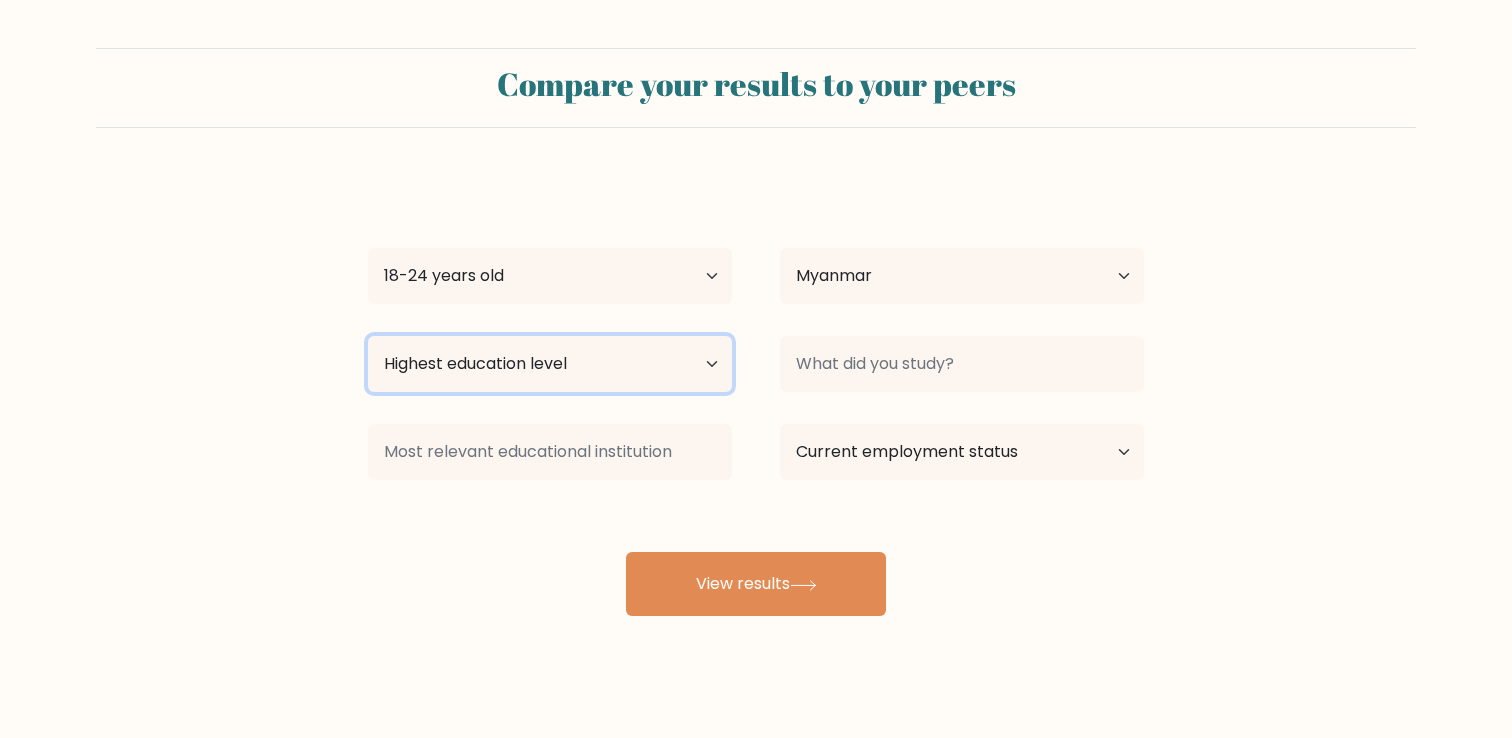 click on "Highest education level
No schooling
Primary
Lower Secondary
Upper Secondary
Occupation Specific
Bachelor's degree
Master's degree
Doctoral degree" at bounding box center [550, 364] 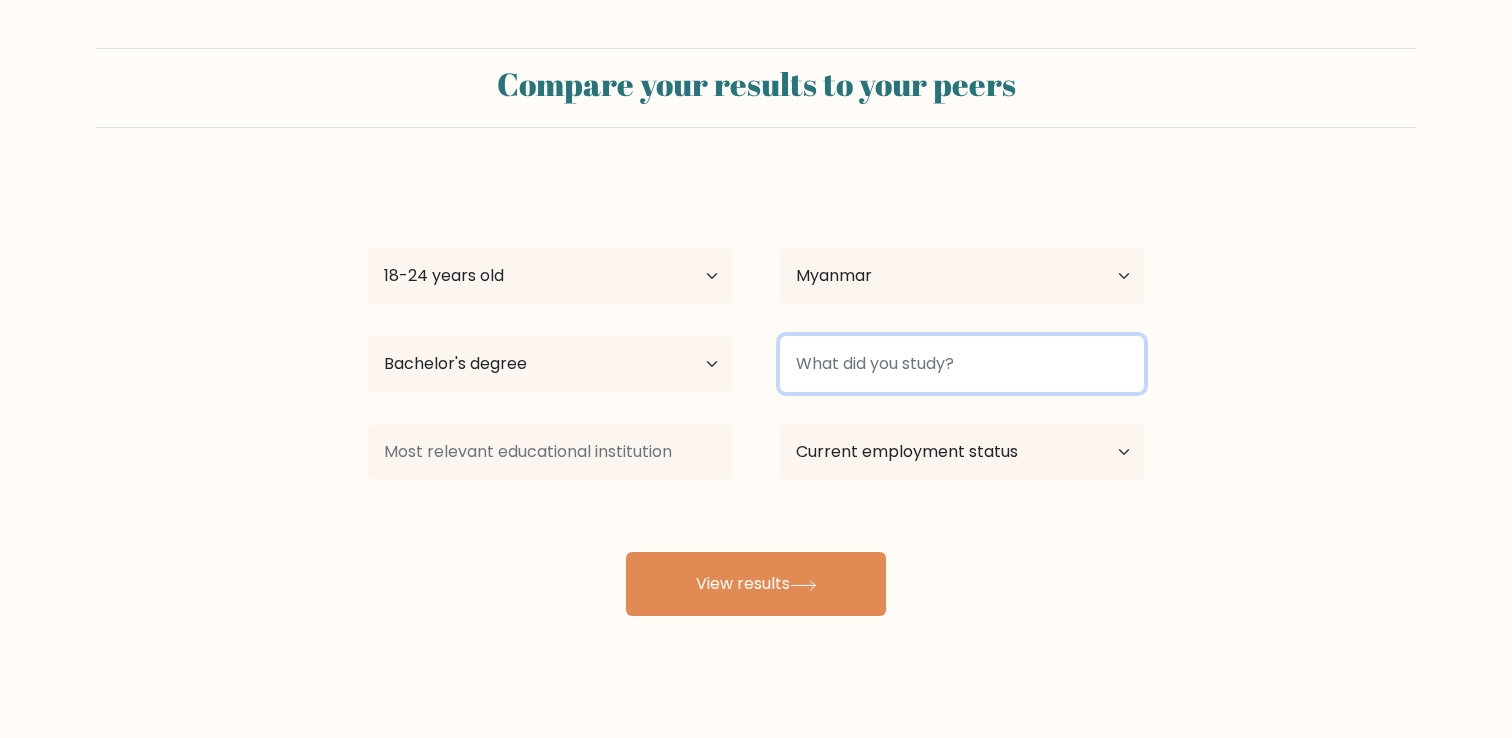 click at bounding box center (962, 364) 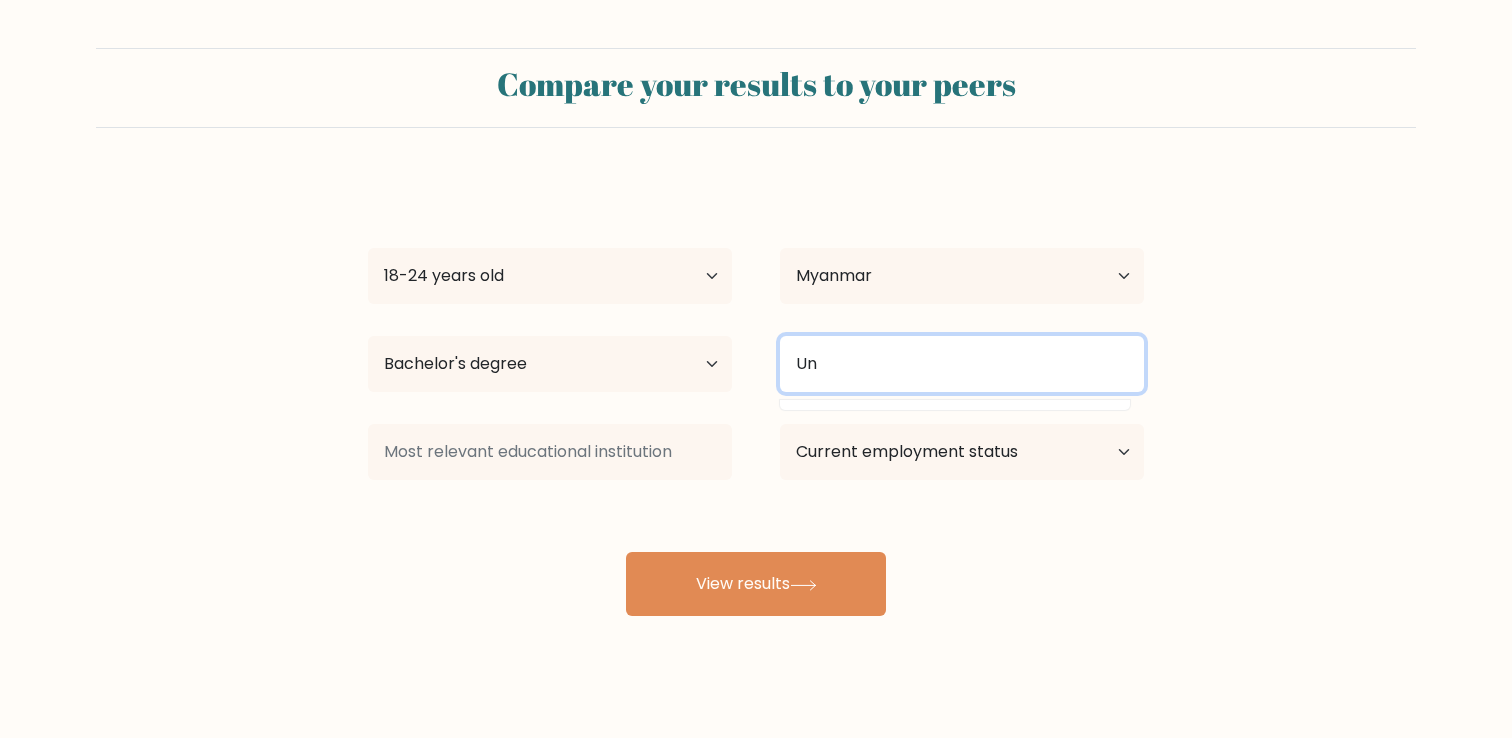 type on "U" 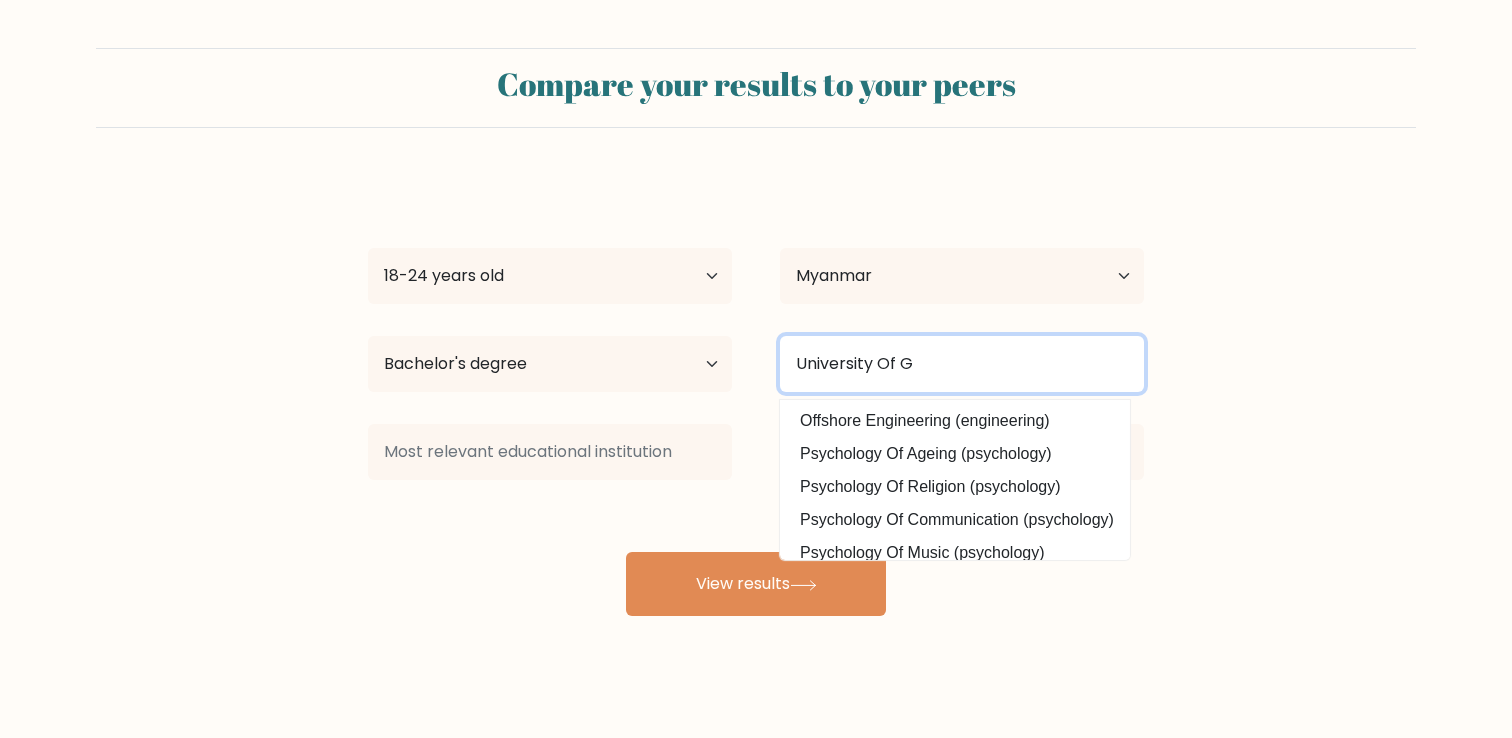 type on "University Of Gr" 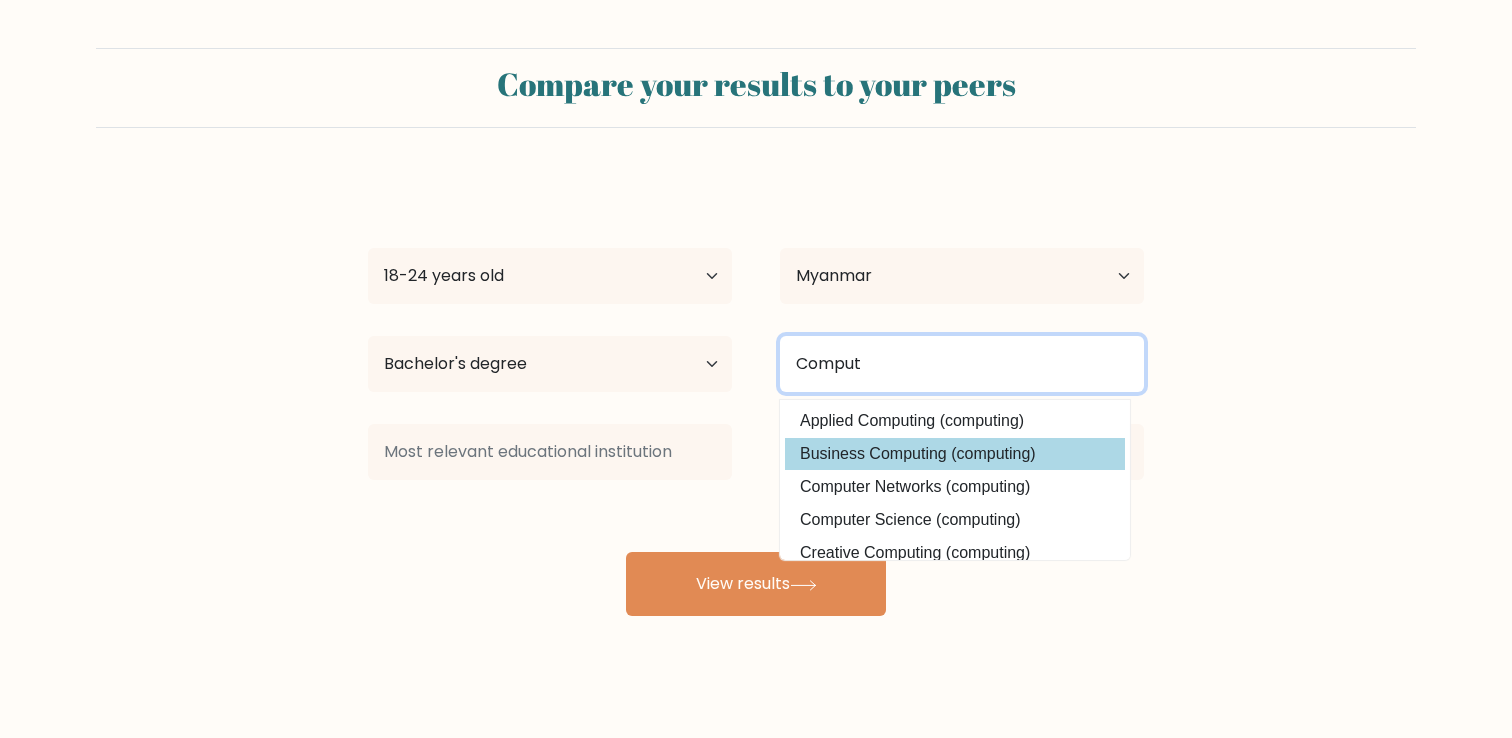 scroll, scrollTop: 30, scrollLeft: 0, axis: vertical 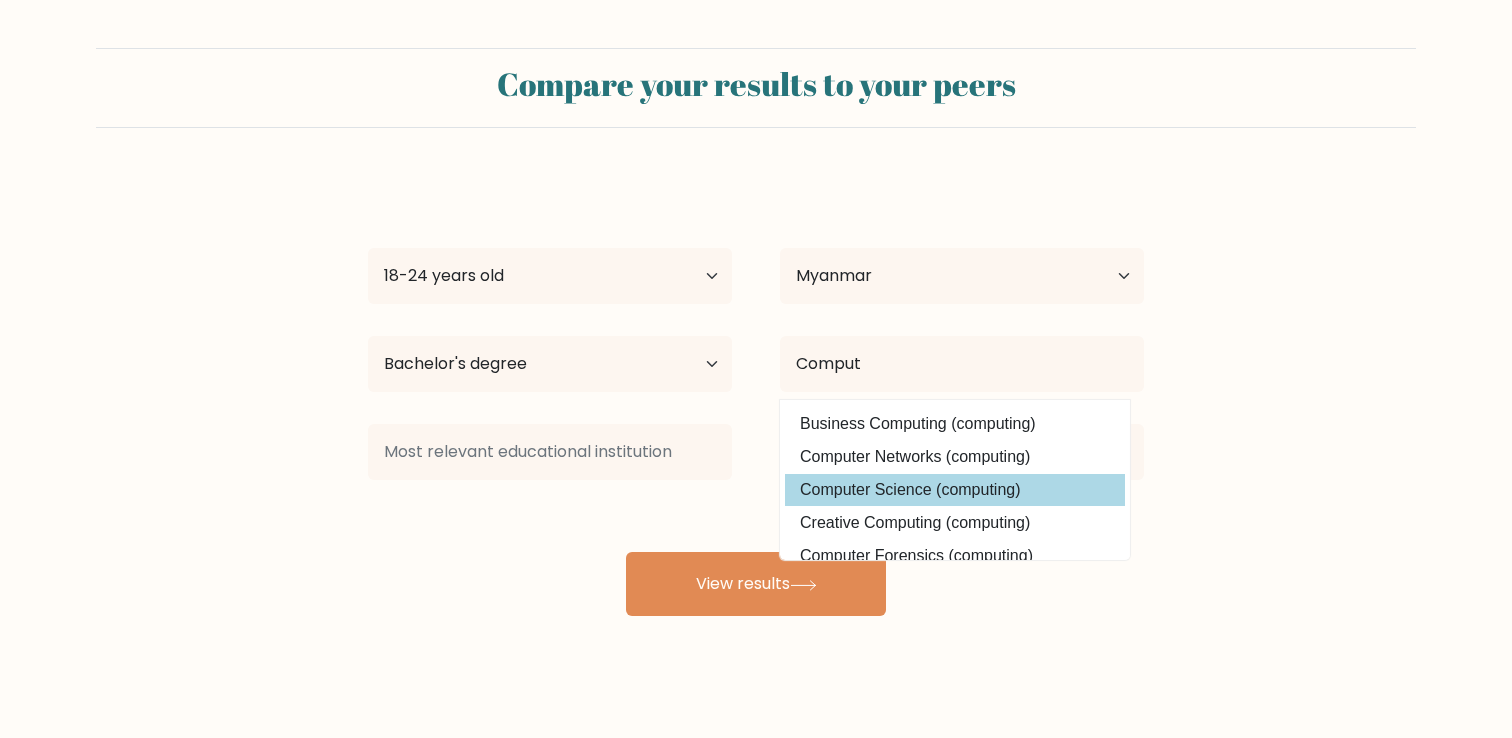 click on "Computer Science (computing)" at bounding box center [955, 490] 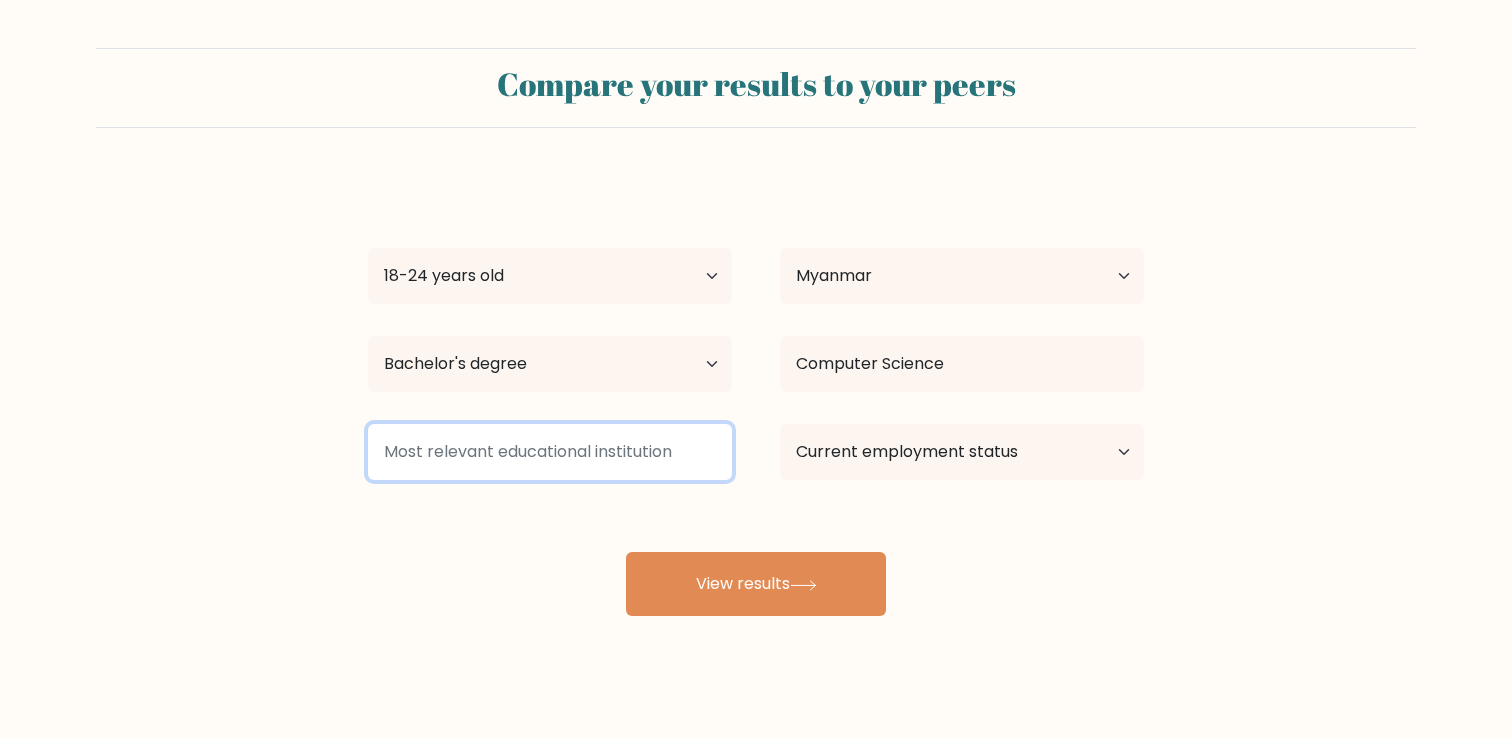 click at bounding box center (550, 452) 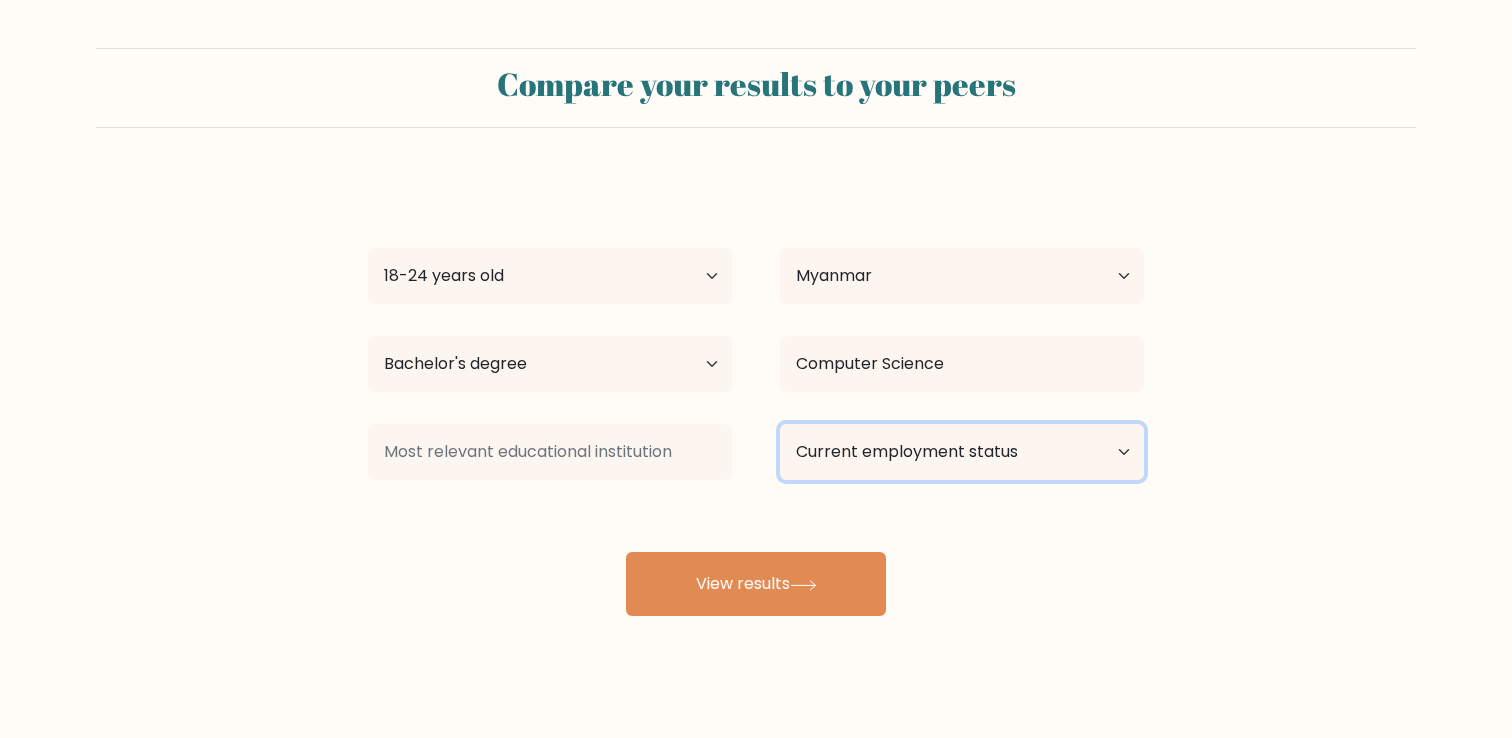 click on "Current employment status
Employed
Student
Retired
Other / prefer not to answer" at bounding box center (962, 452) 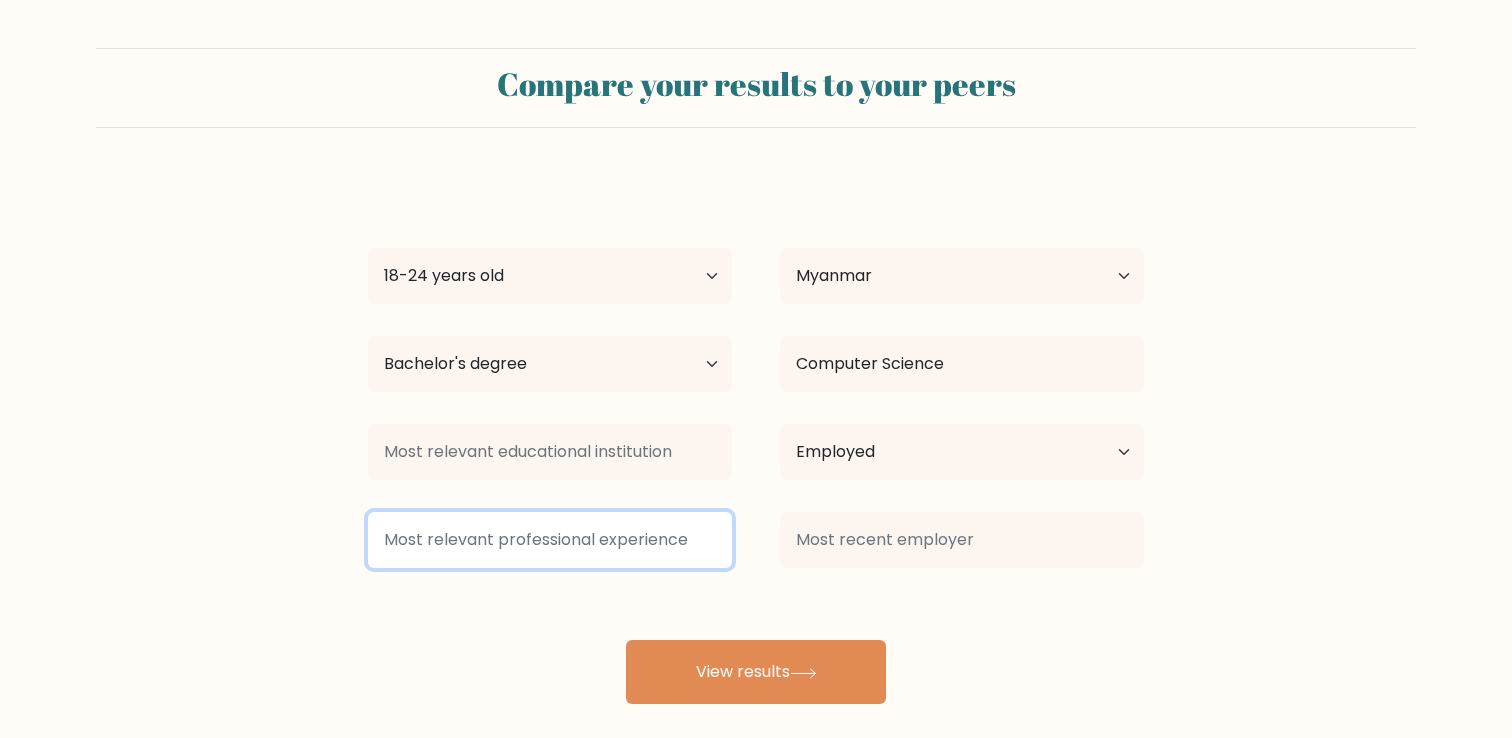 click at bounding box center (550, 540) 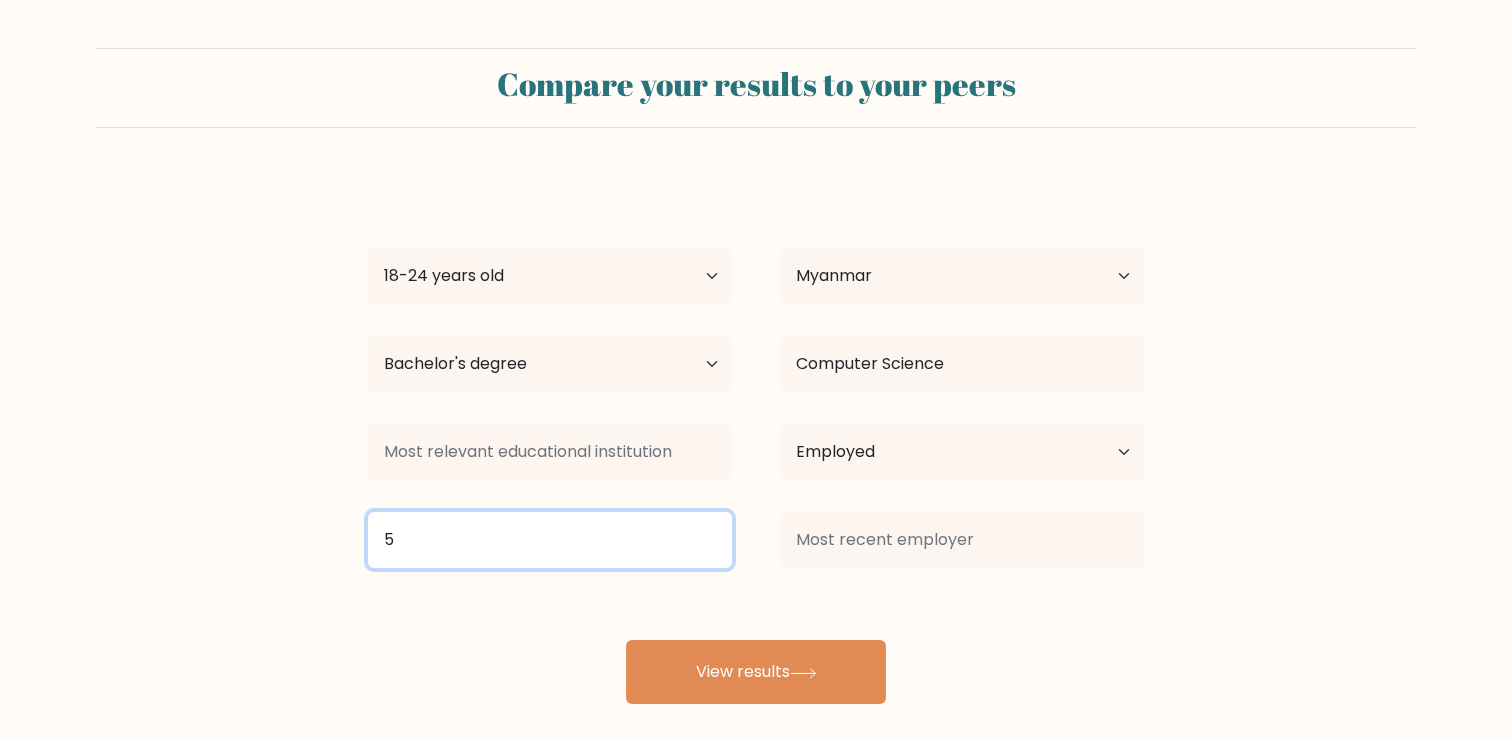 type on "5" 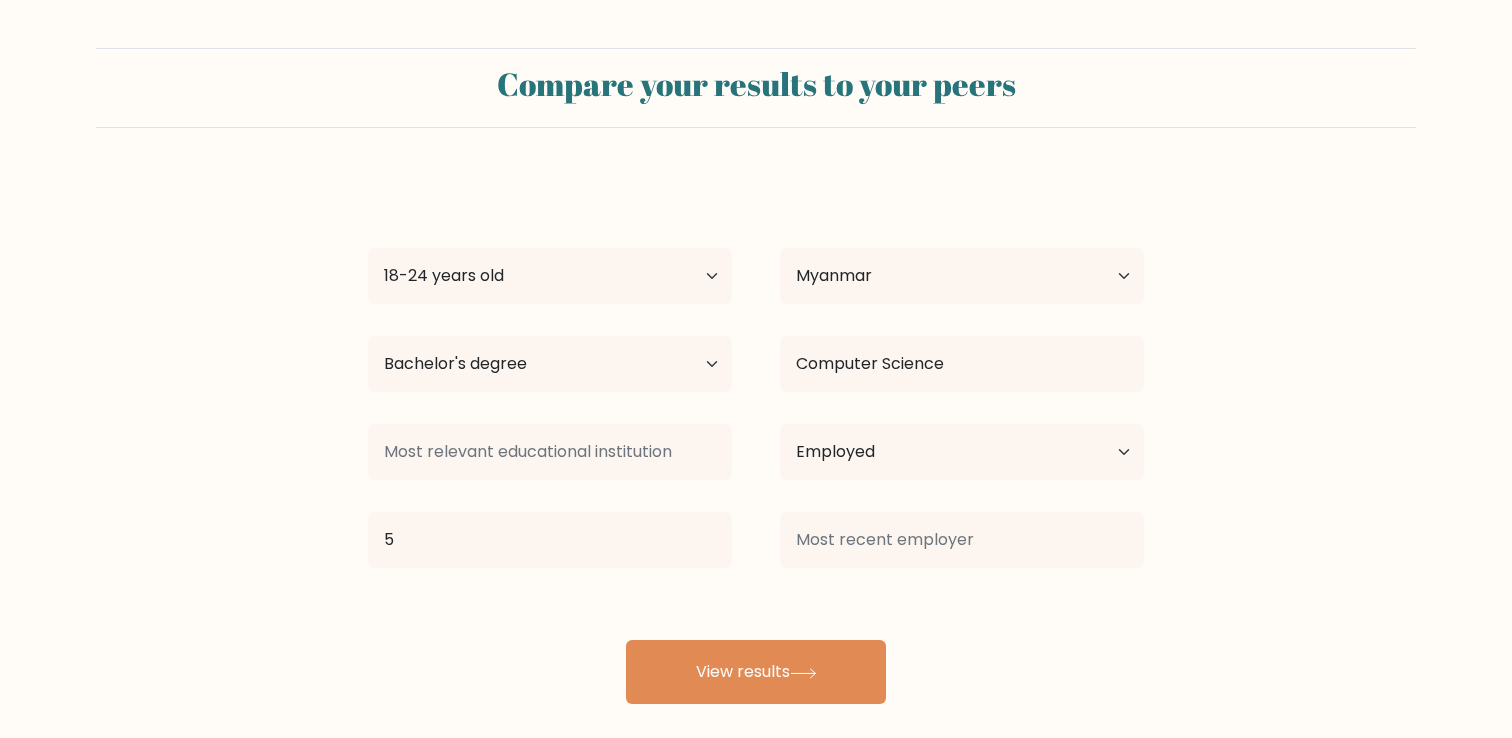 click on "Solomon San
Thawng Lal
Age
Under 18 years old
18-24 years old
25-34 years old
35-44 years old
45-54 years old
55-64 years old
65 years old and above
Country
Afghanistan
Albania
Algeria
American Samoa
Andorra
Angola
Anguilla
Antarctica
Antigua and Barbuda
Argentina
Armenia
Aruba
Australia
Austria
Azerbaijan
Bahamas
Bahrain
Bangladesh
Barbados
Belarus
Belgium
Belize
Benin
Bermuda
Bhutan
Bolivia
Bonaire, Sint Eustatius and Saba
Bosnia and Herzegovina
Botswana
Bouvet Island
Brazil" at bounding box center [756, 440] 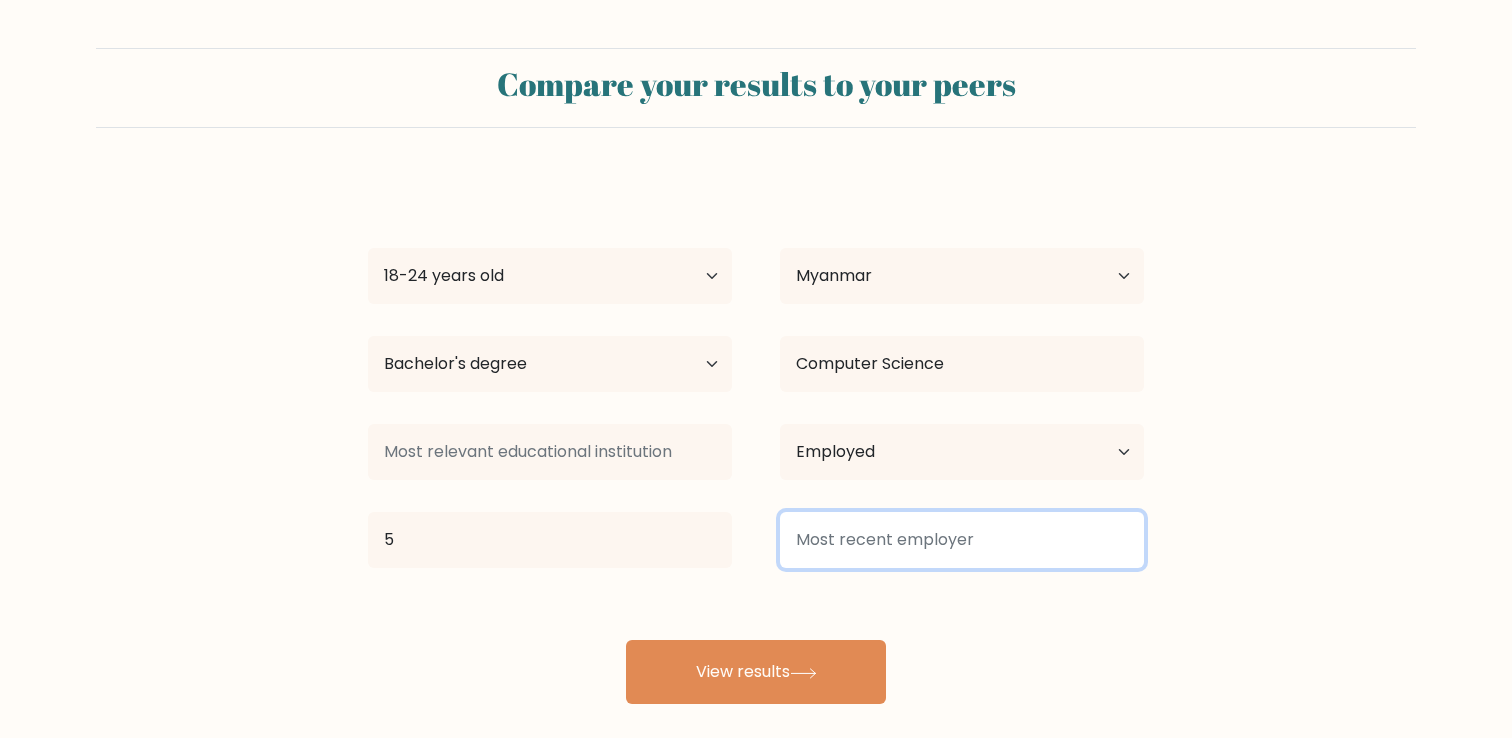 click at bounding box center (962, 540) 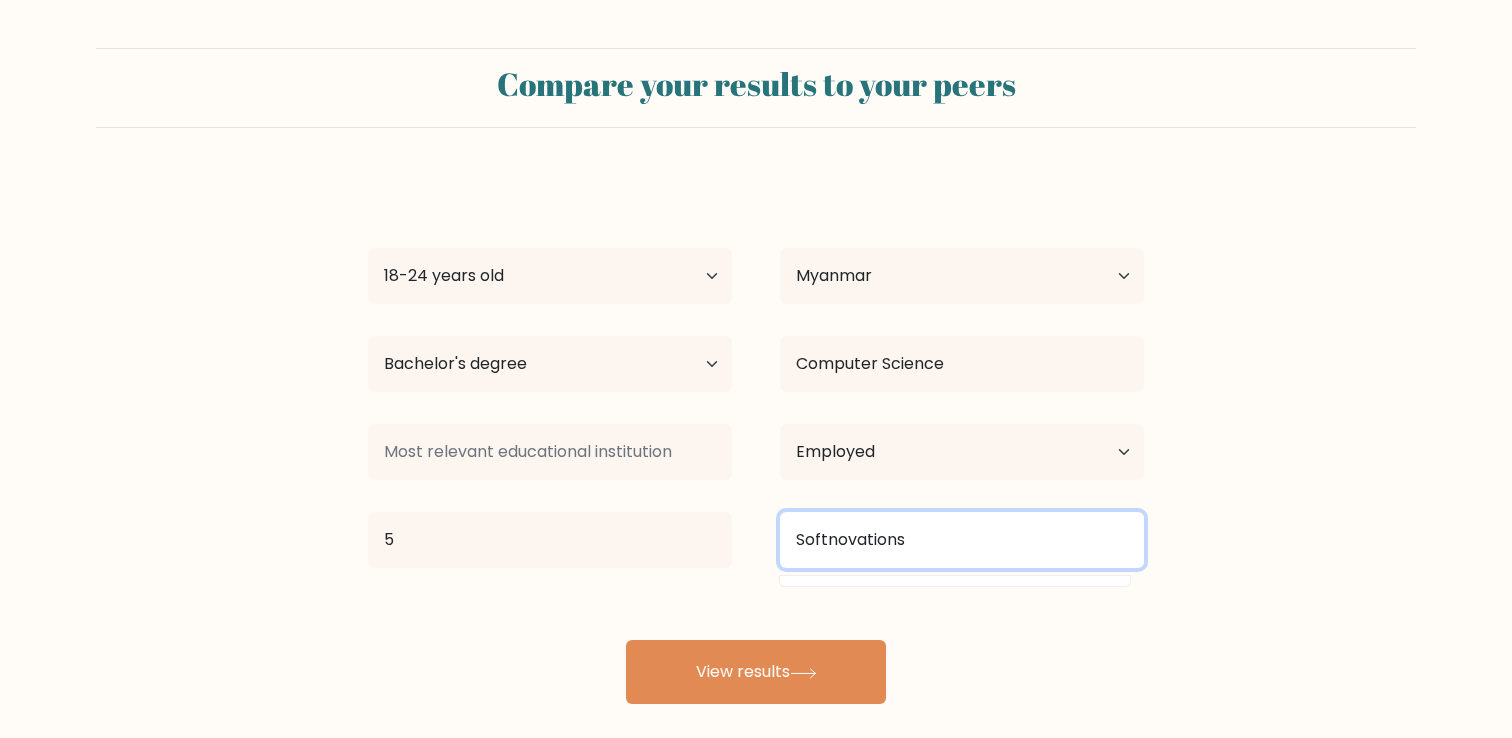 type on "Softnovations" 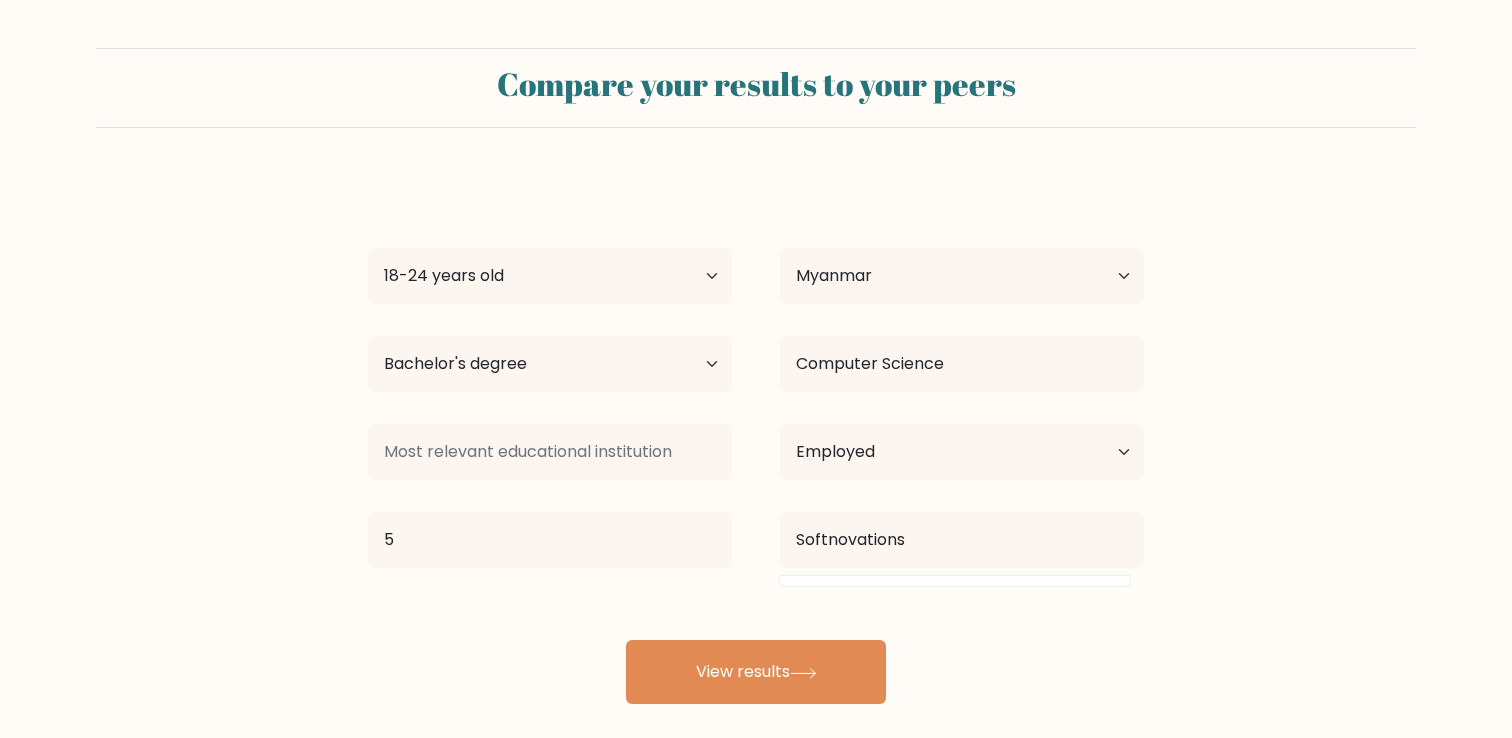 click on "Compare your results to your peers
Solomon San
Thawng Lal
Age
Under 18 years old
18-24 years old
25-34 years old
35-44 years old
45-54 years old
55-64 years old
65 years old and above
Country
Afghanistan
Albania
Algeria
American Samoa
Andorra
Angola
Anguilla
Antarctica
Antigua and Barbuda
Argentina
Armenia
Aruba
Australia" at bounding box center [756, 376] 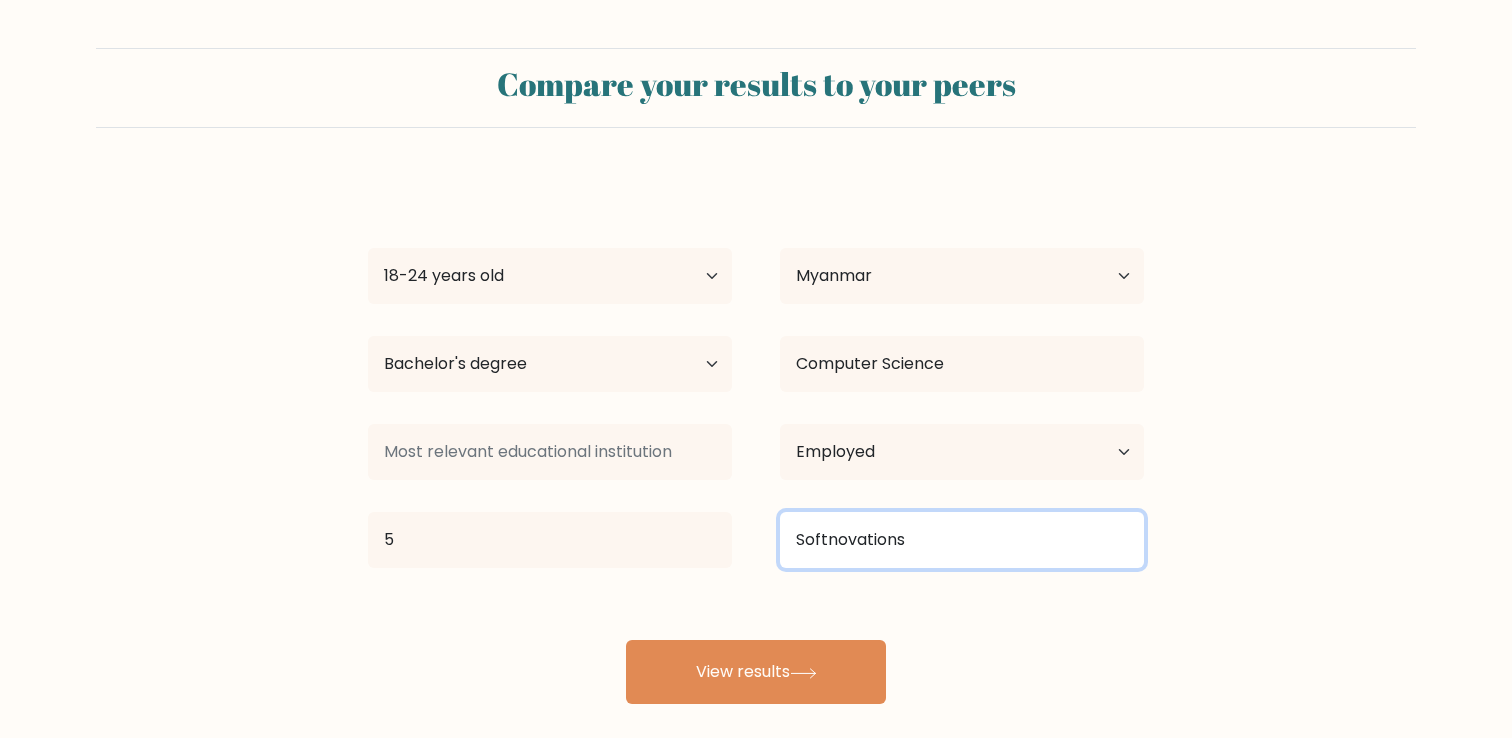 click on "Softnovations" at bounding box center [962, 540] 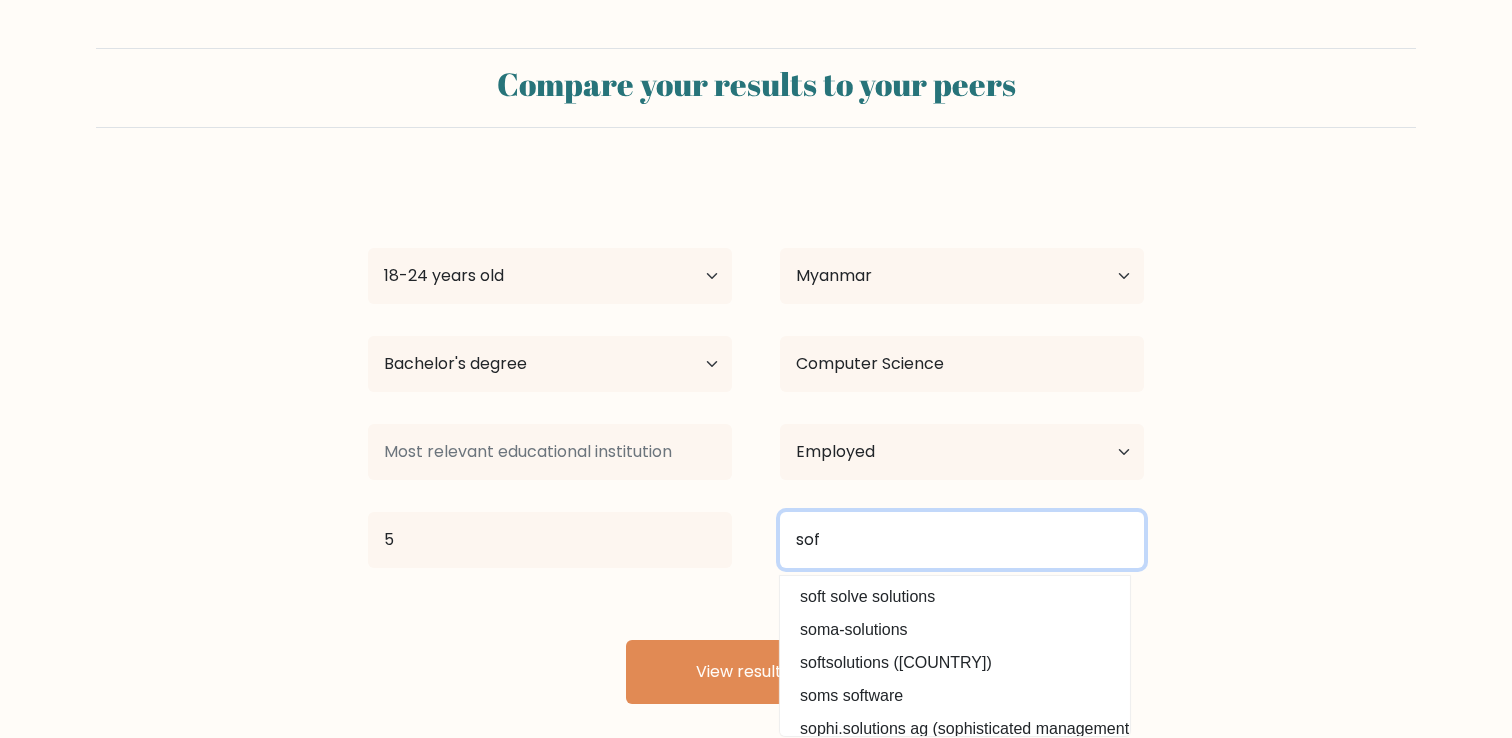 type on "soft" 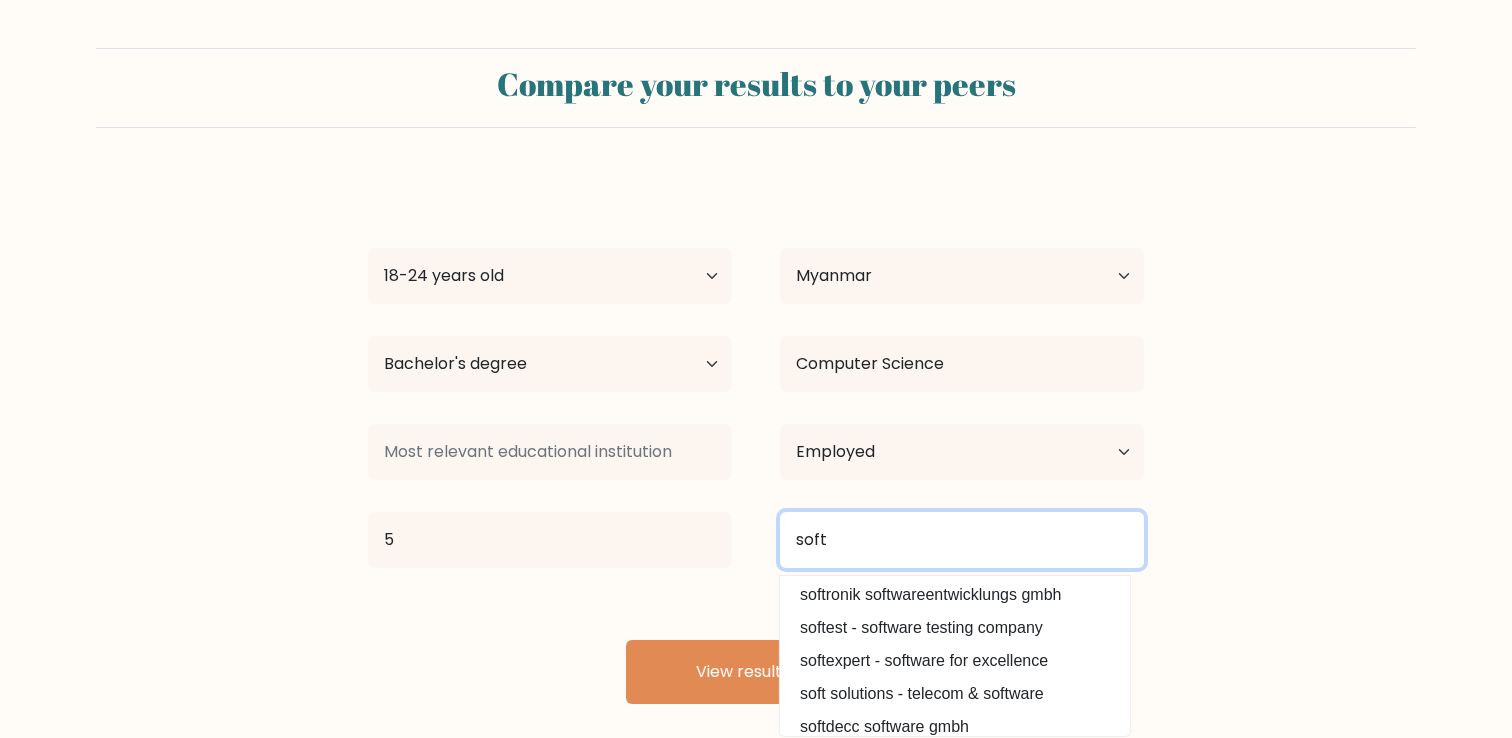 scroll, scrollTop: 180, scrollLeft: 0, axis: vertical 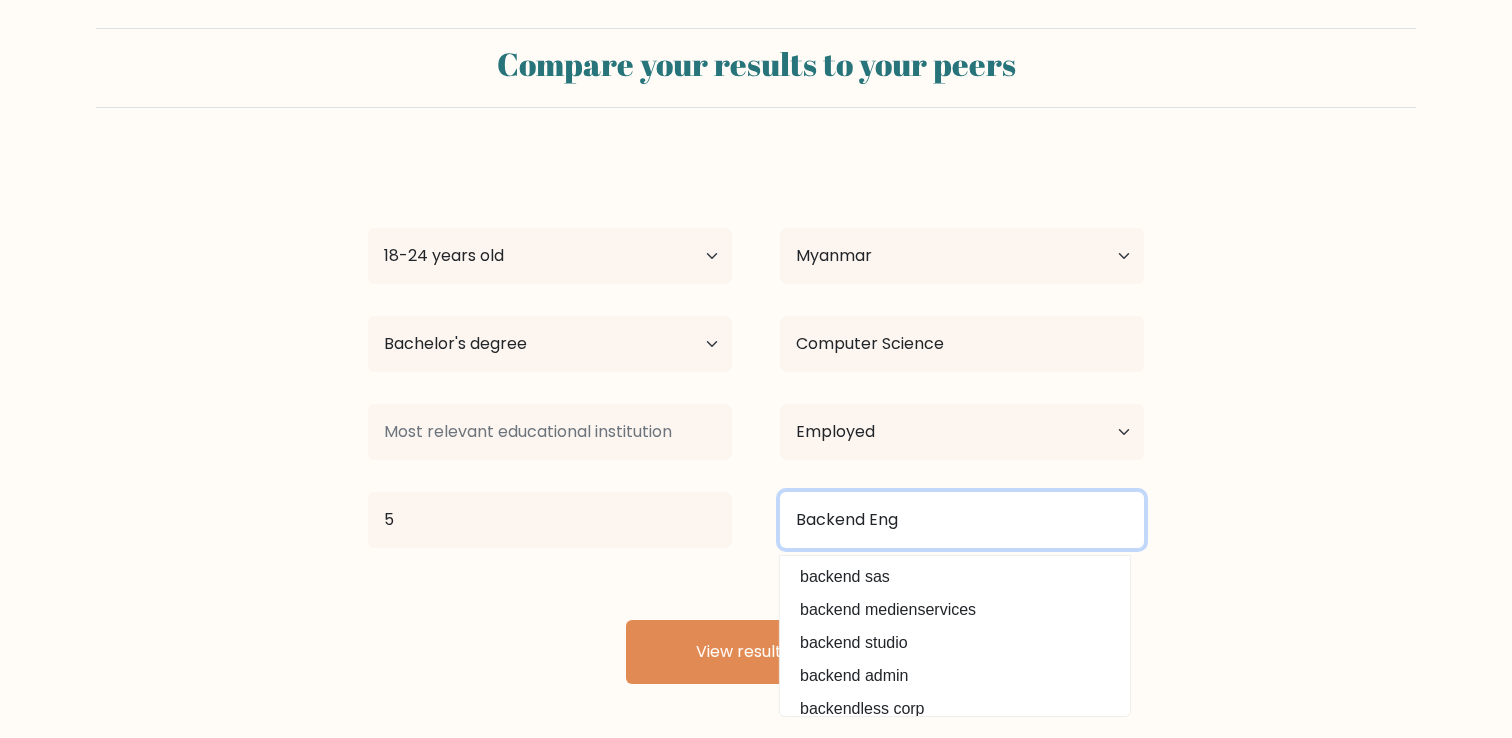 type on "Backend Engi" 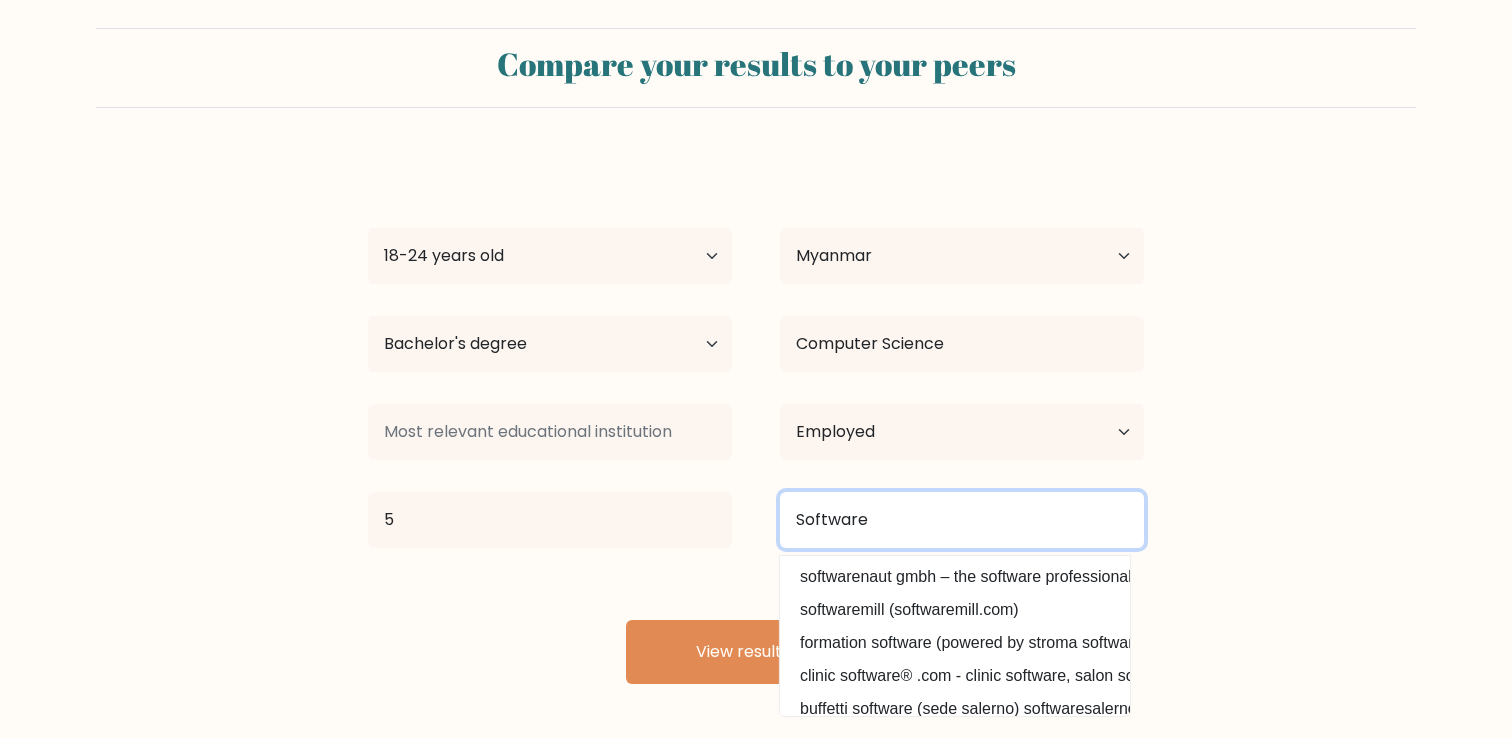 type on "Software" 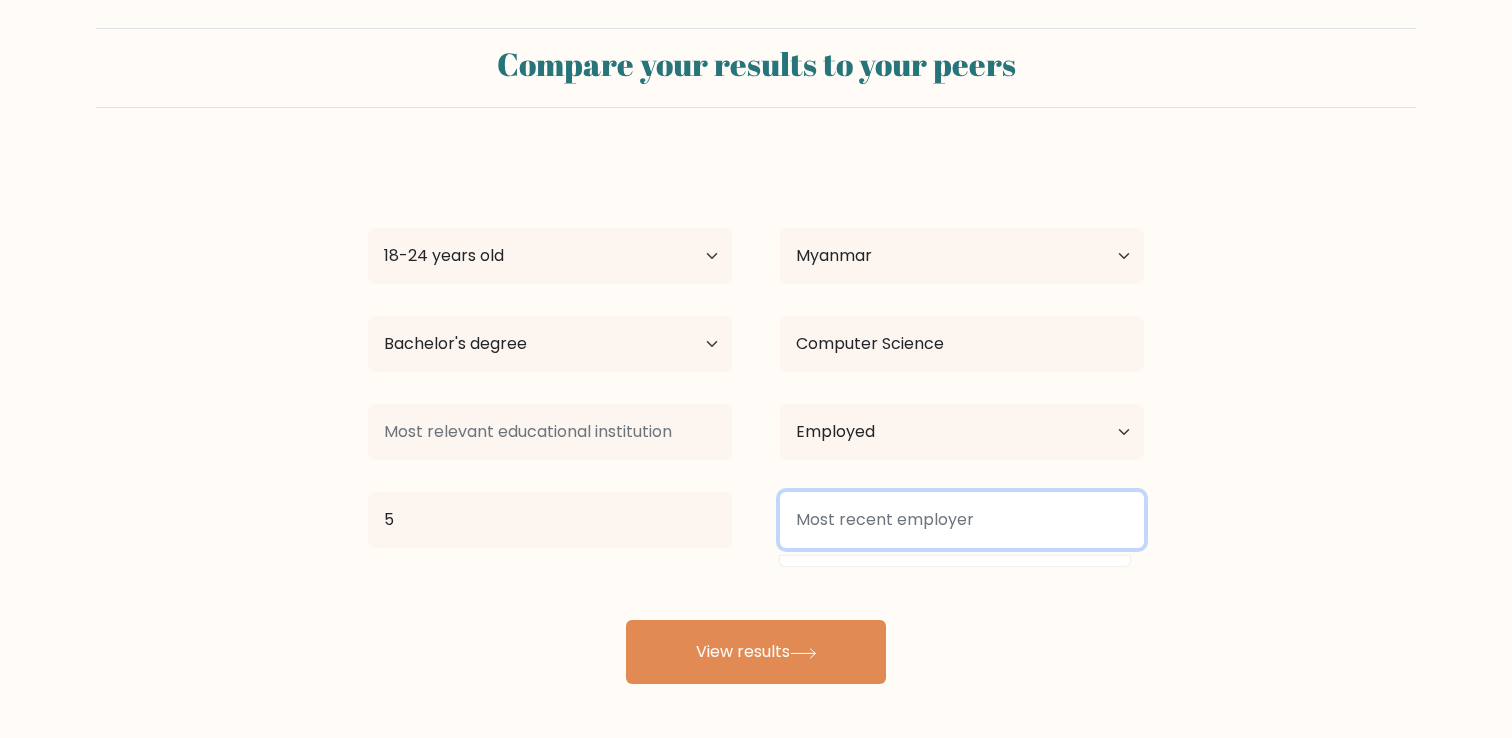 scroll, scrollTop: 0, scrollLeft: 0, axis: both 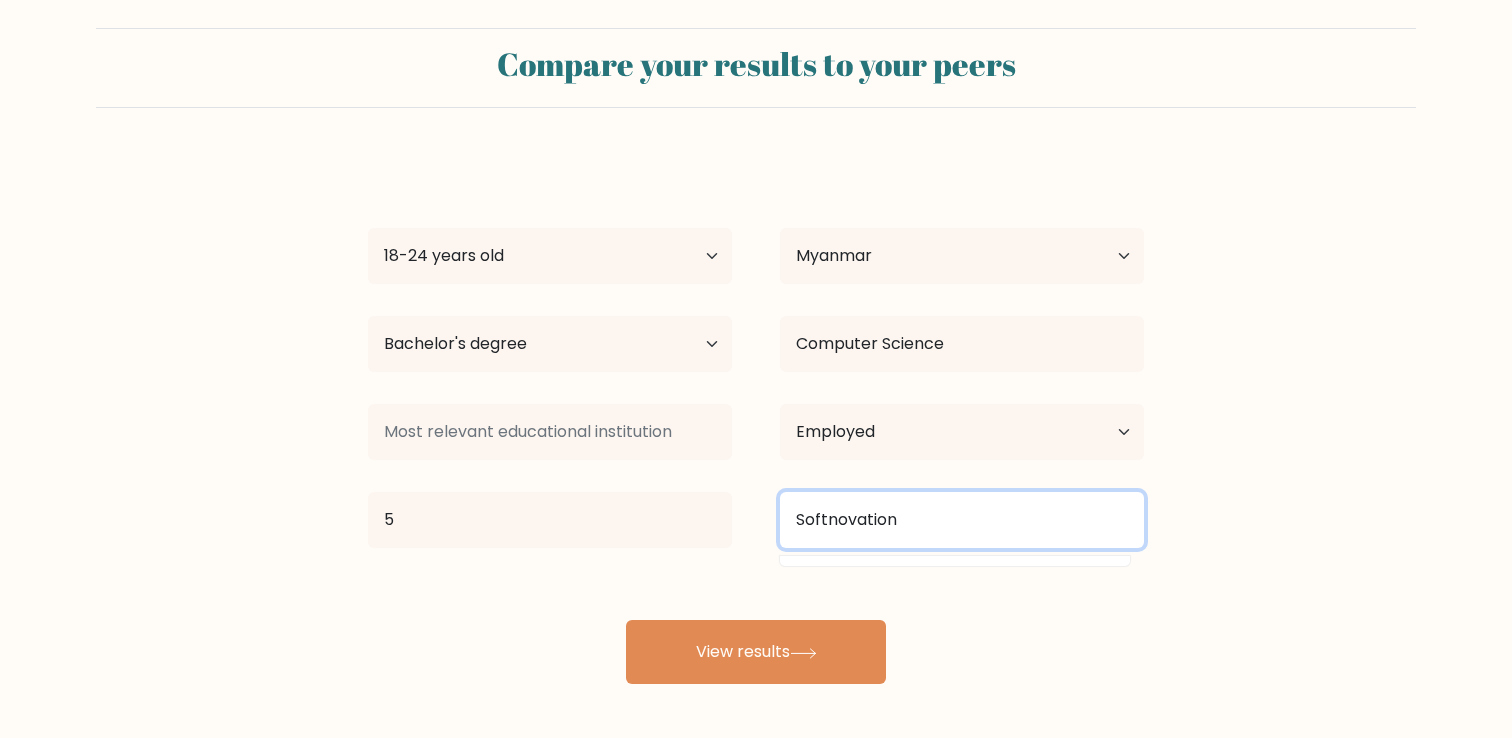 type on "Softnovations" 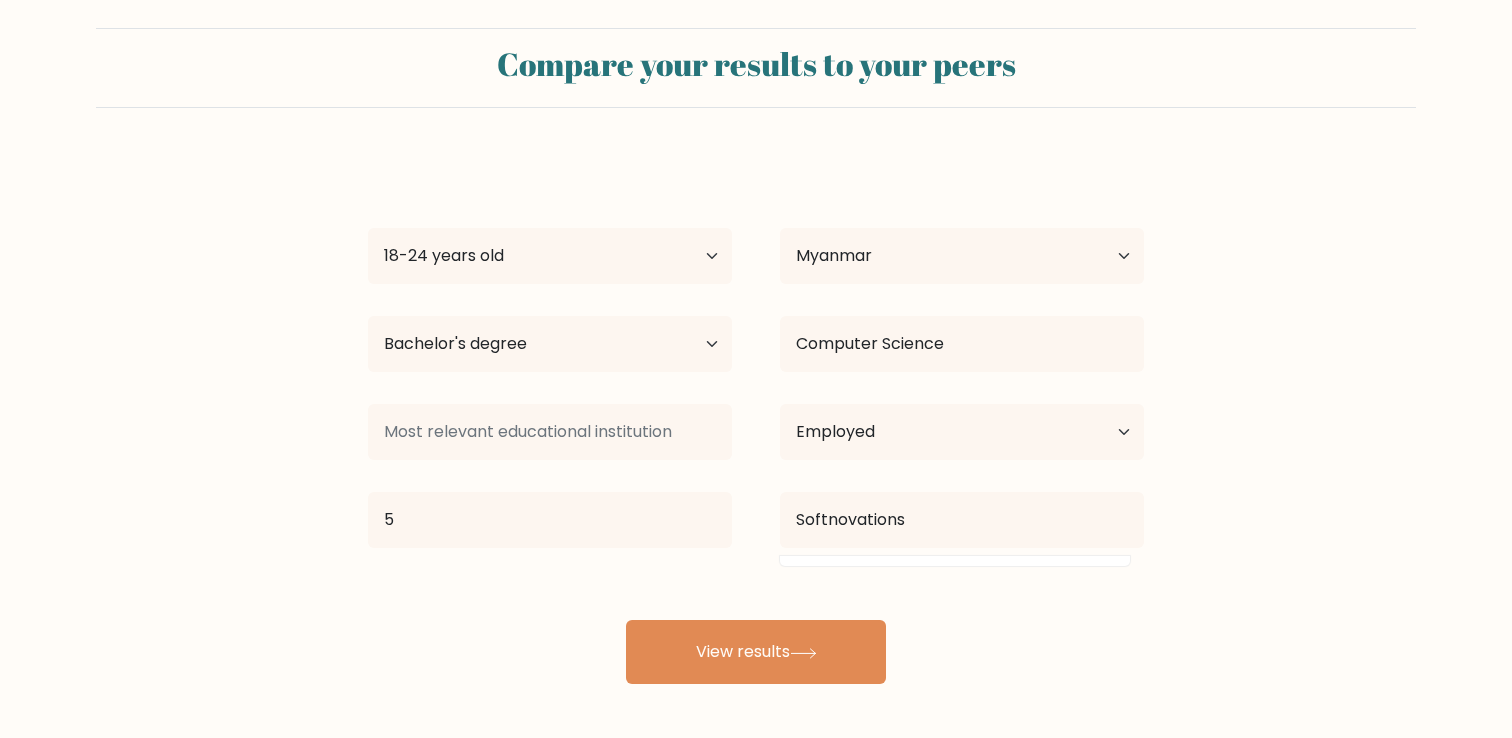 click on "Compare your results to your peers
Solomon San
Thawng Lal
Age
Under 18 years old
18-24 years old
25-34 years old
35-44 years old
45-54 years old
55-64 years old
65 years old and above
Country
Afghanistan
Albania
Algeria
American Samoa
Andorra
Angola
Anguilla
Antarctica
Antigua and Barbuda
Argentina
Armenia
Aruba
Australia" at bounding box center (756, 356) 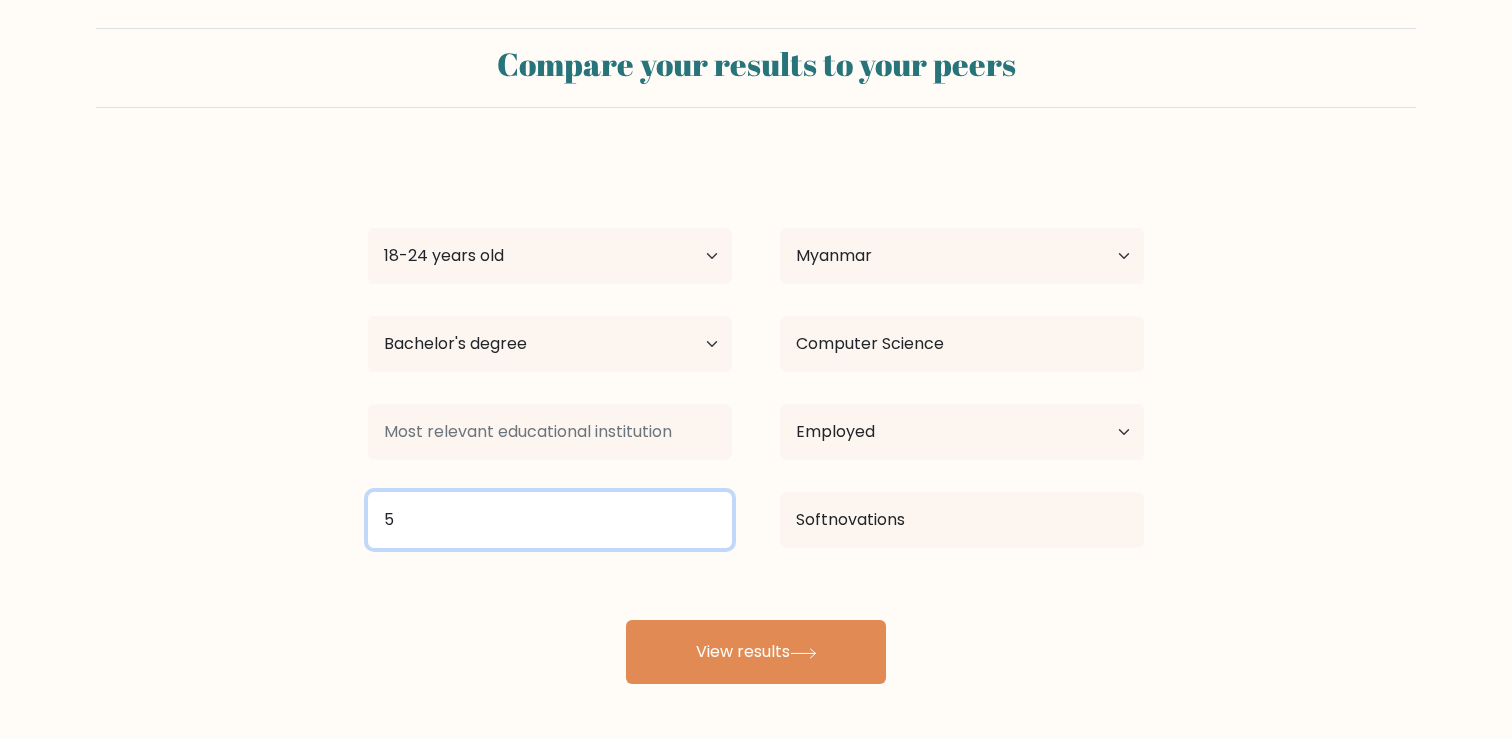 click on "5" at bounding box center [550, 520] 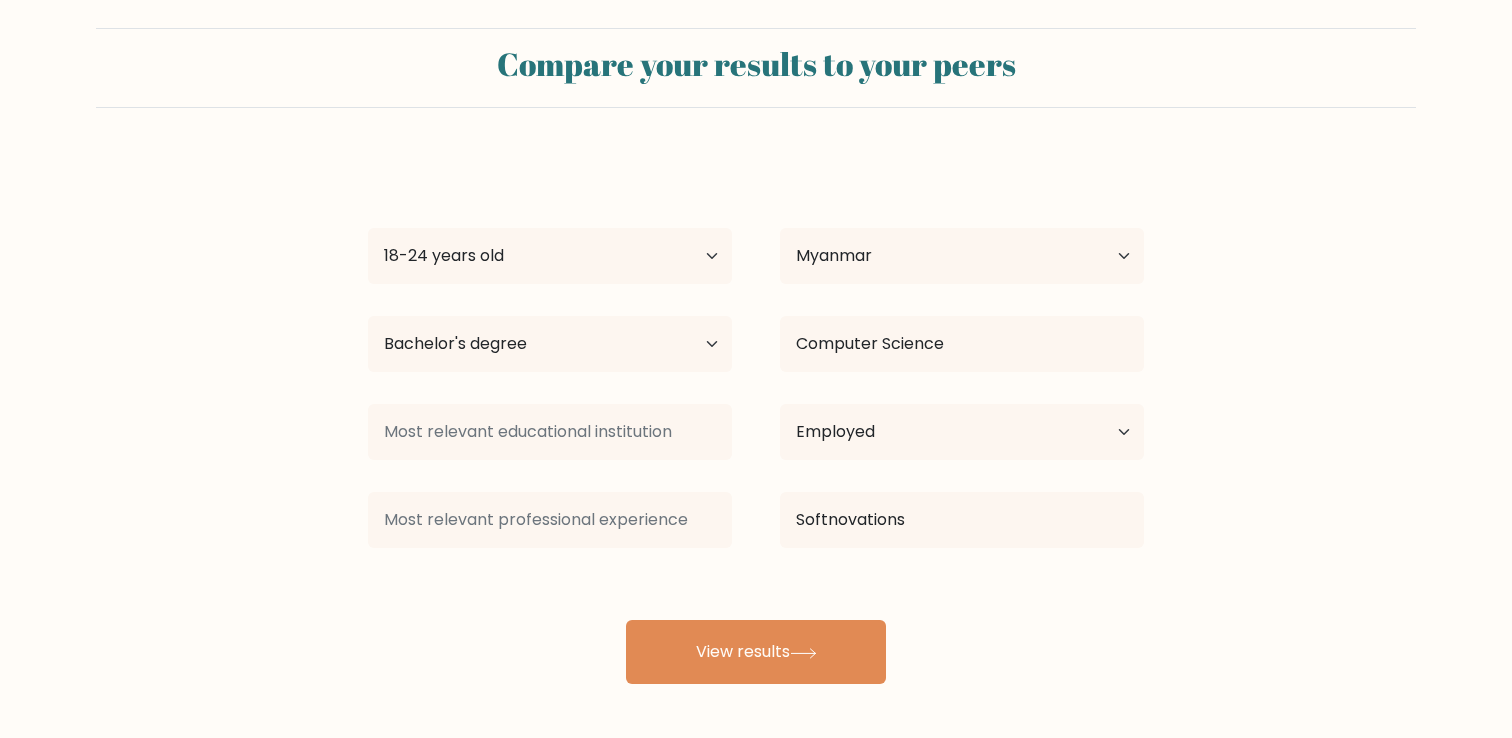 click on "Solomon San
Thawng Lal
Age
Under 18 years old
18-24 years old
25-34 years old
35-44 years old
45-54 years old
55-64 years old
65 years old and above
Country
Afghanistan
Albania
Algeria
American Samoa
Andorra
Angola
Anguilla
Antarctica
Antigua and Barbuda
Argentina
Armenia
Aruba
Australia
Austria
Azerbaijan
Bahamas
Bahrain
Bangladesh
Barbados
Belarus
Belgium
Belize
Benin
Bermuda
Bhutan
Bolivia
Bonaire, Sint Eustatius and Saba
Bosnia and Herzegovina
Botswana
Bouvet Island
Brazil" at bounding box center (756, 420) 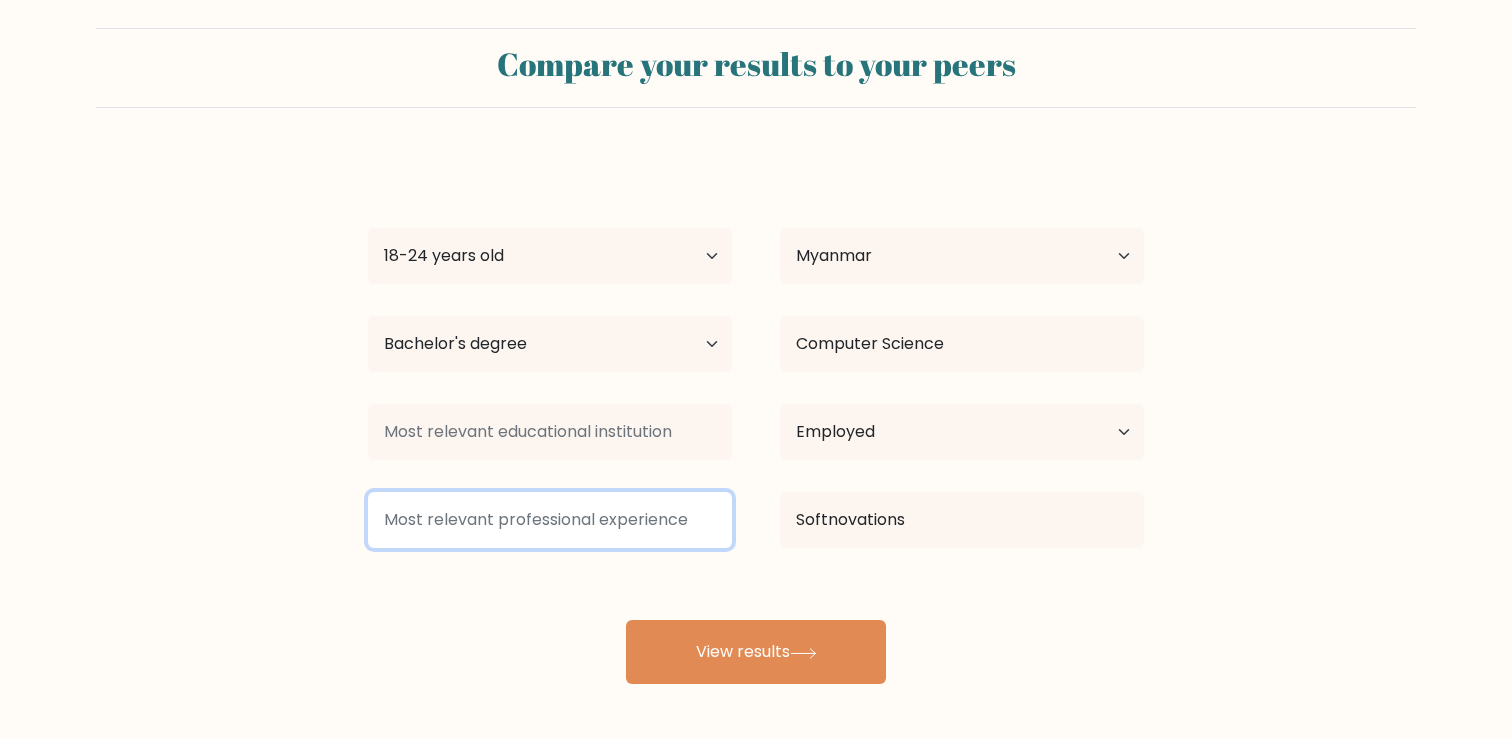 click at bounding box center (550, 520) 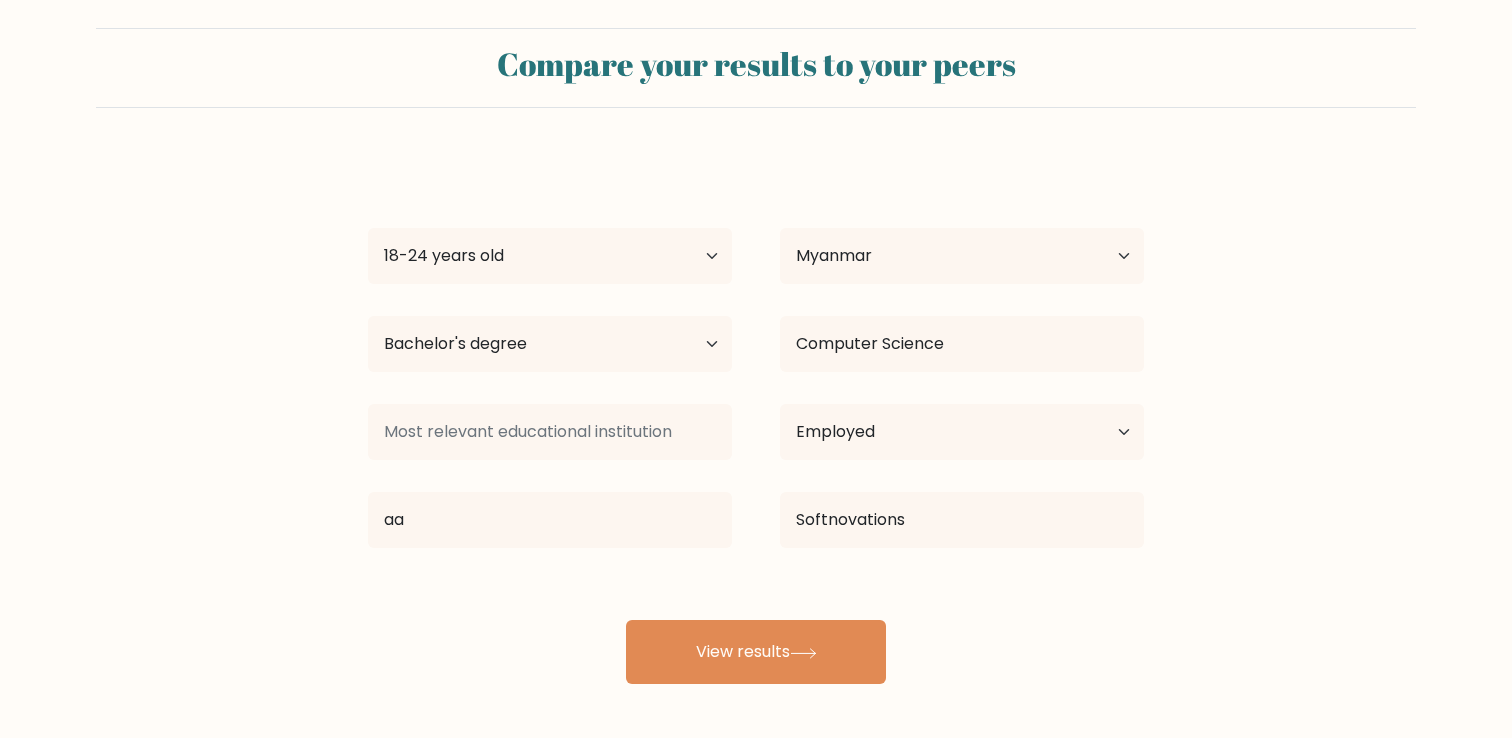 click on "Solomon San
Thawng Lal
Age
Under 18 years old
18-24 years old
25-34 years old
35-44 years old
45-54 years old
55-64 years old
65 years old and above
Country
Afghanistan
Albania
Algeria
American Samoa
Andorra
Angola
Anguilla
Antarctica
Antigua and Barbuda
Argentina
Armenia
Aruba
Australia
Austria
Azerbaijan
Bahamas
Bahrain
Bangladesh
Barbados
Belarus
Belgium
Belize
Benin
Bermuda
Bhutan
Bolivia
Bonaire, Sint Eustatius and Saba
Bosnia and Herzegovina
Botswana
Bouvet Island
Brazil" at bounding box center (756, 420) 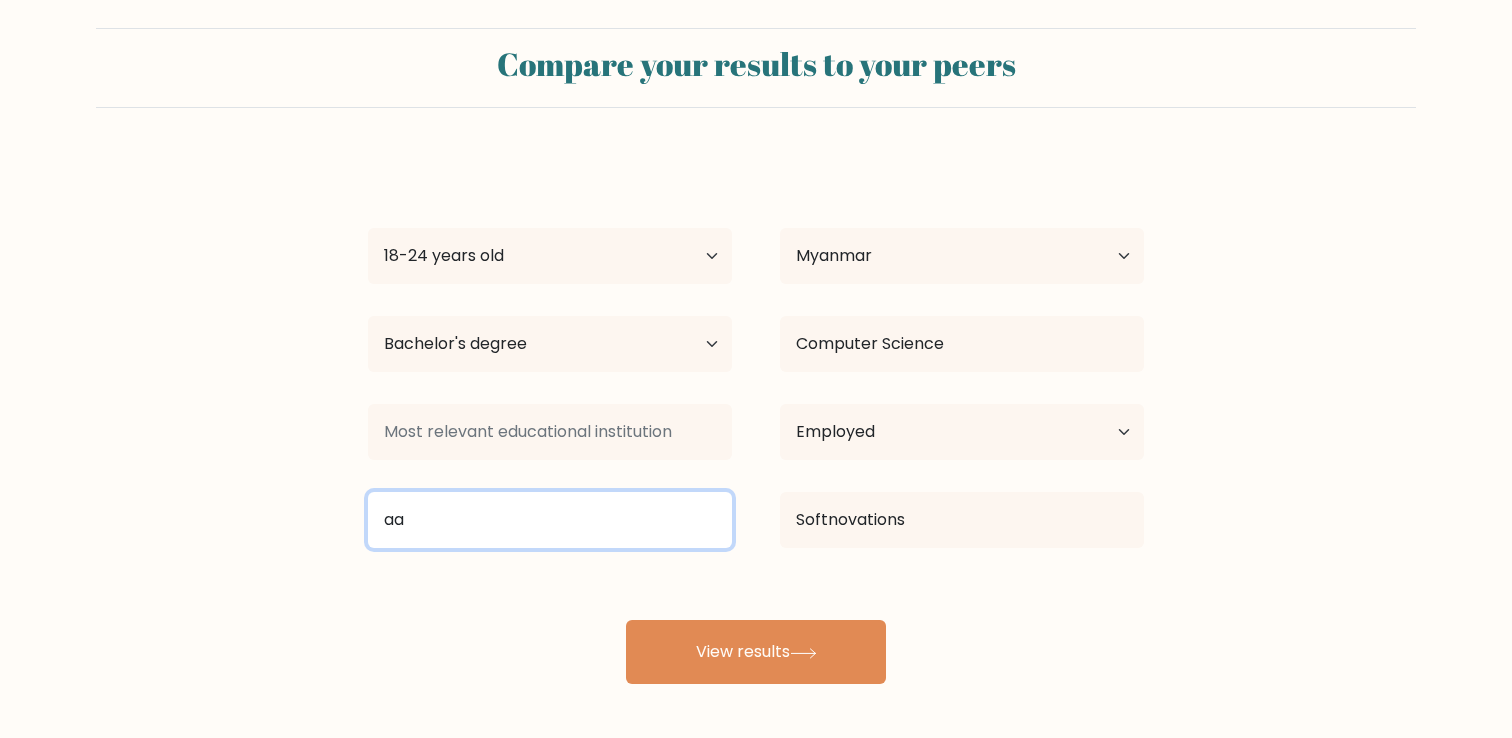 click on "aa" at bounding box center (550, 520) 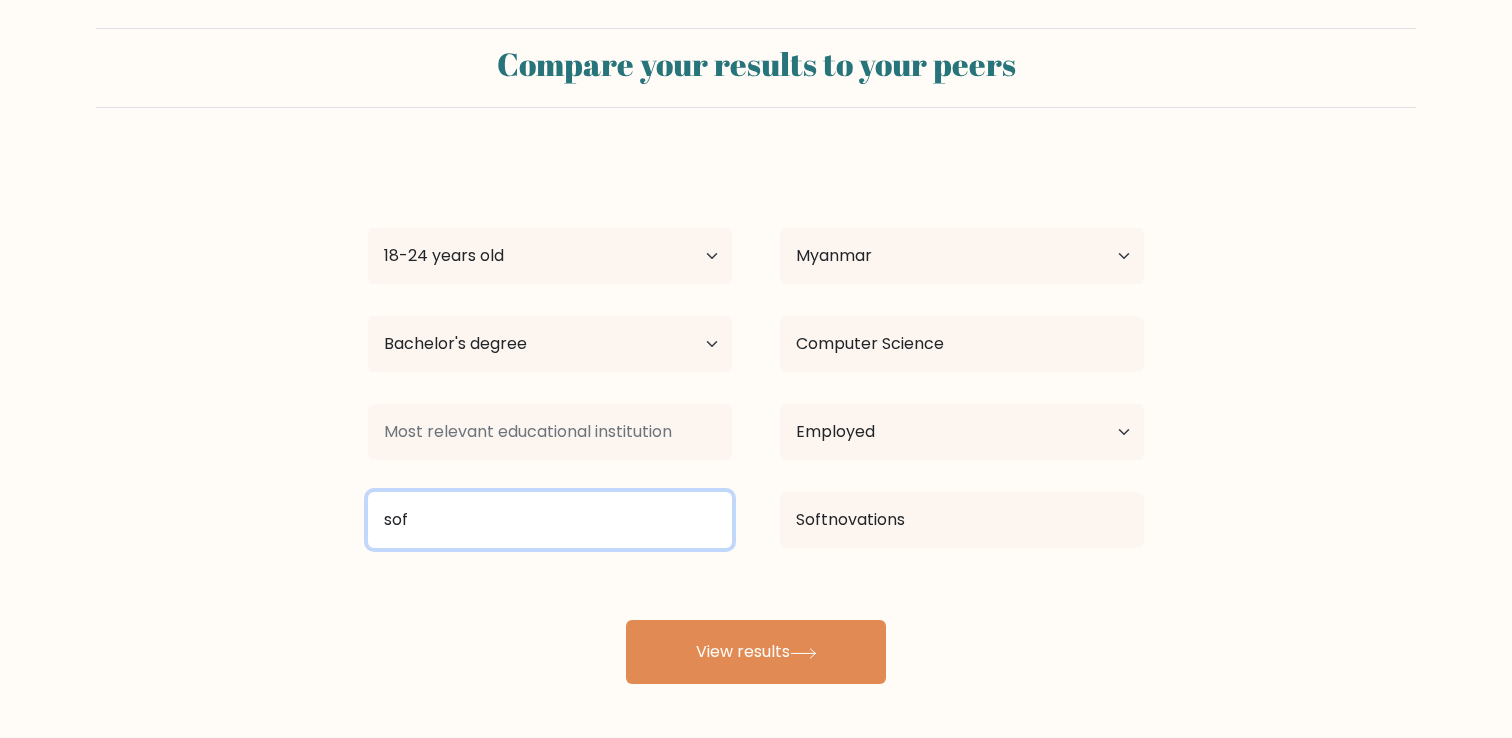 type on "soft" 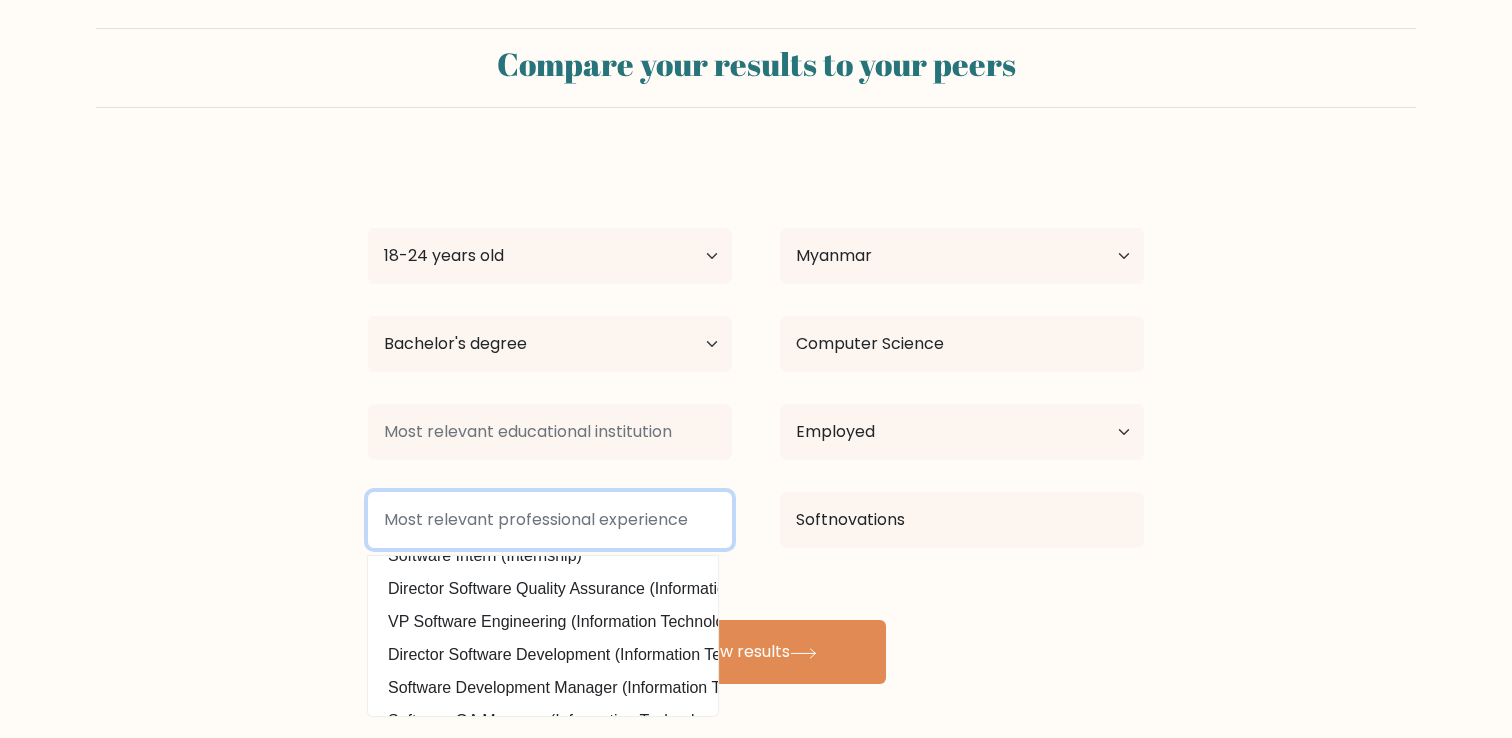 scroll, scrollTop: 0, scrollLeft: 0, axis: both 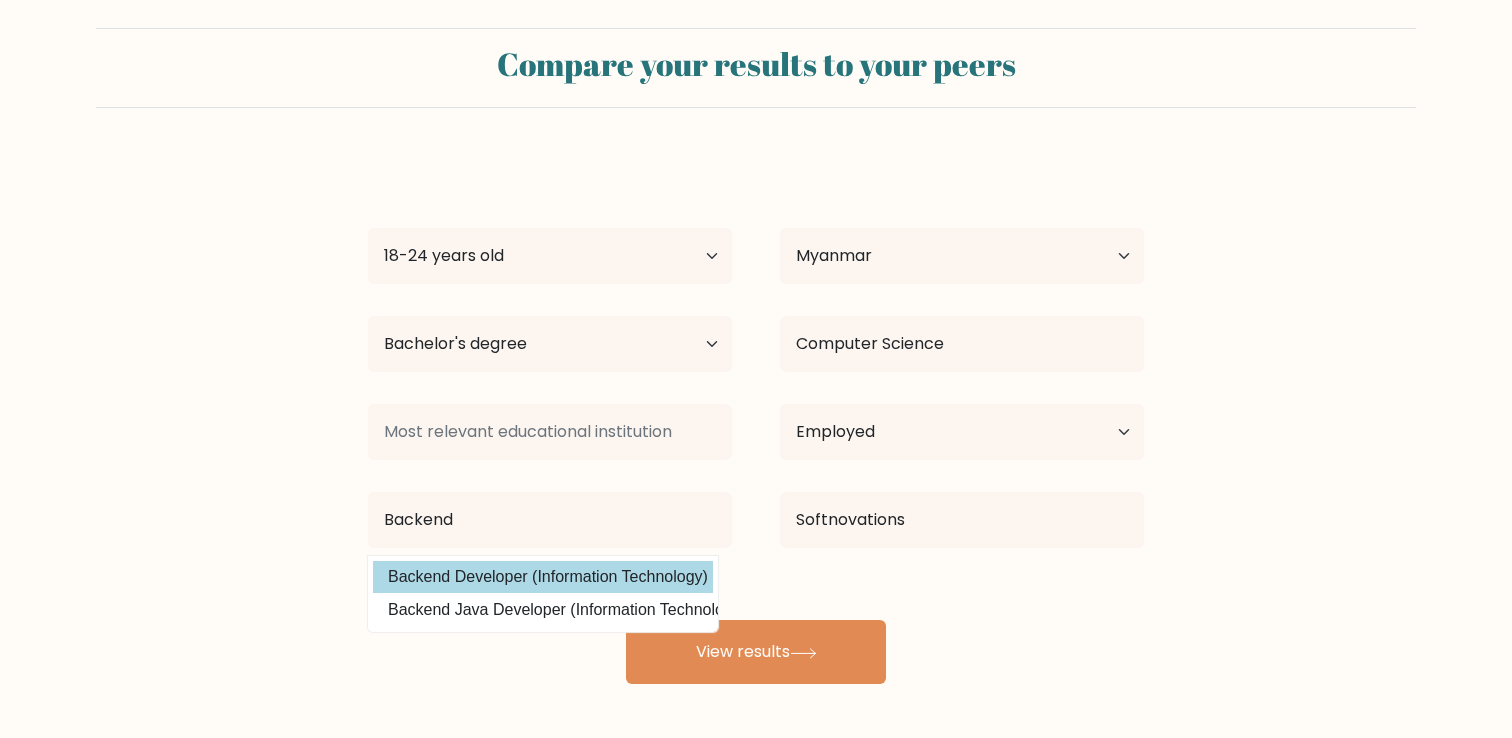 click on "Backend Developer (Information Technology)" at bounding box center (543, 577) 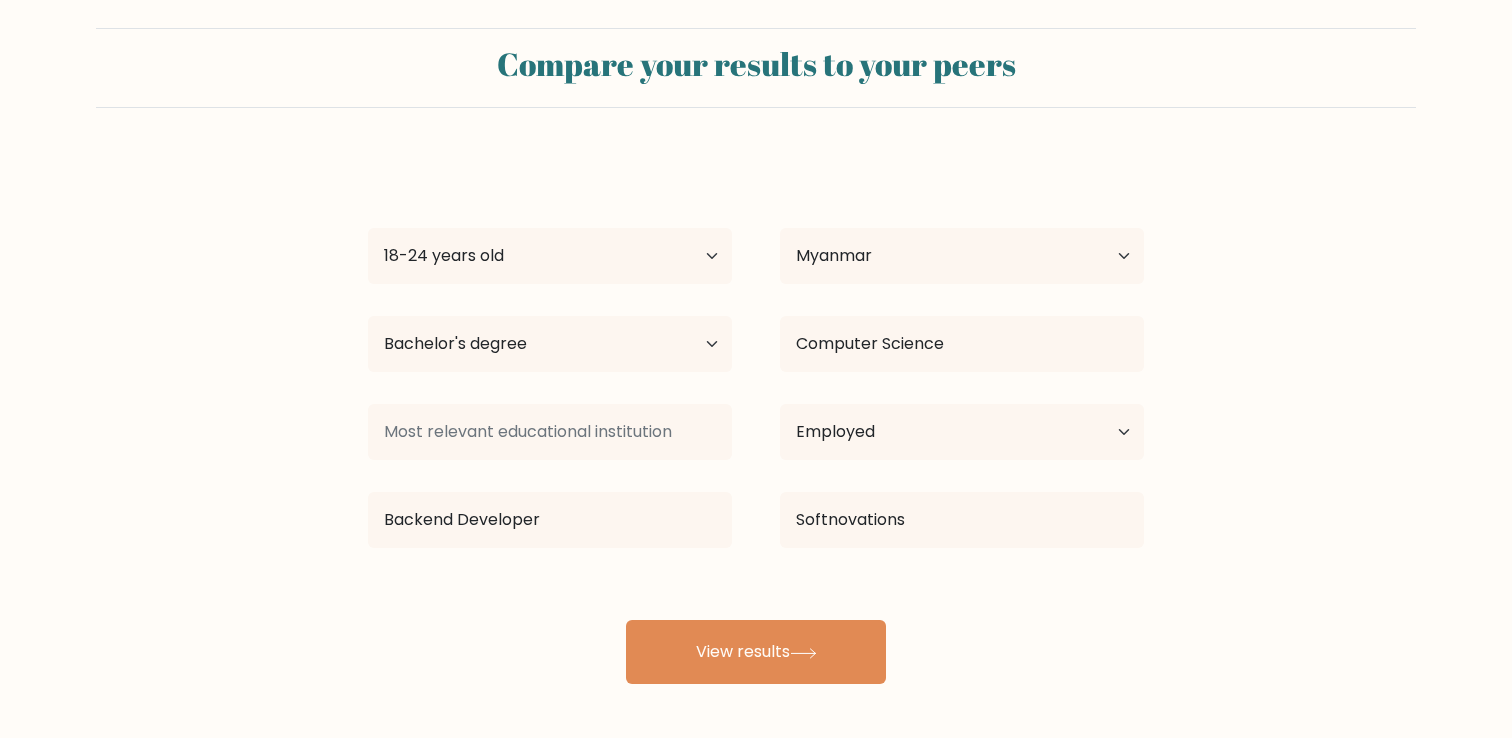 click on "Solomon San
Thawng Lal
Age
Under 18 years old
18-24 years old
25-34 years old
35-44 years old
45-54 years old
55-64 years old
65 years old and above
Country
Afghanistan
Albania
Algeria
American Samoa
Andorra
Angola
Anguilla
Antarctica
Antigua and Barbuda
Argentina
Armenia
Aruba
Australia
Austria
Azerbaijan
Bahamas
Bahrain
Bangladesh
Barbados
Belarus
Belgium
Belize
Benin
Bermuda
Bhutan
Bolivia
Bonaire, Sint Eustatius and Saba
Bosnia and Herzegovina
Botswana
Bouvet Island
Brazil" at bounding box center (756, 420) 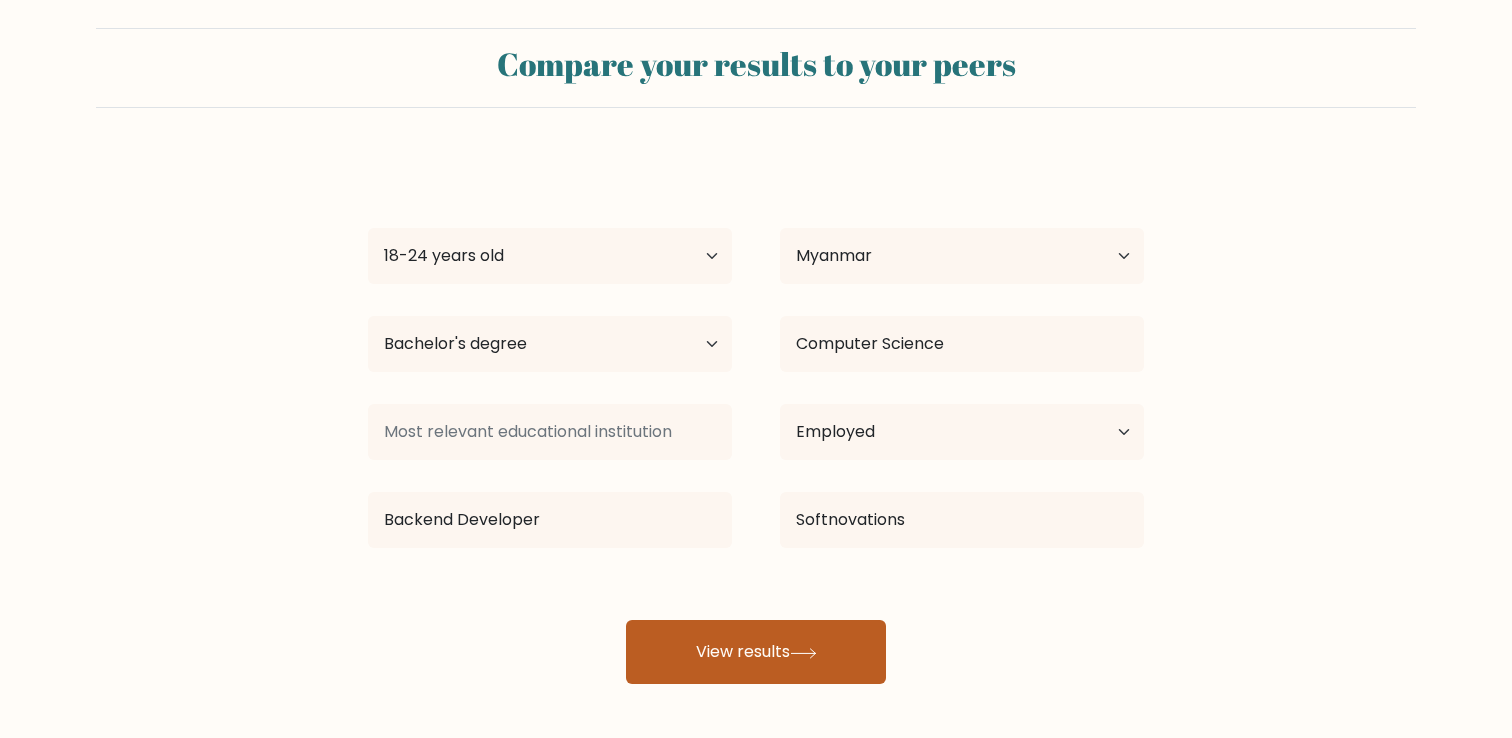 click on "View results" at bounding box center [756, 652] 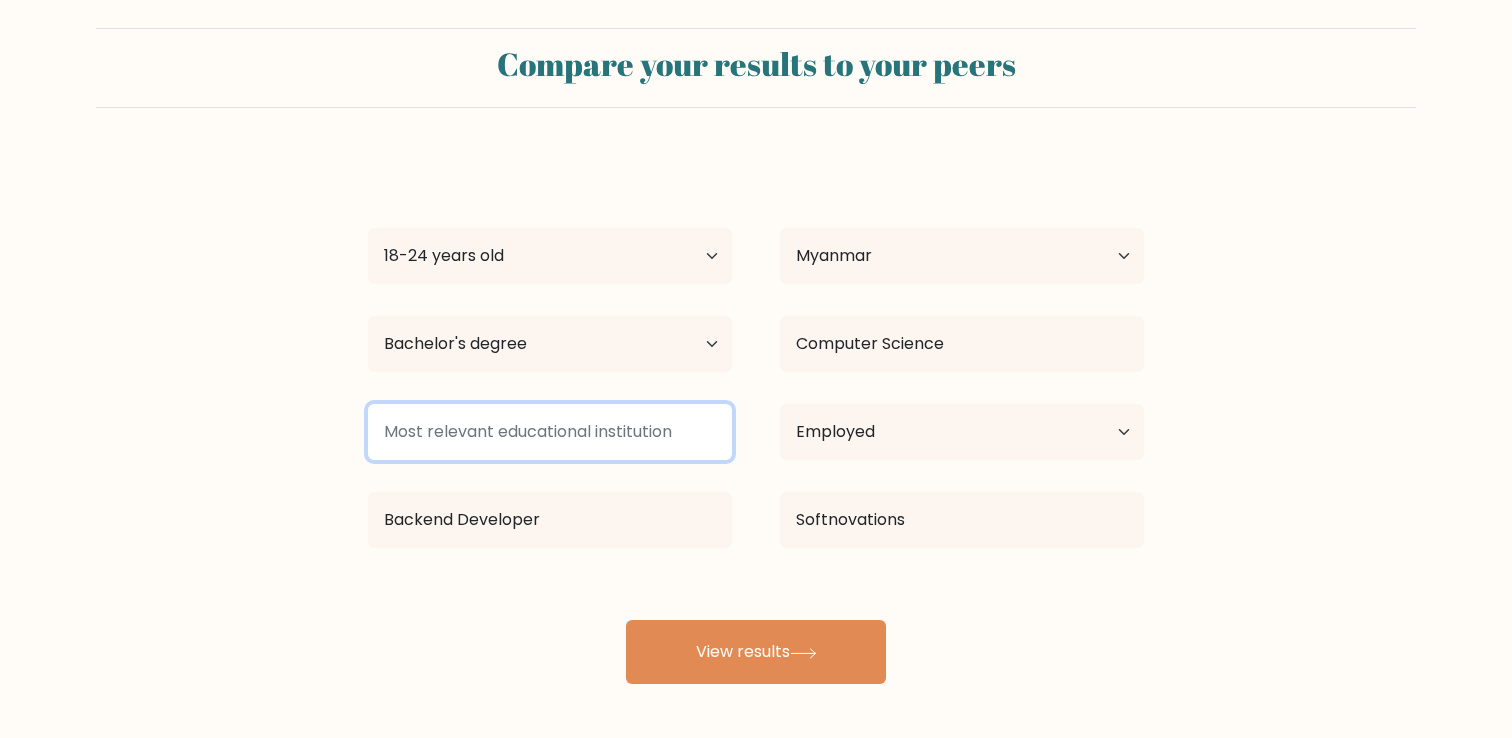 click at bounding box center (550, 432) 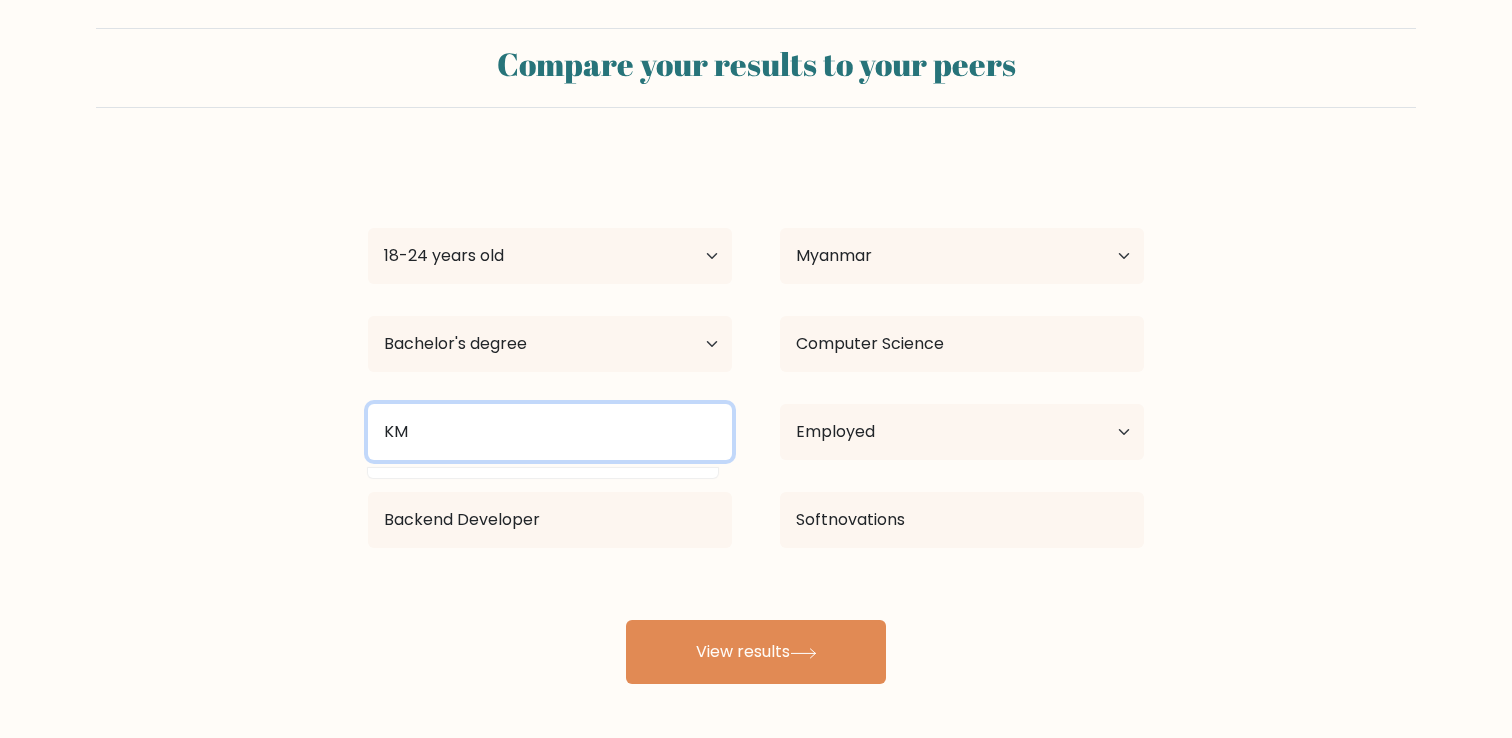 type on "K" 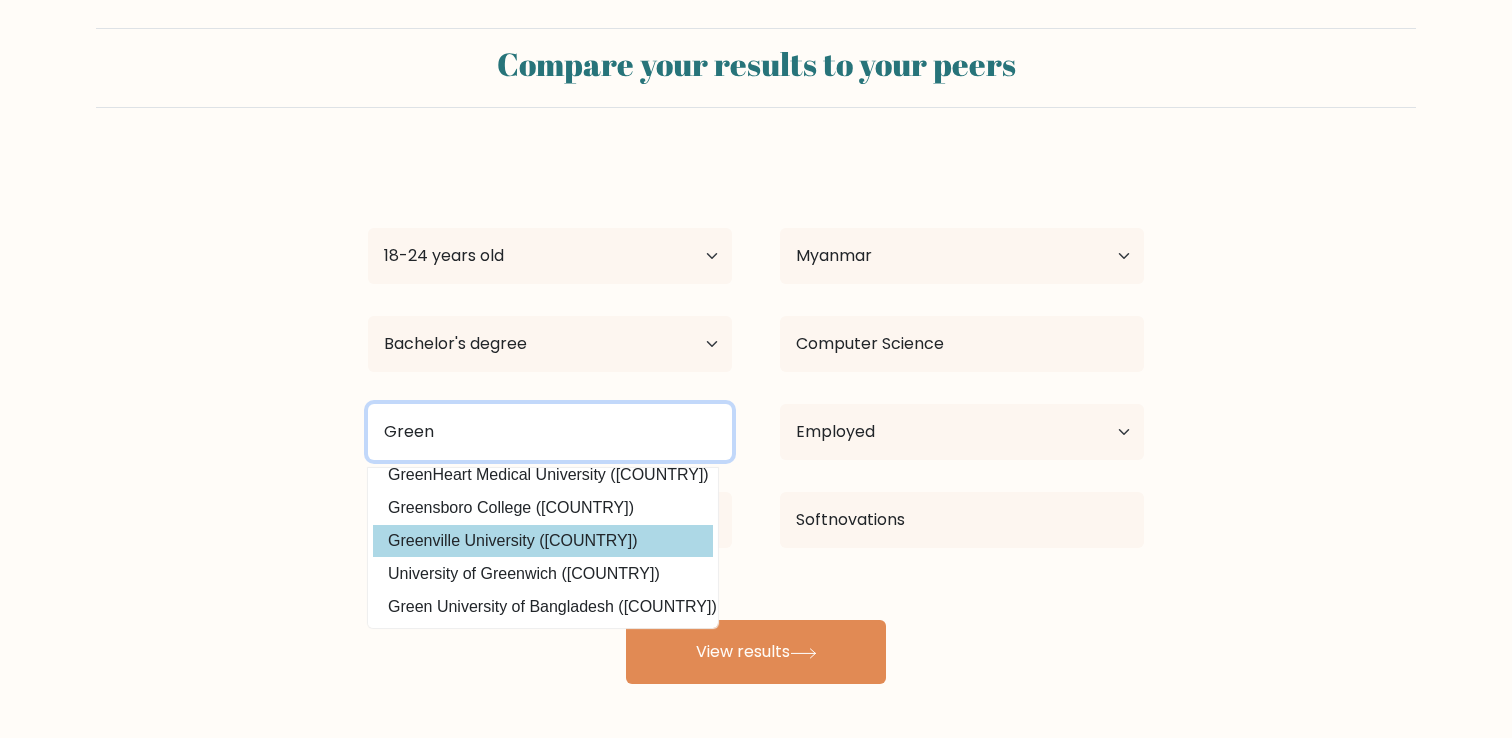 scroll, scrollTop: 82, scrollLeft: 0, axis: vertical 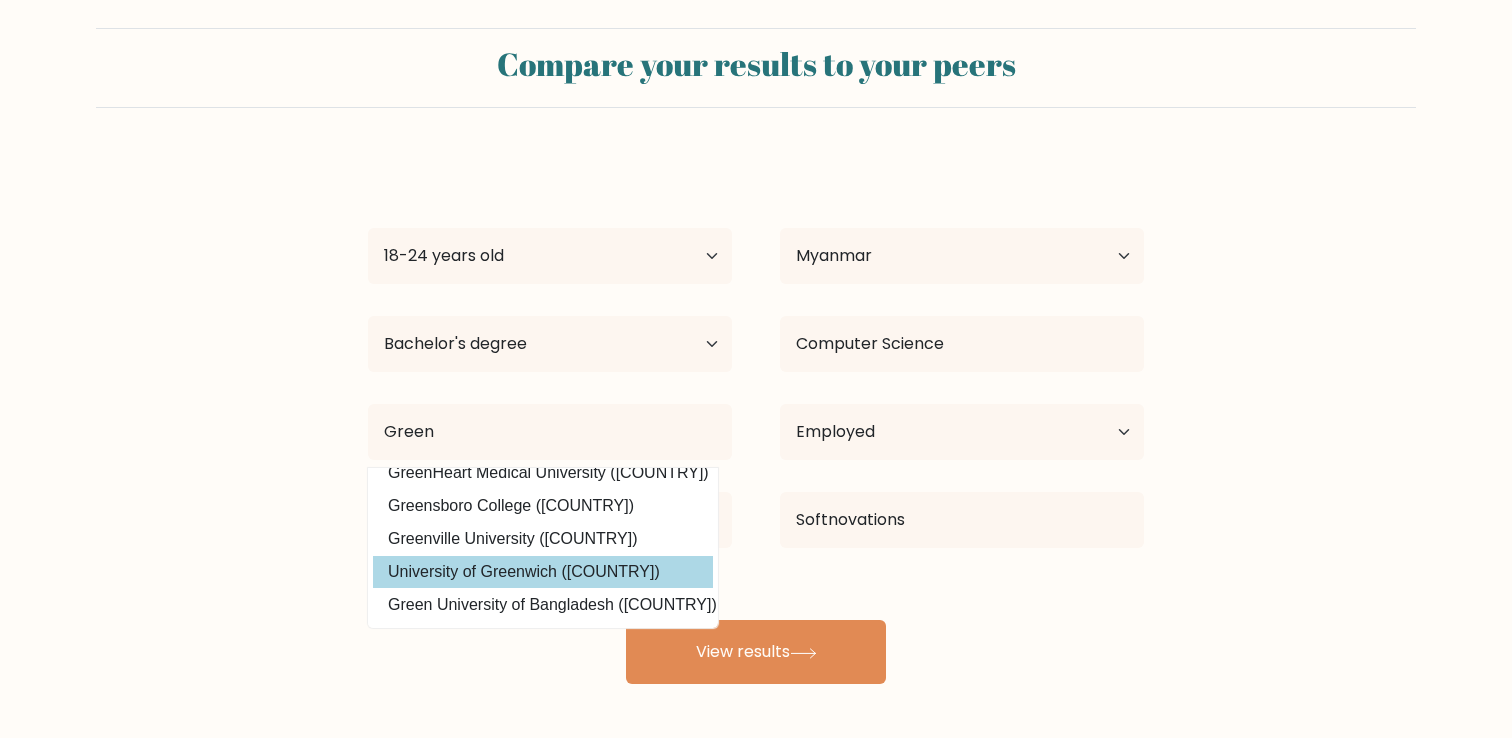 click on "University of Greenwich (United Kingdom)" at bounding box center [543, 572] 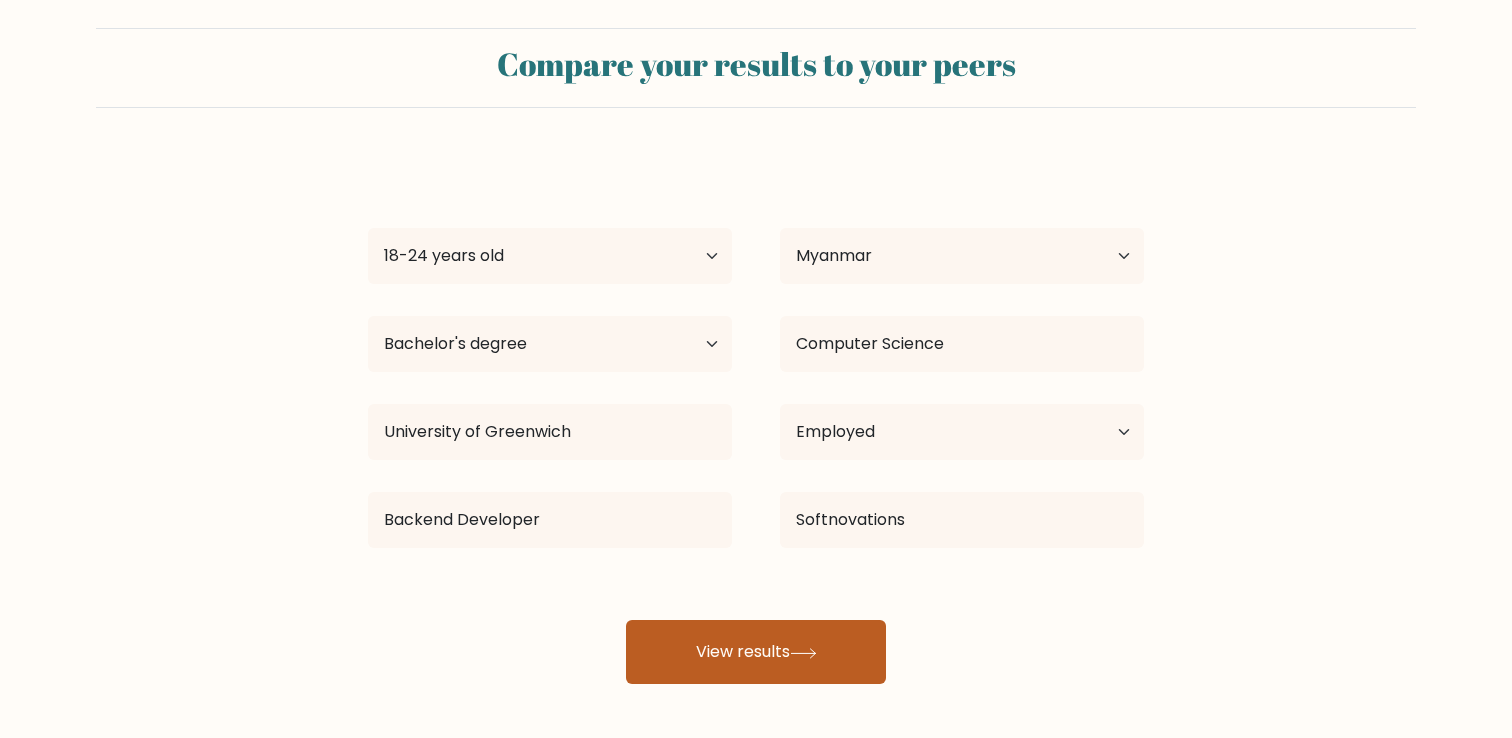 click on "View results" at bounding box center (756, 652) 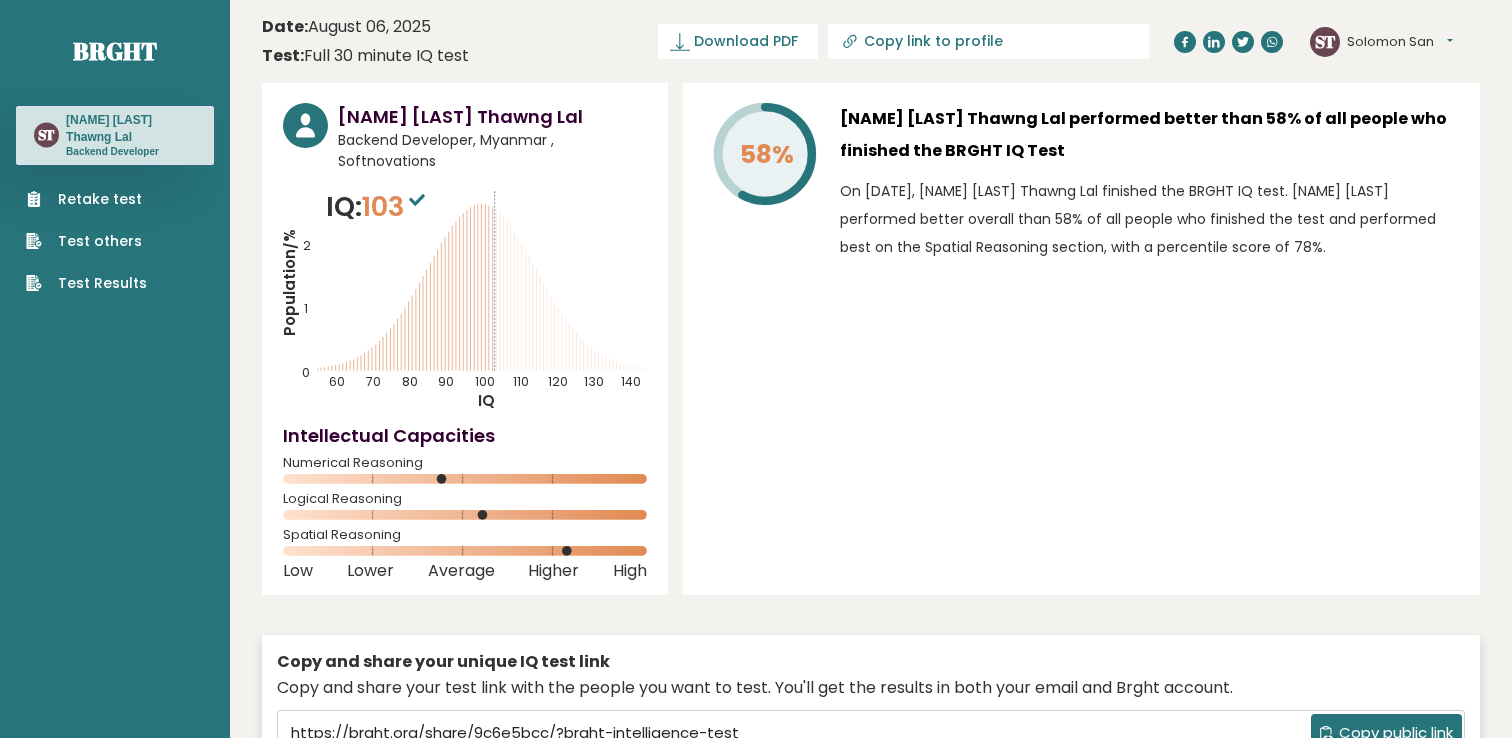 scroll, scrollTop: 0, scrollLeft: 0, axis: both 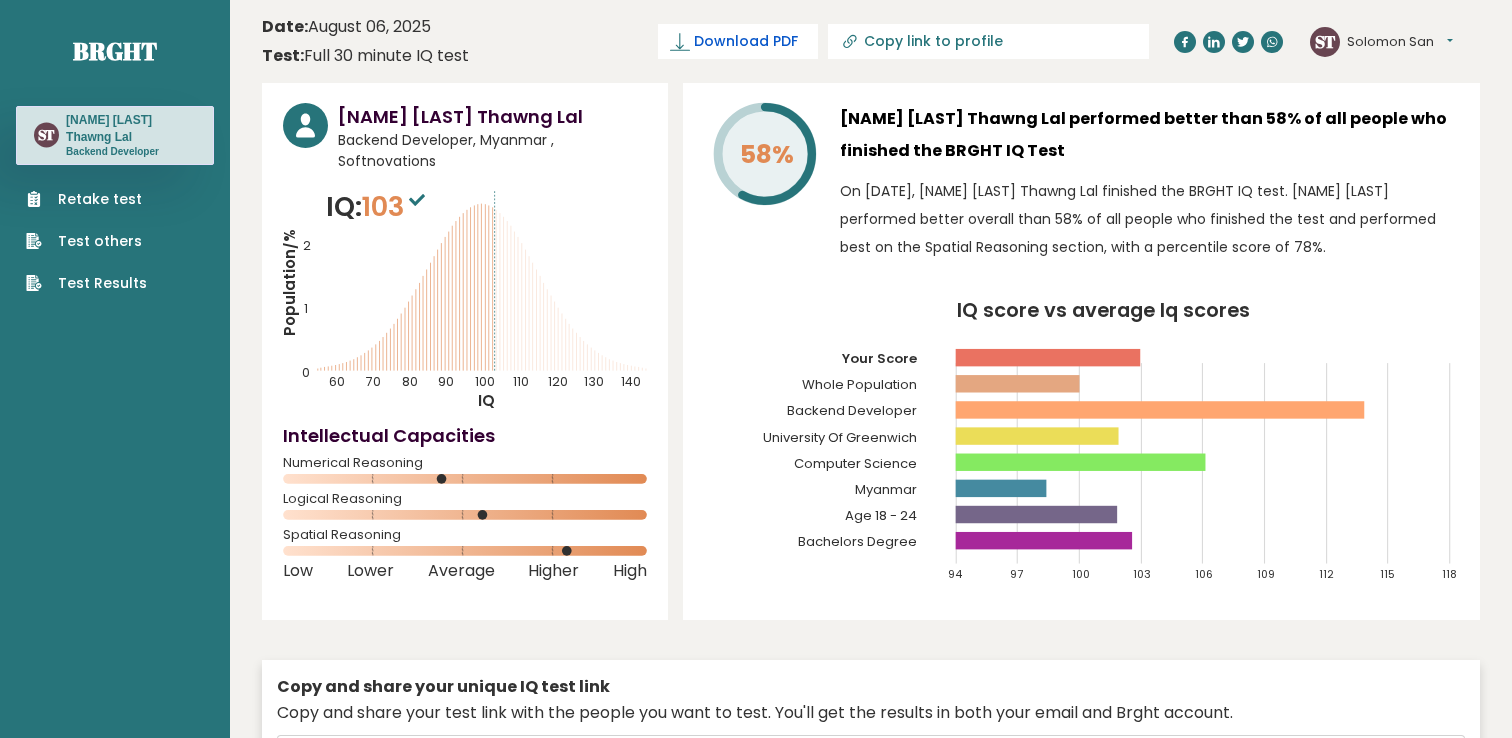 click on "Download PDF" at bounding box center [738, 41] 